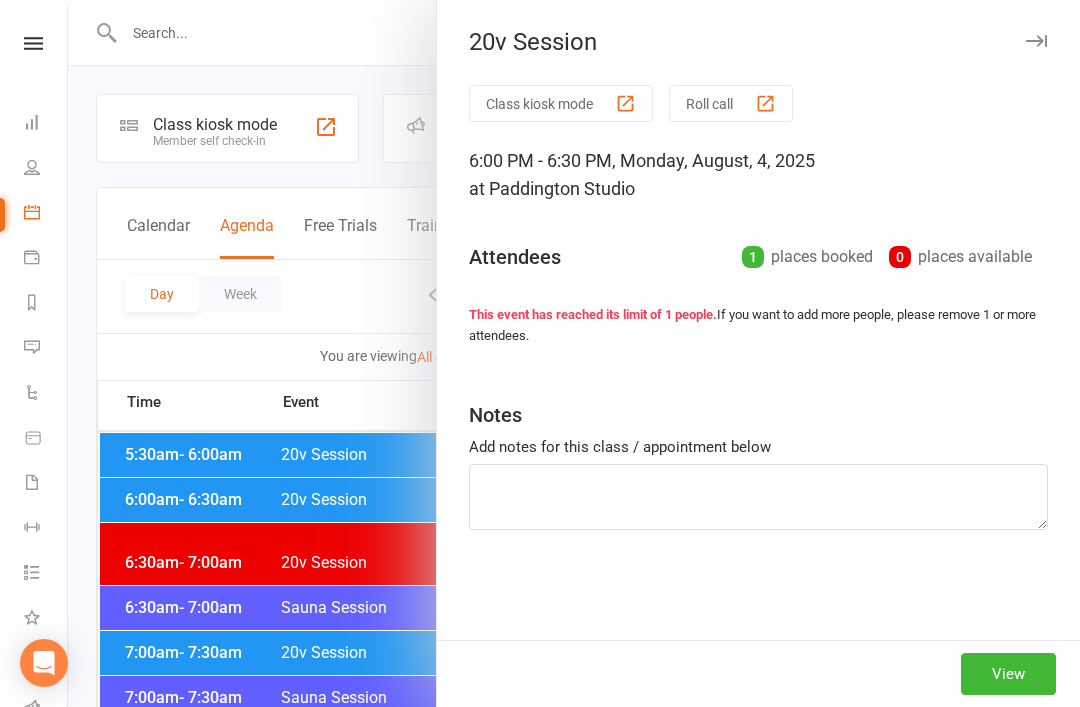 scroll, scrollTop: 1820, scrollLeft: 0, axis: vertical 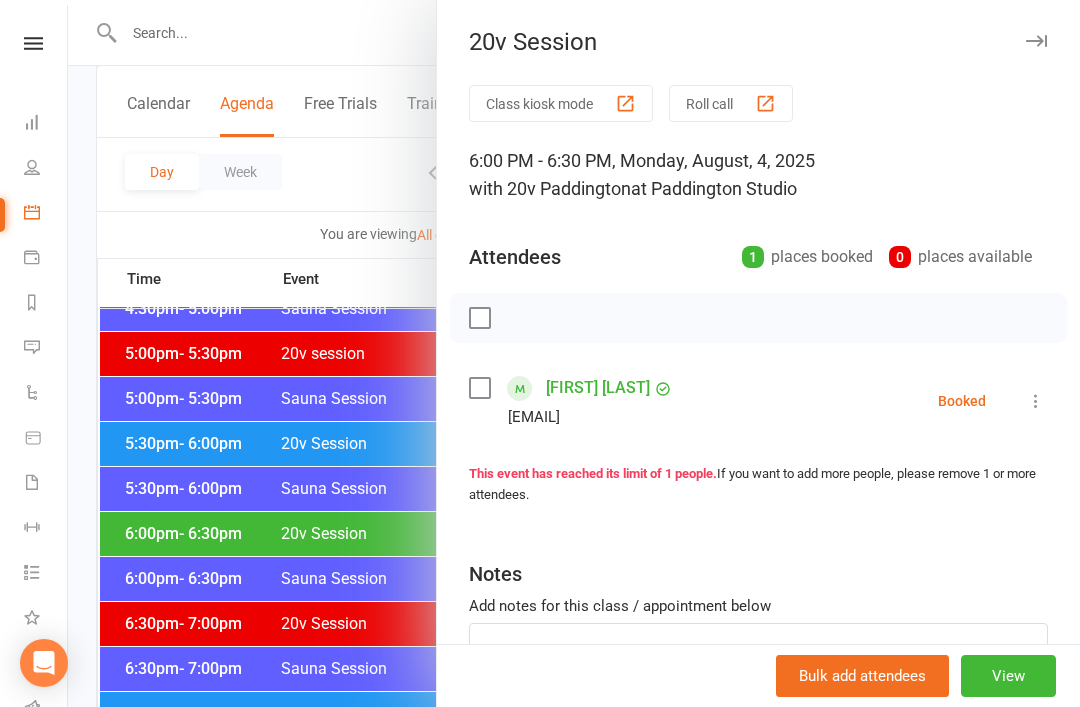 click at bounding box center (1036, 401) 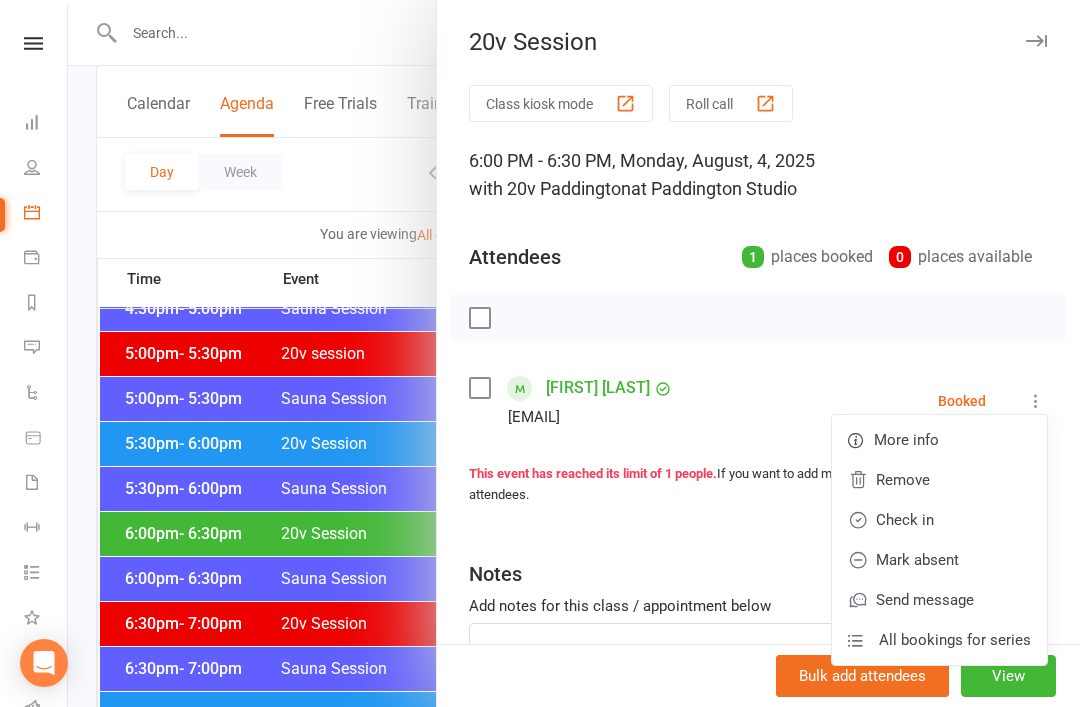 click on "Check in" at bounding box center (939, 520) 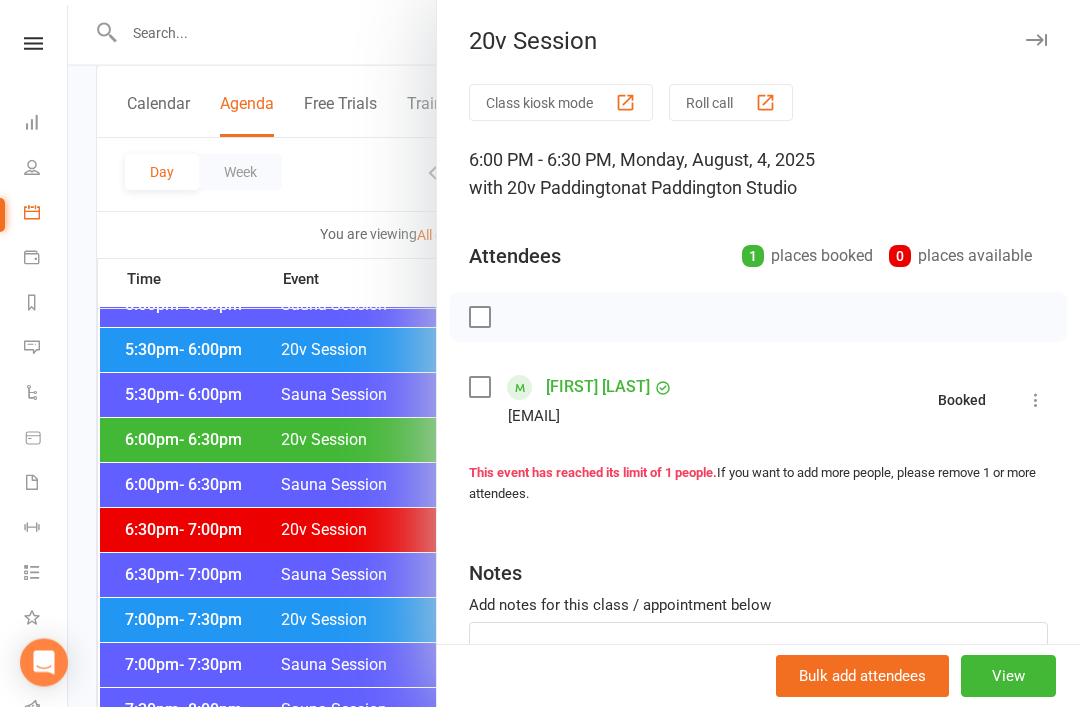 scroll, scrollTop: 1914, scrollLeft: 0, axis: vertical 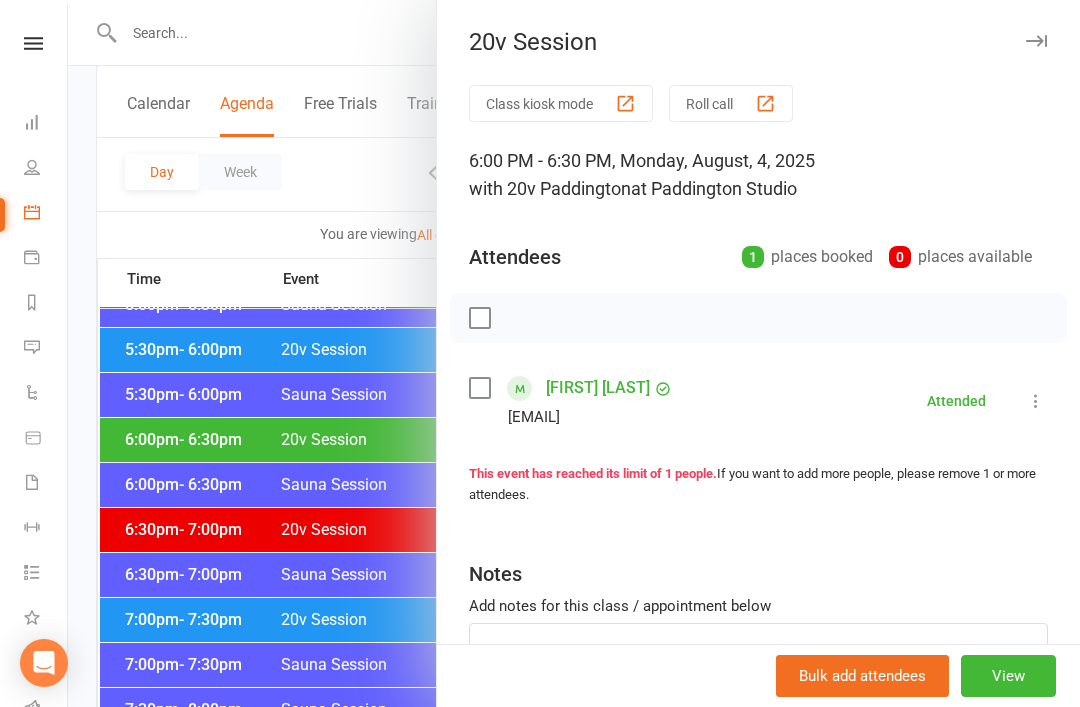 click at bounding box center (574, 353) 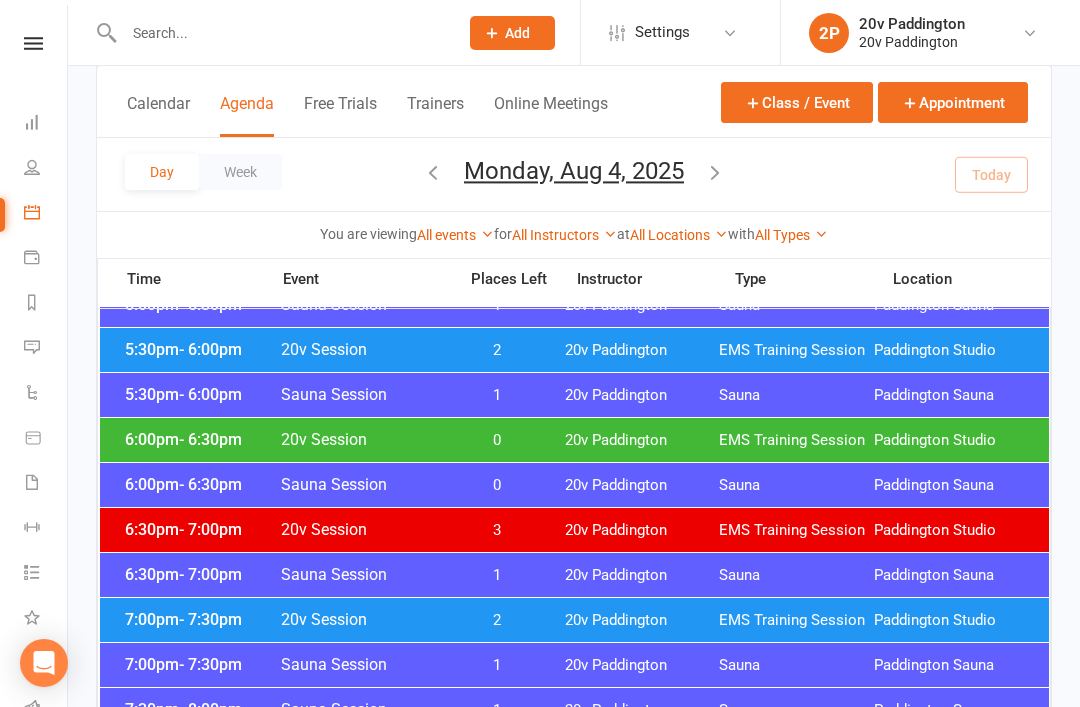 click on "20v Session" at bounding box center (362, 619) 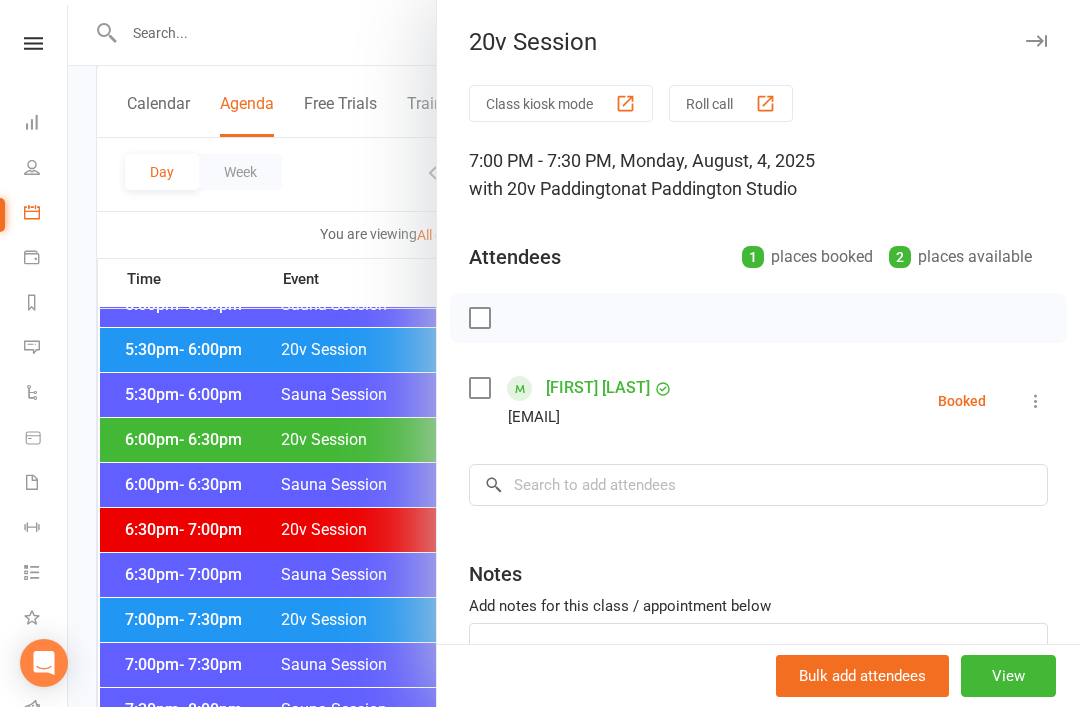 click on "Messages   -1" at bounding box center (33, 349) 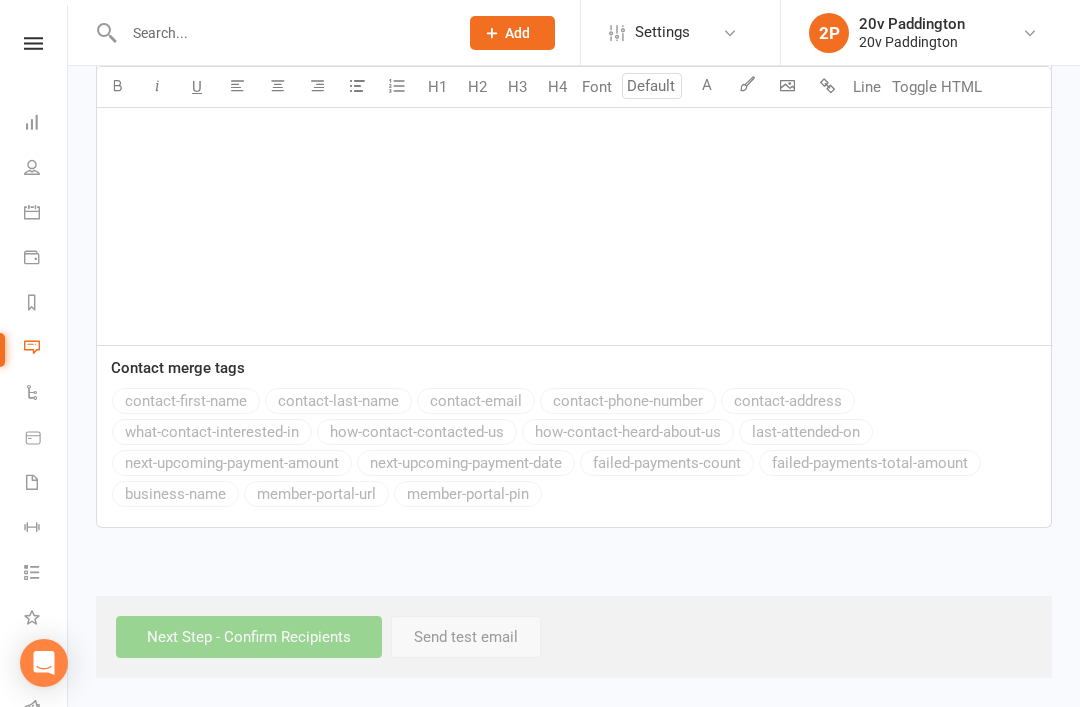 scroll, scrollTop: 0, scrollLeft: 0, axis: both 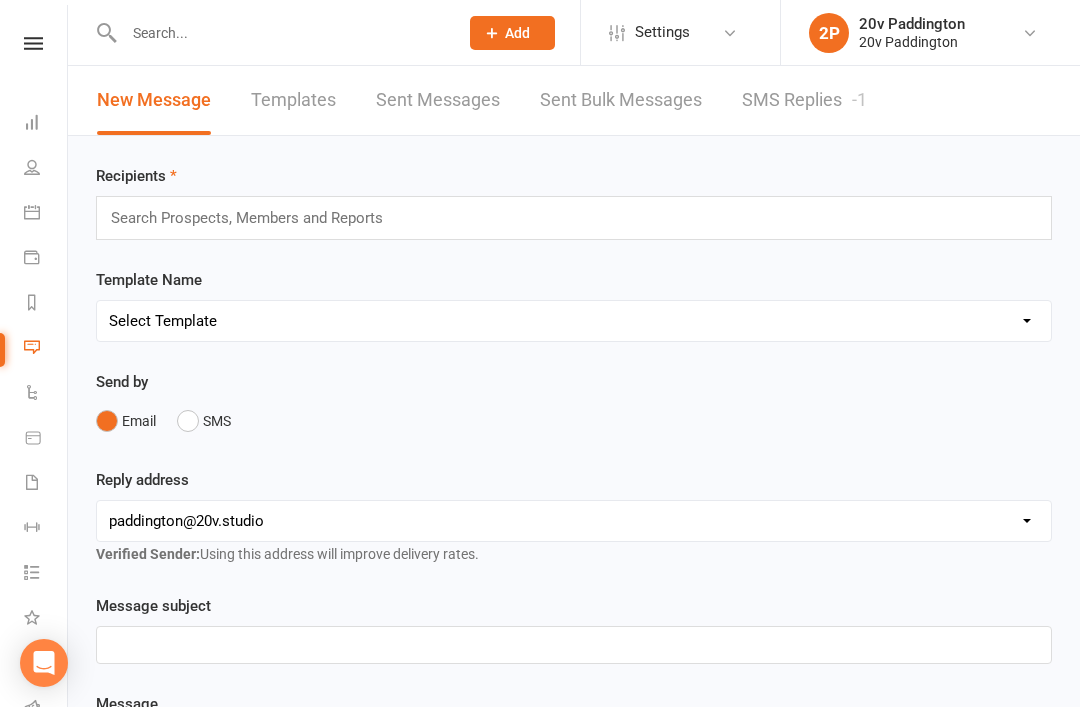click on "SMS Replies  -1" at bounding box center (804, 100) 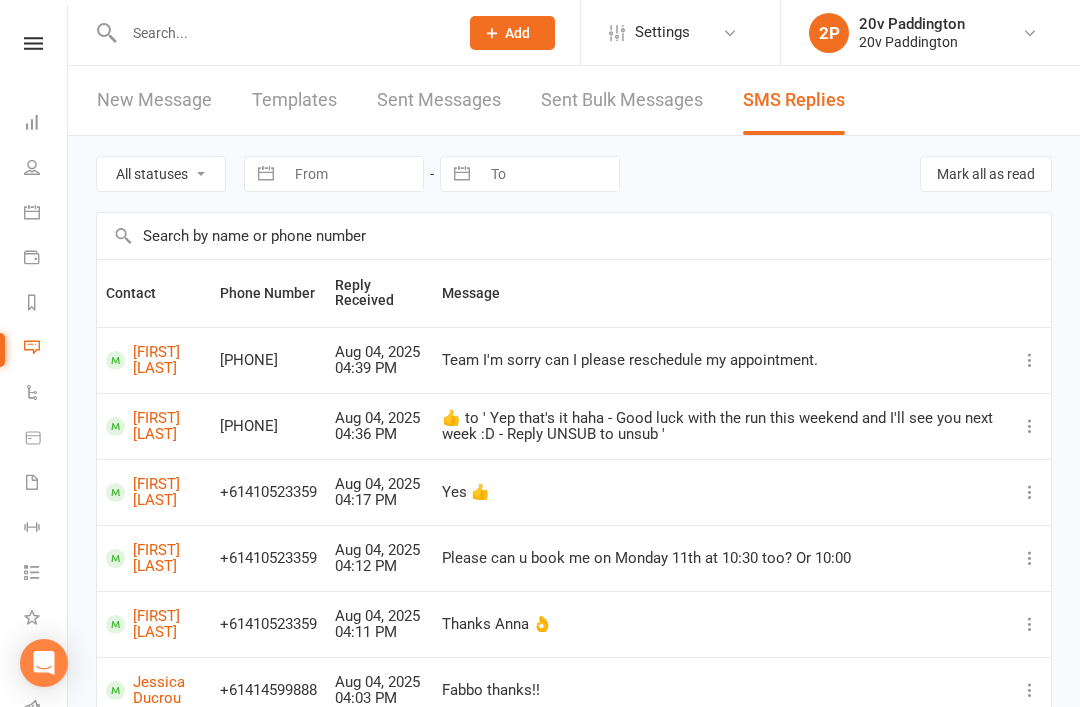 click at bounding box center (32, 257) 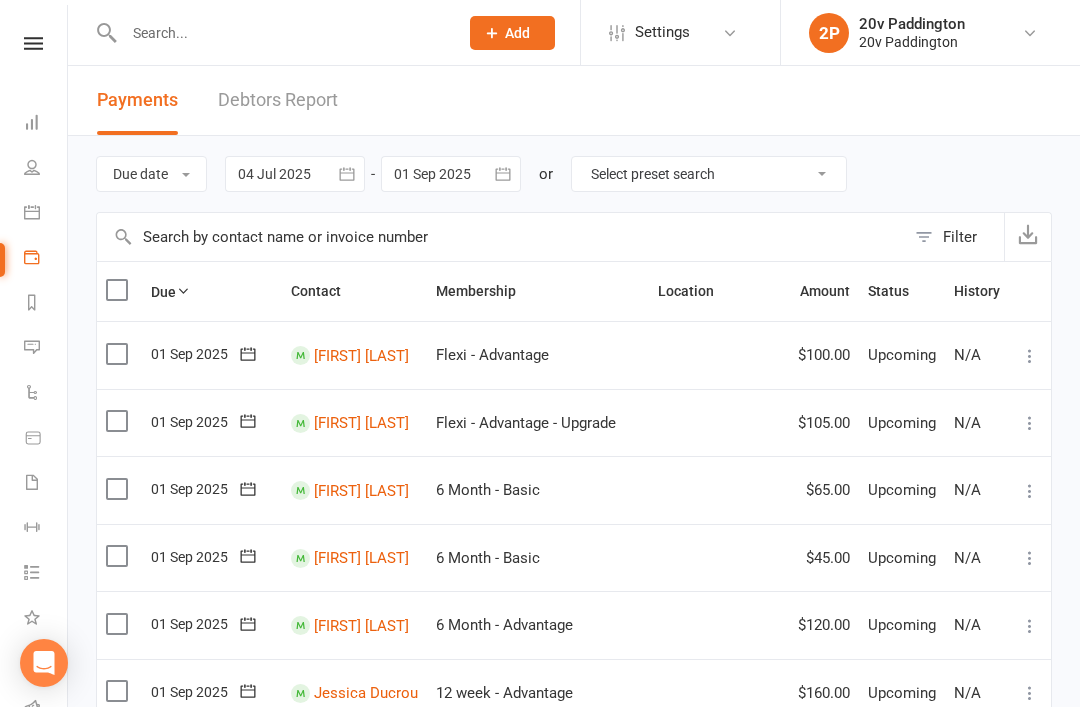 click on "Calendar" at bounding box center (46, 214) 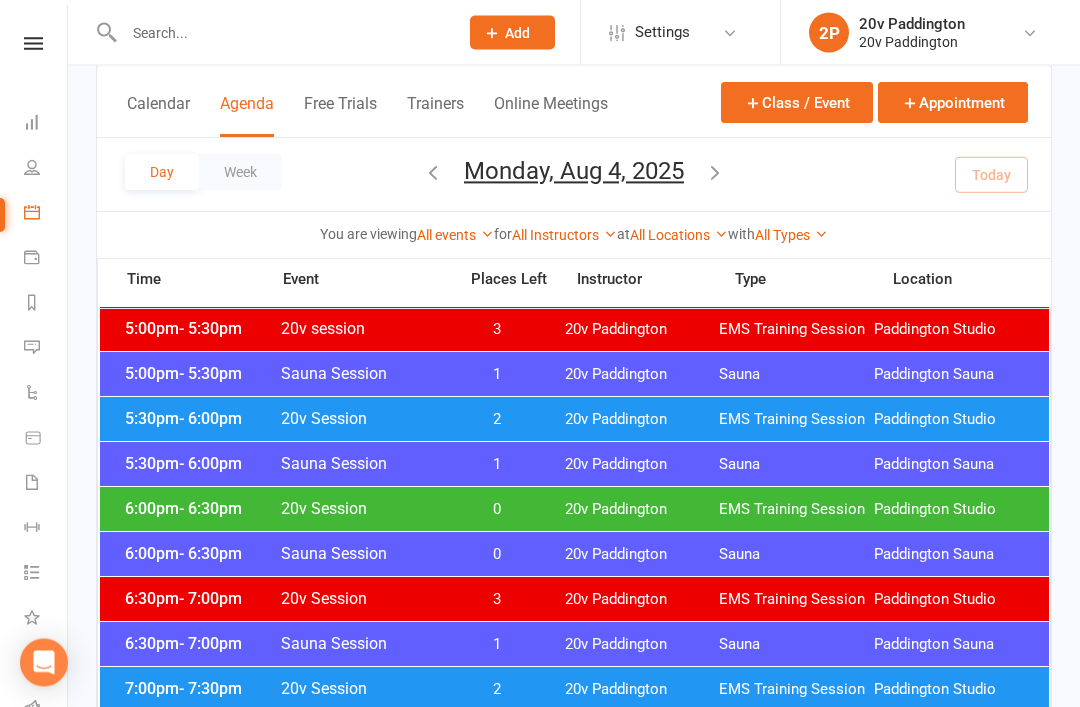 scroll, scrollTop: 1845, scrollLeft: 0, axis: vertical 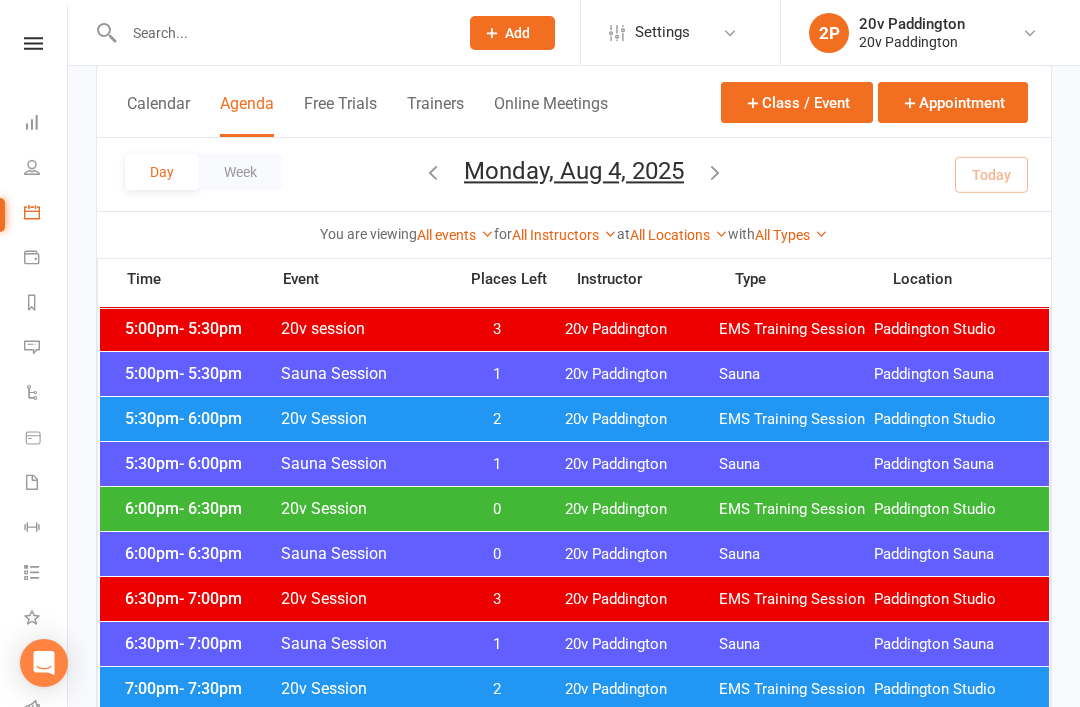click on "20v Paddington" at bounding box center [642, 509] 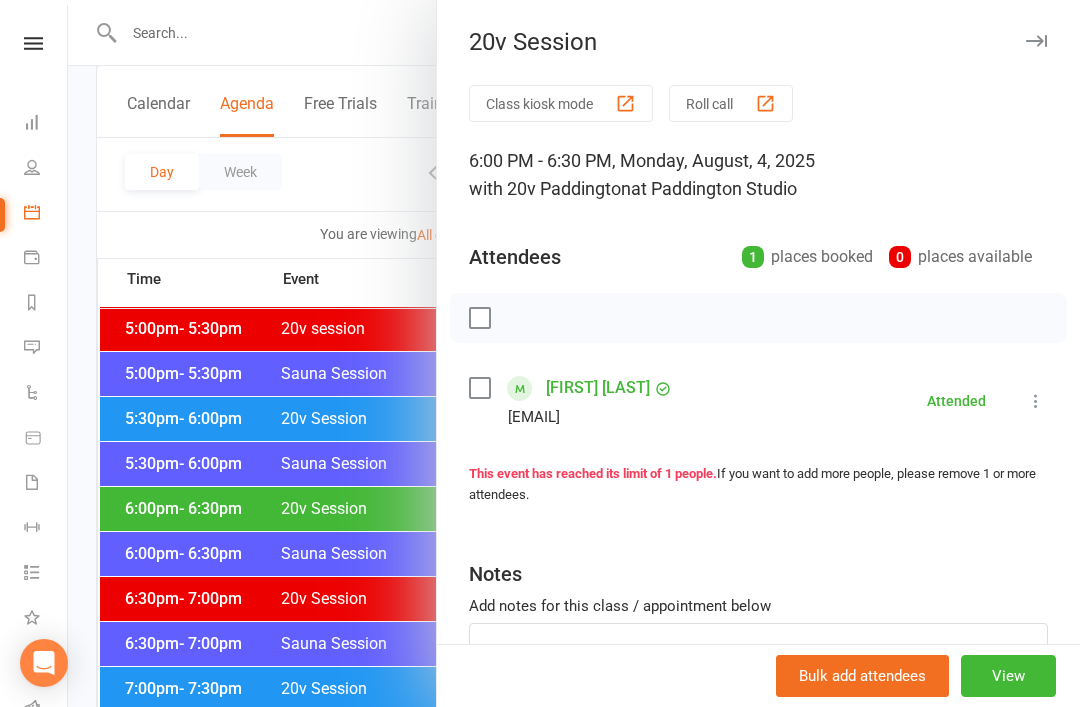 click at bounding box center (574, 353) 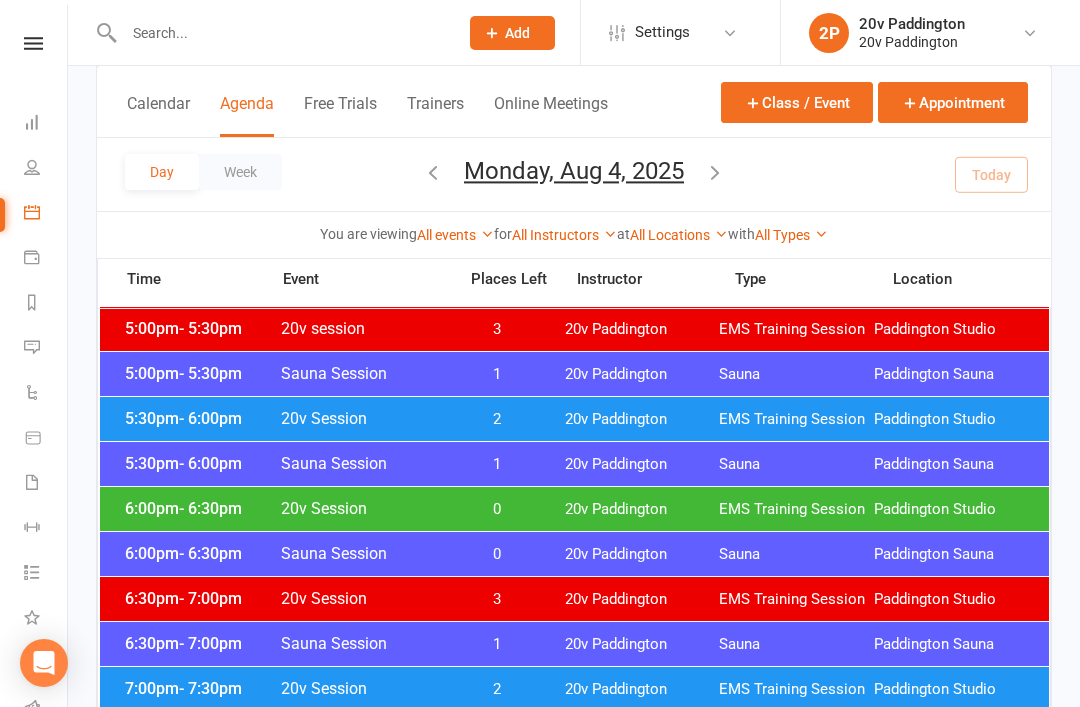 click on "Monday, Aug 4, 2025" at bounding box center [574, 171] 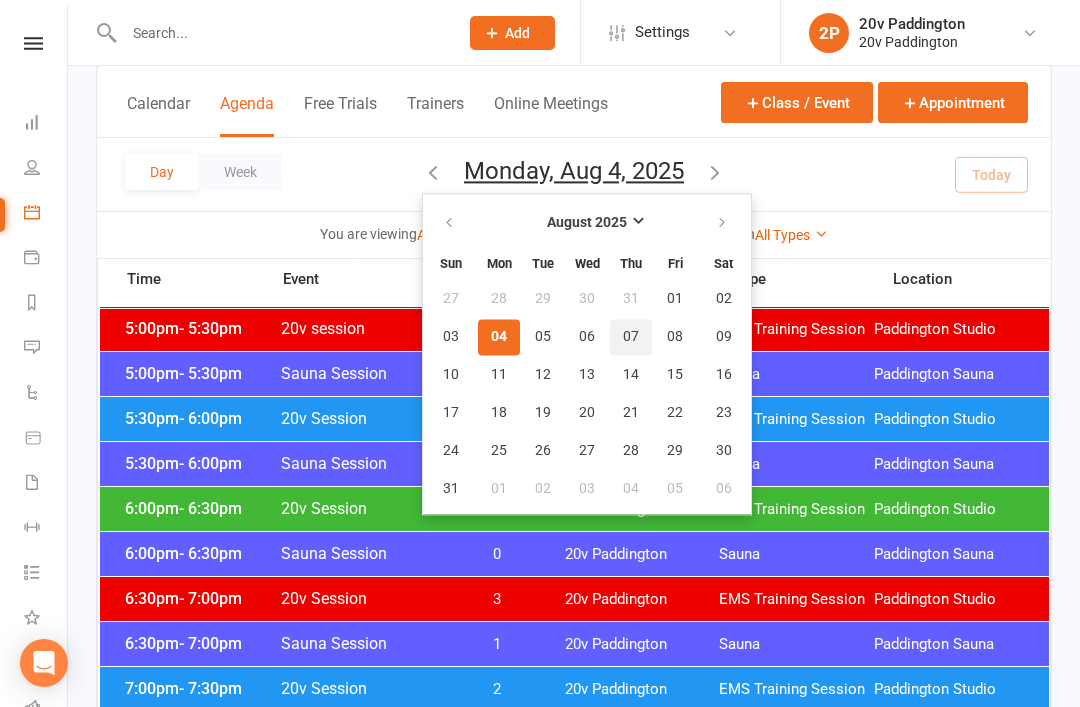 click on "07" at bounding box center [631, 337] 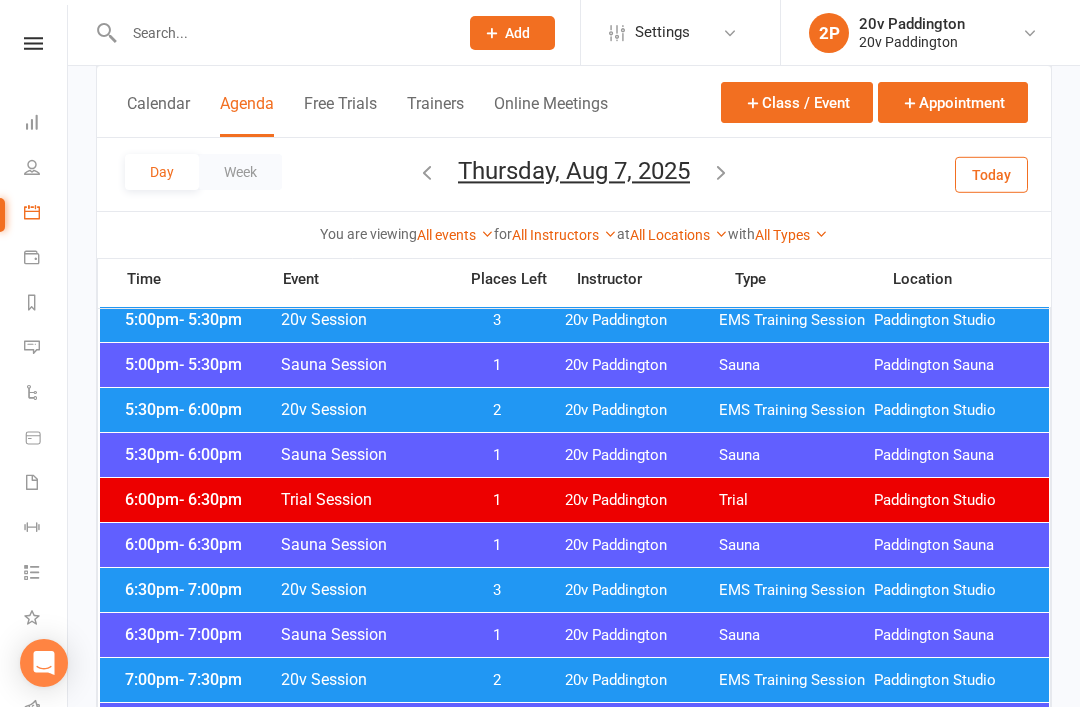 click on "Paddington Studio" at bounding box center (951, 590) 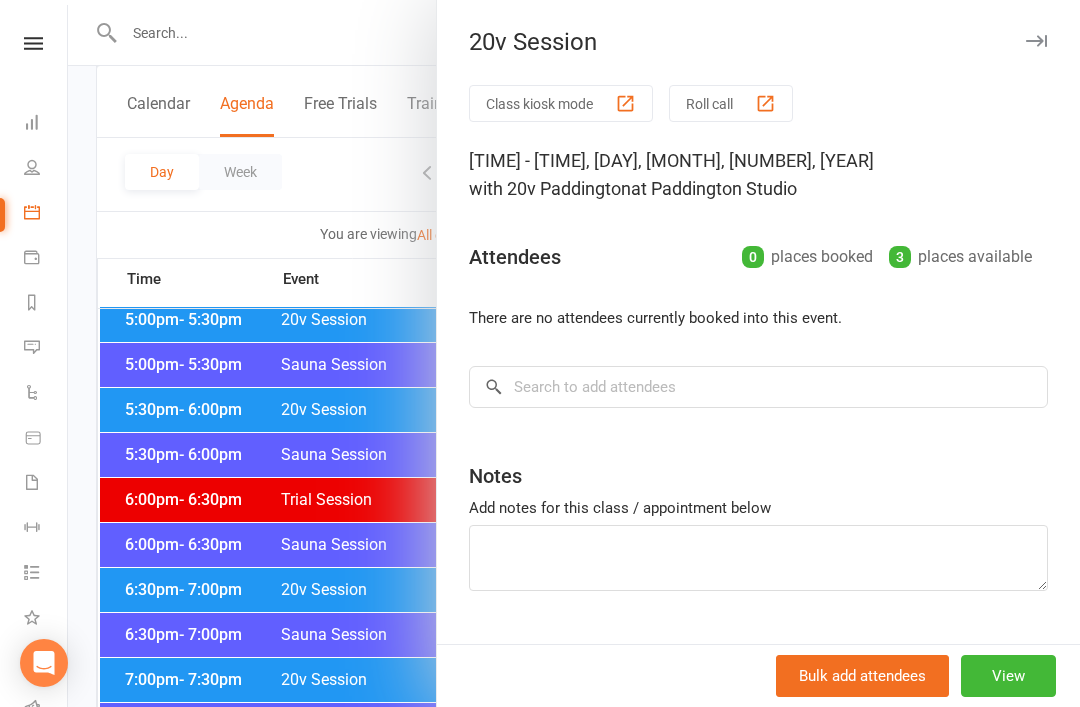 click at bounding box center [574, 353] 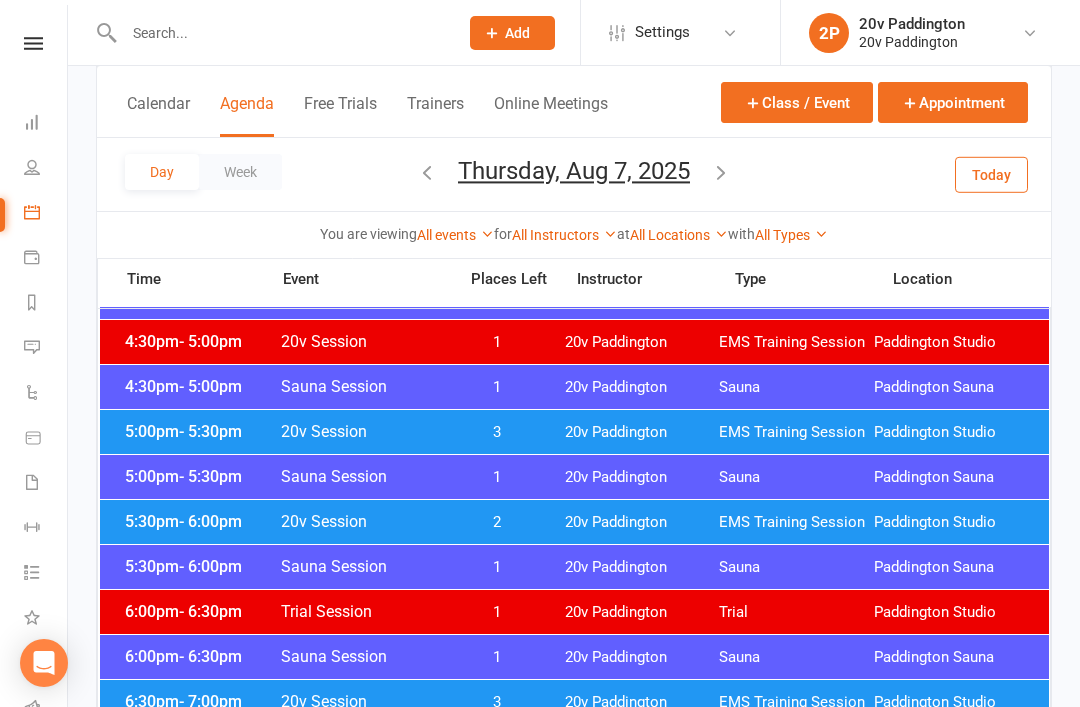 scroll, scrollTop: 1734, scrollLeft: 0, axis: vertical 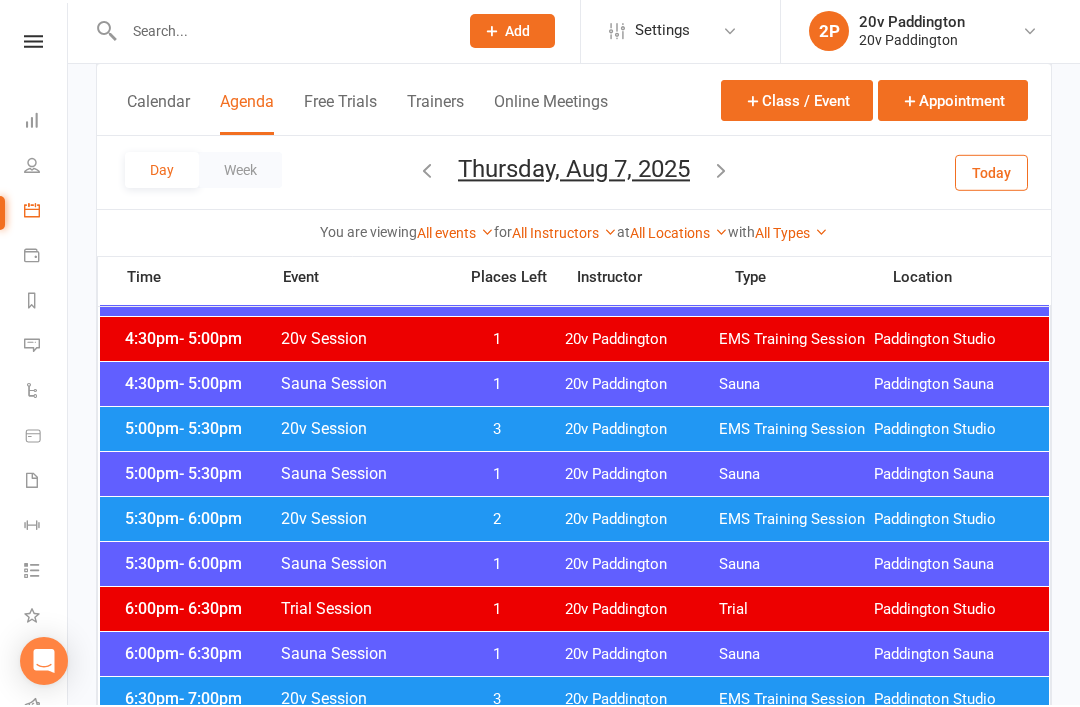 click on "20v Paddington" at bounding box center (642, 431) 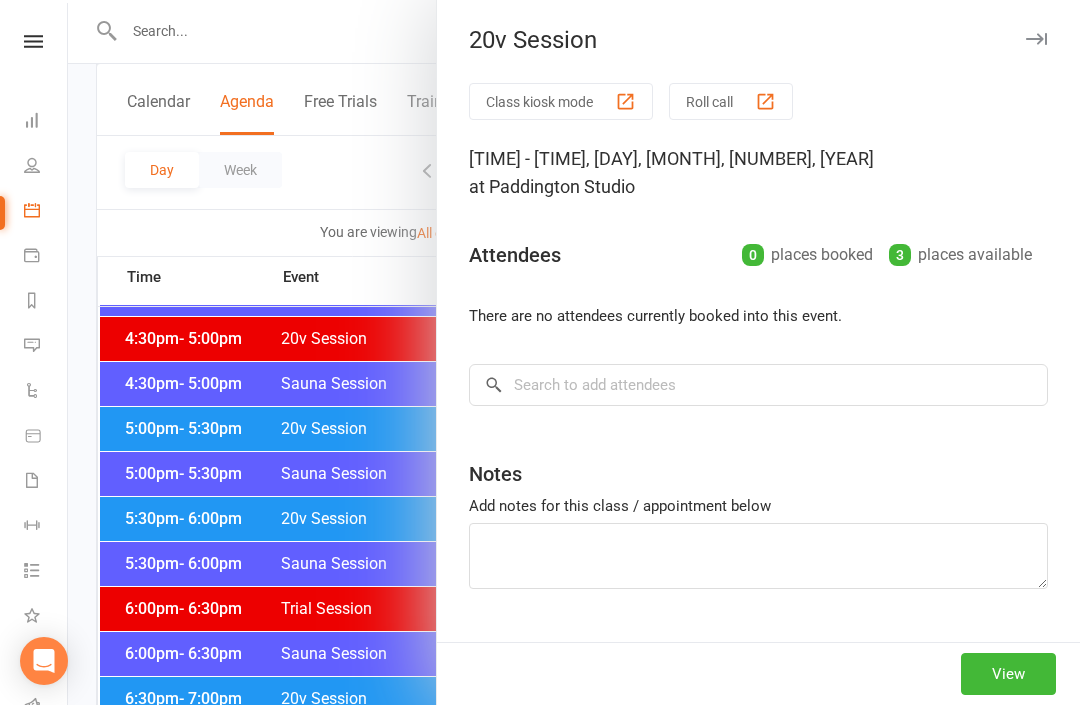 scroll, scrollTop: 1736, scrollLeft: 0, axis: vertical 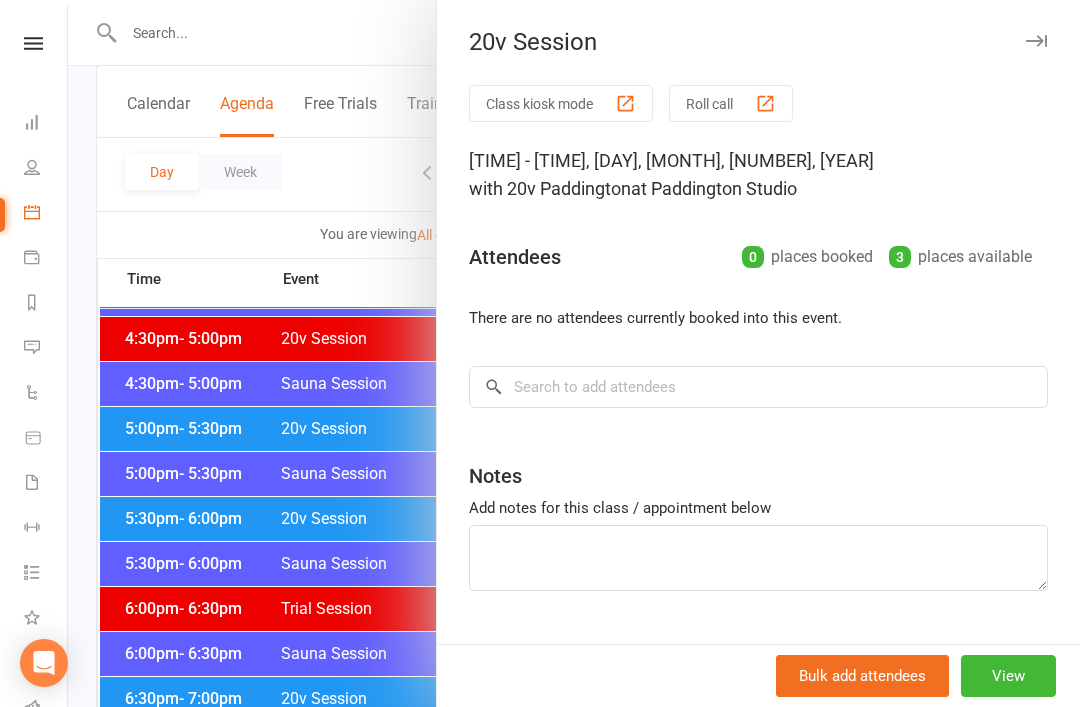 click at bounding box center [574, 353] 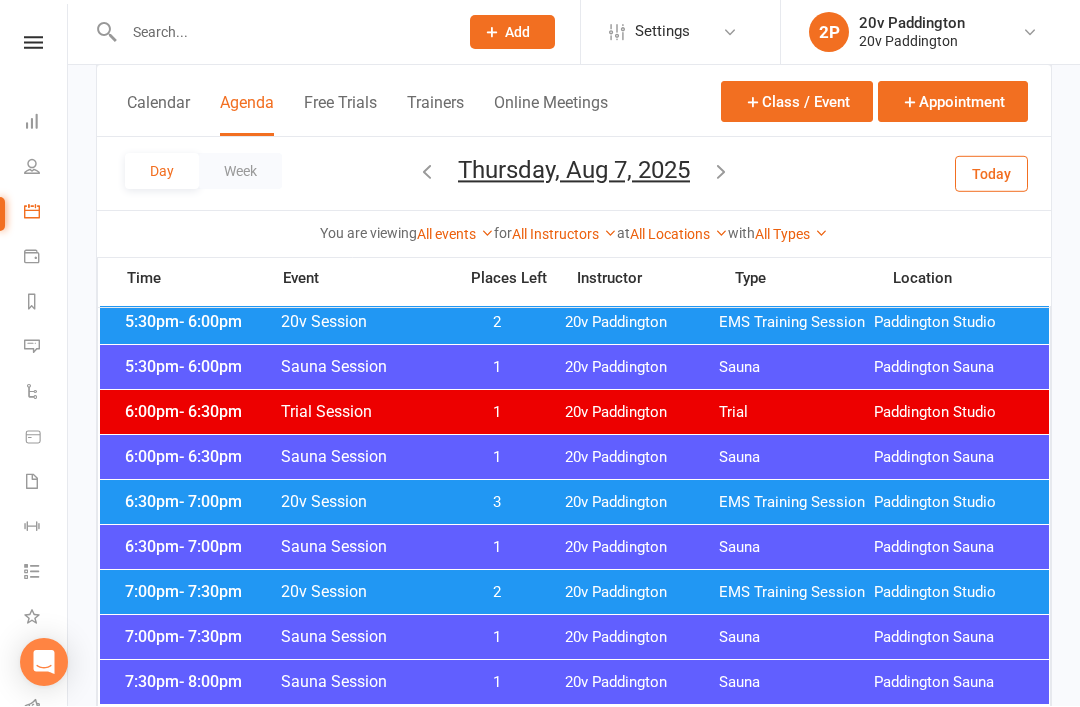 click on "[TIME] - [TIME] 20v Session 3 20v Paddington EMS Training Session Paddington Studio" at bounding box center [574, 503] 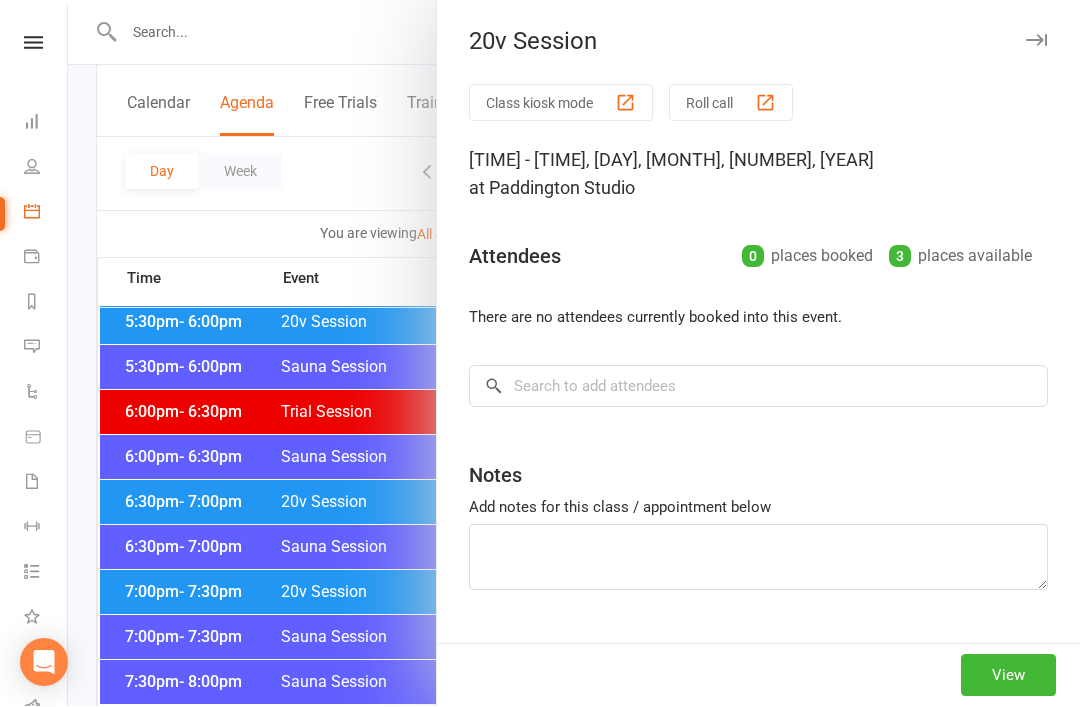 scroll, scrollTop: 1933, scrollLeft: 0, axis: vertical 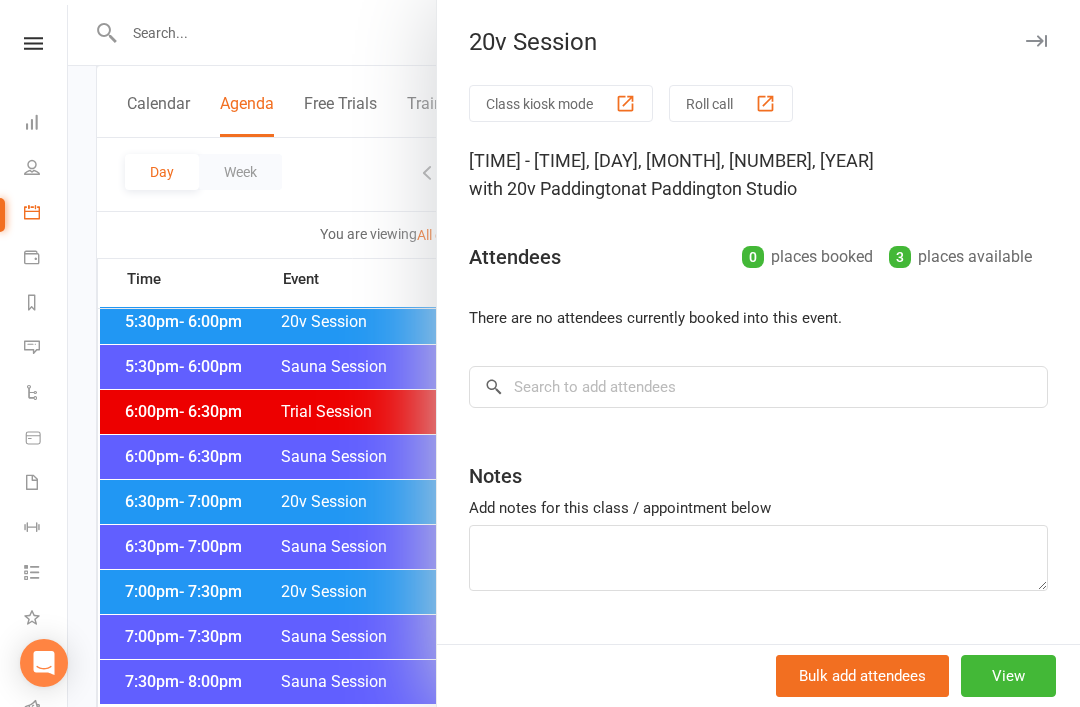 click at bounding box center [574, 353] 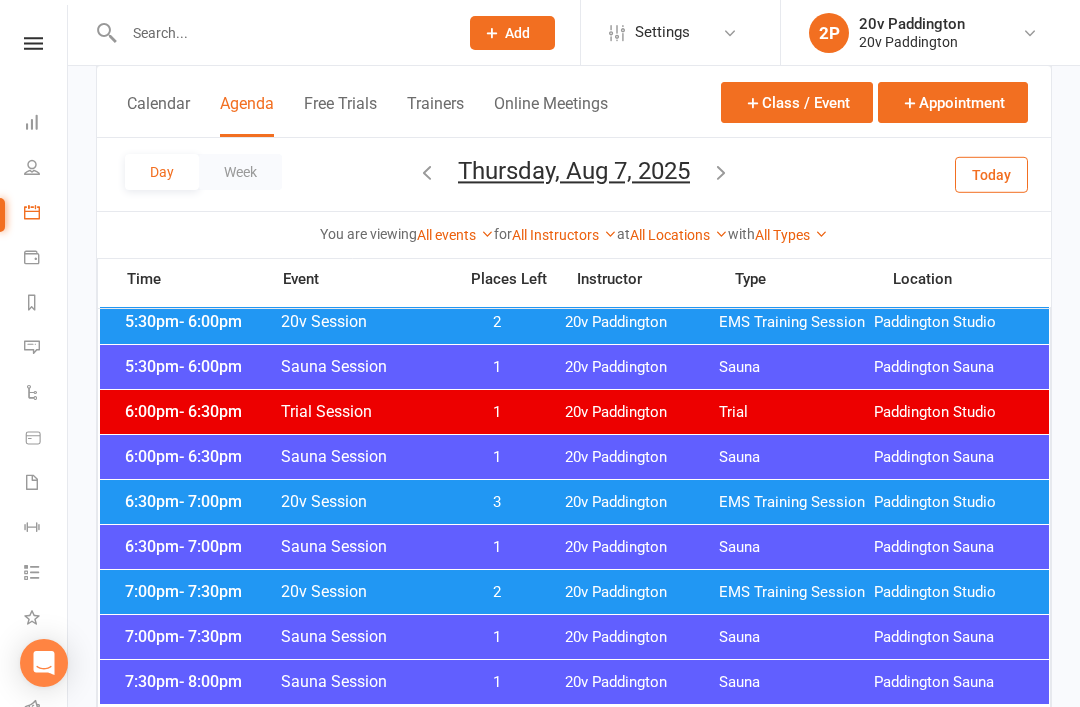 click on "[TIME] - [TIME] 20v Session 3 20v Paddington EMS Training Session Paddington Studio" at bounding box center (574, 502) 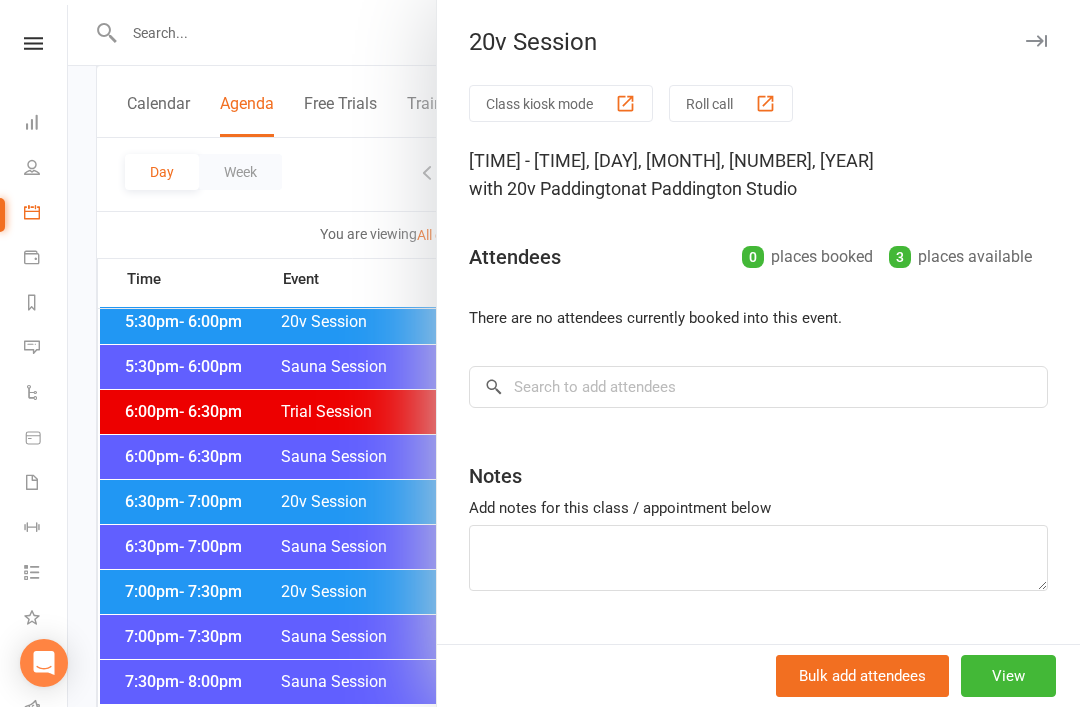 click at bounding box center [574, 353] 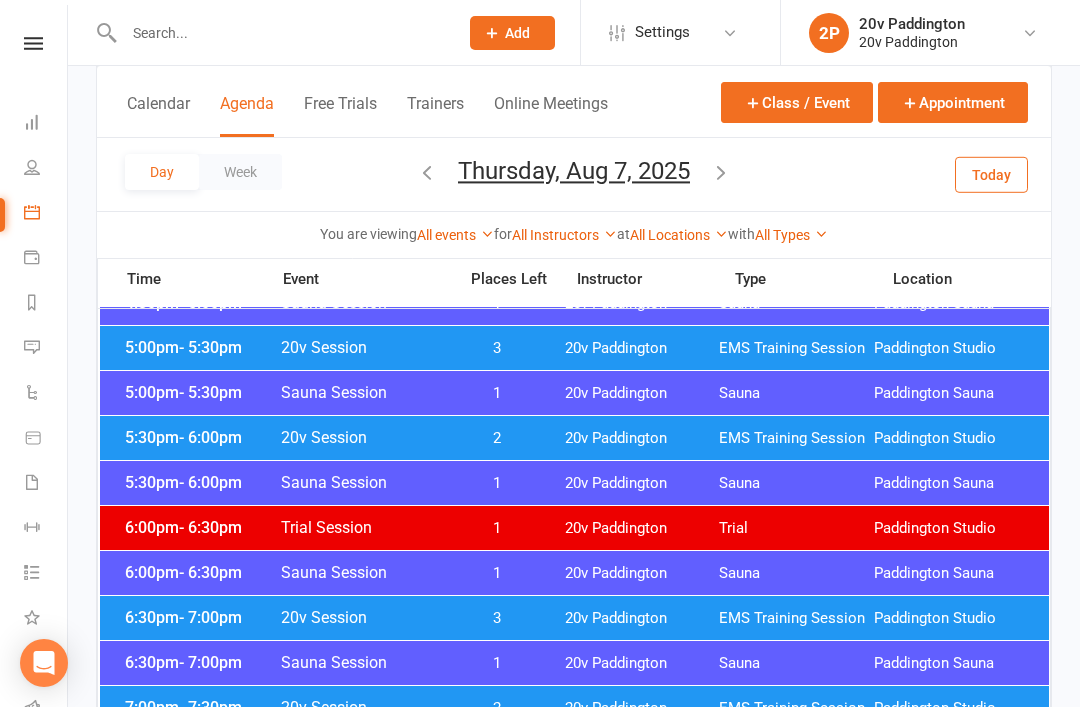 scroll, scrollTop: 1818, scrollLeft: 0, axis: vertical 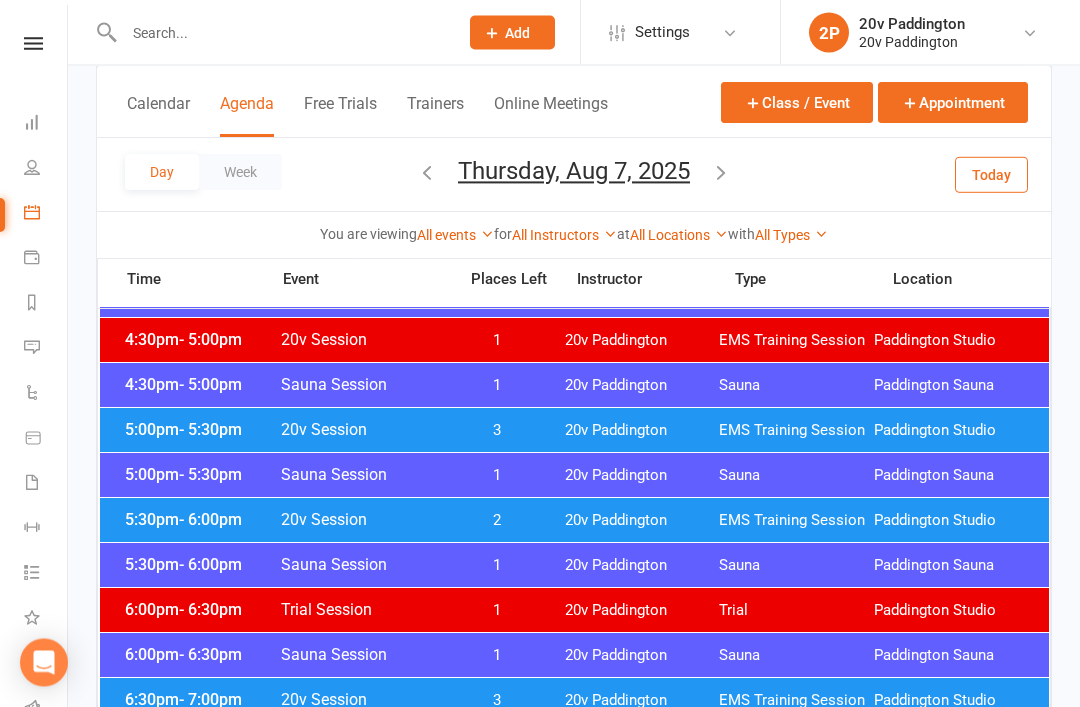 click on "Paddington Studio" at bounding box center (951, 521) 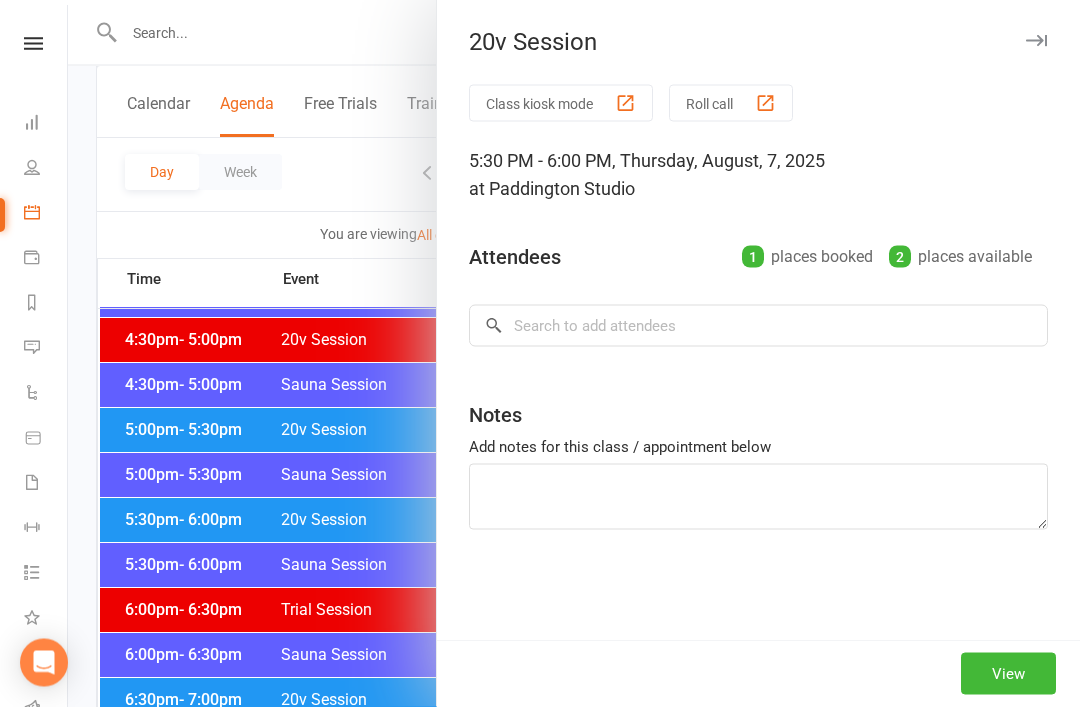 scroll, scrollTop: 1735, scrollLeft: 0, axis: vertical 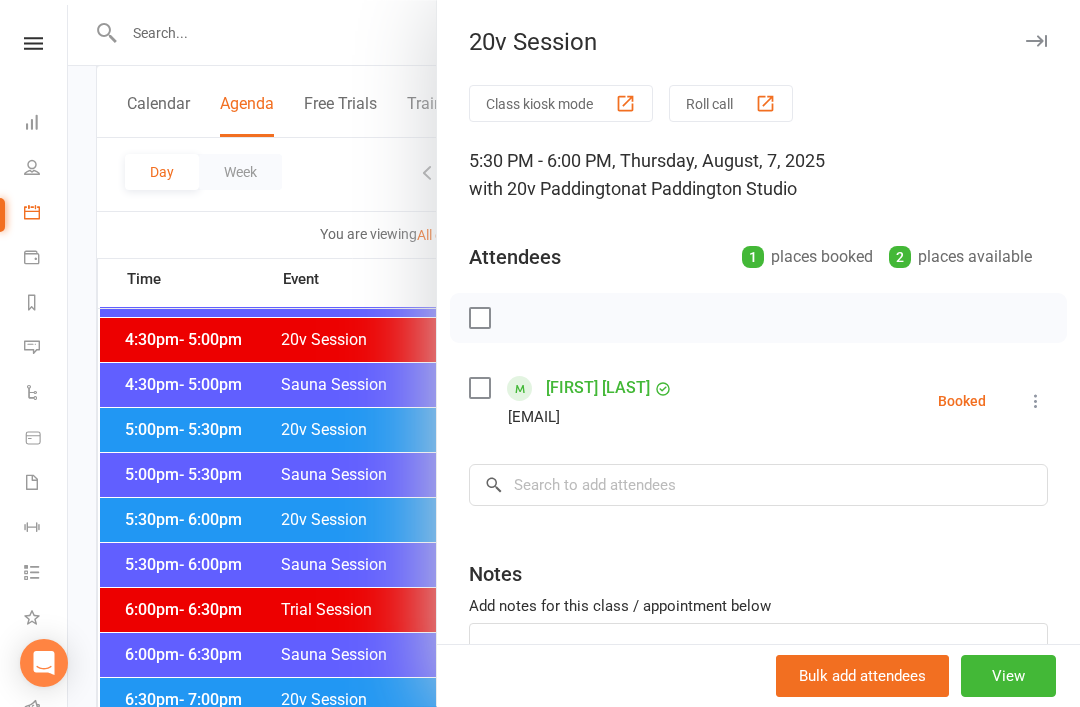 click at bounding box center (574, 353) 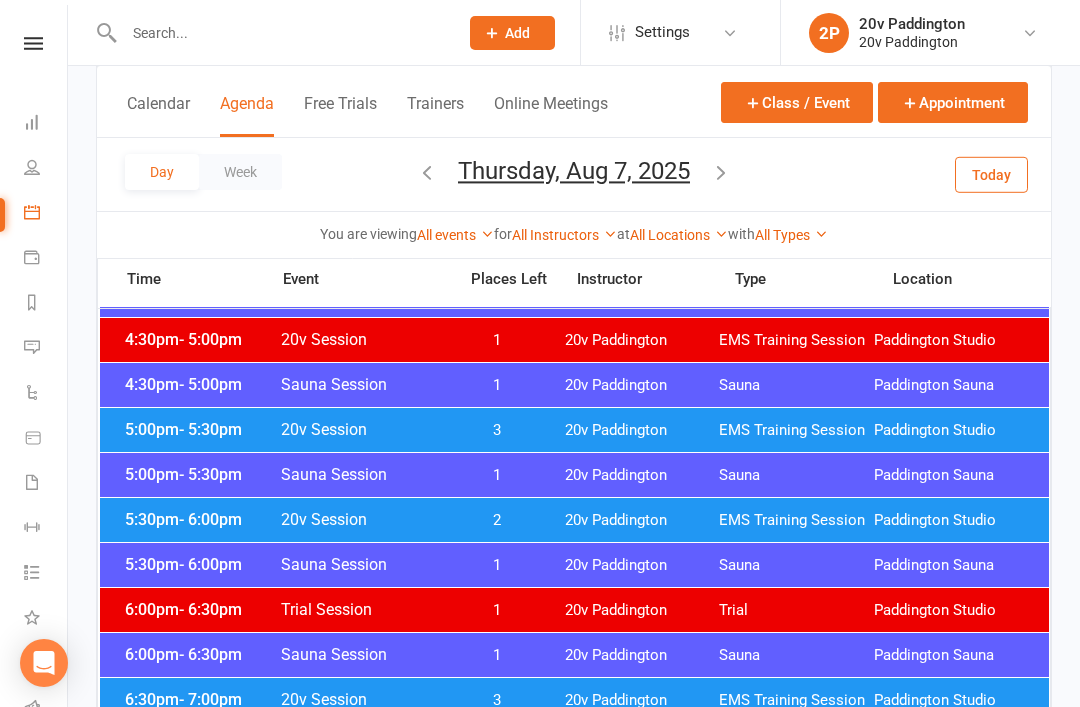 click on "3" at bounding box center (497, 430) 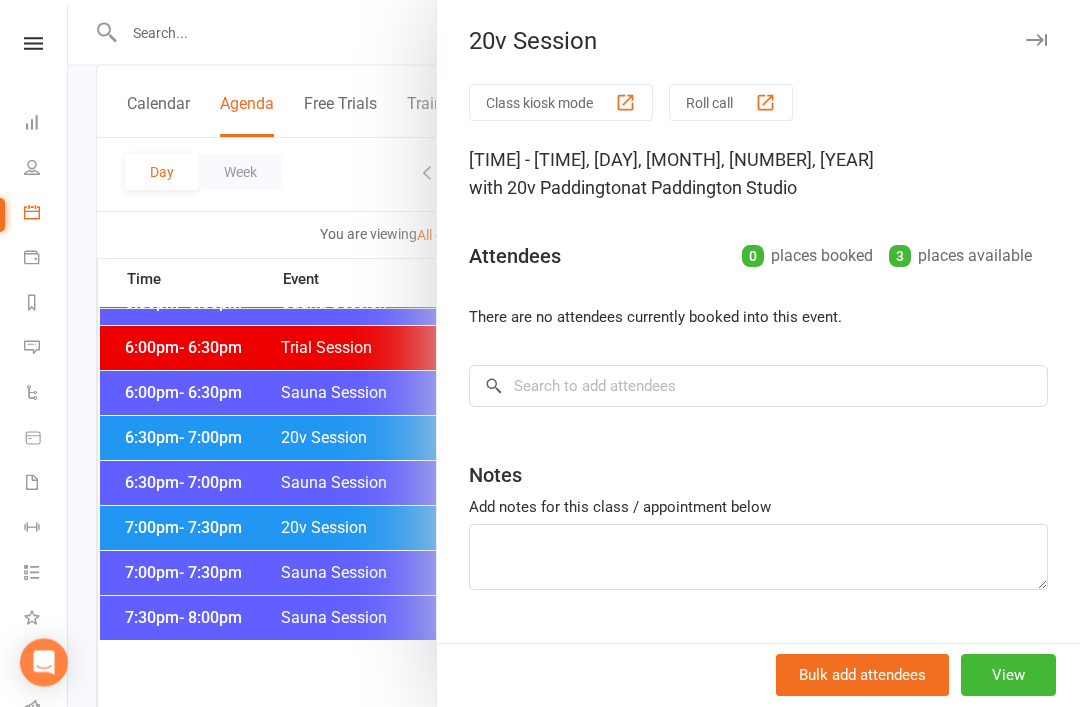 click at bounding box center (574, 353) 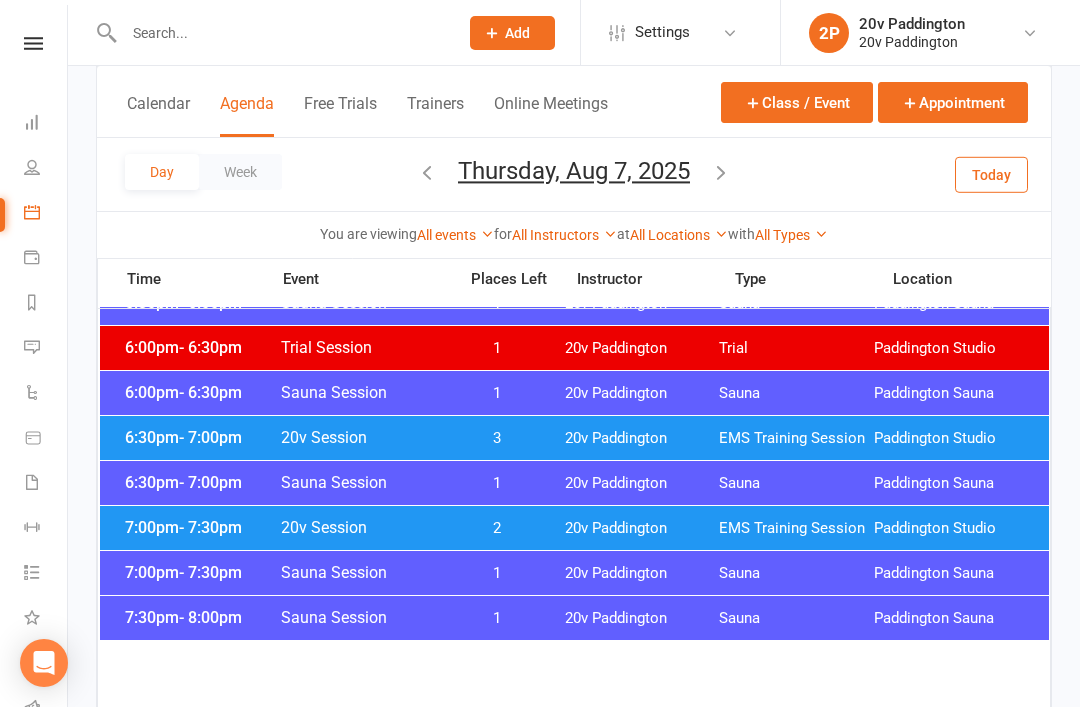 click on "[TIME] - [TIME] 20v Session 3 20v Paddington EMS Training Session Paddington Studio" at bounding box center (574, 438) 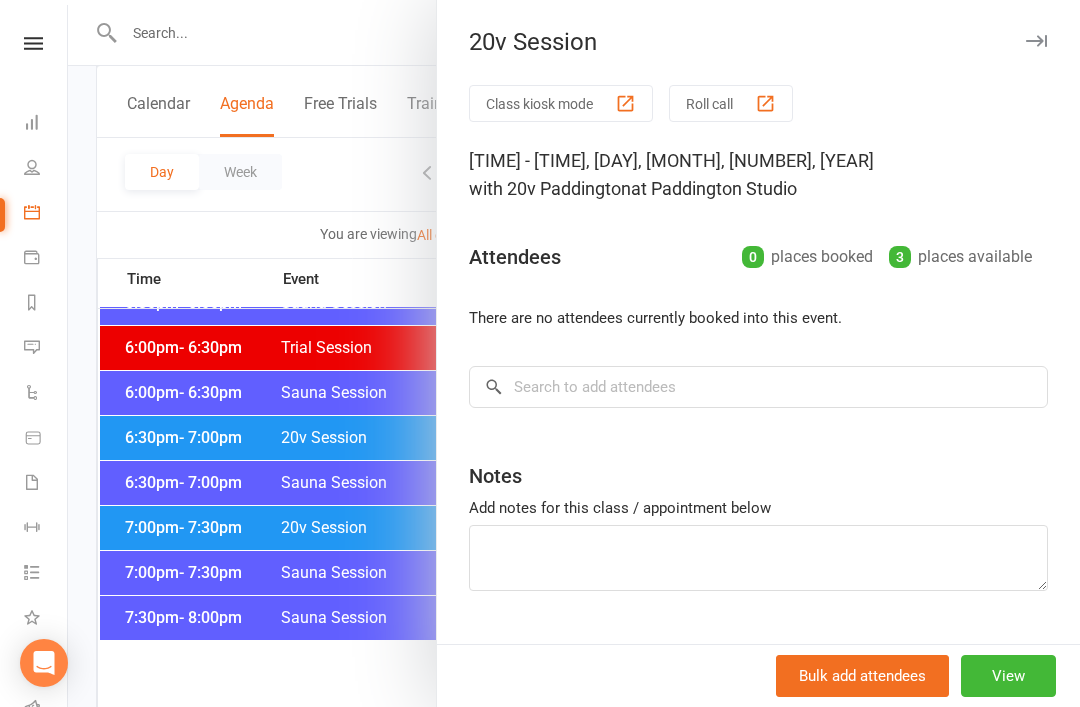 click at bounding box center (574, 353) 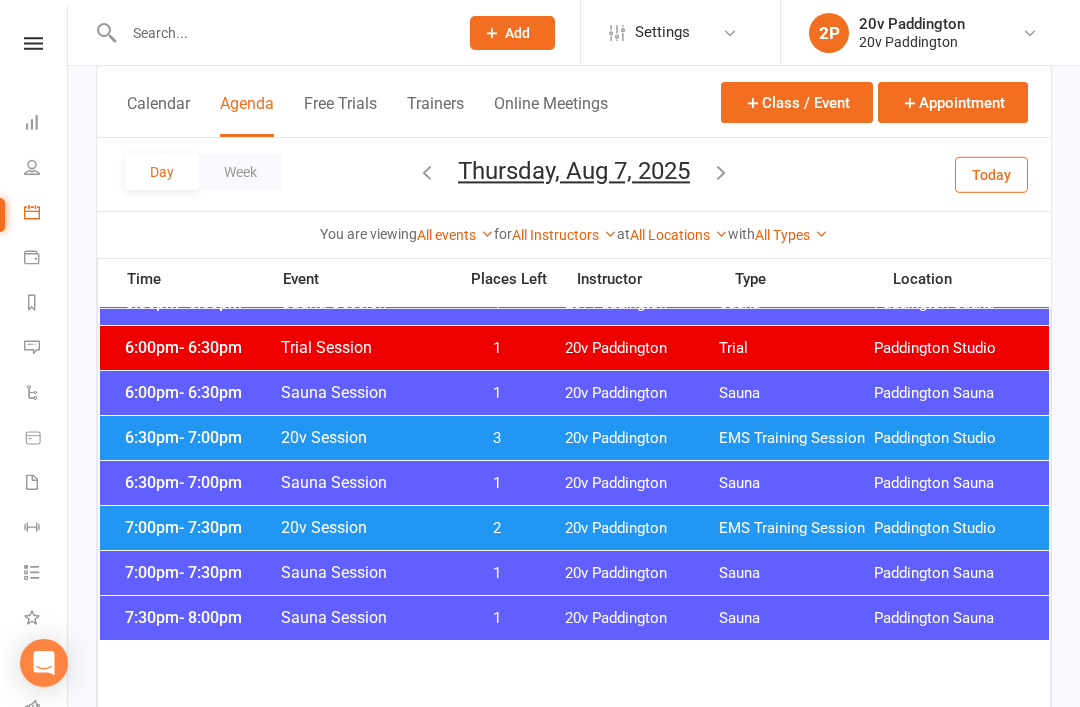 click at bounding box center [574, 353] 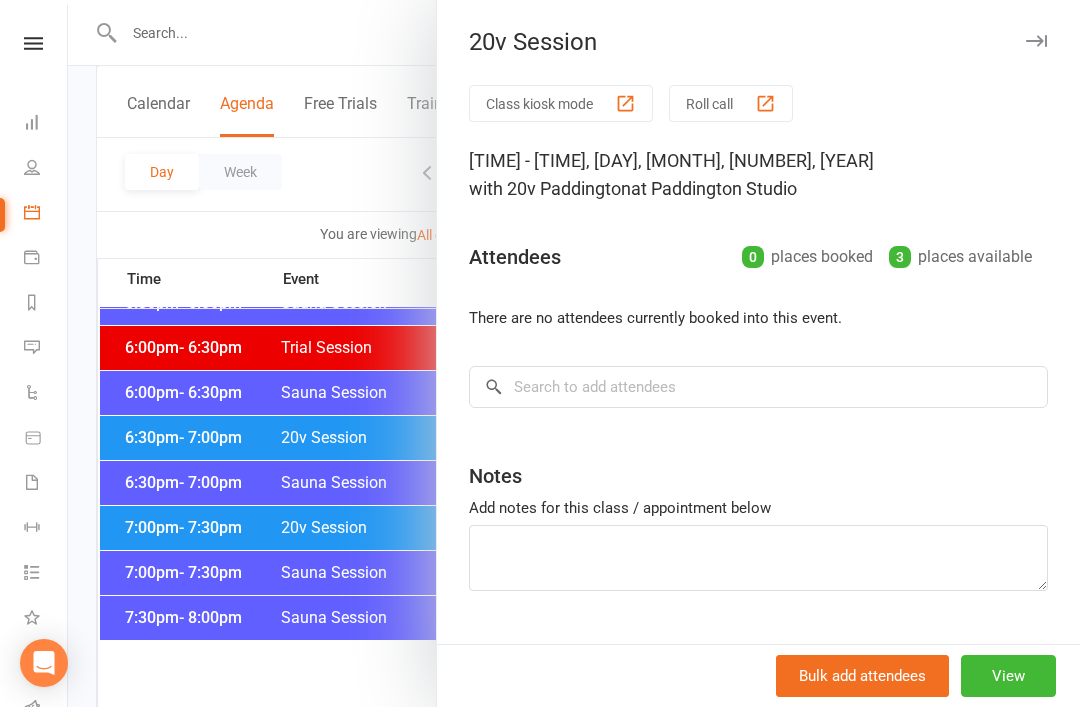 click at bounding box center [574, 353] 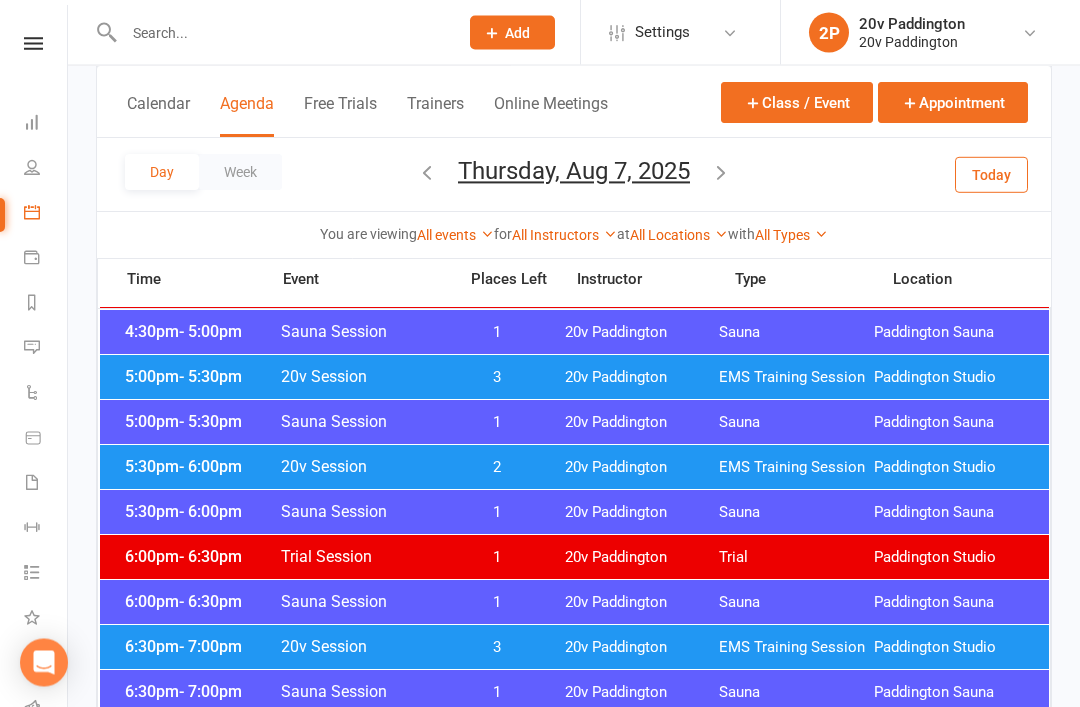 scroll, scrollTop: 1795, scrollLeft: 0, axis: vertical 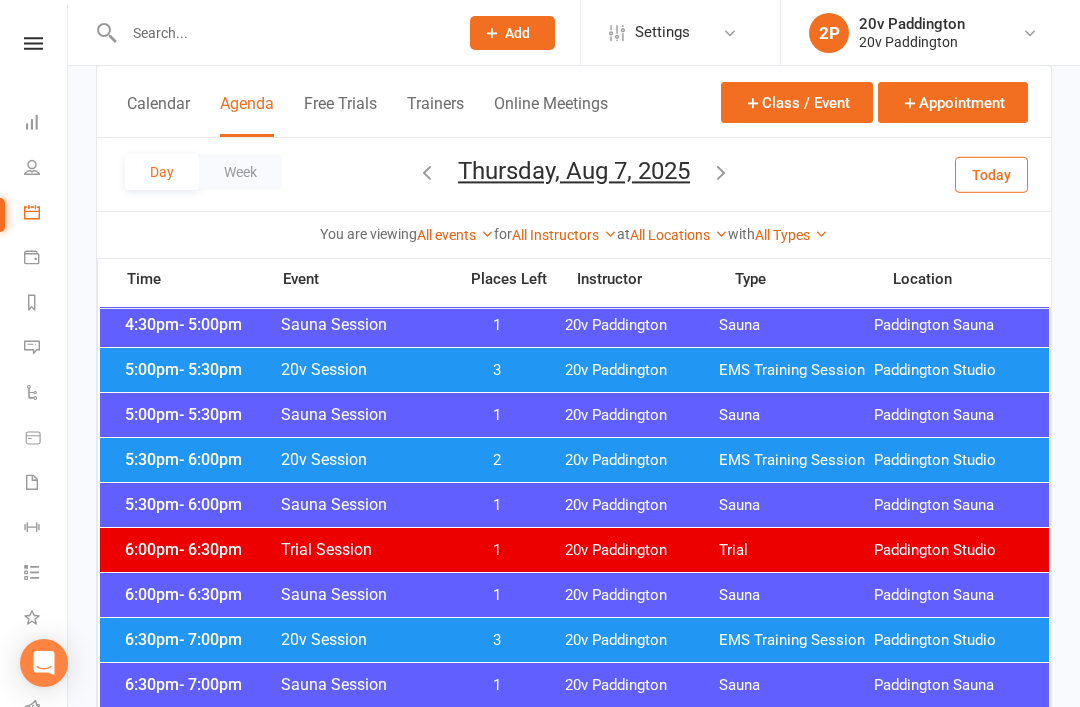 click on "[TIME] - [TIME] [EVENT] [TIME] [EVENT] [LOCATION] [LOCATION]" at bounding box center [574, 370] 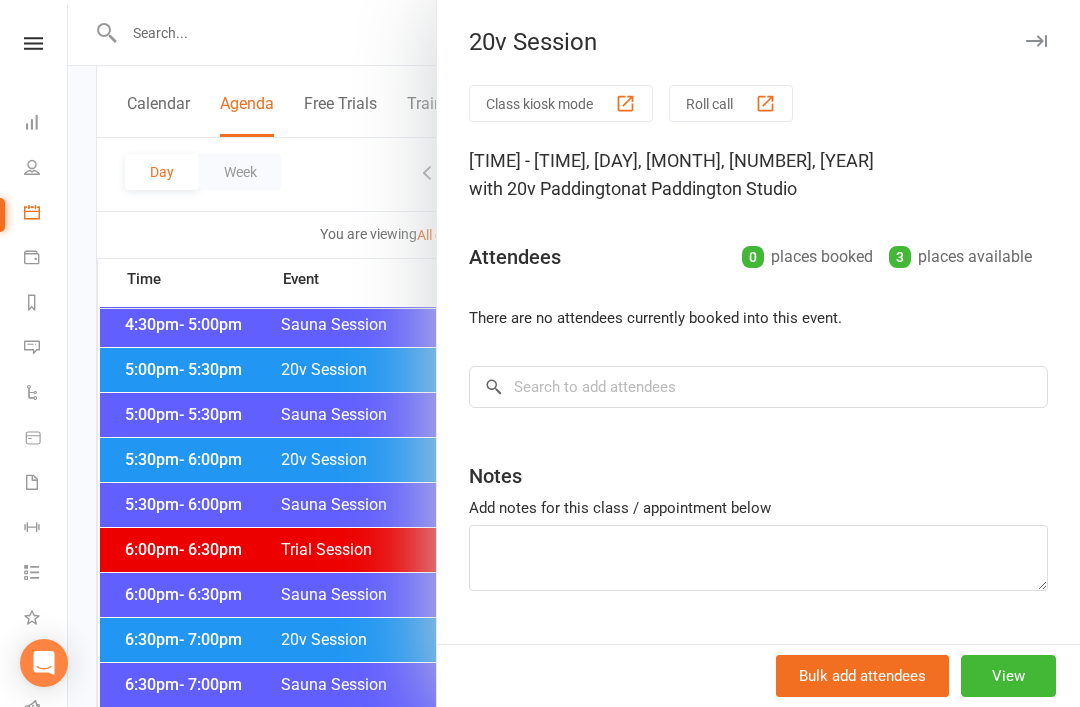 click at bounding box center (574, 353) 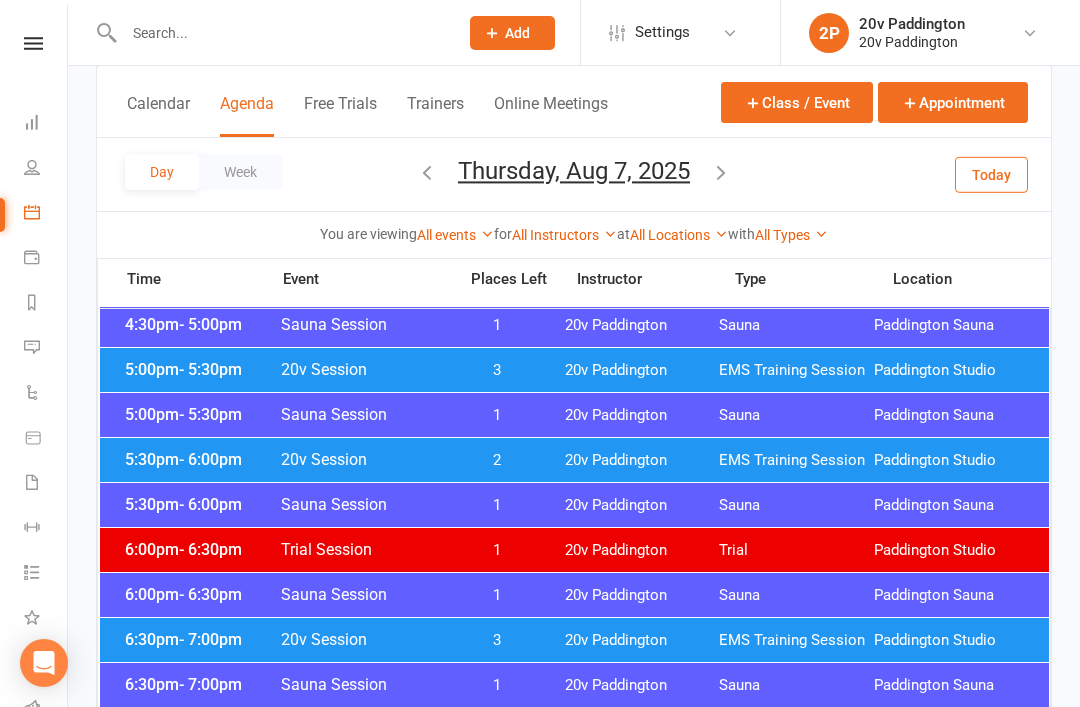 click on "20v Session" at bounding box center [362, 369] 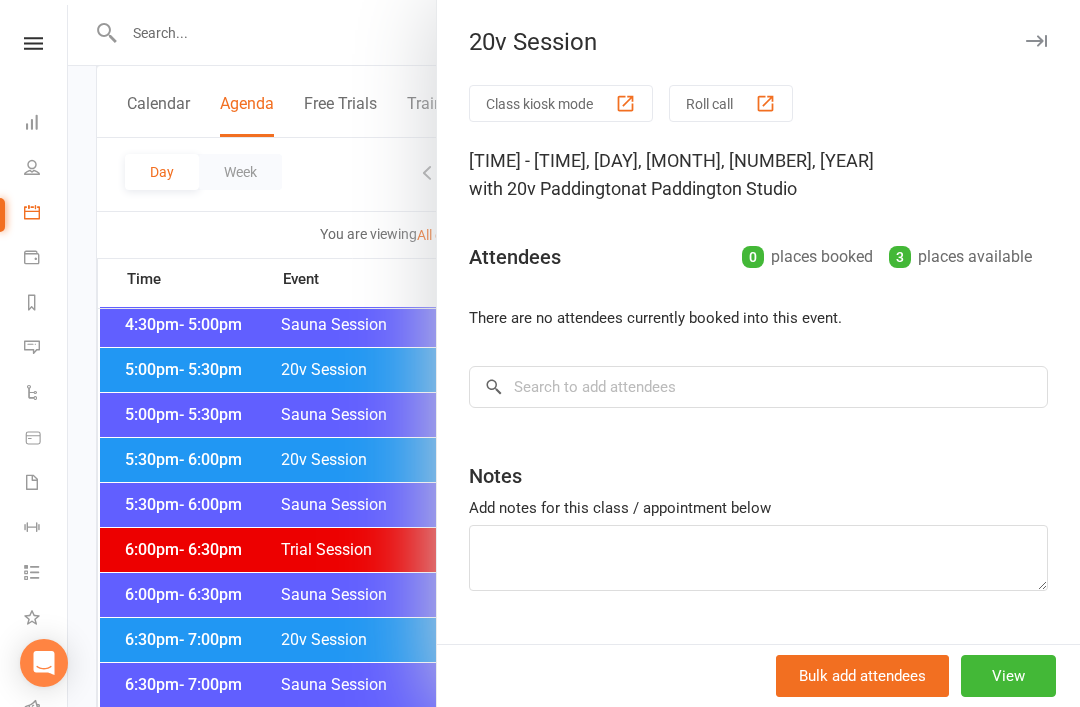click at bounding box center (574, 353) 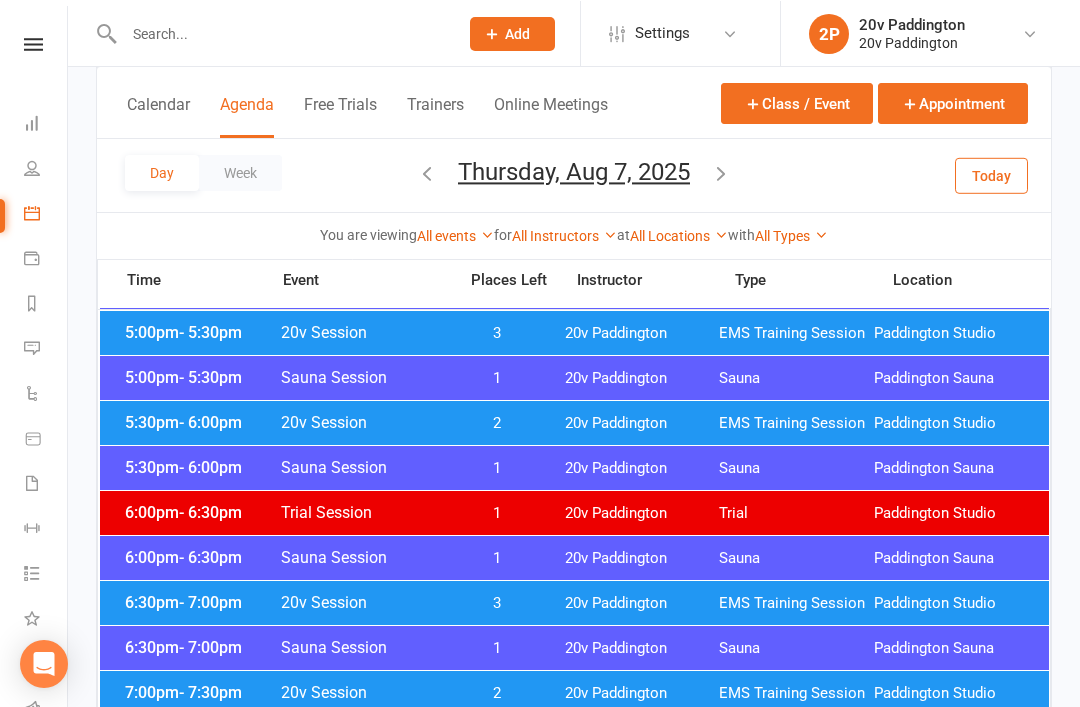 click on "Messages   -1" at bounding box center (46, 349) 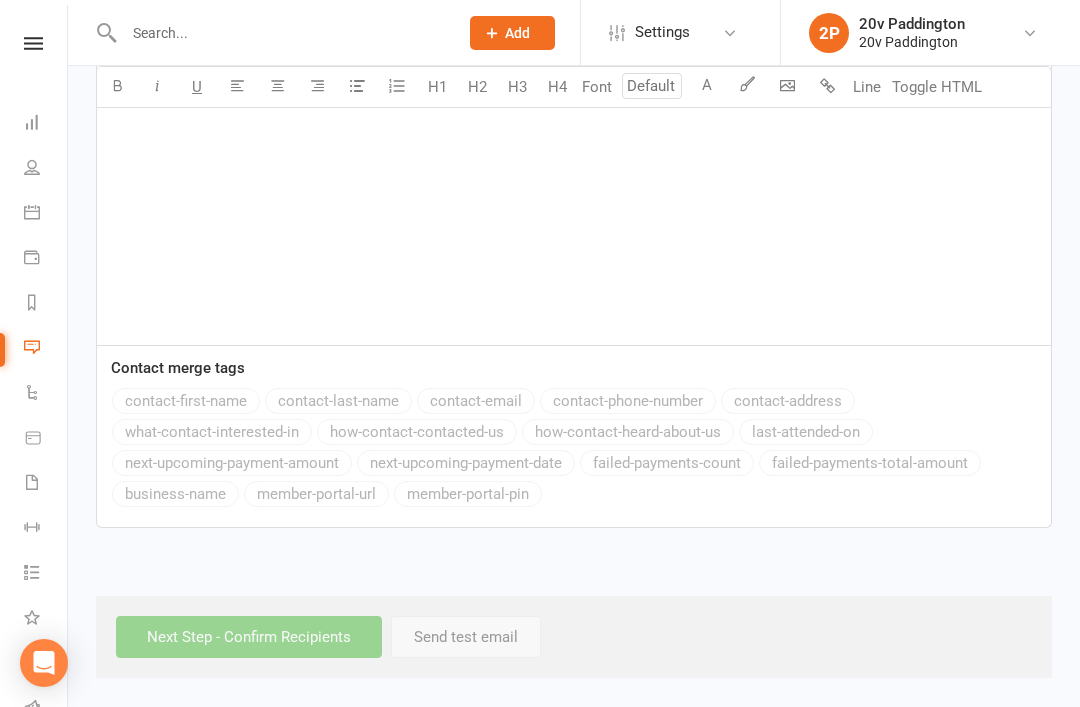 scroll, scrollTop: 0, scrollLeft: 0, axis: both 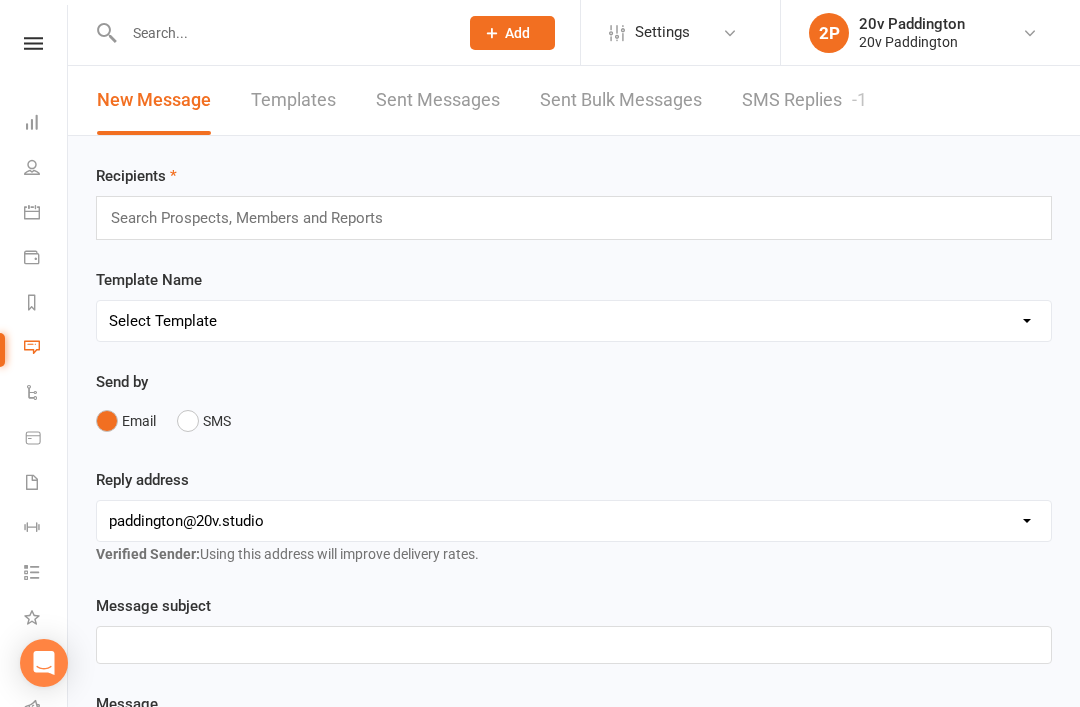 click on "SMS Replies  -1" at bounding box center [804, 100] 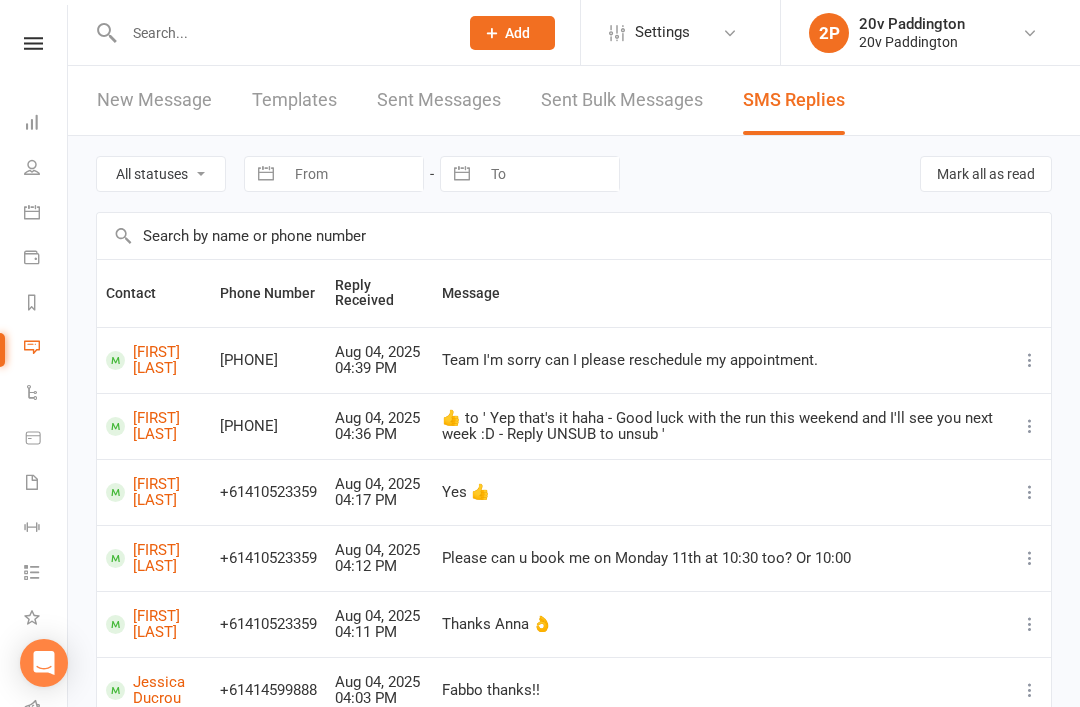 scroll, scrollTop: 49, scrollLeft: 0, axis: vertical 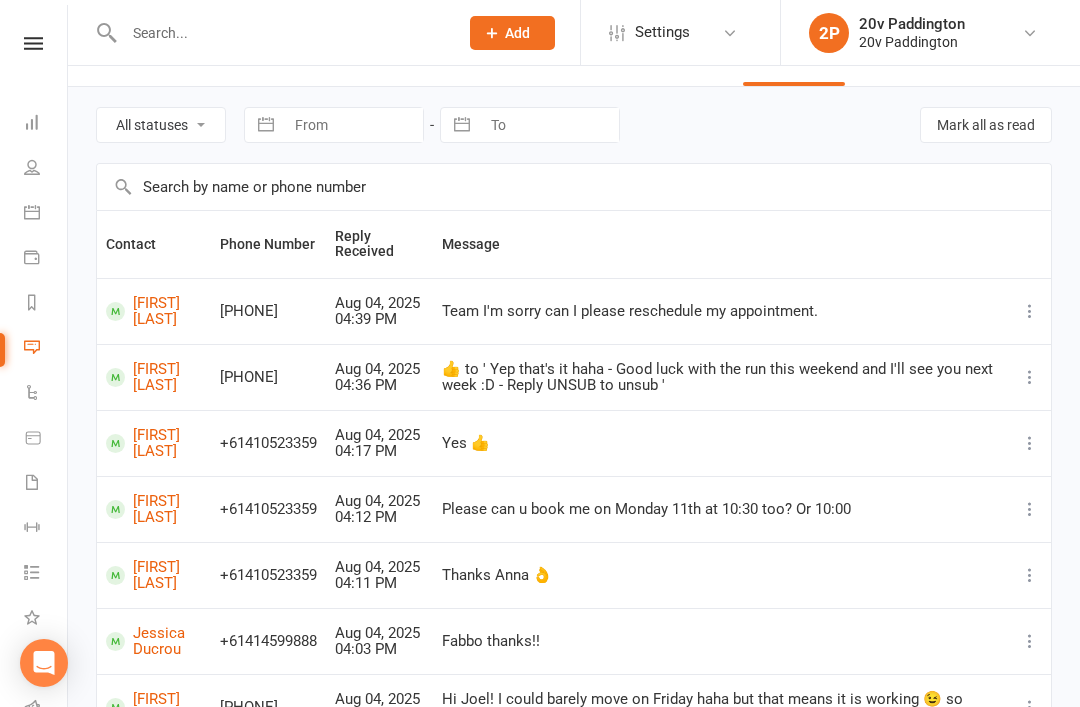 click on "Calendar" at bounding box center (46, 214) 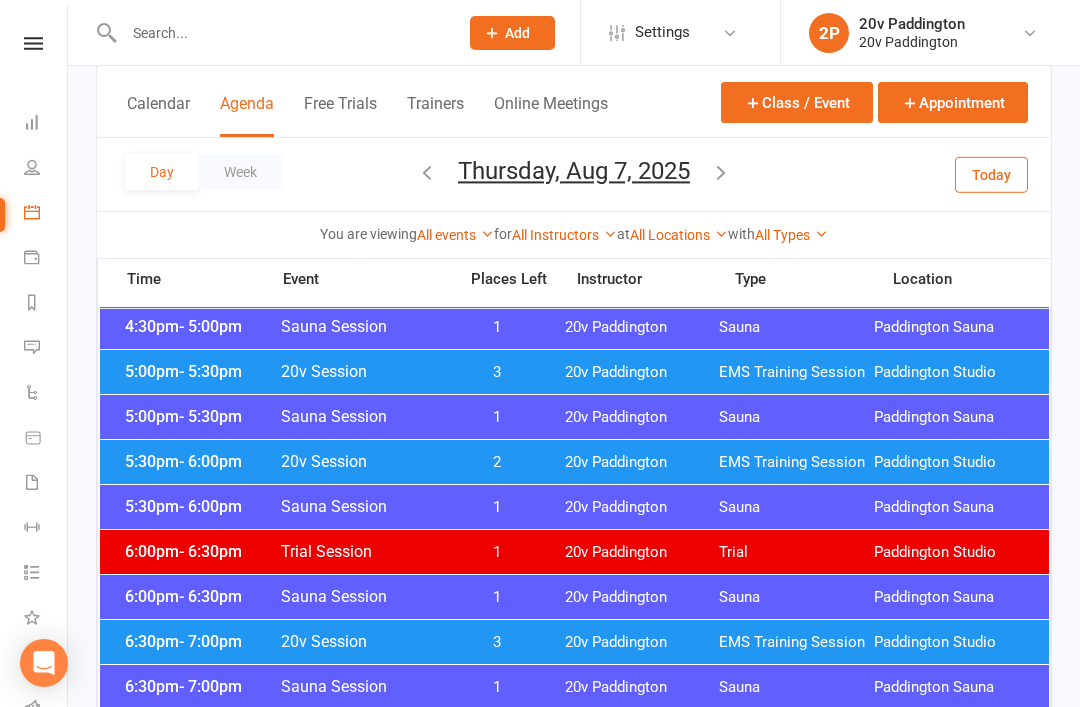 scroll, scrollTop: 1919, scrollLeft: 0, axis: vertical 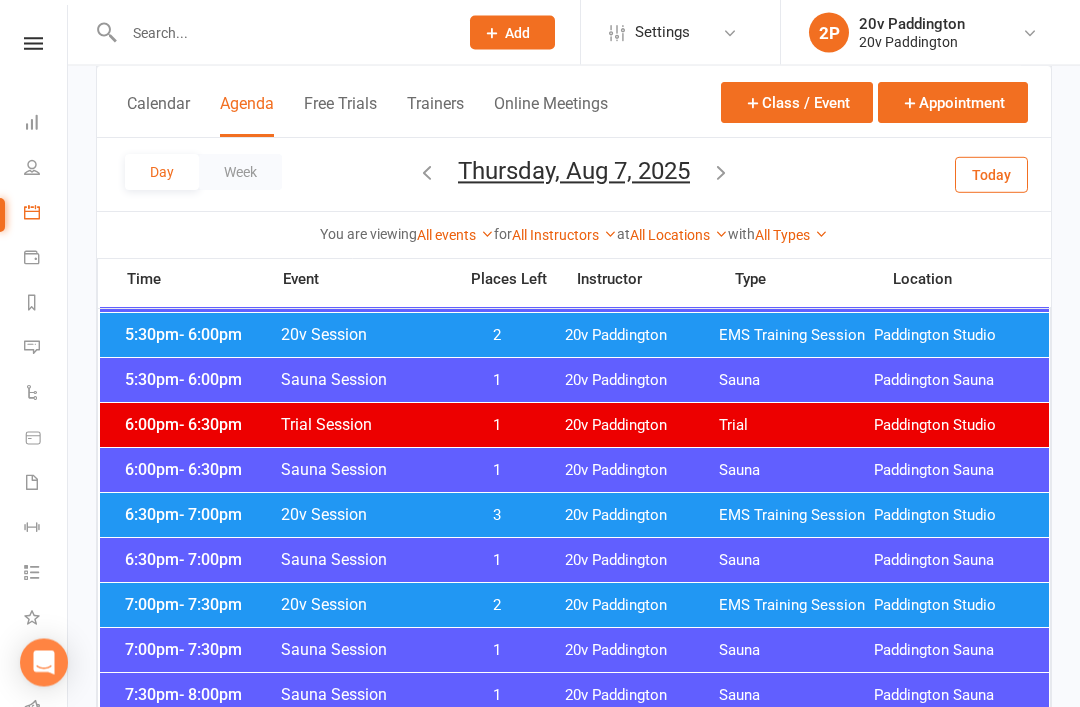 click on "[TIME] - [TIME] 20v Session 2 20v Paddington EMS Training Session Paddington Studio" at bounding box center [574, 606] 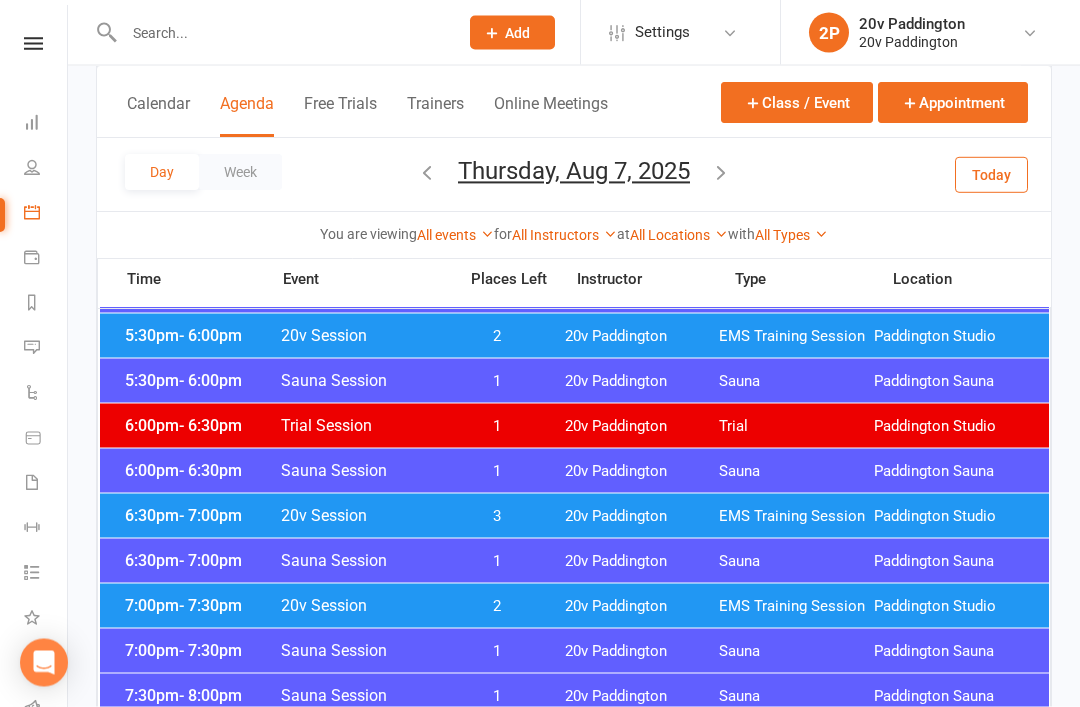 scroll, scrollTop: 1920, scrollLeft: 0, axis: vertical 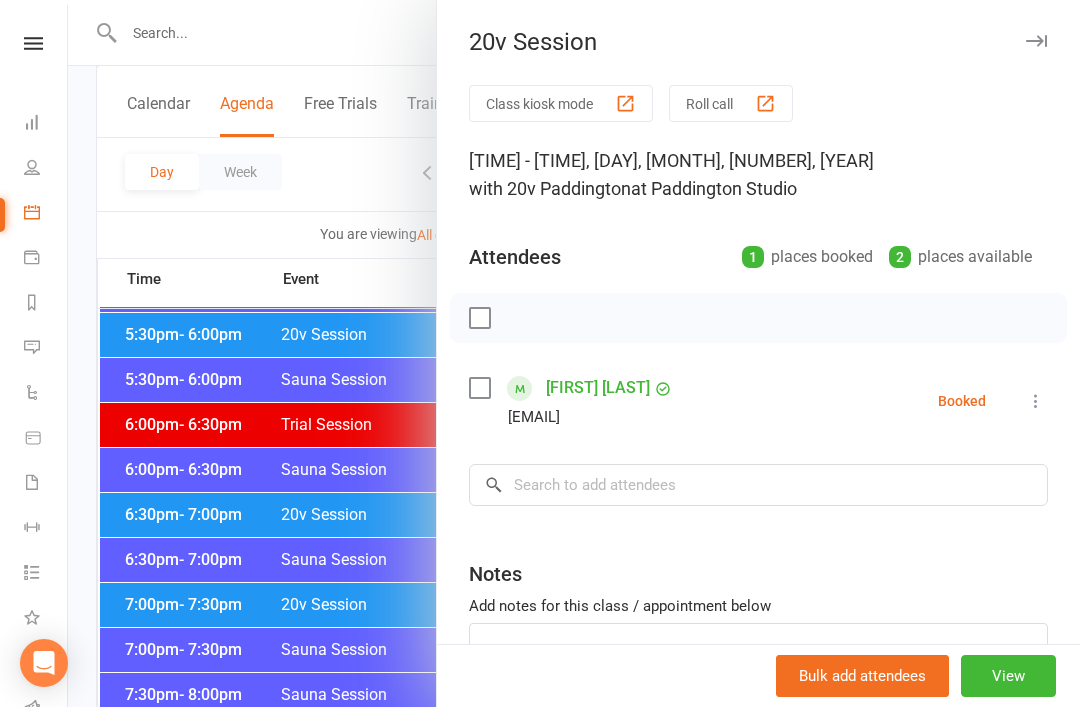 click at bounding box center (574, 353) 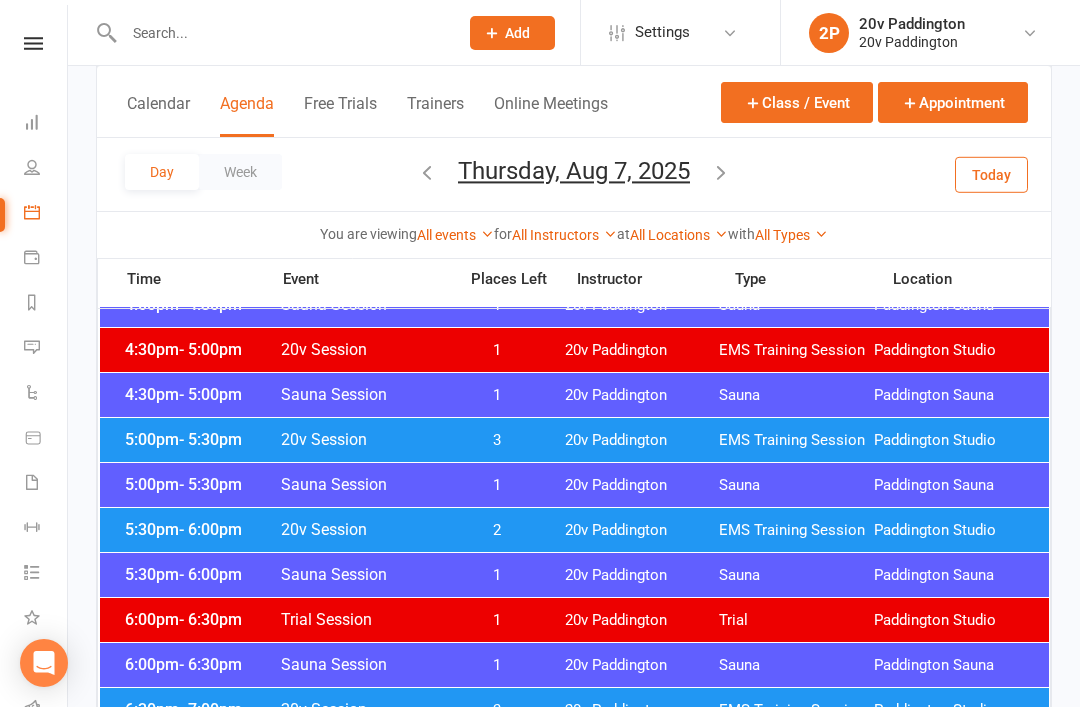 scroll, scrollTop: 1719, scrollLeft: 0, axis: vertical 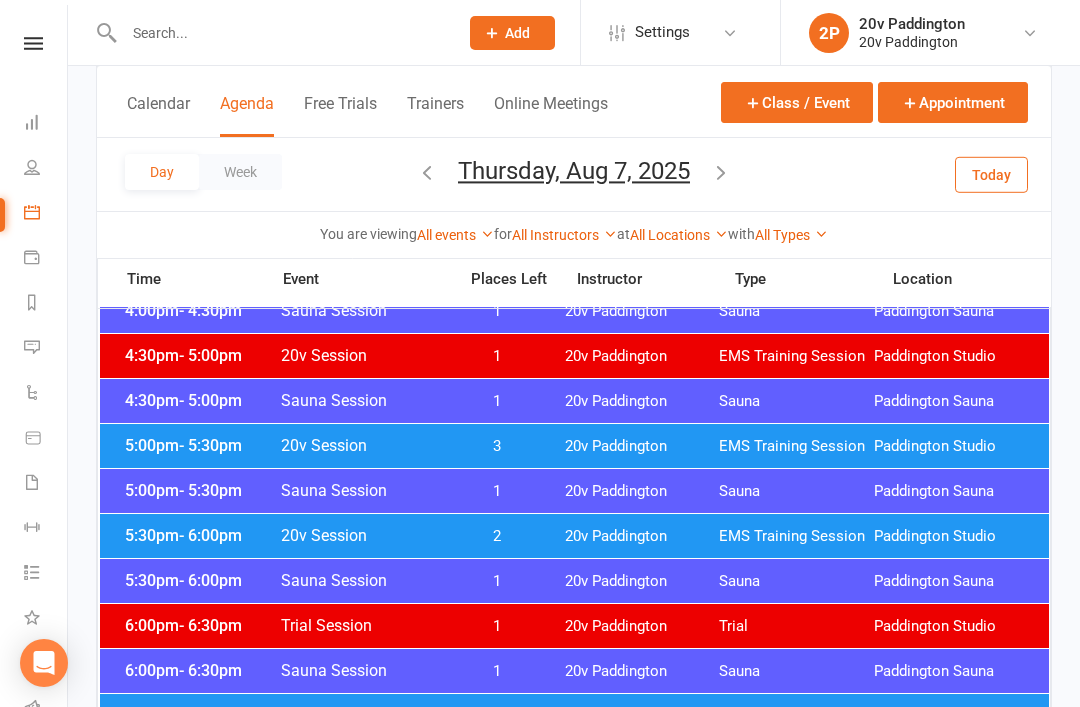 click on "[TIME] - [TIME] [EVENT] [TIME] [EVENT] [LOCATION] [LOCATION]" at bounding box center (574, 446) 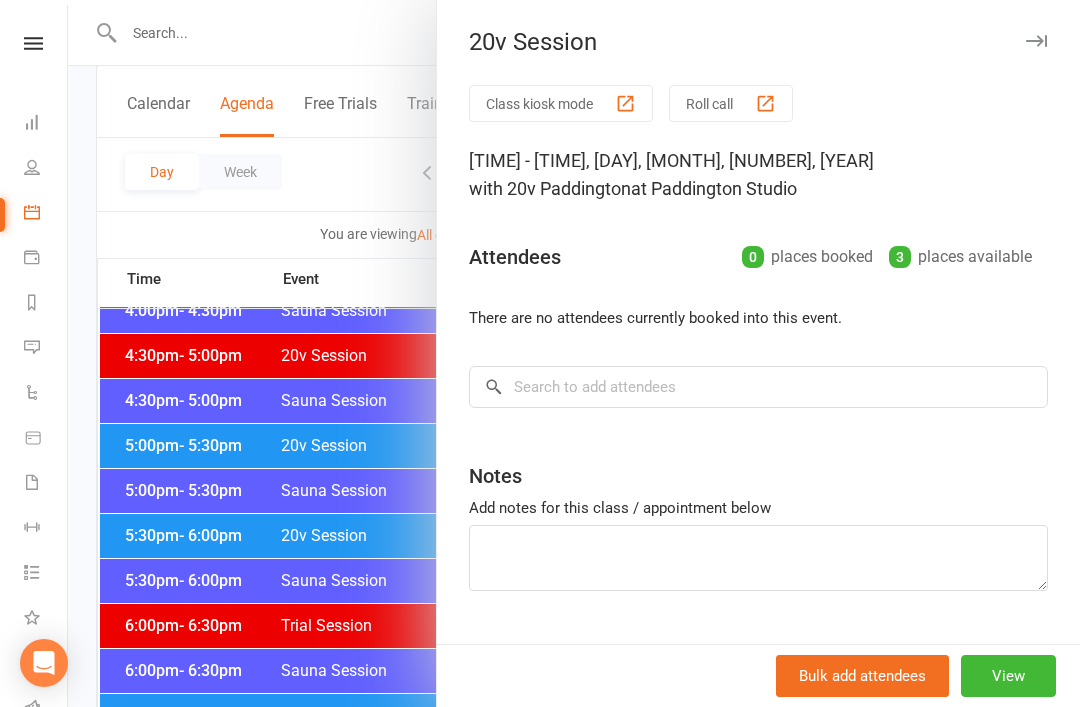 click at bounding box center [574, 353] 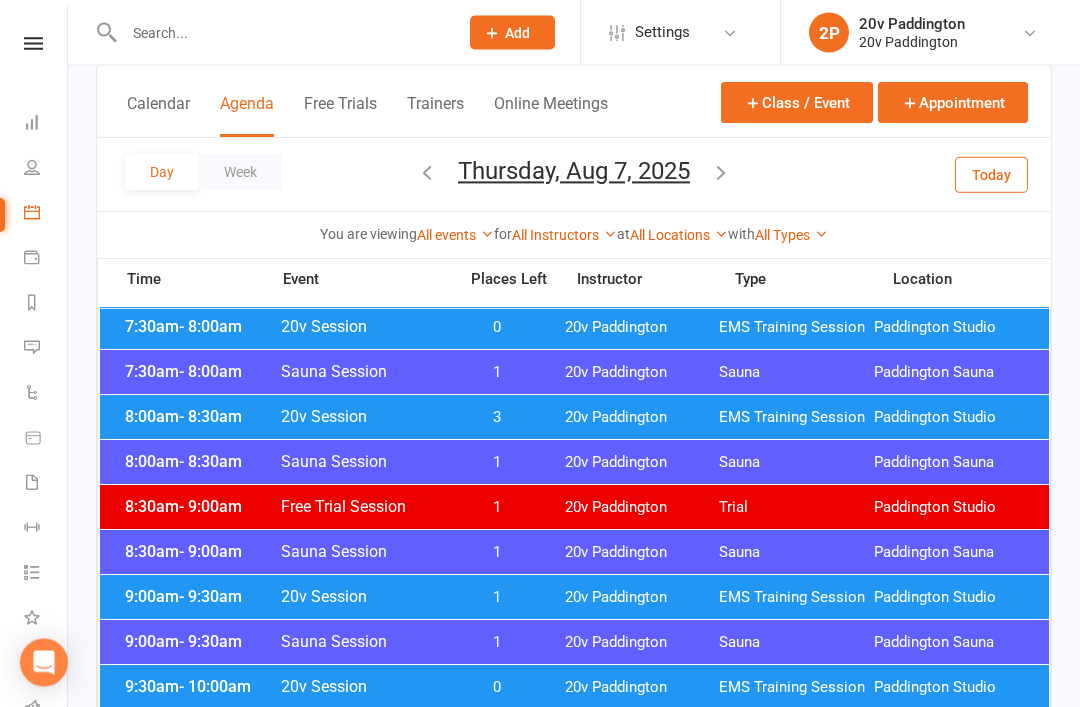 scroll, scrollTop: 0, scrollLeft: 0, axis: both 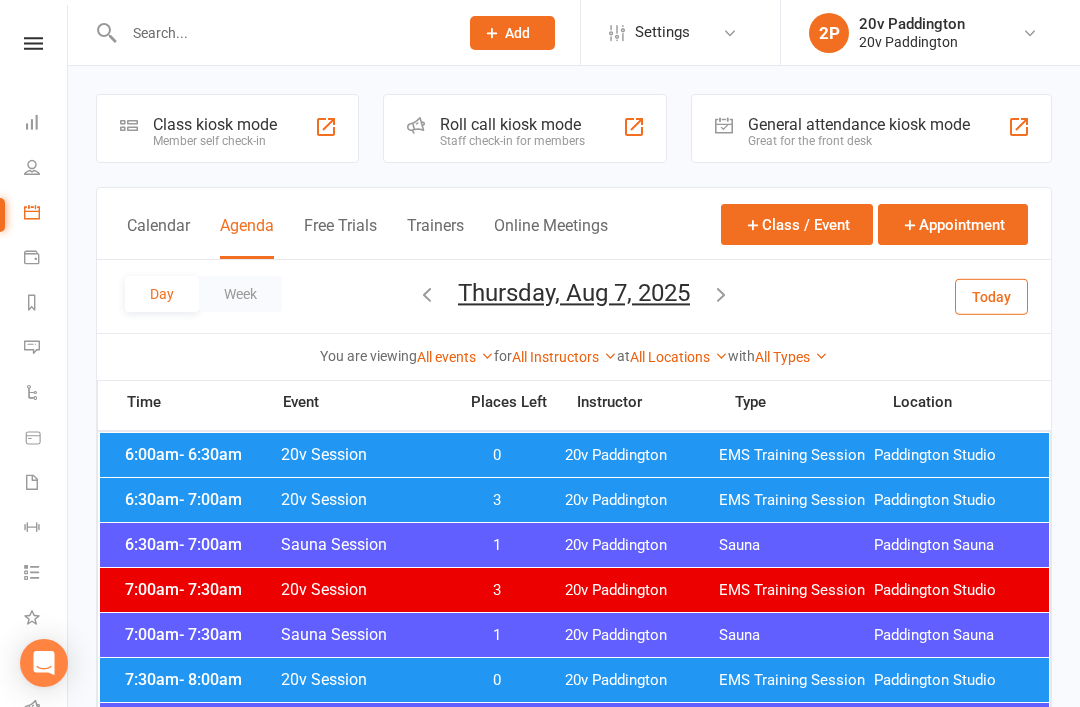click on "Thursday, Aug 7, 2025" at bounding box center [574, 293] 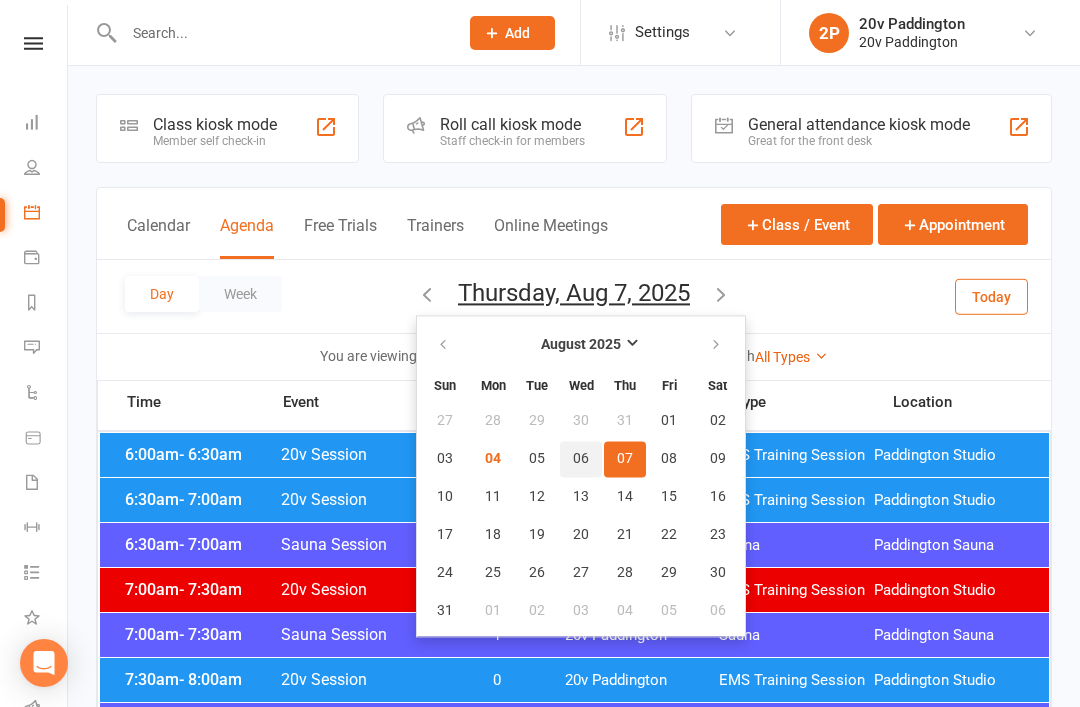 click on "06" at bounding box center (581, 459) 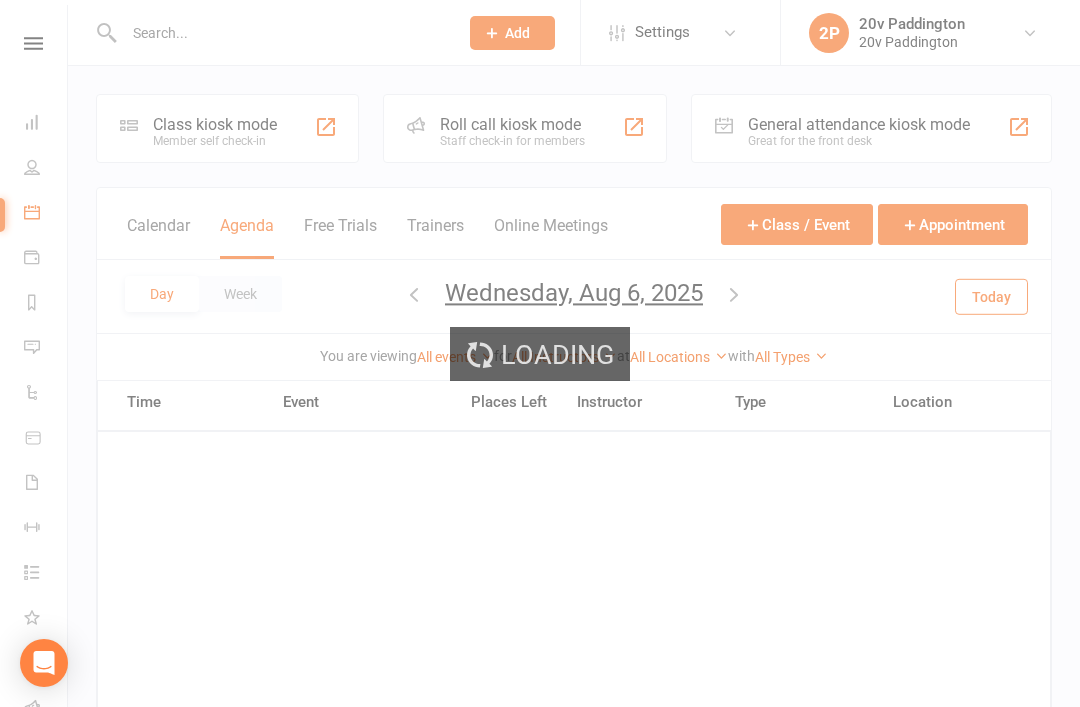 click at bounding box center (281, 33) 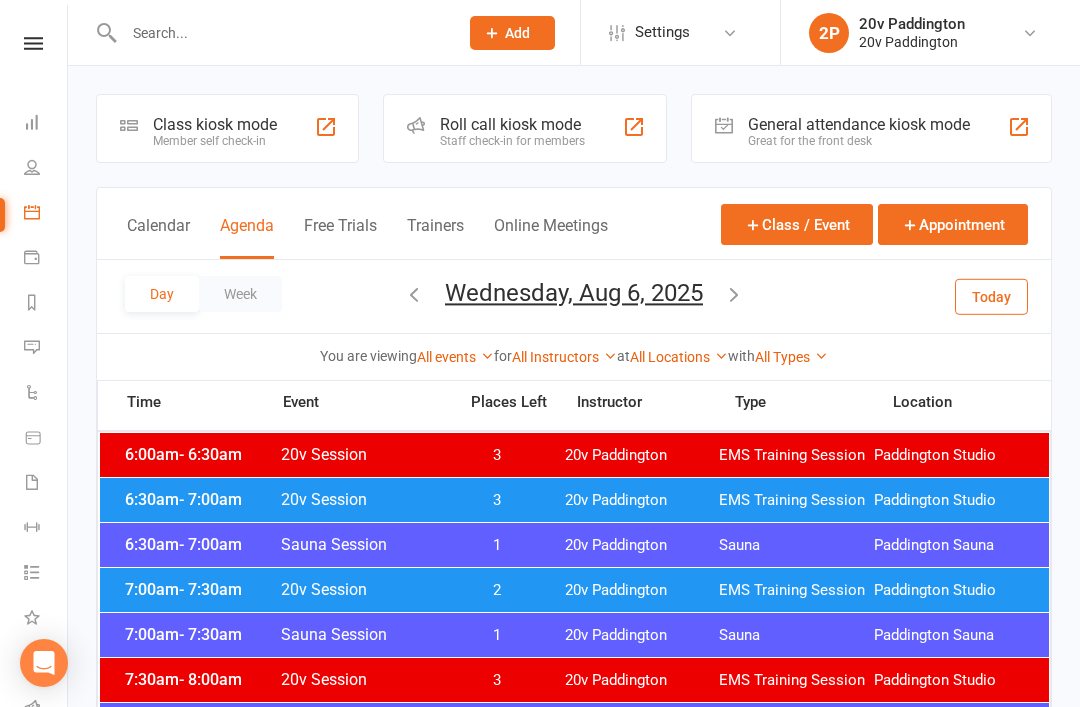 click at bounding box center (281, 33) 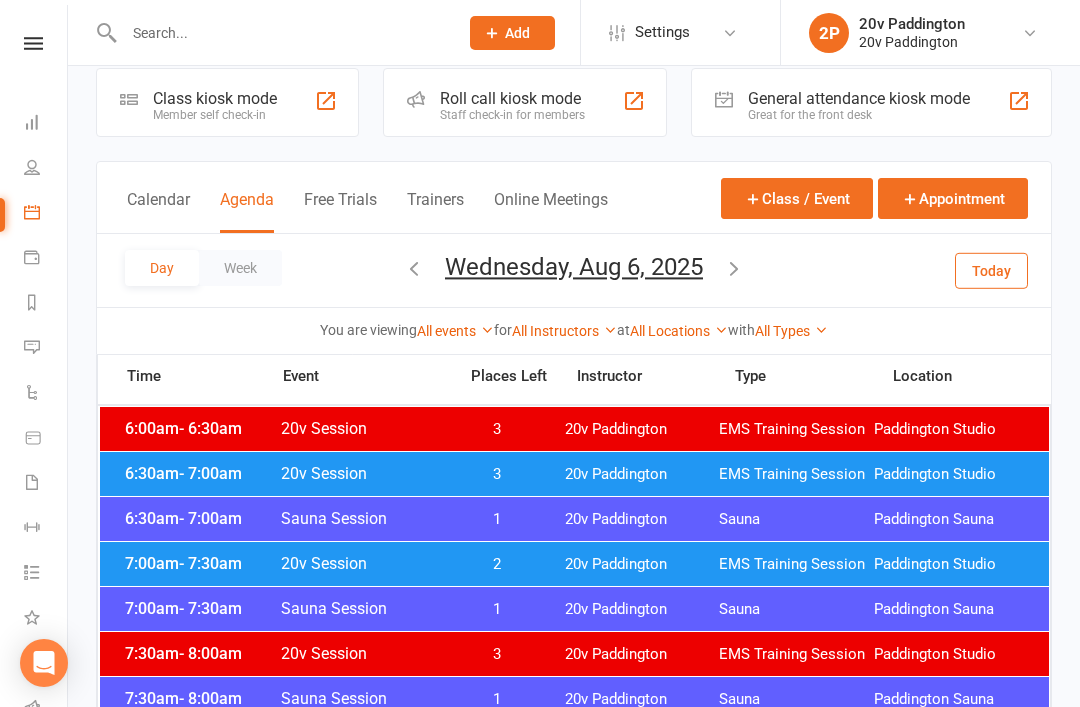 scroll, scrollTop: 0, scrollLeft: 0, axis: both 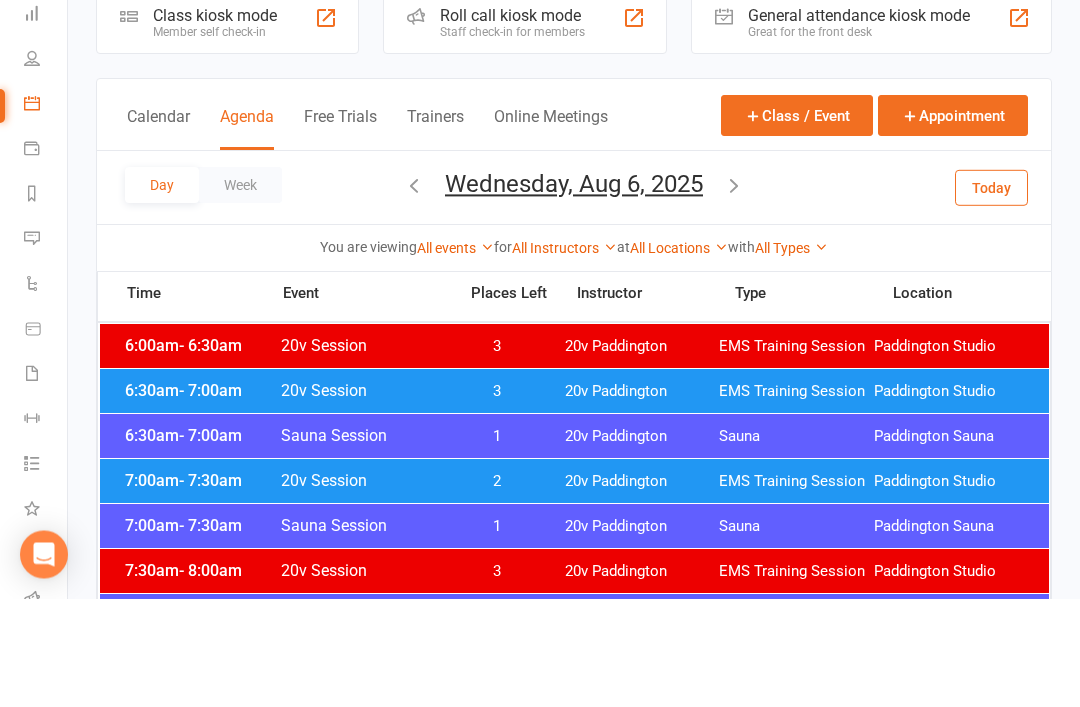 click on "Today" at bounding box center (991, 296) 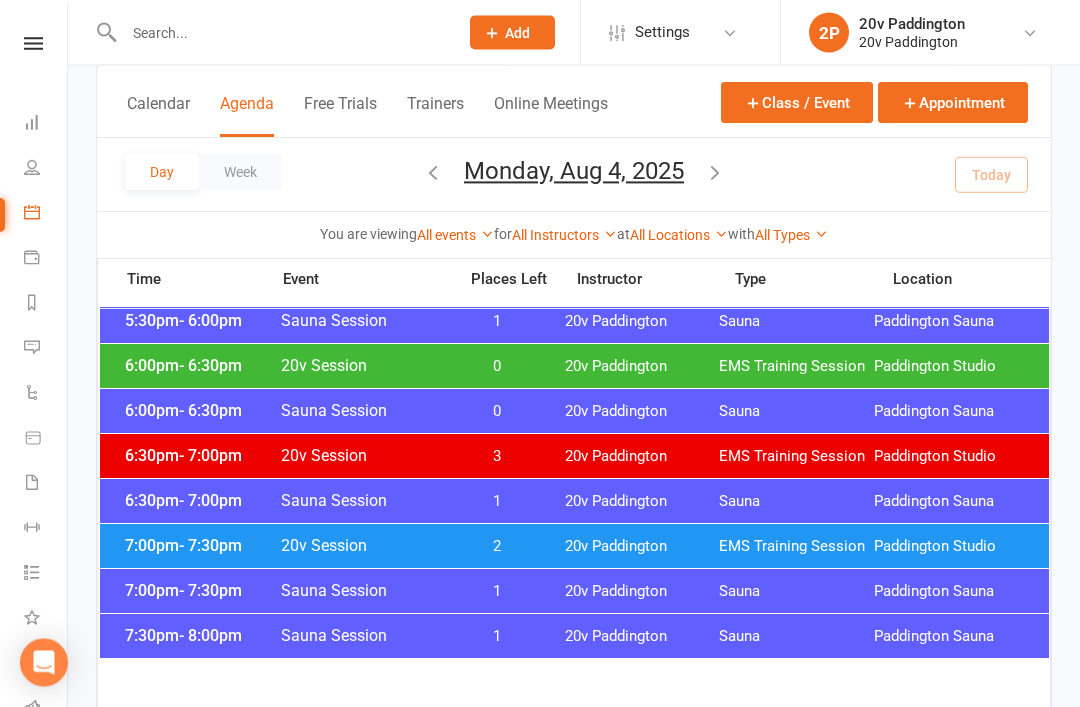 scroll, scrollTop: 2020, scrollLeft: 0, axis: vertical 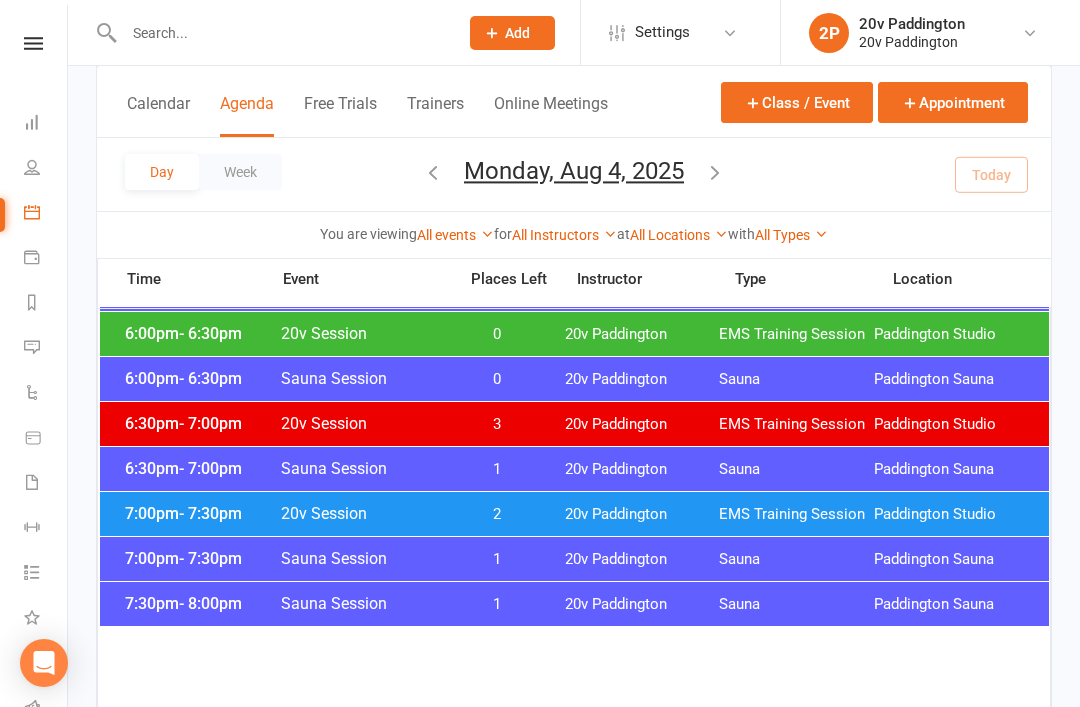 click on "20v Paddington" at bounding box center [642, 334] 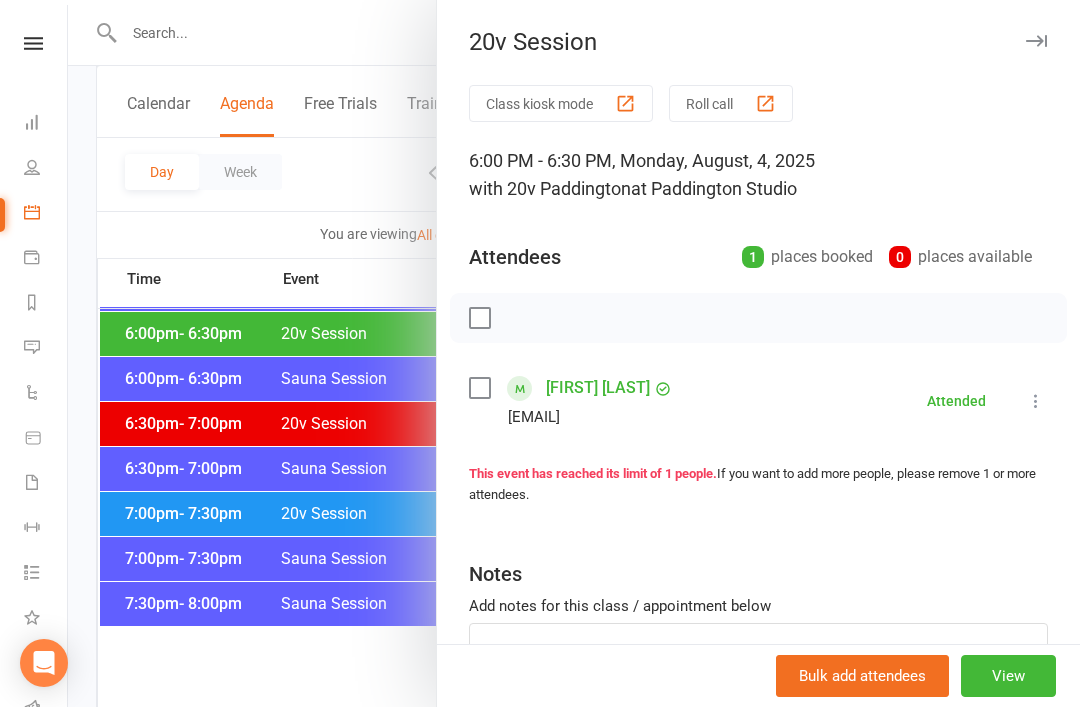 click at bounding box center (574, 353) 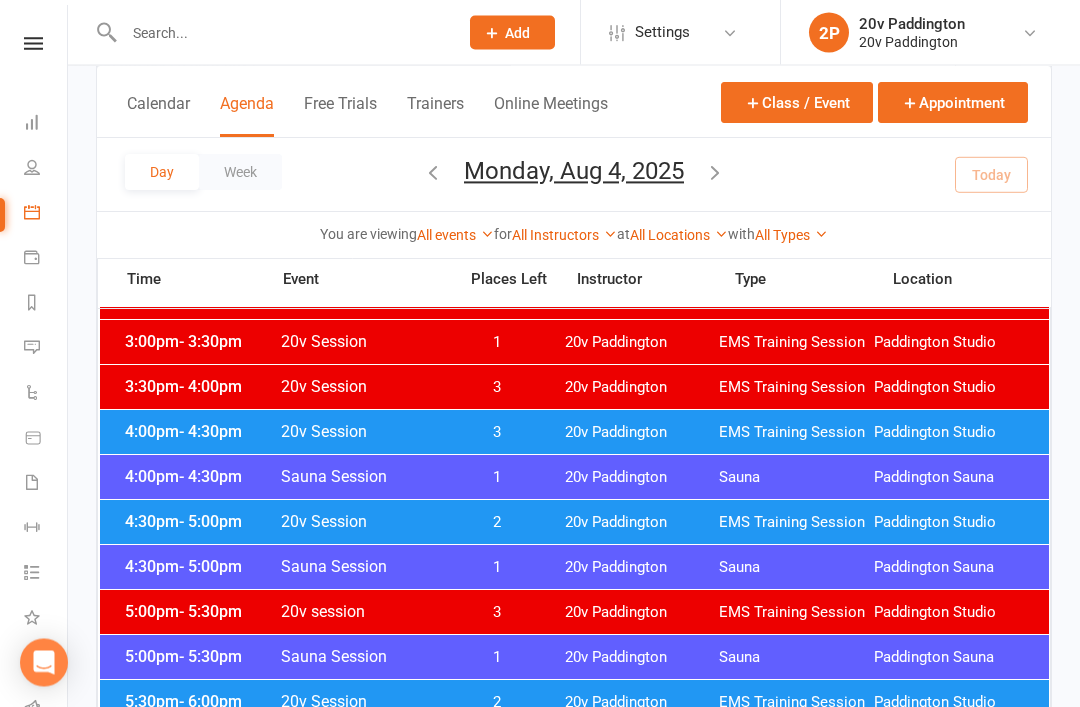 scroll, scrollTop: 1562, scrollLeft: 0, axis: vertical 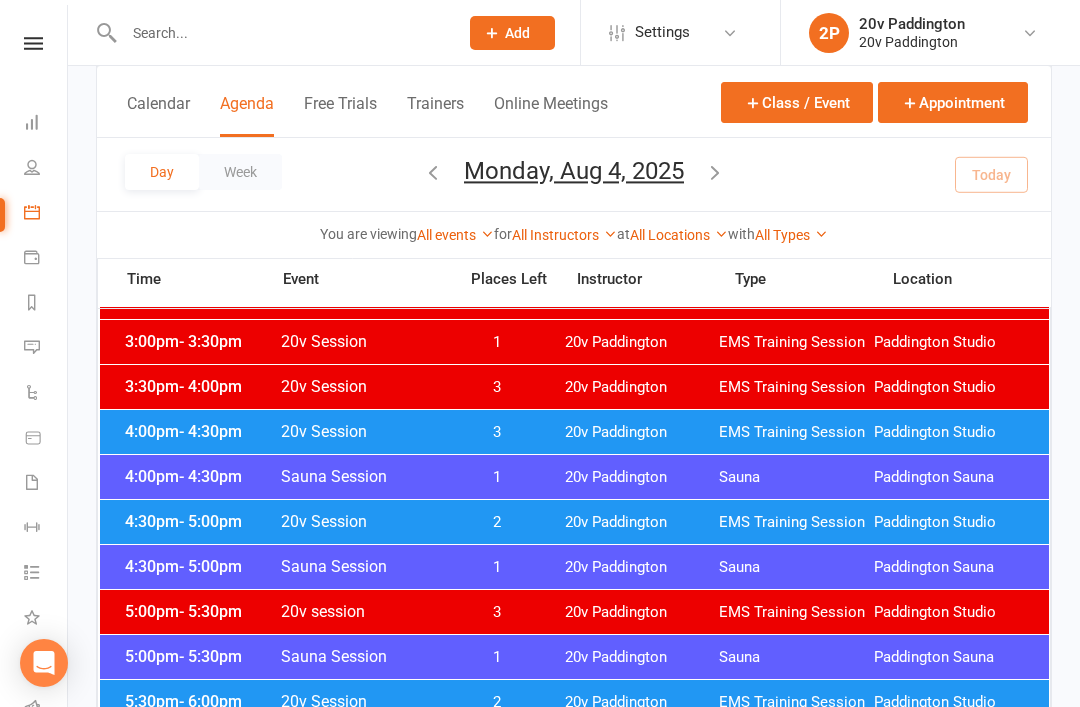 click on "2" at bounding box center [497, 522] 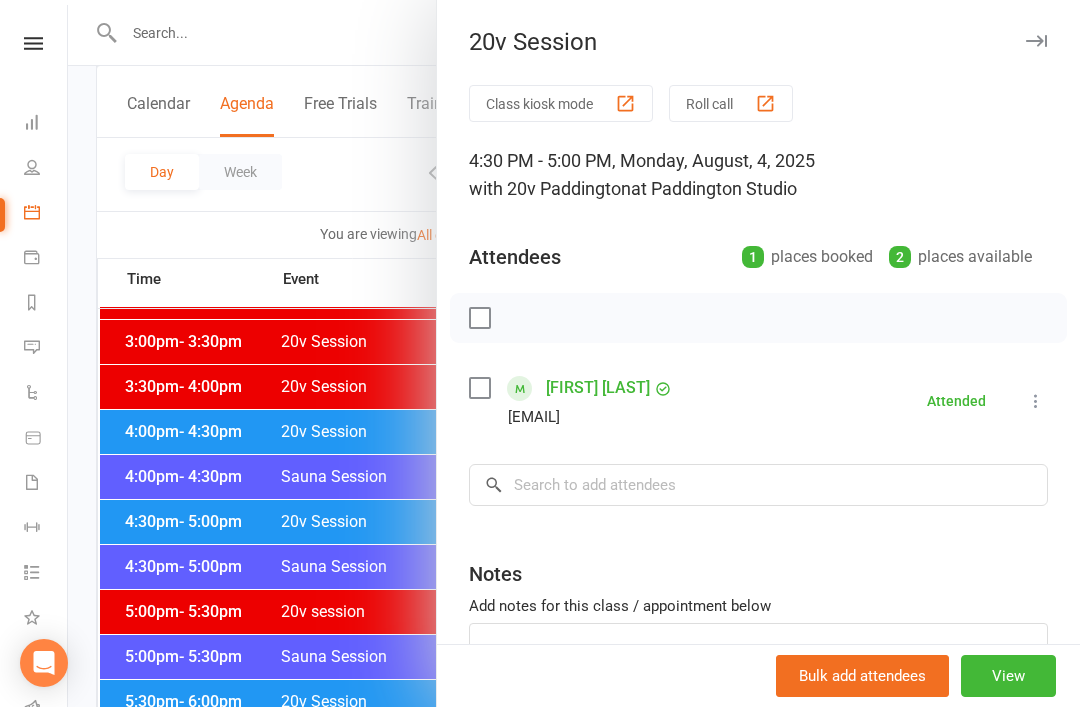click at bounding box center (574, 353) 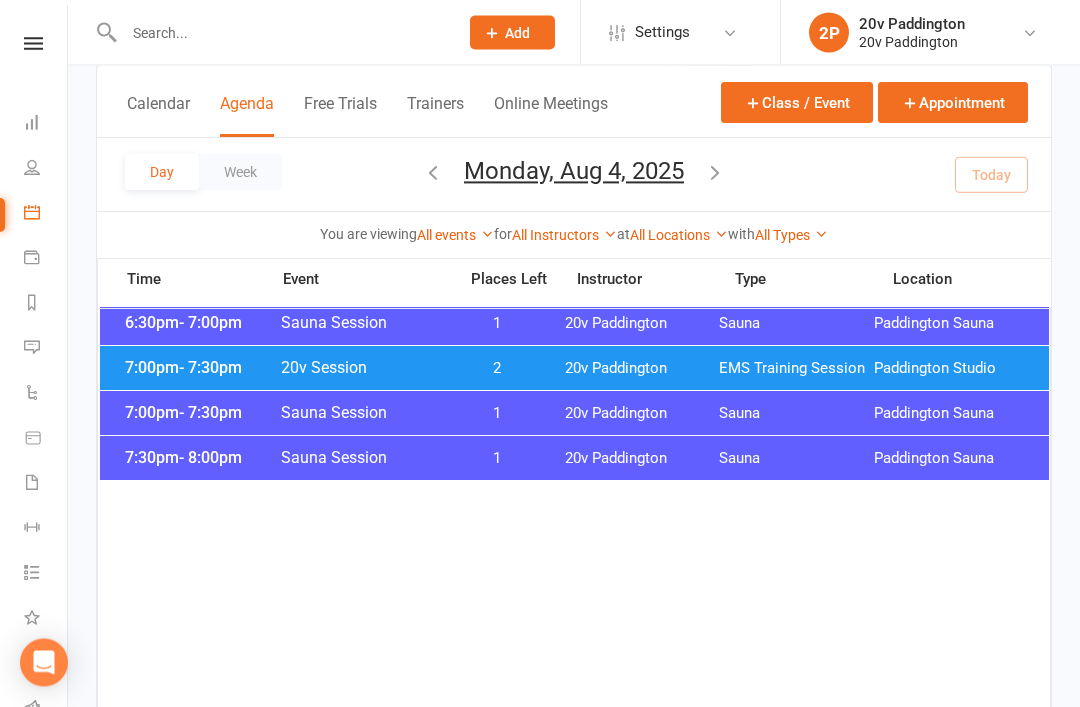 scroll, scrollTop: 2166, scrollLeft: 0, axis: vertical 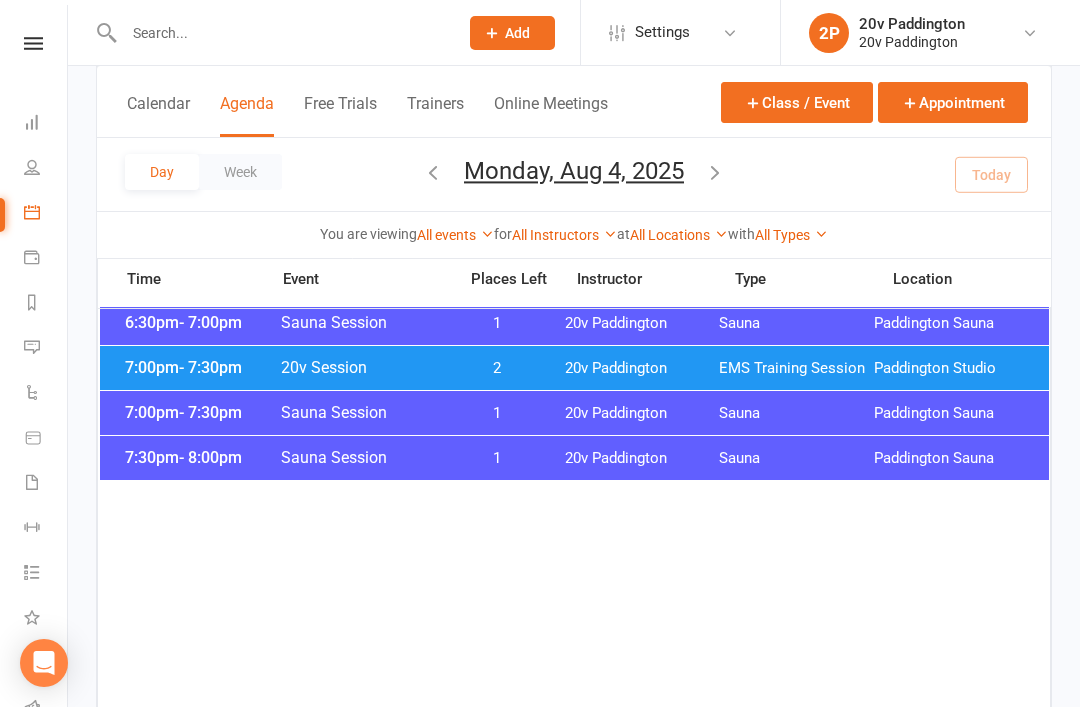 click at bounding box center (32, 347) 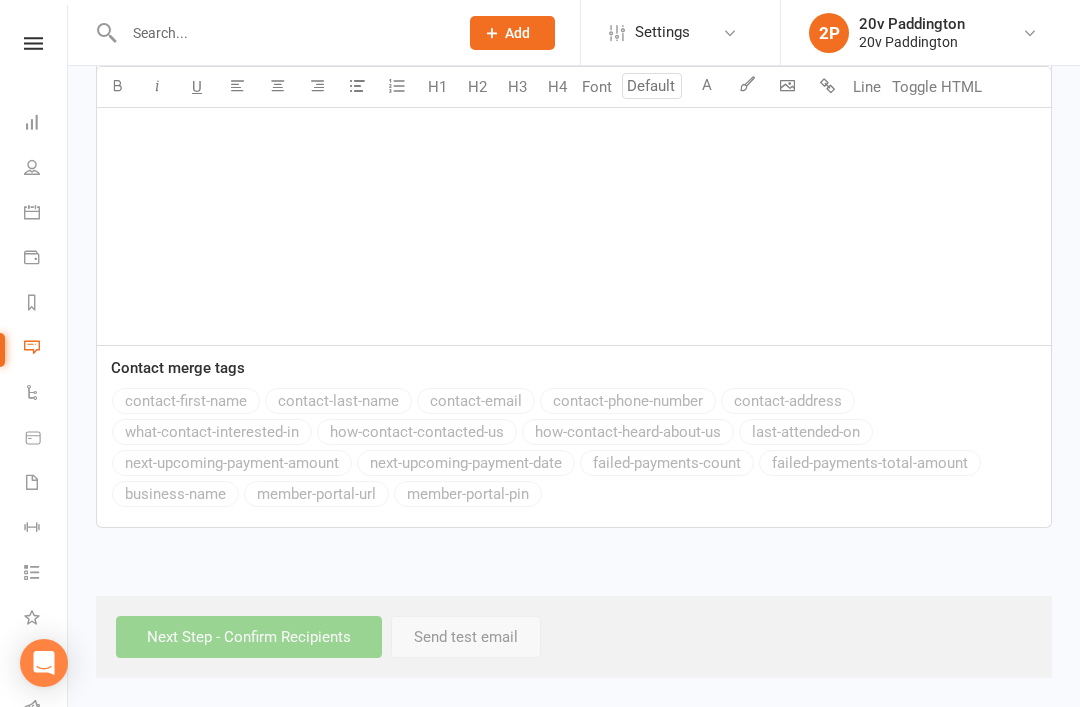 scroll, scrollTop: 0, scrollLeft: 0, axis: both 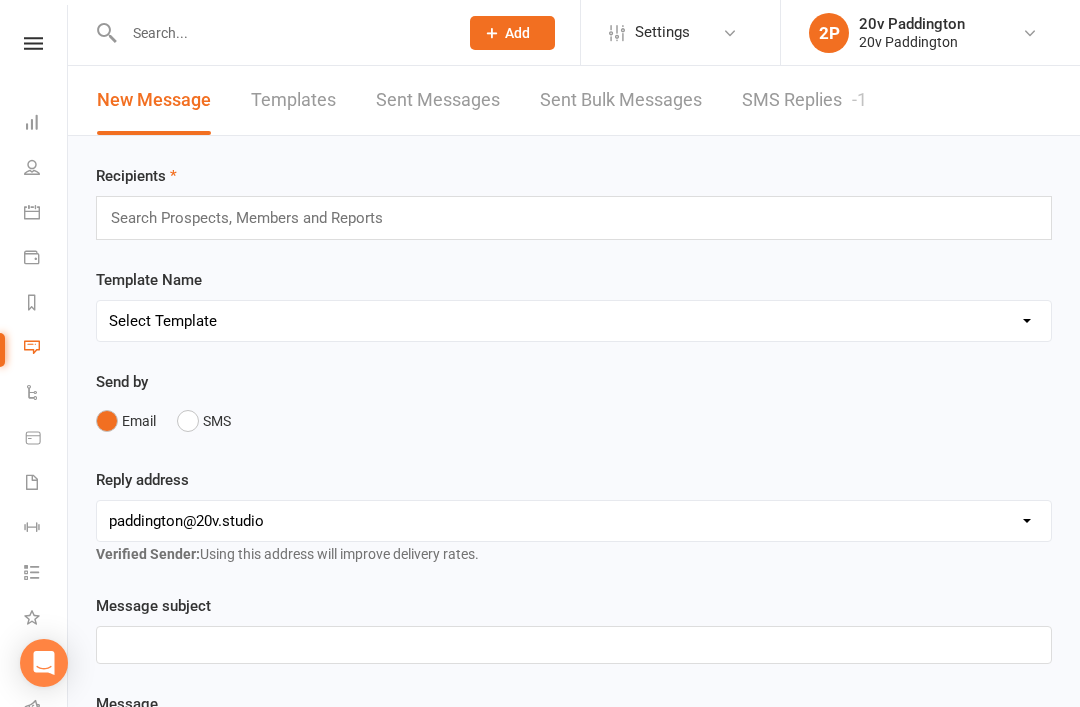 click on "SMS Replies  -1" at bounding box center (804, 100) 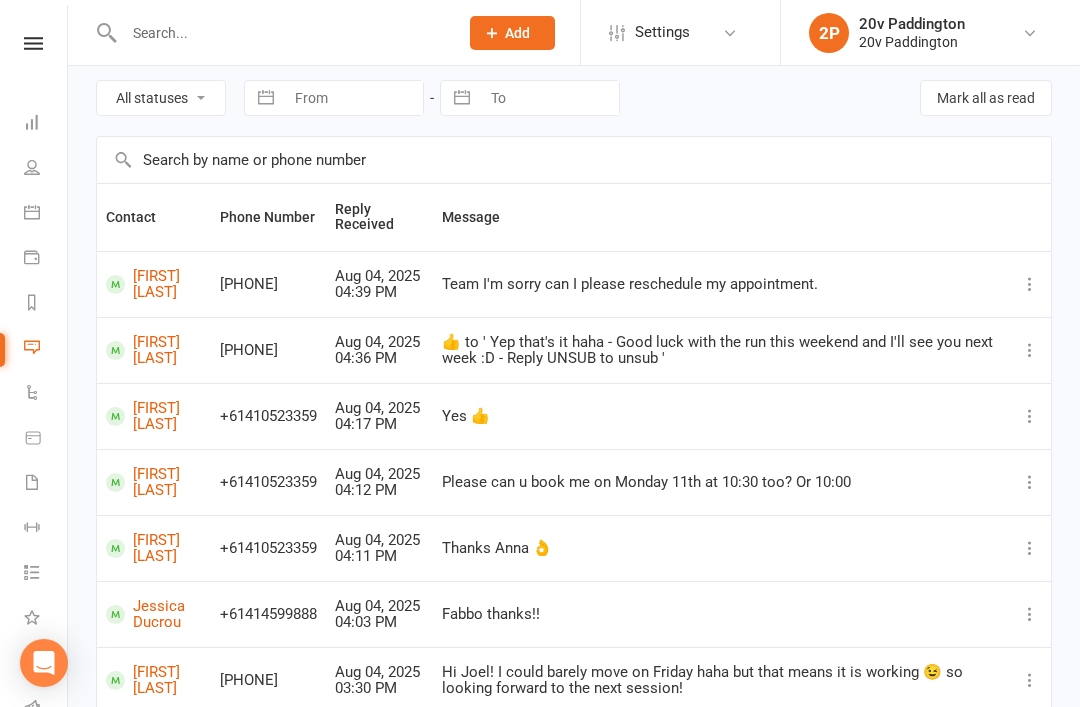 scroll, scrollTop: 0, scrollLeft: 0, axis: both 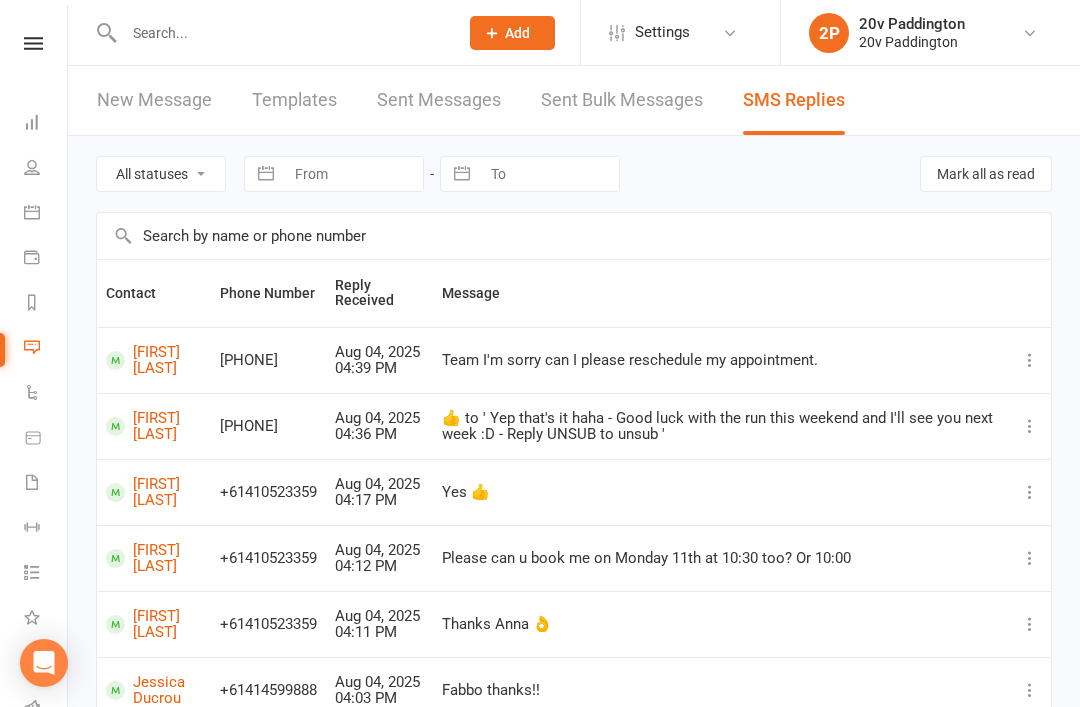 click on "Calendar" at bounding box center [46, 214] 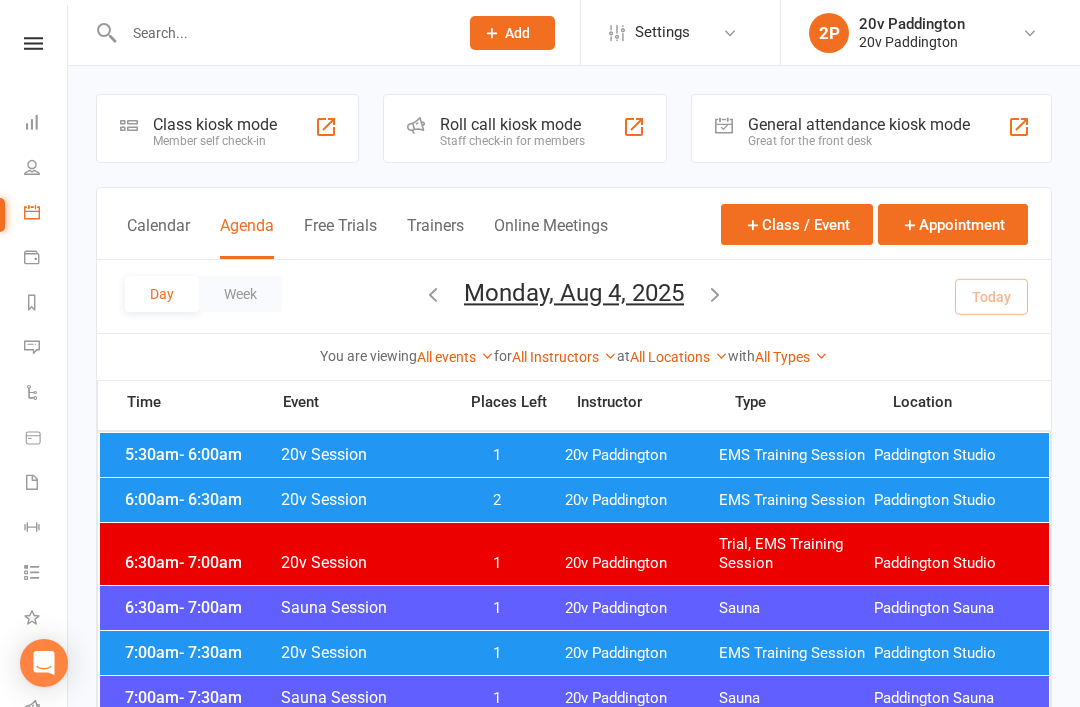 click on "Messages   -1" at bounding box center (46, 349) 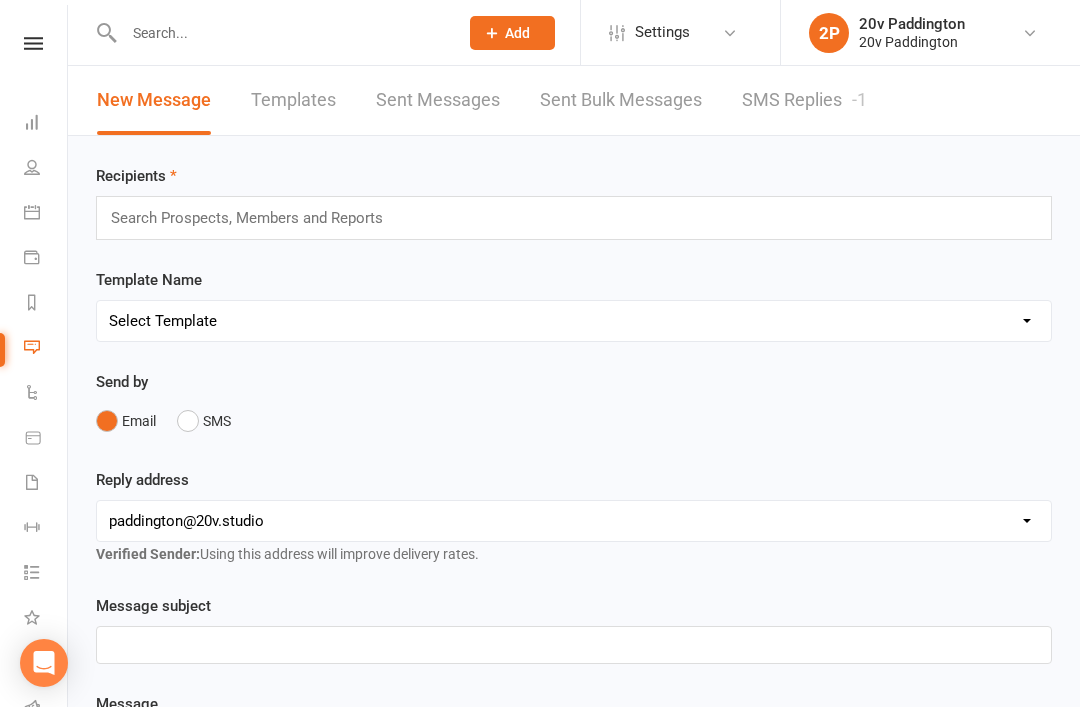 click on "SMS Replies  -1" at bounding box center [804, 100] 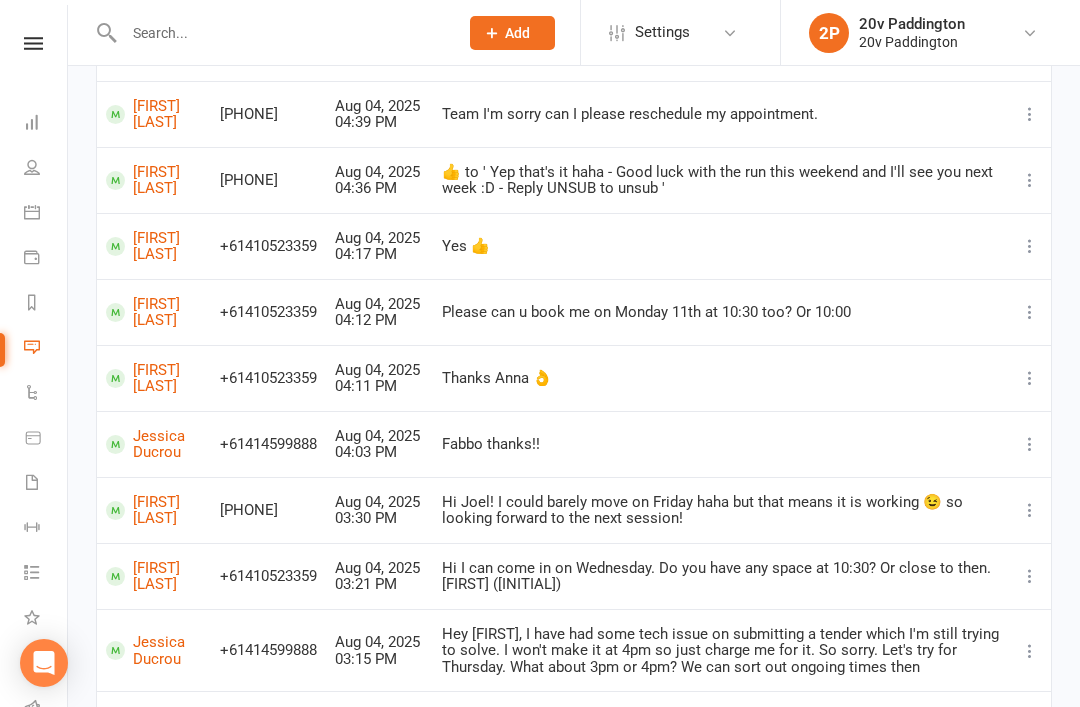 scroll, scrollTop: 0, scrollLeft: 0, axis: both 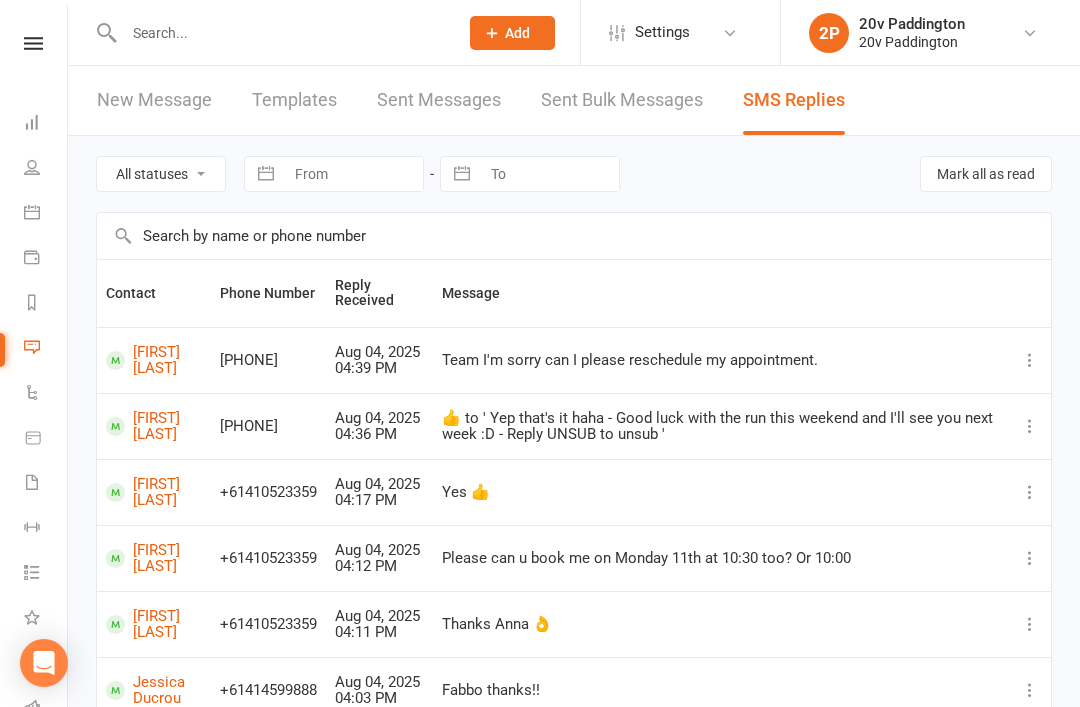 click at bounding box center [32, 212] 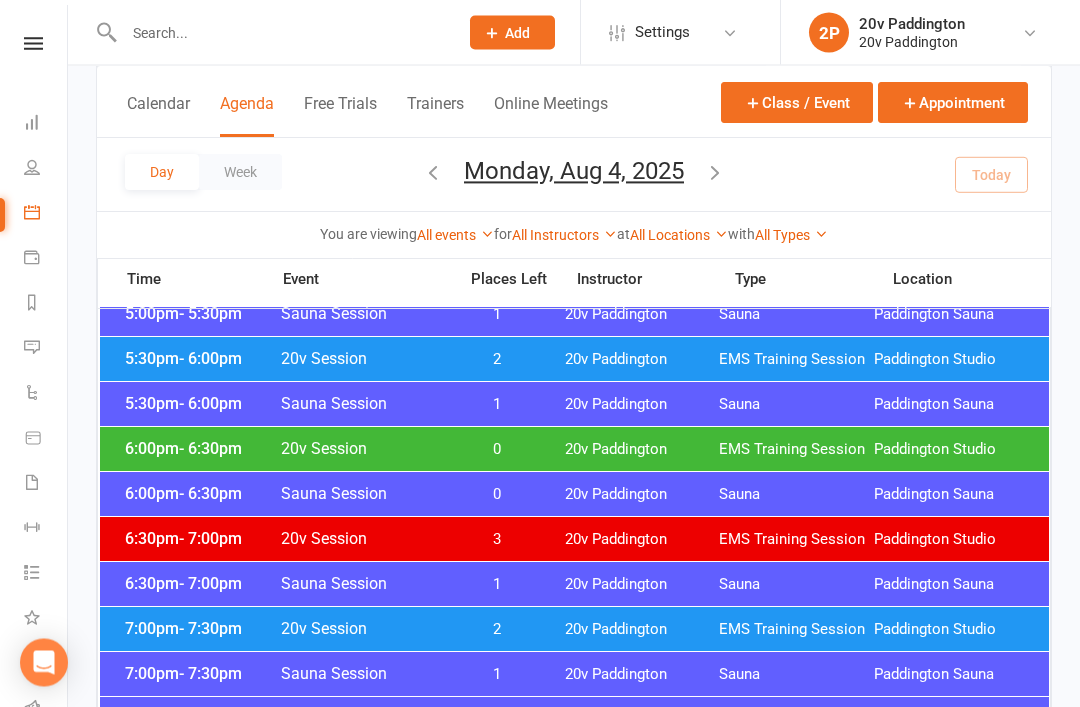 click on "[TIME] - [TIME] [EVENT] [TIME] [EVENT] [LOCATION] [LOCATION]" at bounding box center (574, 450) 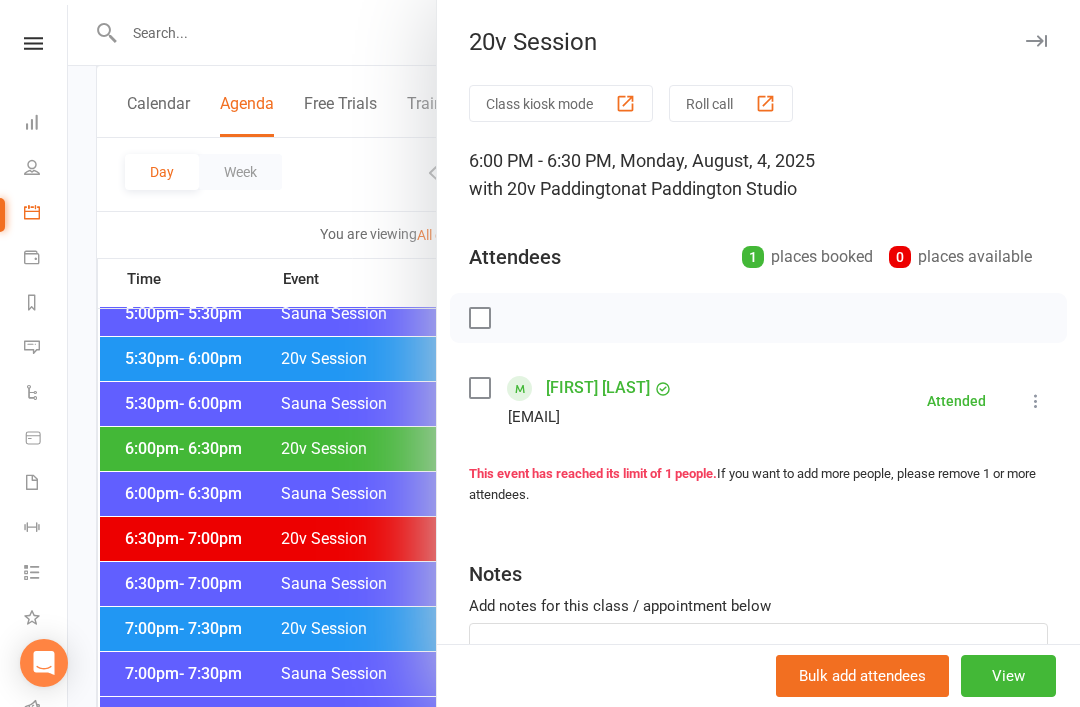 click on "View" at bounding box center (1008, 676) 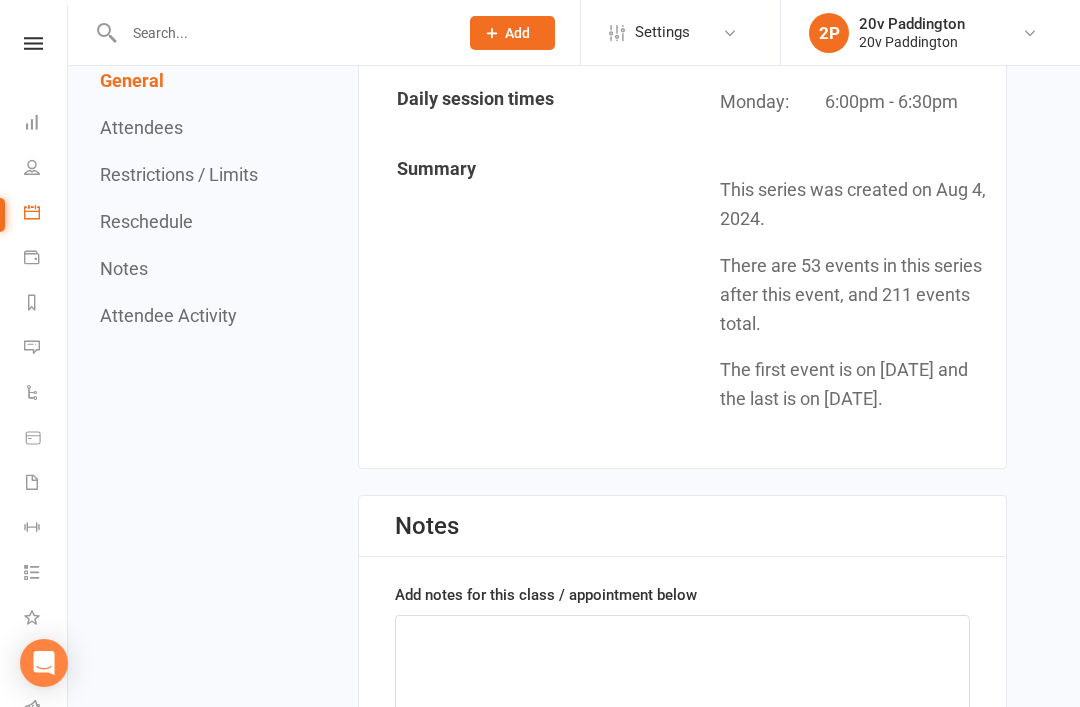 scroll, scrollTop: 0, scrollLeft: 0, axis: both 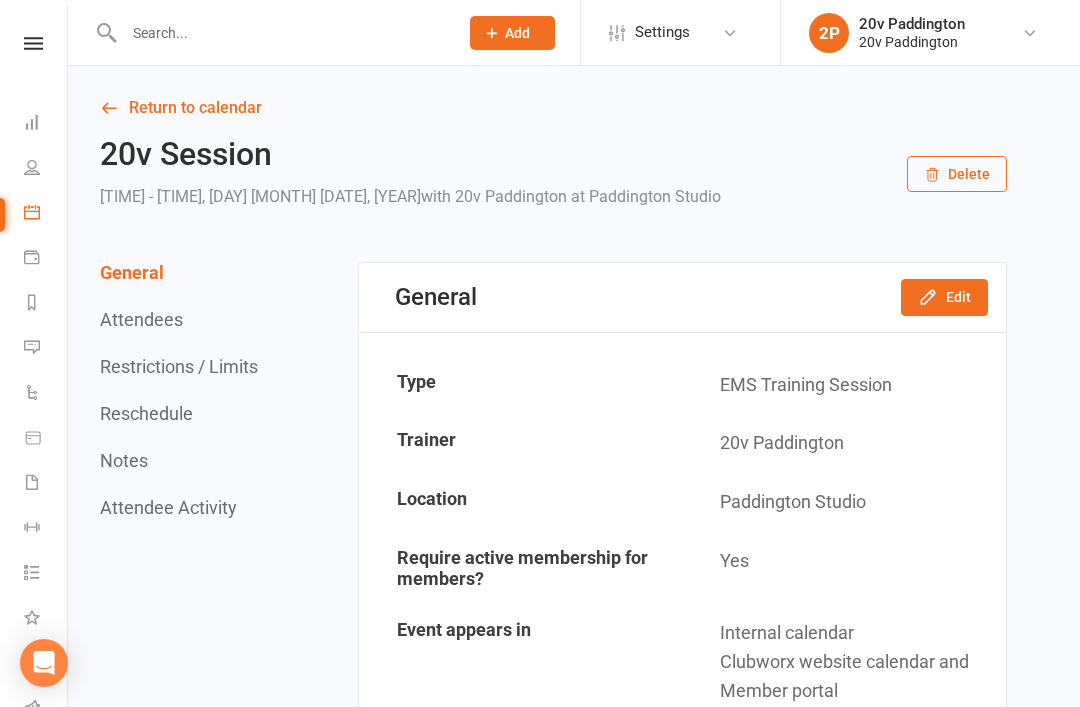 click on "Return to calendar" at bounding box center (553, 108) 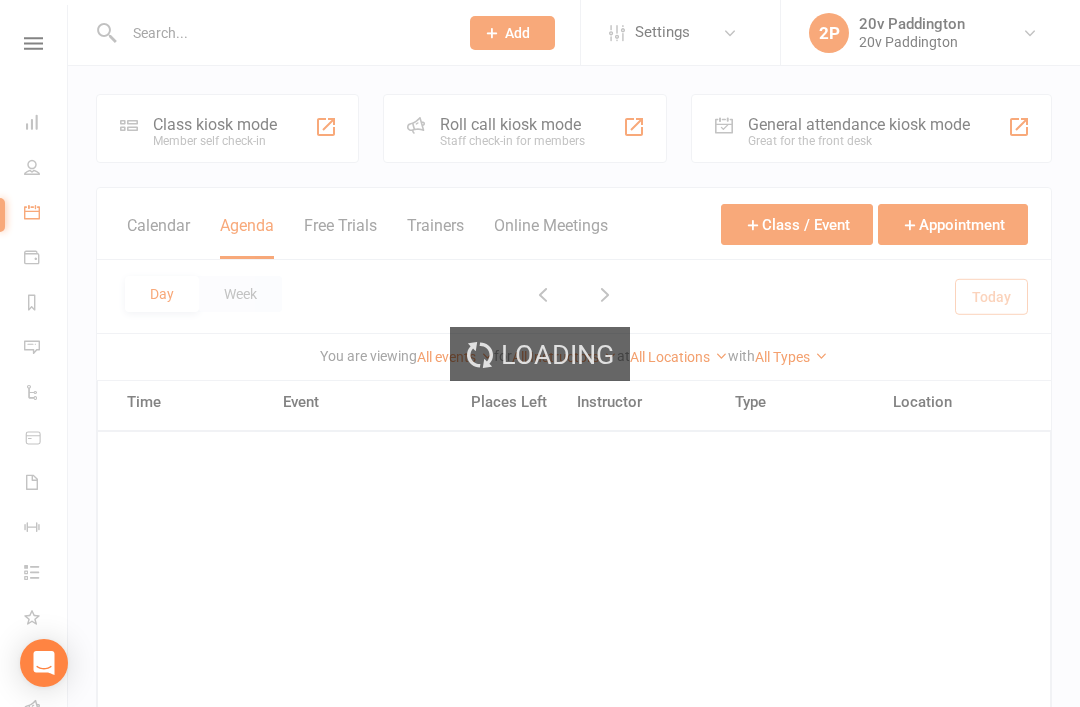 click on "Loading" at bounding box center [540, 353] 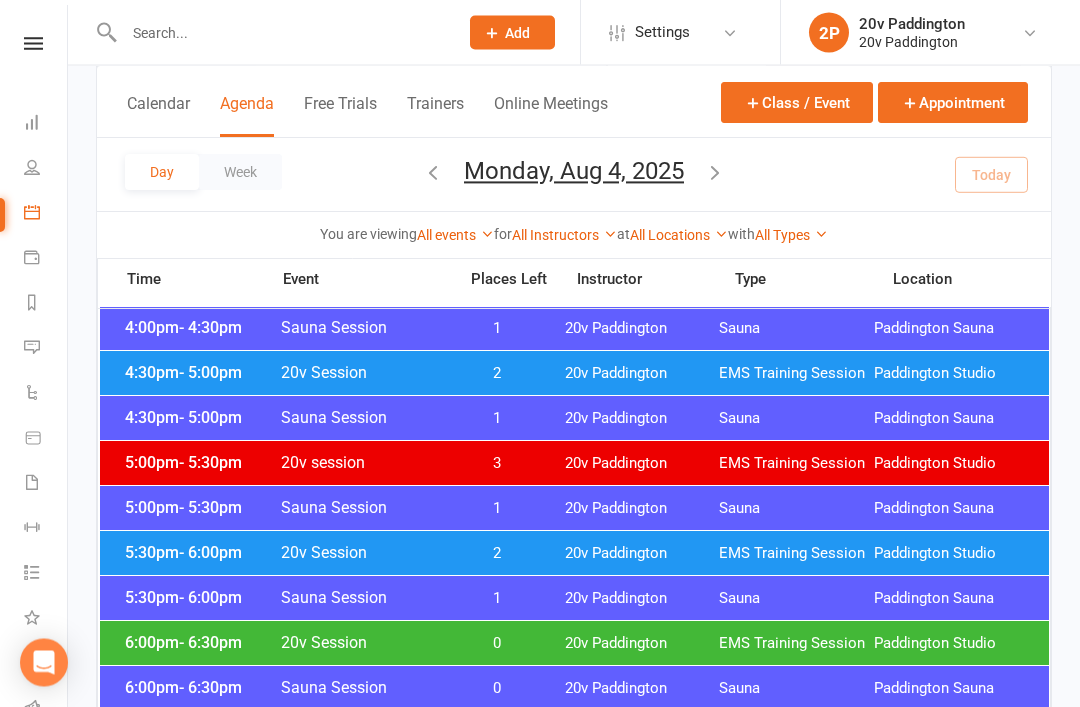 scroll, scrollTop: 1784, scrollLeft: 0, axis: vertical 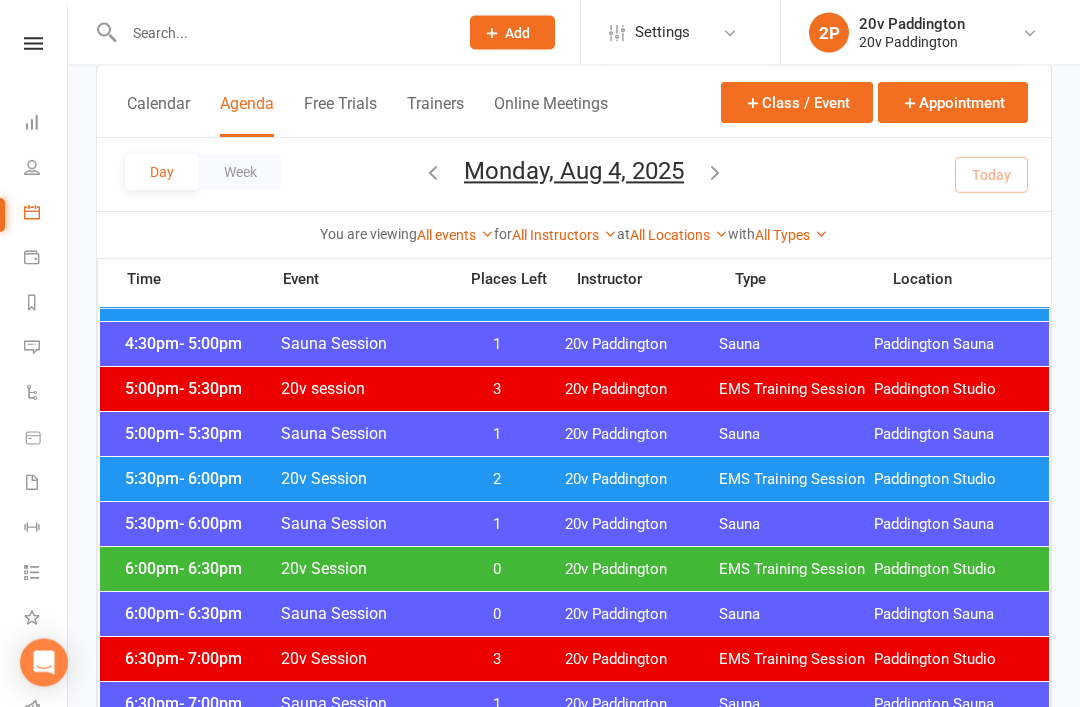 click on "[TIME] - [TIME] [EVENT] [TIME] [EVENT] [LOCATION] [LOCATION]" at bounding box center (574, 570) 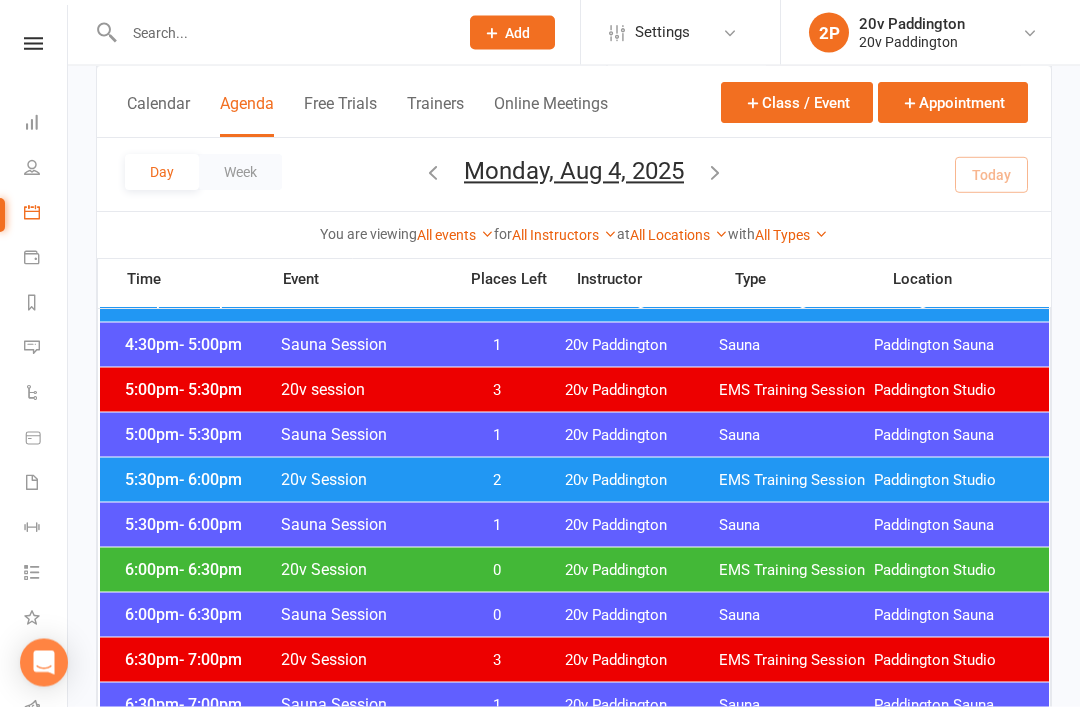 scroll, scrollTop: 1785, scrollLeft: 0, axis: vertical 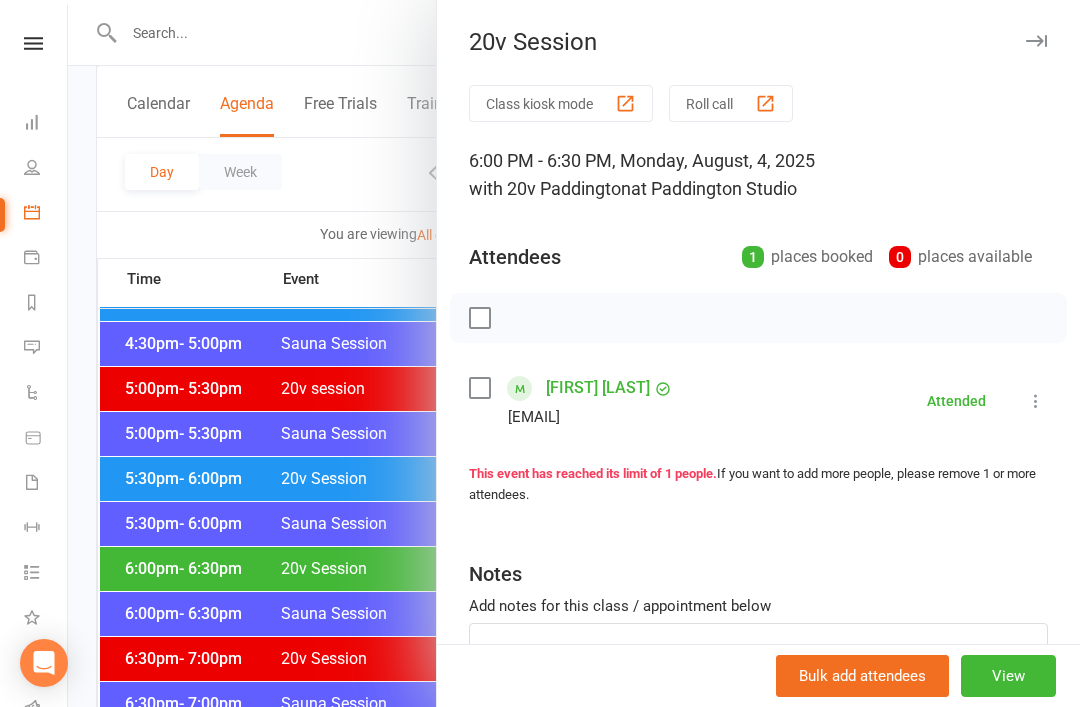 click on "[FIRST] [LAST]" at bounding box center (598, 388) 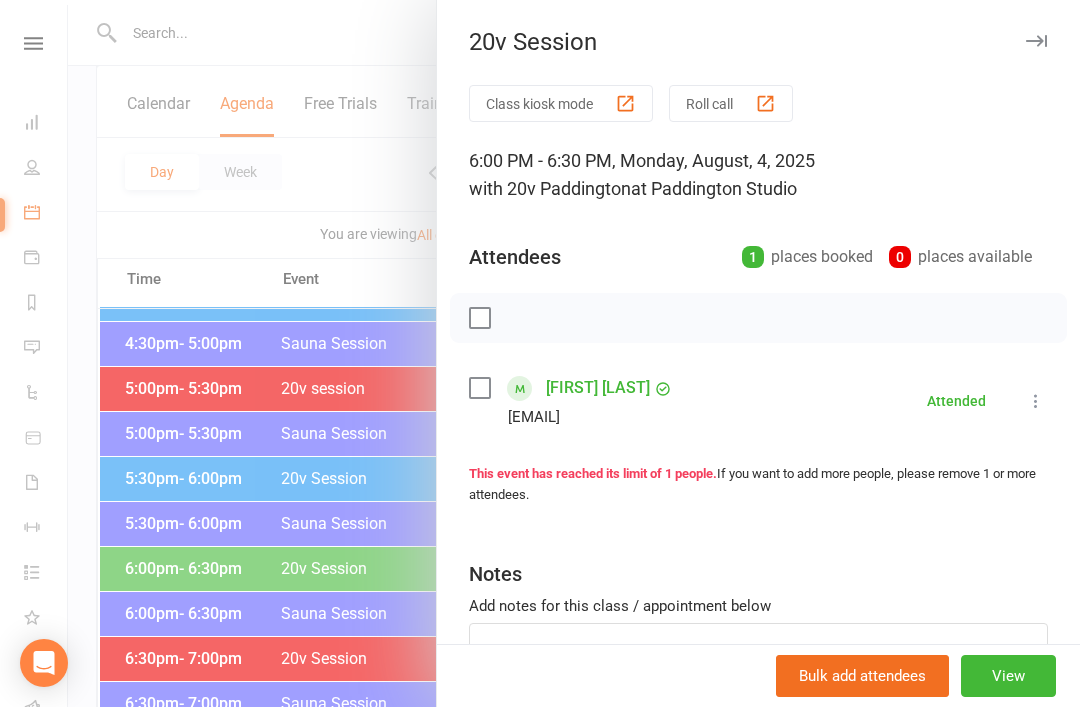 scroll, scrollTop: 0, scrollLeft: 0, axis: both 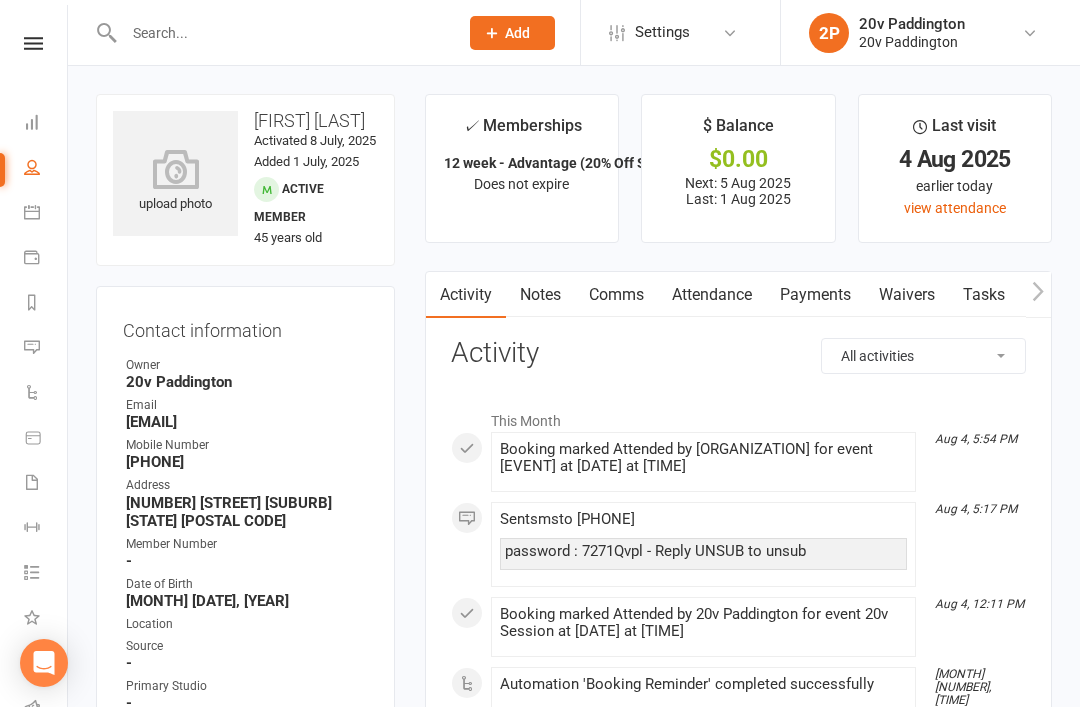 click on "Comms" at bounding box center (616, 295) 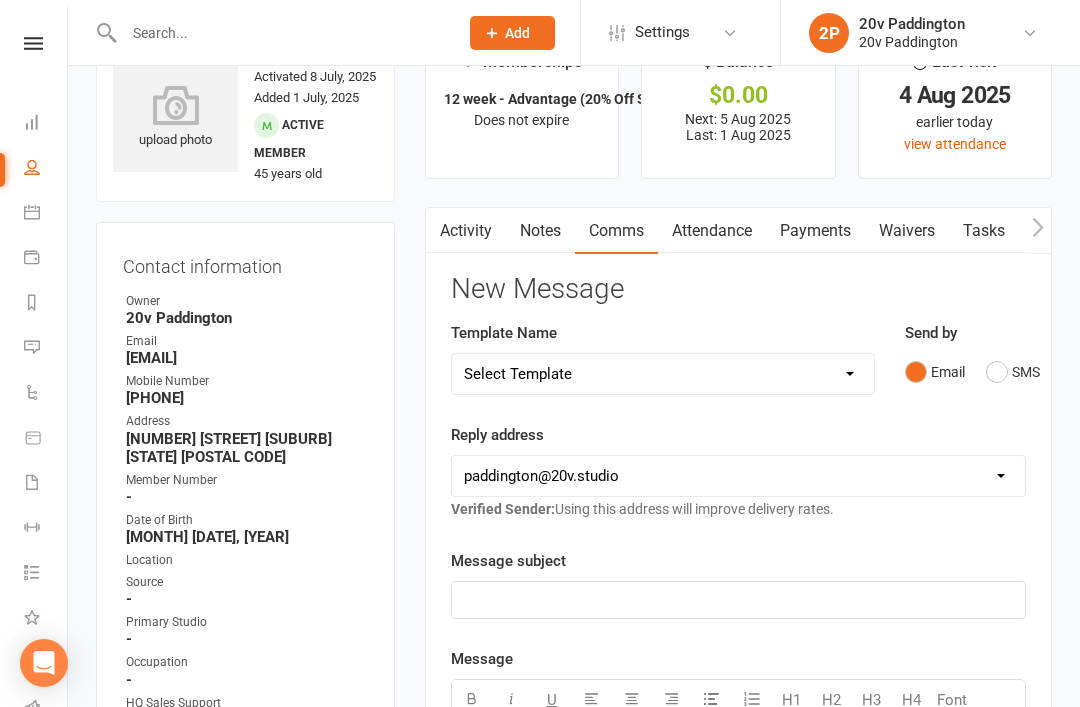 click on "SMS" at bounding box center (1013, 372) 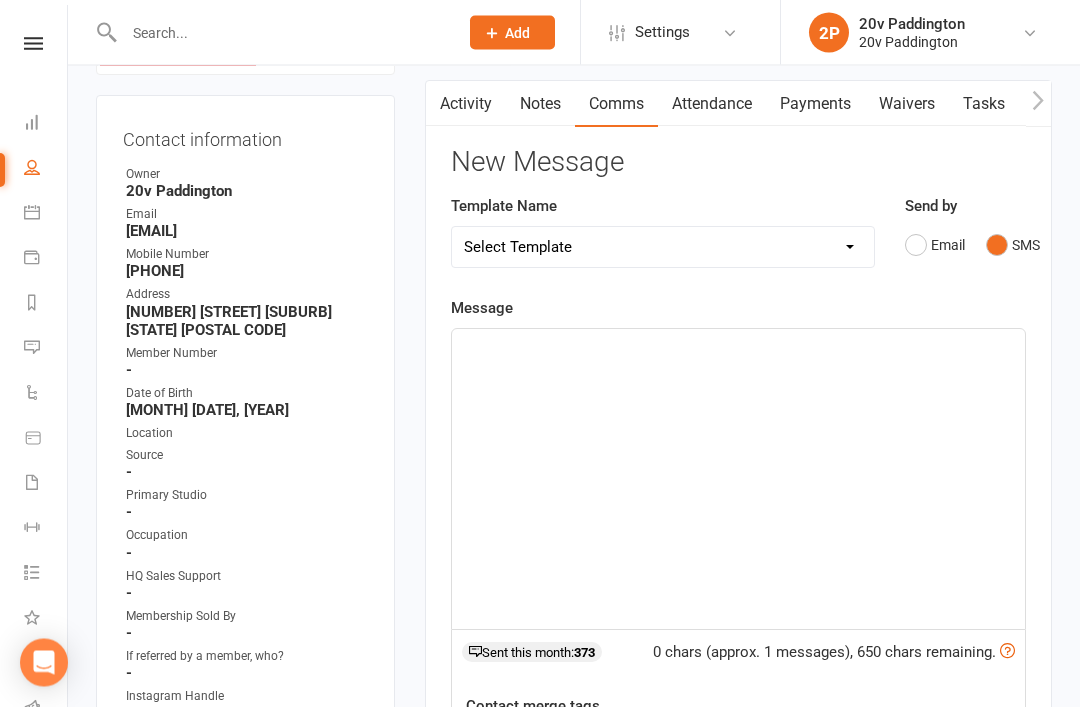 scroll, scrollTop: 188, scrollLeft: 0, axis: vertical 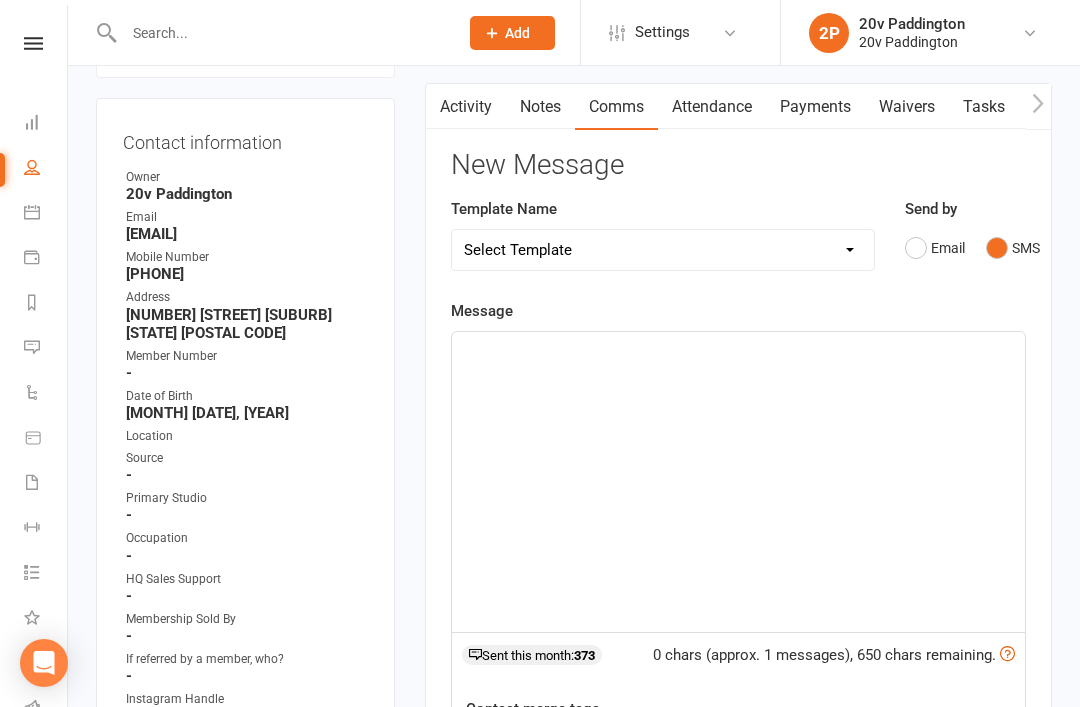 click on "﻿" 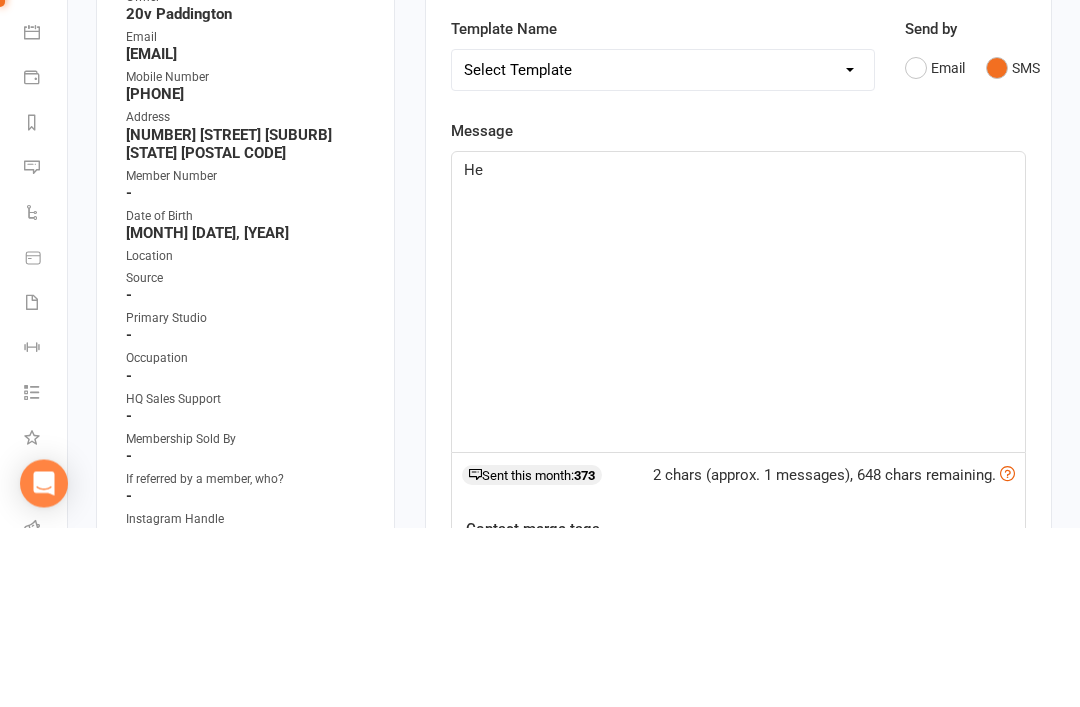 type 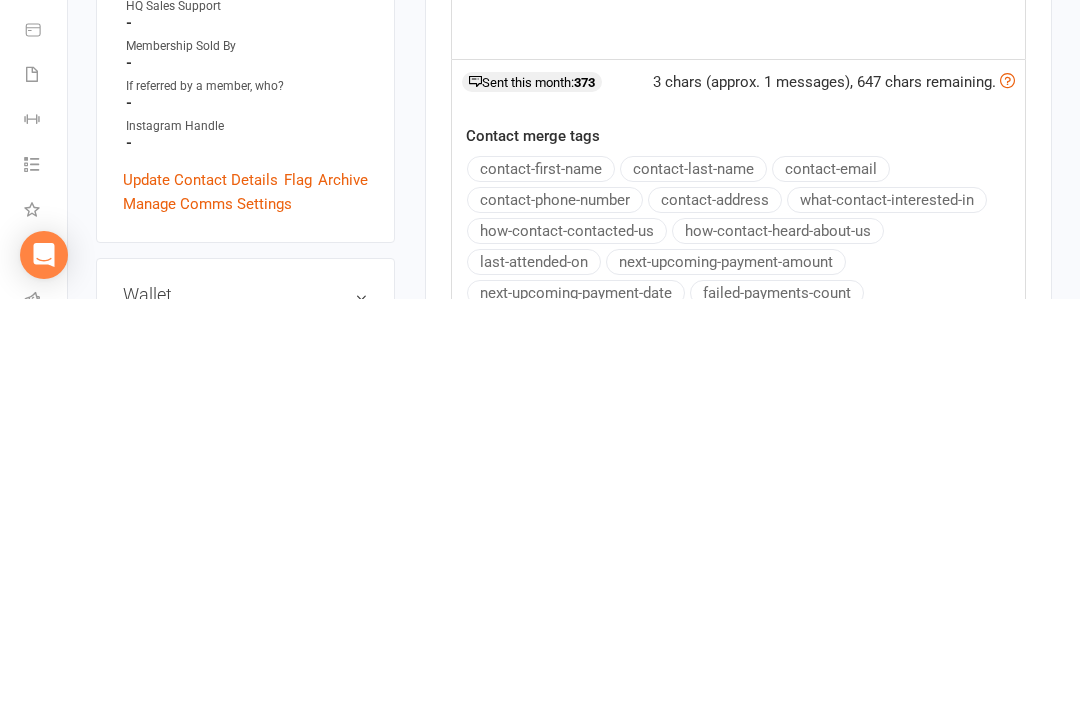 scroll, scrollTop: 356, scrollLeft: 0, axis: vertical 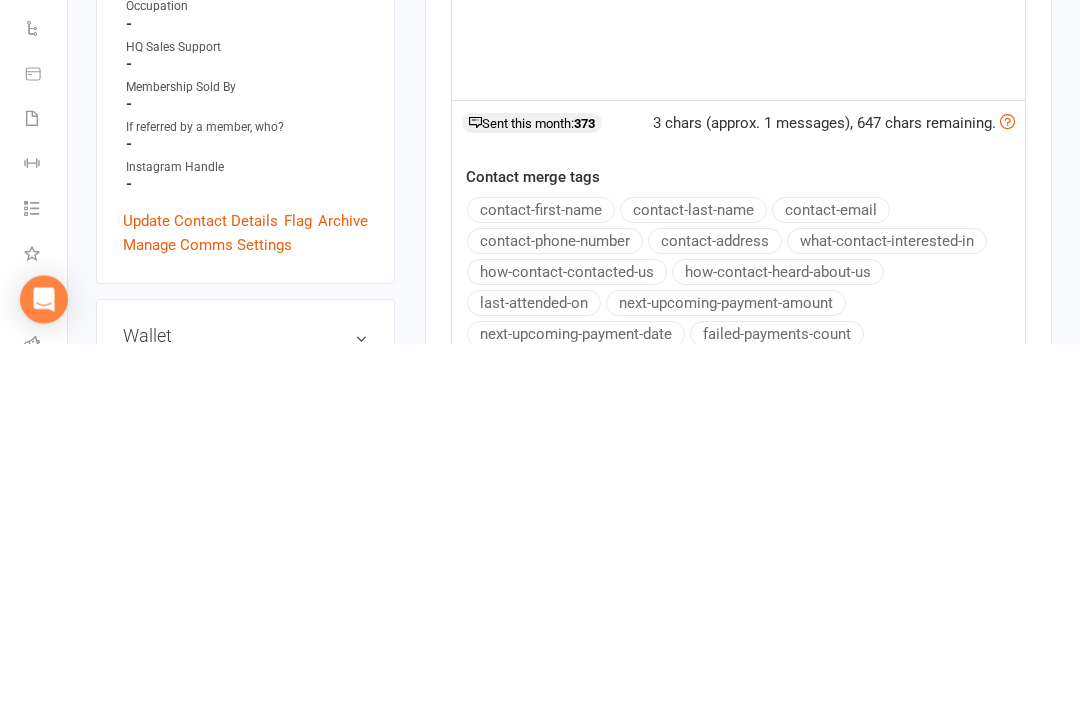 click on "contact-first-name" 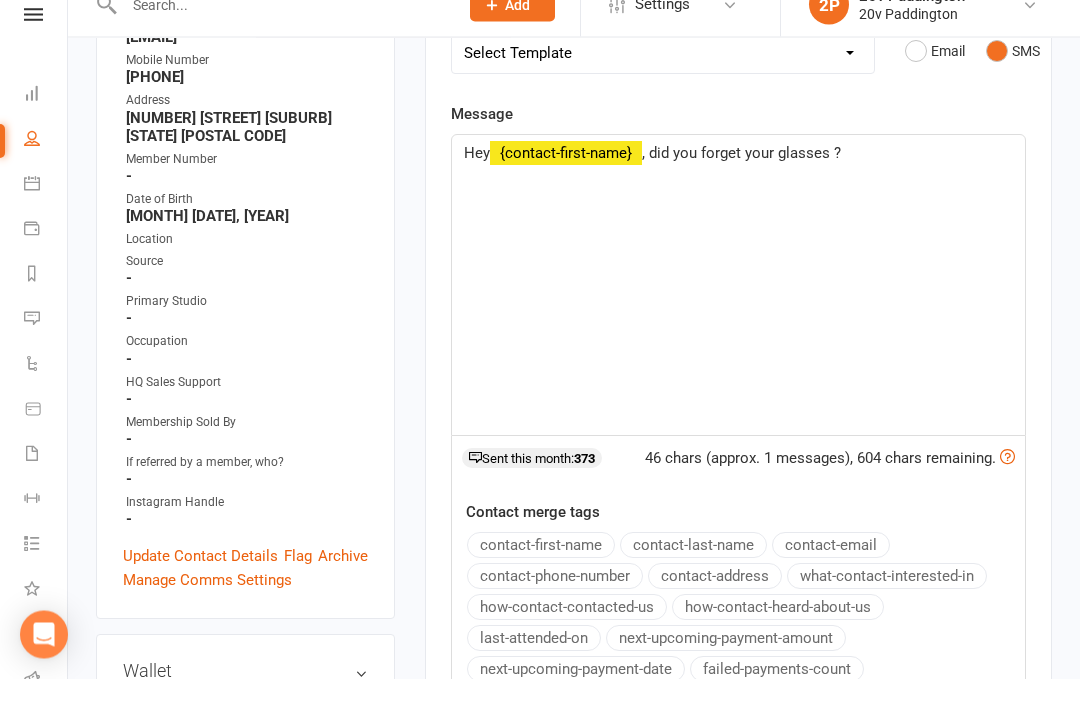 click on "Hey  ﻿ {contact-first-name}  , did you forget your glasses ?" 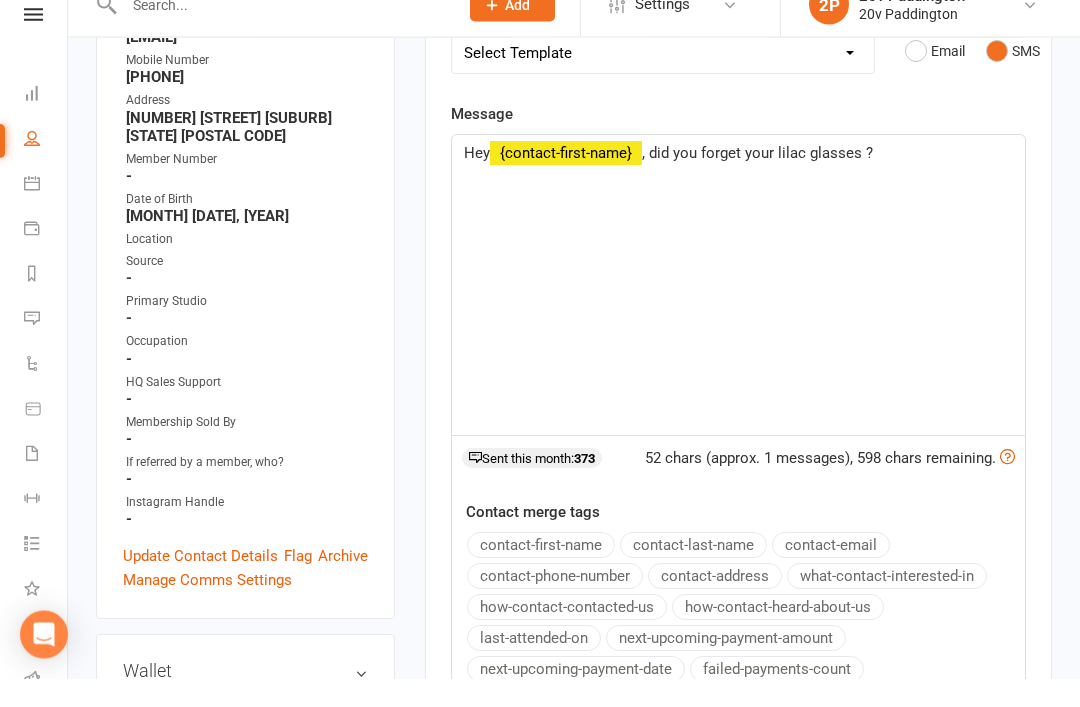 click on "Hey  ﻿ {contact-first-name}  , did you forget your lilac glasses ?" 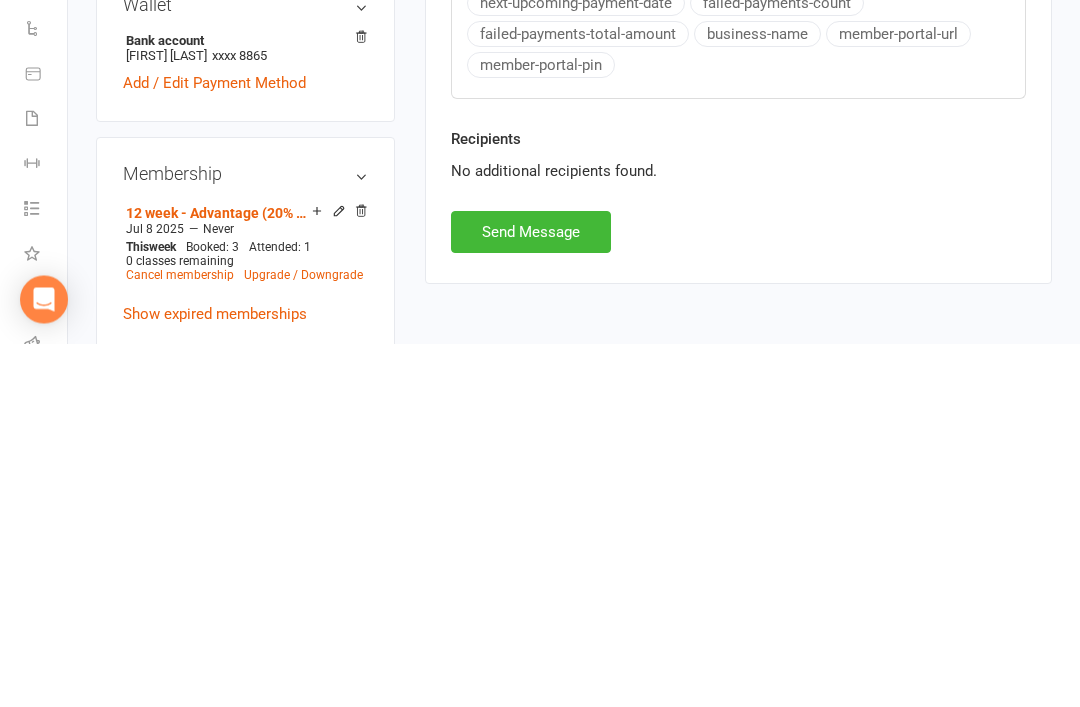 click on "Send Message" at bounding box center (531, 596) 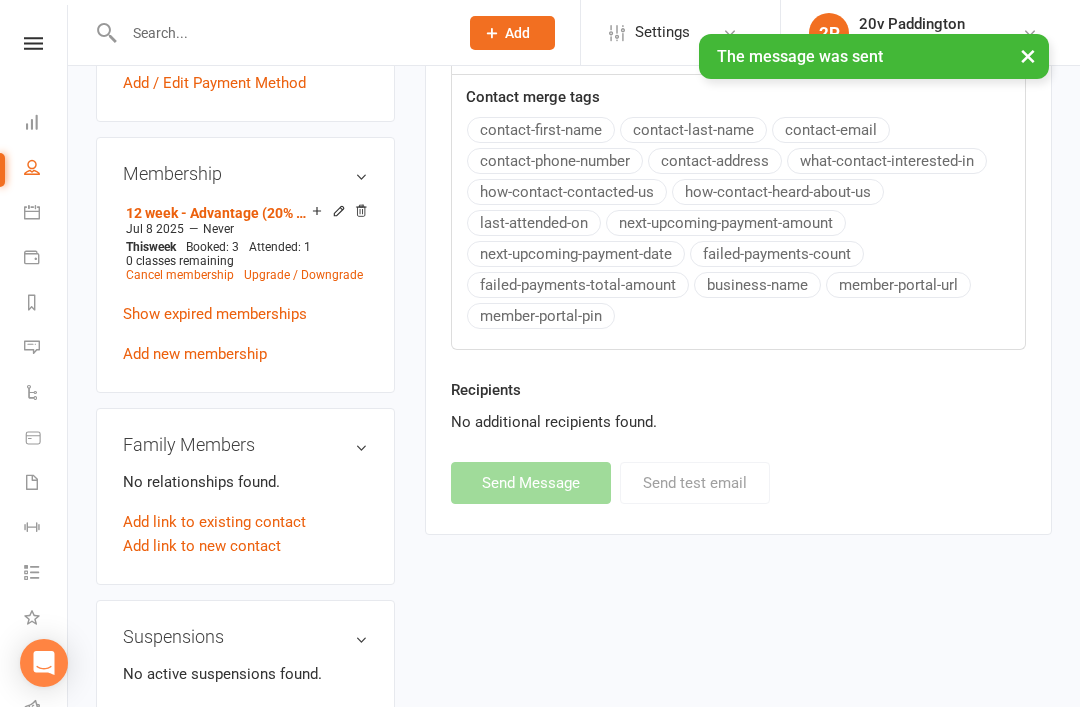 click on "Calendar" at bounding box center [46, 214] 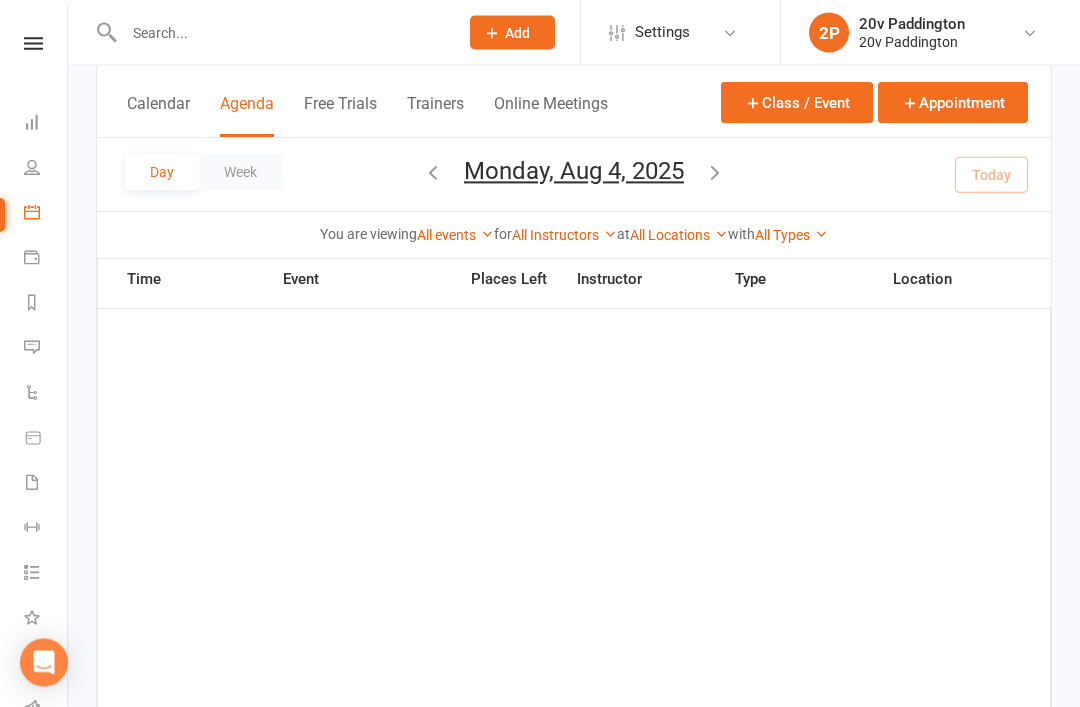 scroll, scrollTop: 2859, scrollLeft: 0, axis: vertical 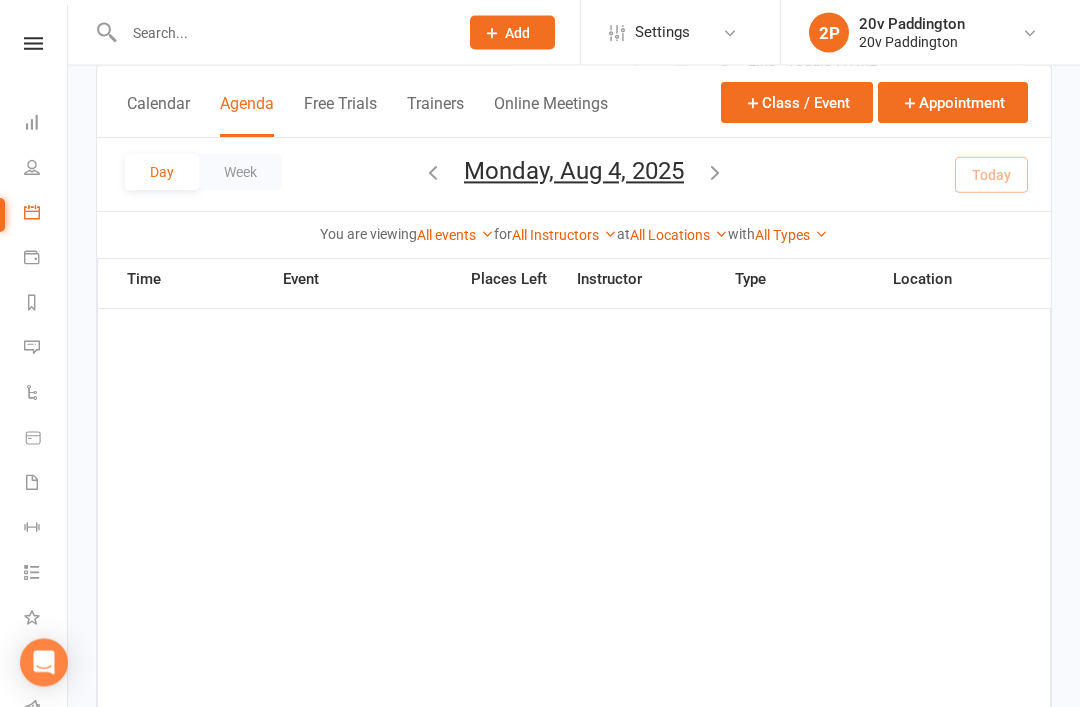 click on "Messages   -1" at bounding box center [46, 349] 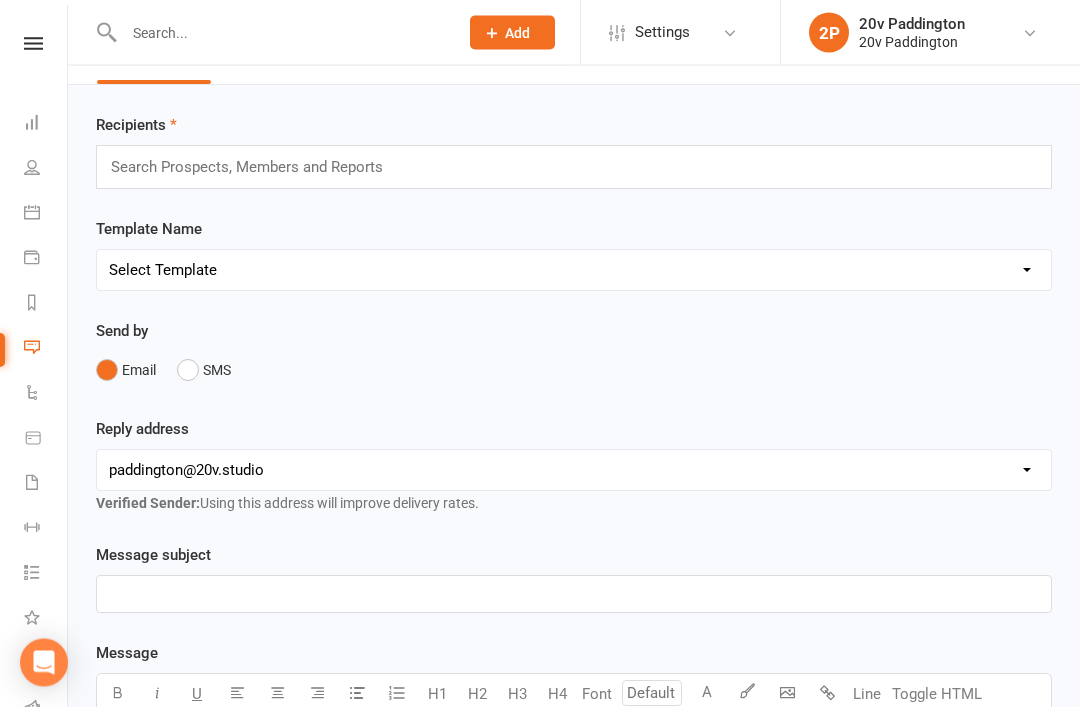 scroll, scrollTop: 0, scrollLeft: 0, axis: both 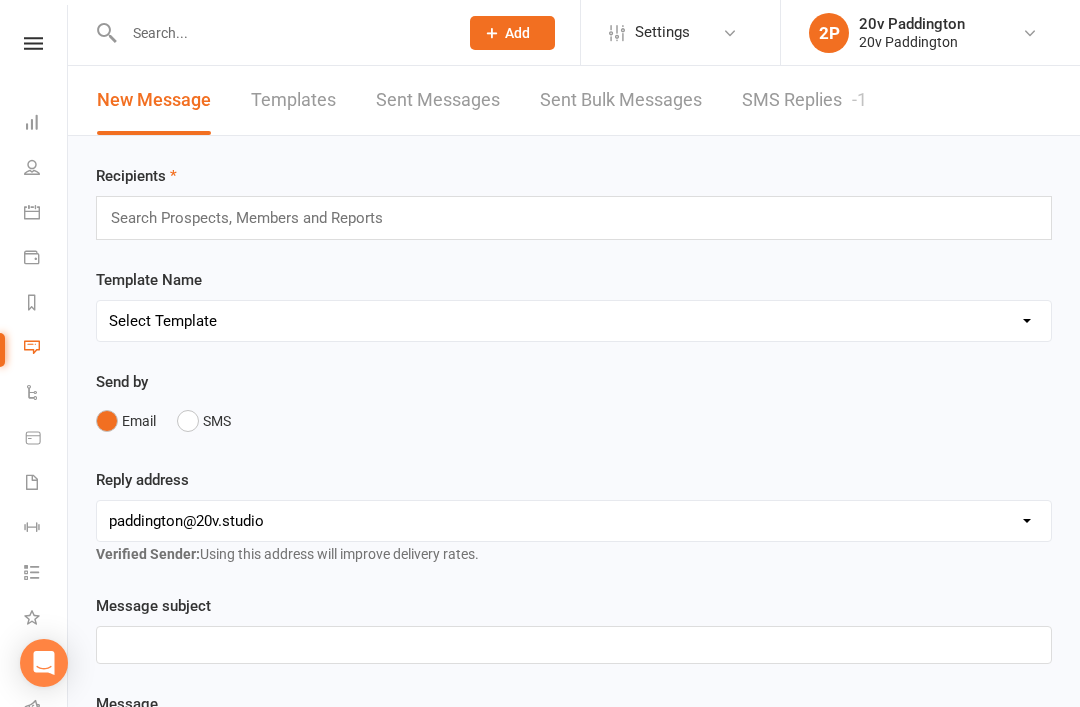click on "SMS Replies  -1" at bounding box center (804, 100) 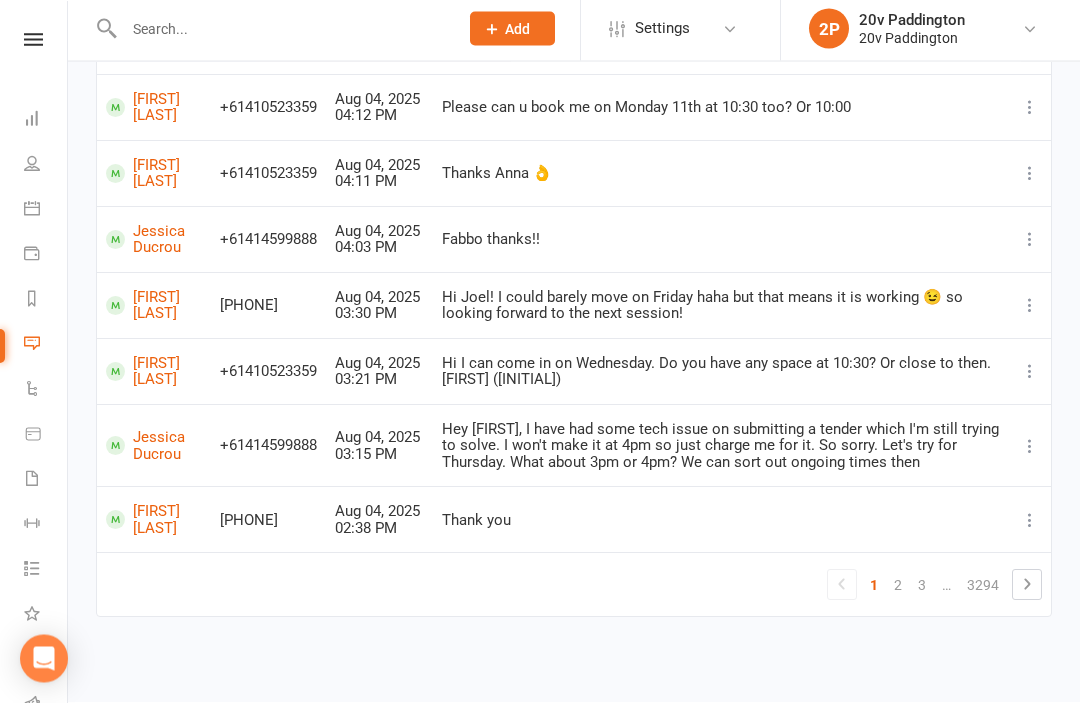 scroll, scrollTop: 452, scrollLeft: 0, axis: vertical 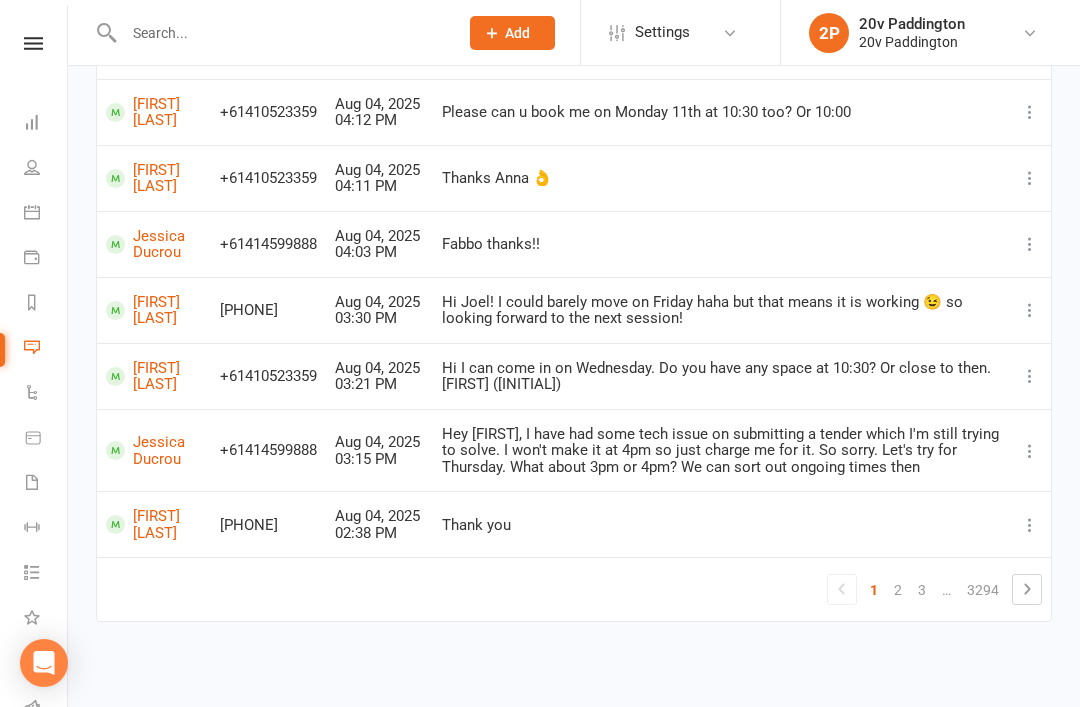 click on "Calendar" at bounding box center (46, 214) 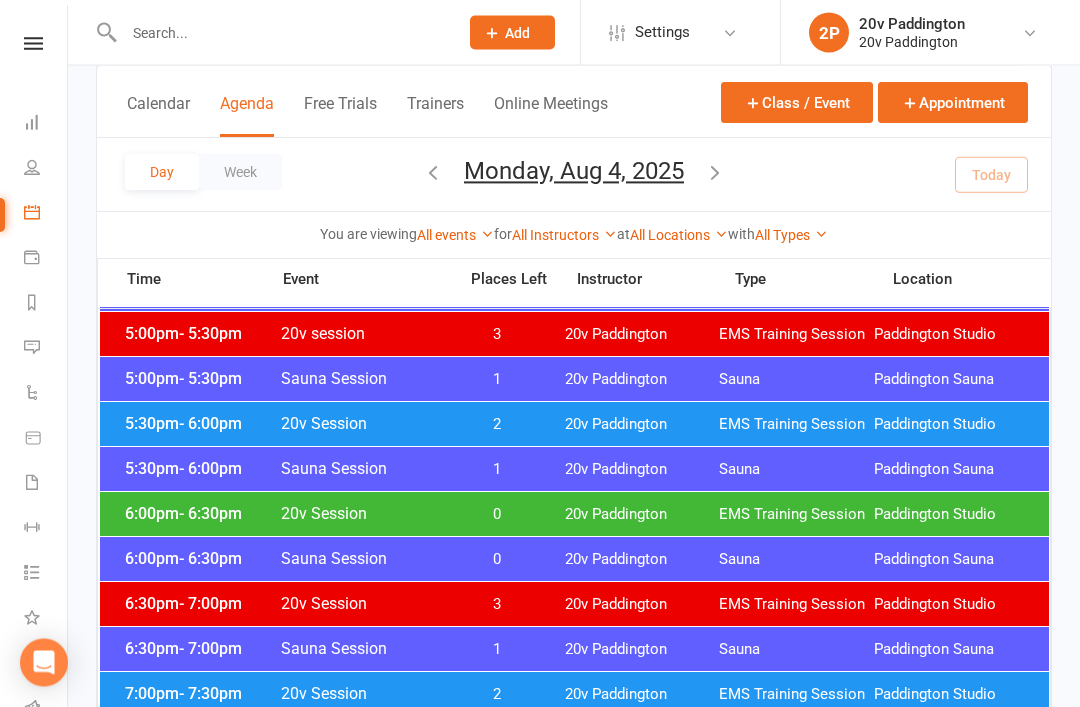 scroll, scrollTop: 1840, scrollLeft: 0, axis: vertical 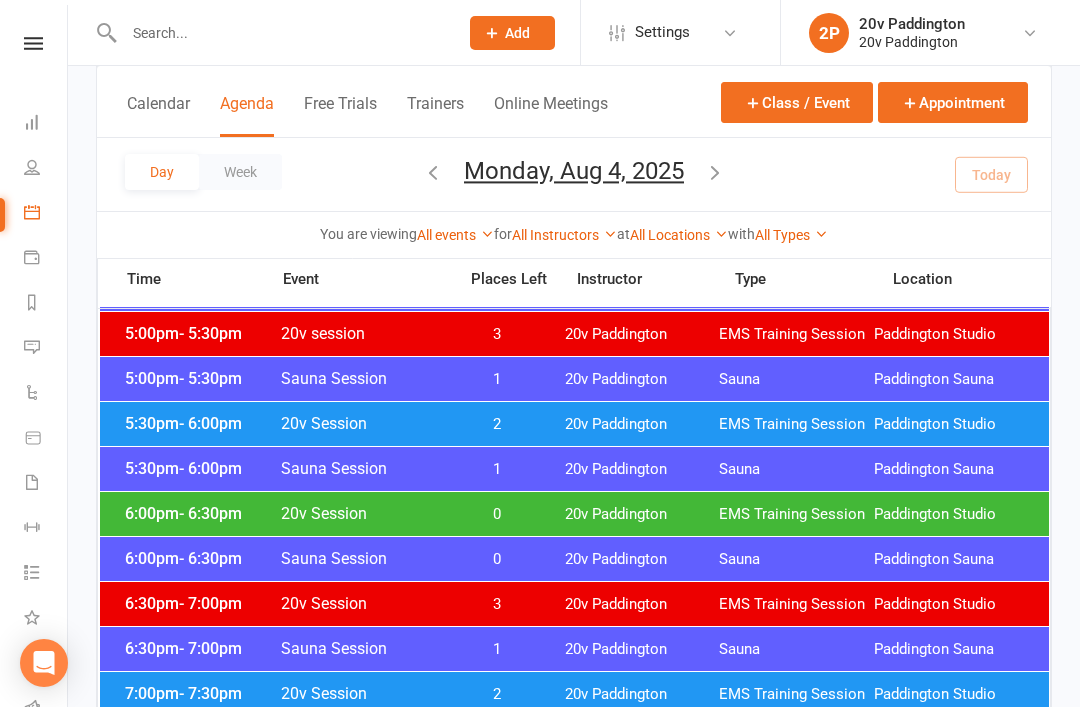 click on "[TIME] - [TIME] [EVENT] [TIME] [EVENT] [LOCATION] [LOCATION]" at bounding box center (574, 469) 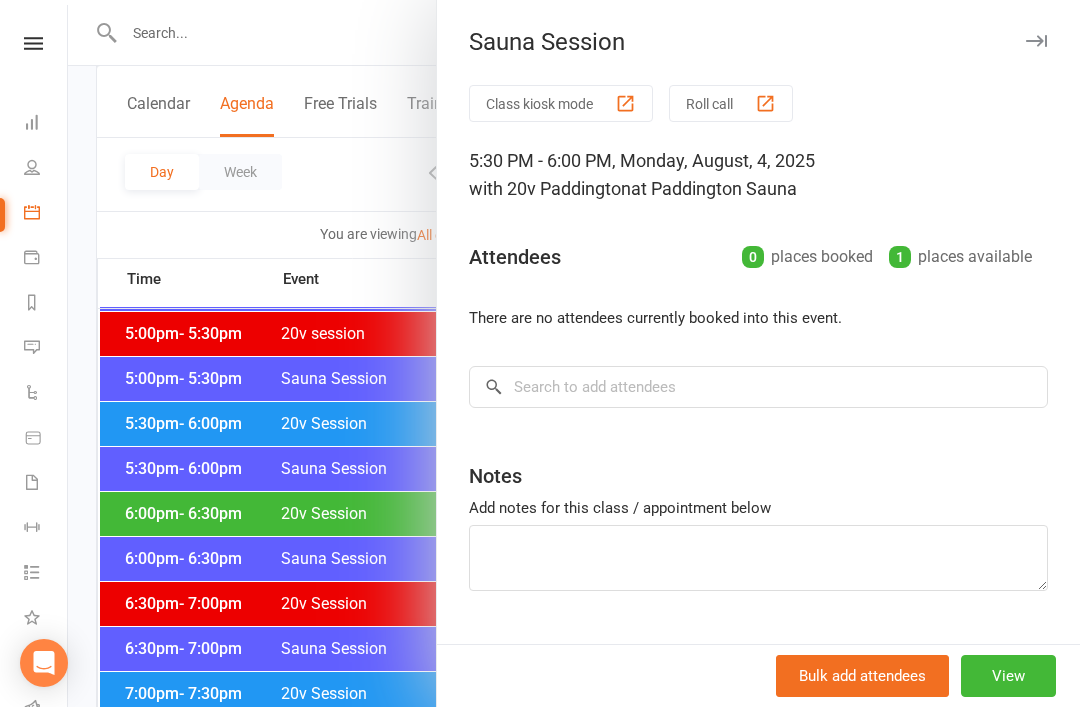 click at bounding box center [574, 353] 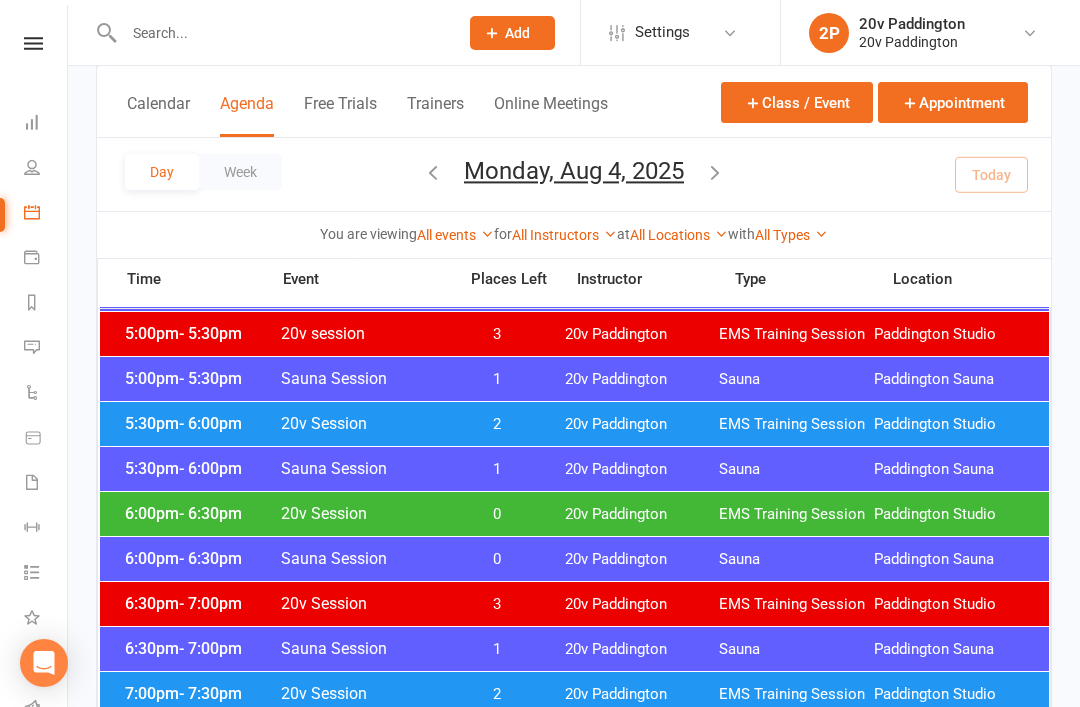 click on "6:00pm  - 6:30pm" at bounding box center [200, 513] 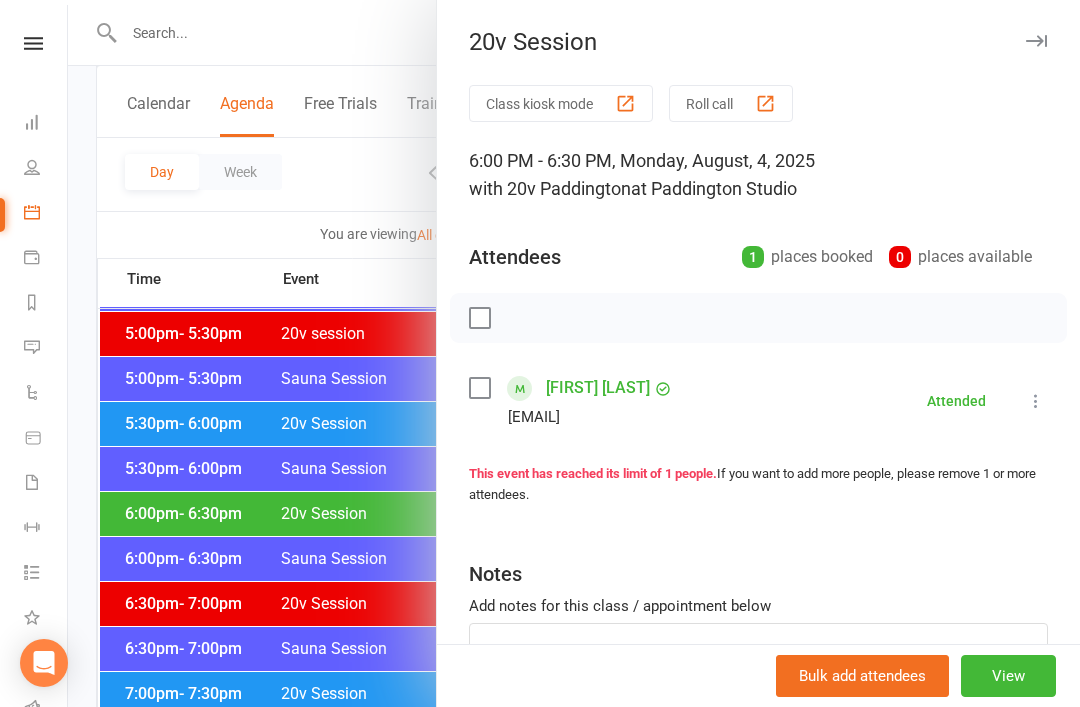 click at bounding box center (574, 353) 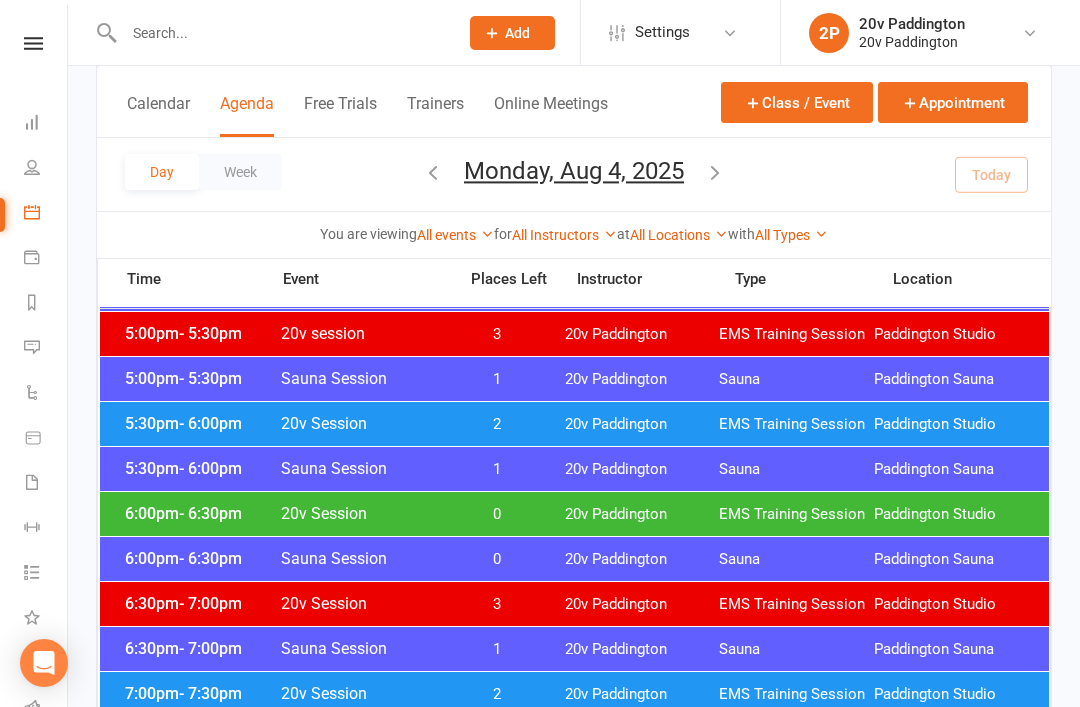 click on "- 6:00pm" at bounding box center (210, 423) 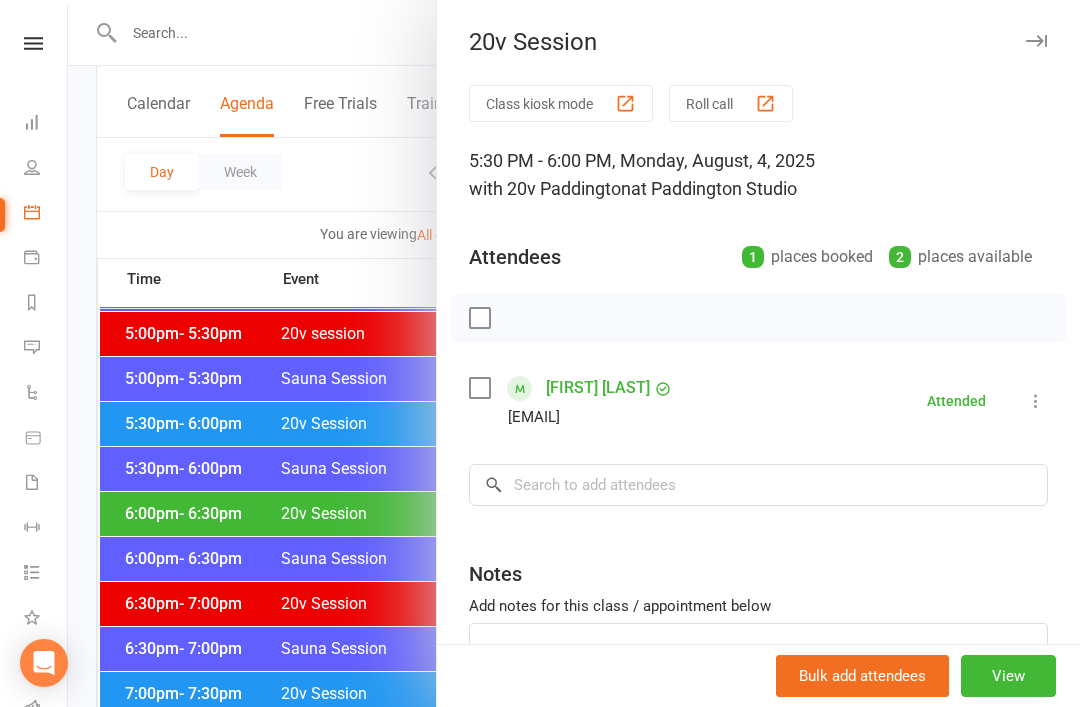 click at bounding box center (574, 353) 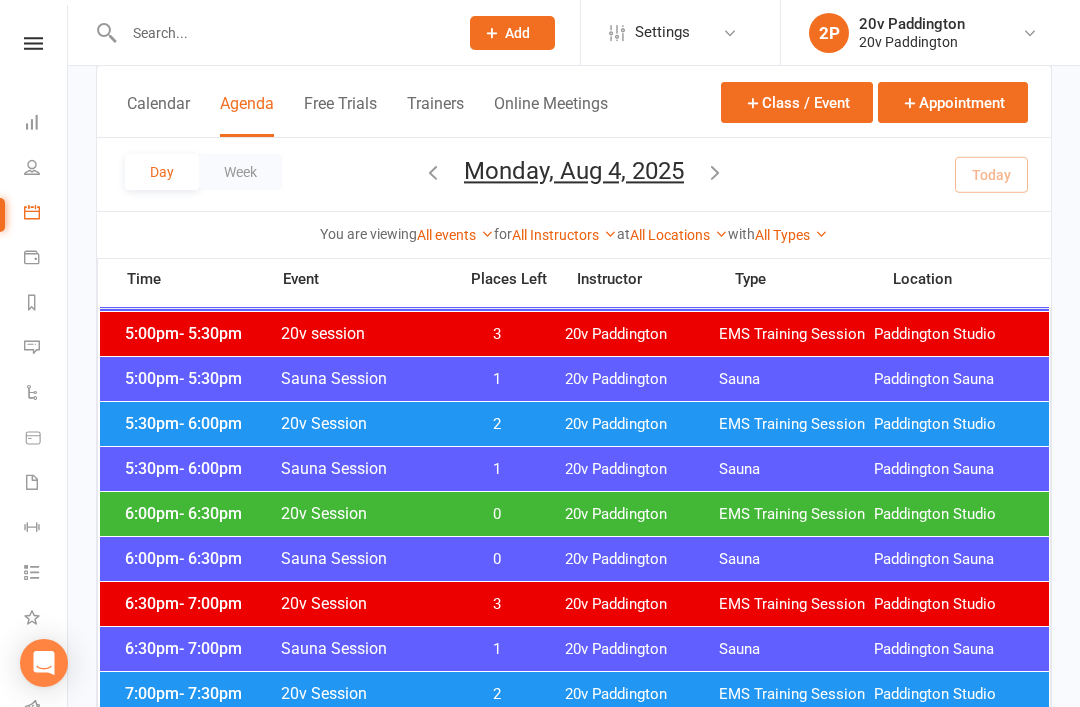 click on "[TIME] - [TIME] [EVENT] [TIME] [EVENT] [LOCATION] [LOCATION]" at bounding box center (574, 424) 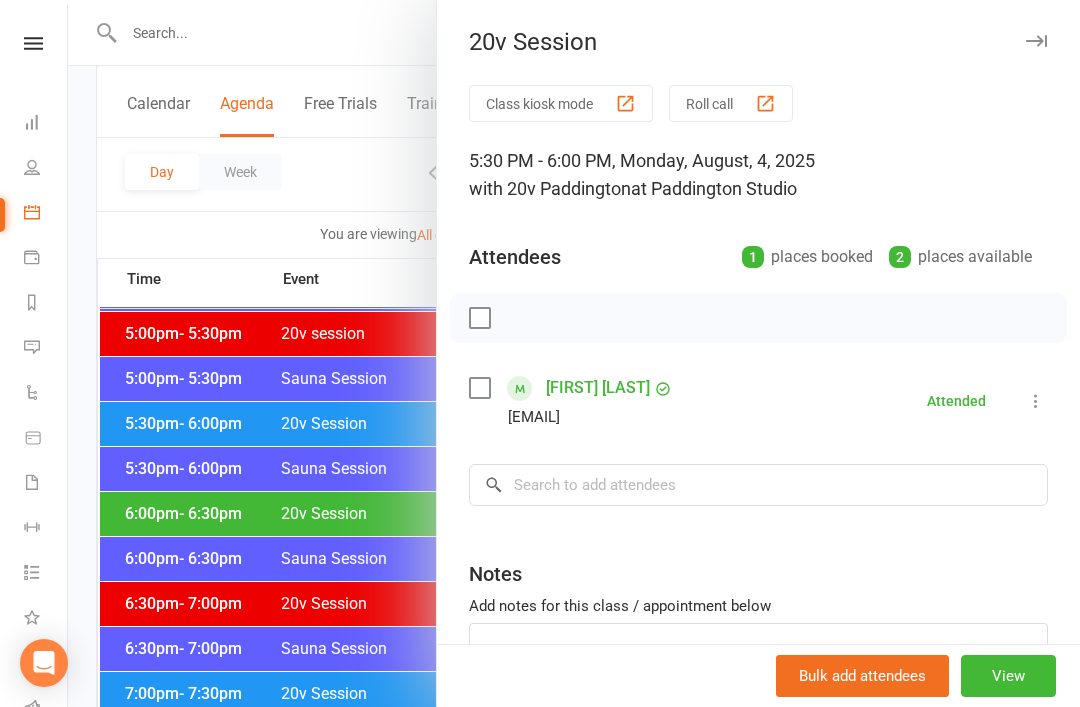 click at bounding box center [574, 353] 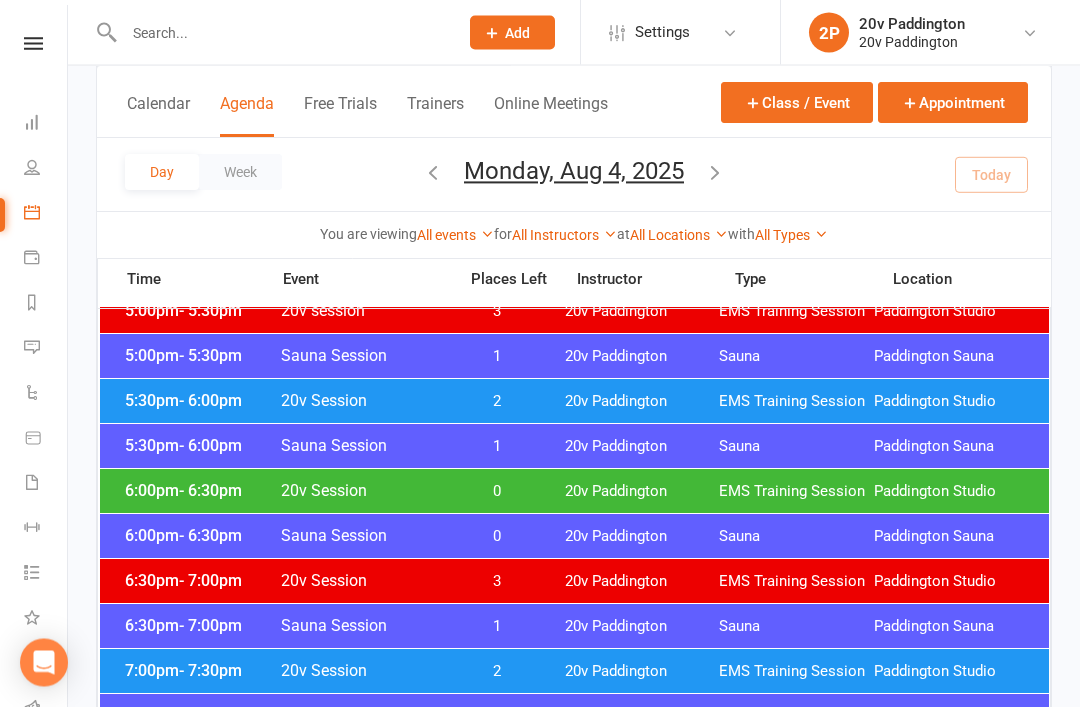 scroll, scrollTop: 1859, scrollLeft: 0, axis: vertical 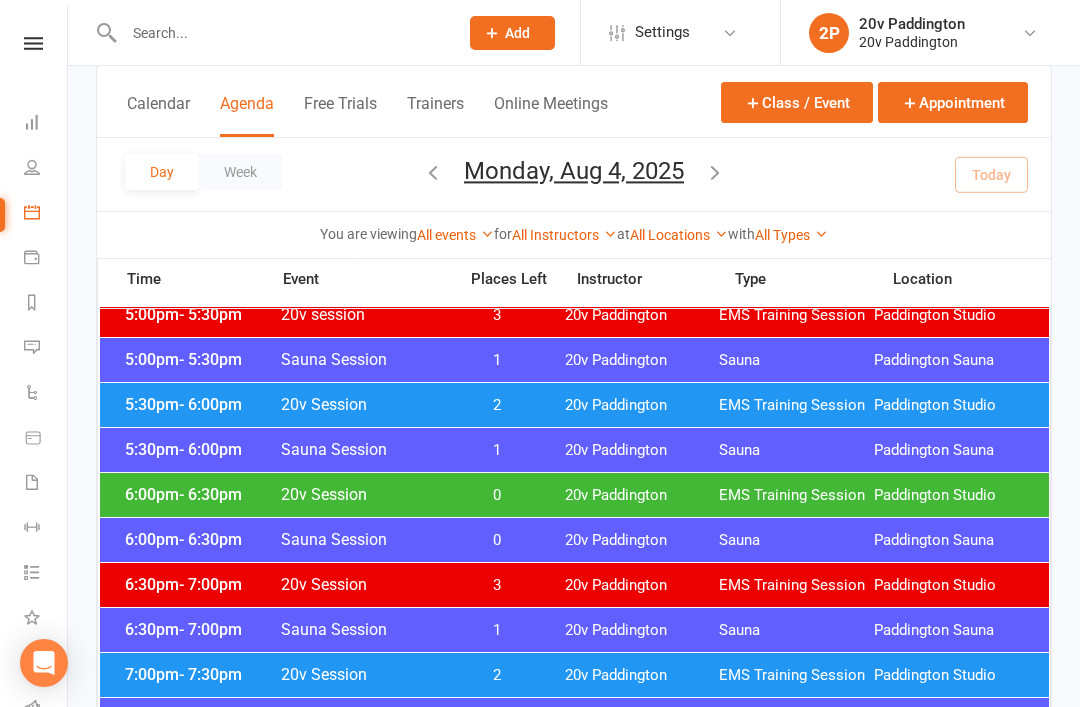 click on "- 6:00pm" at bounding box center (210, 404) 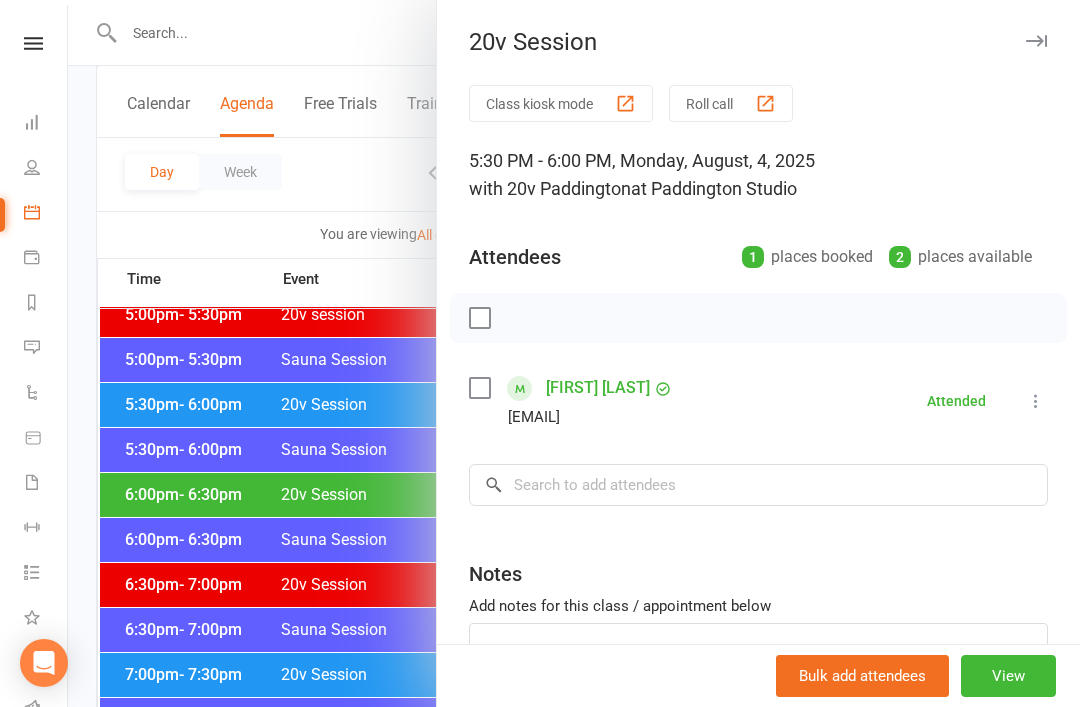 click at bounding box center (574, 353) 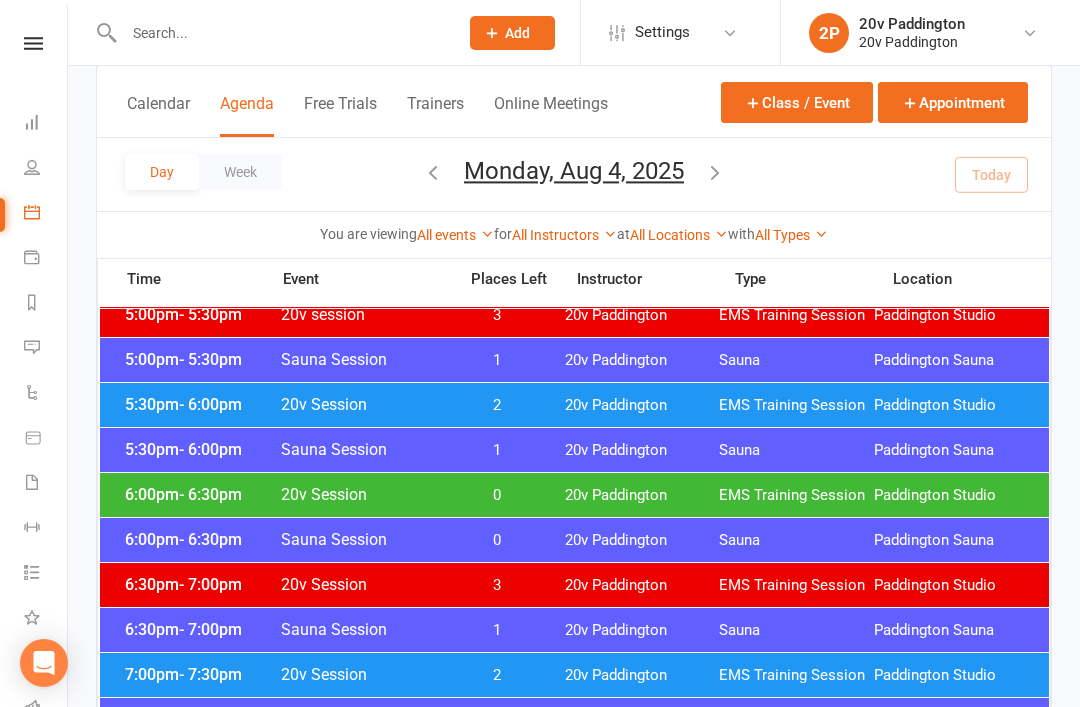 click on "[TIME] - [TIME] [EVENT] [TIME] [EVENT] [LOCATION] [LOCATION]" at bounding box center (574, 405) 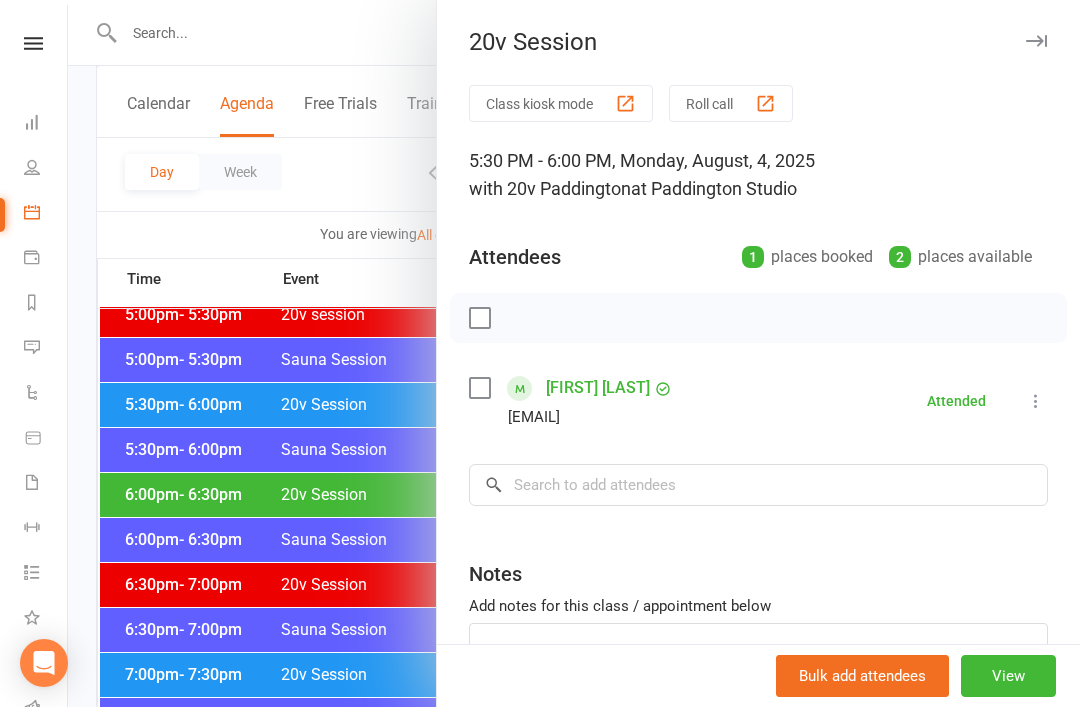 click at bounding box center [574, 353] 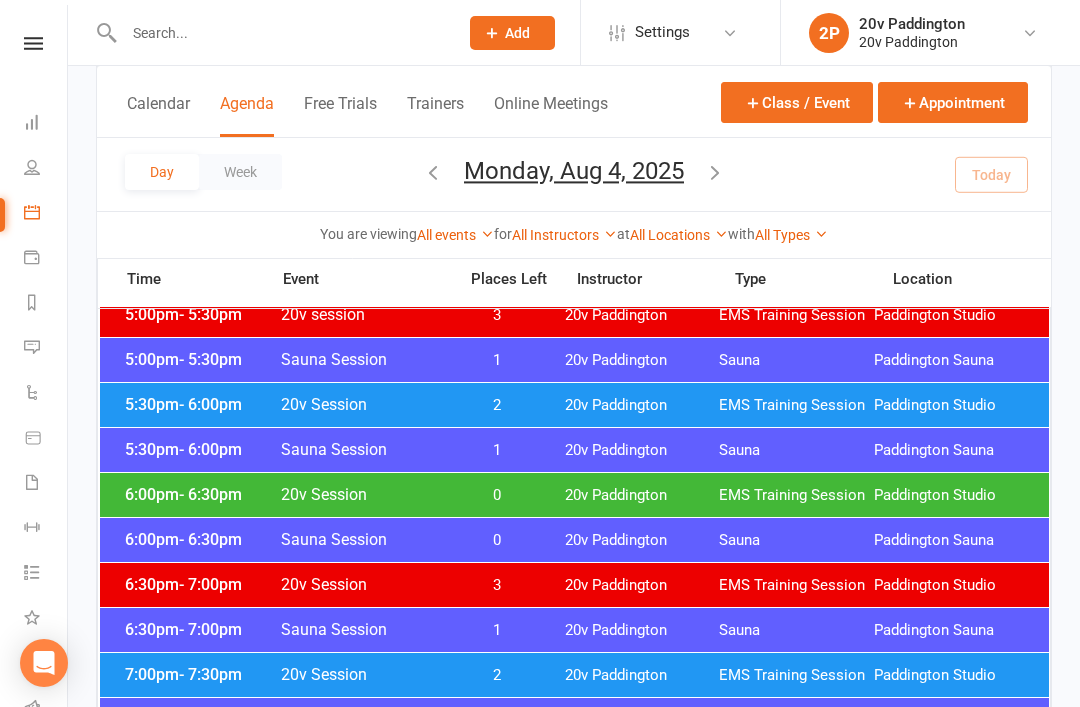click on "[TIME] - [TIME] [EVENT] [TIME] [EVENT] [LOCATION] [LOCATION]" at bounding box center [574, 495] 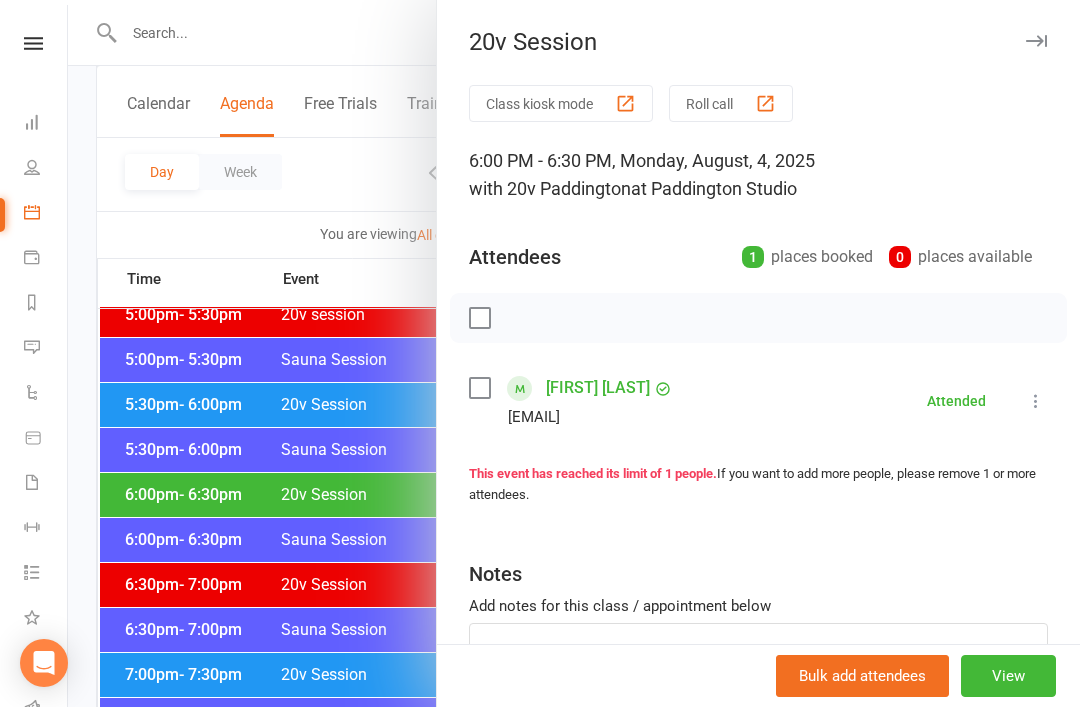 click at bounding box center (574, 353) 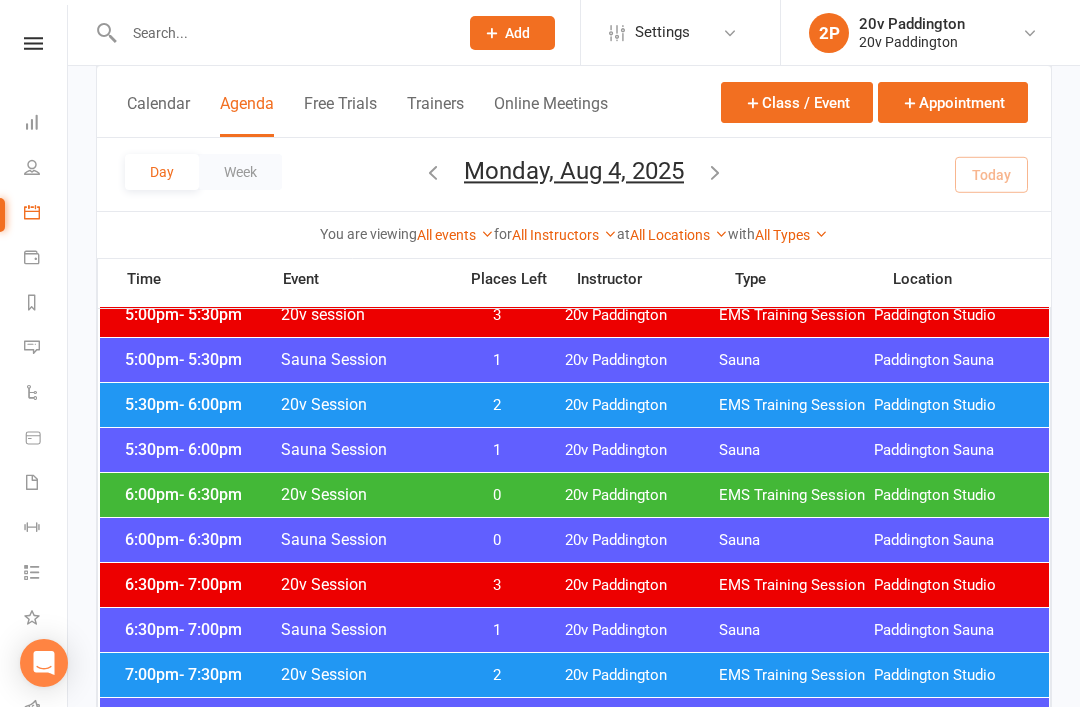 click on "- 6:00pm" at bounding box center [210, 404] 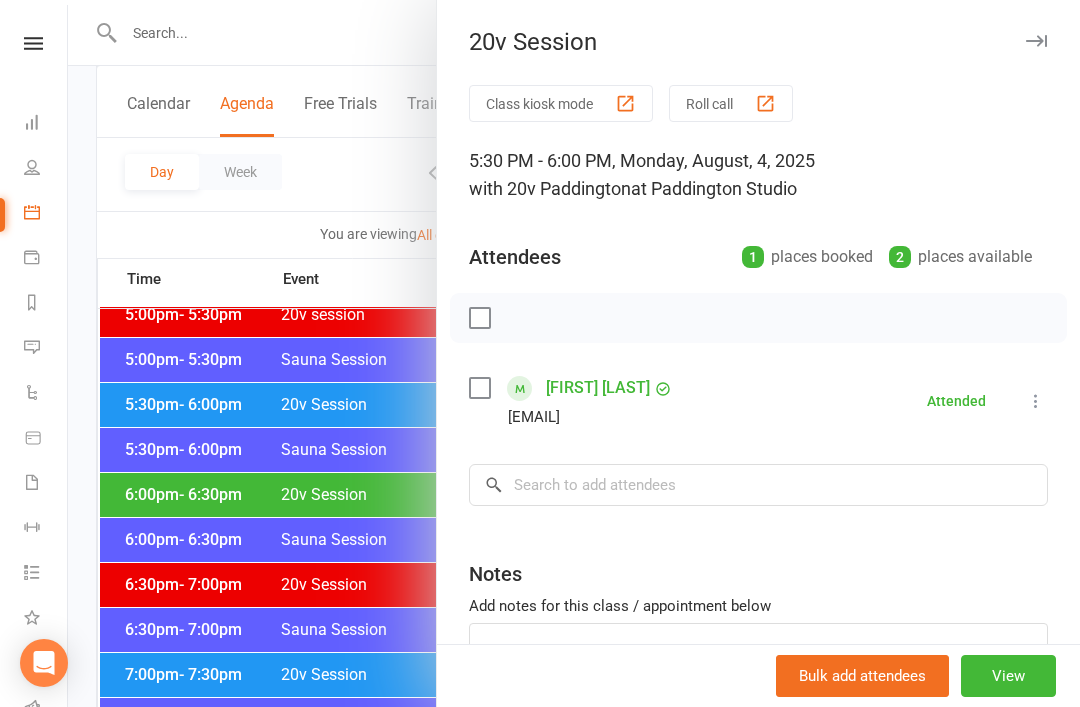 click at bounding box center (574, 353) 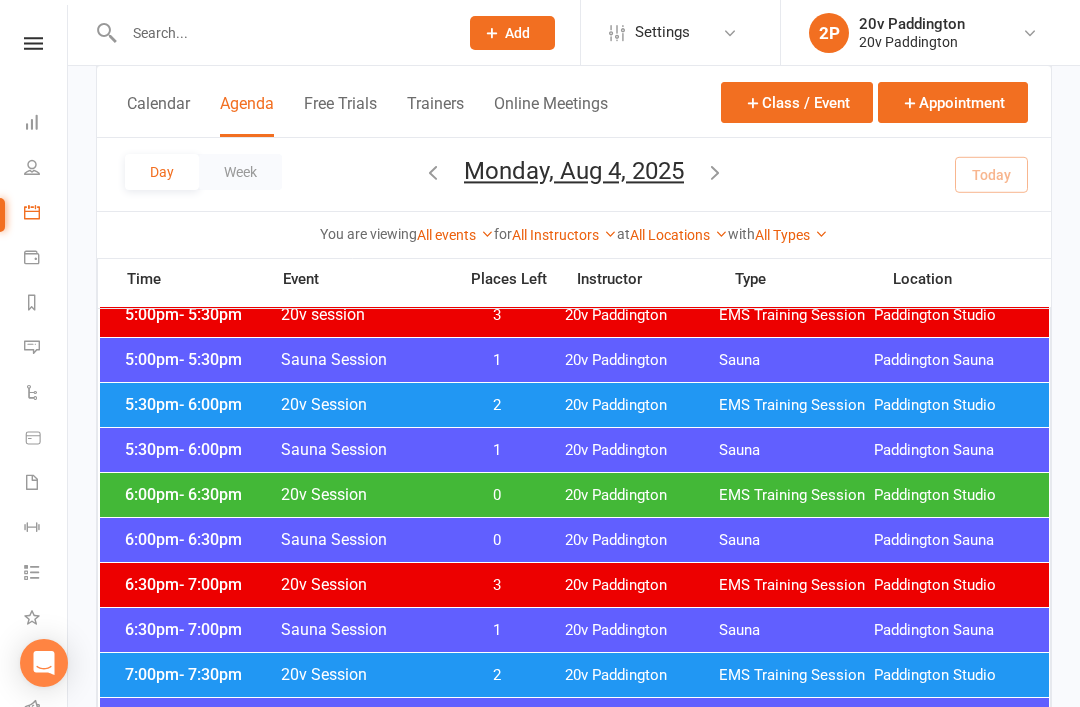 click on "5:30pm  - 6:00pm" at bounding box center (200, 404) 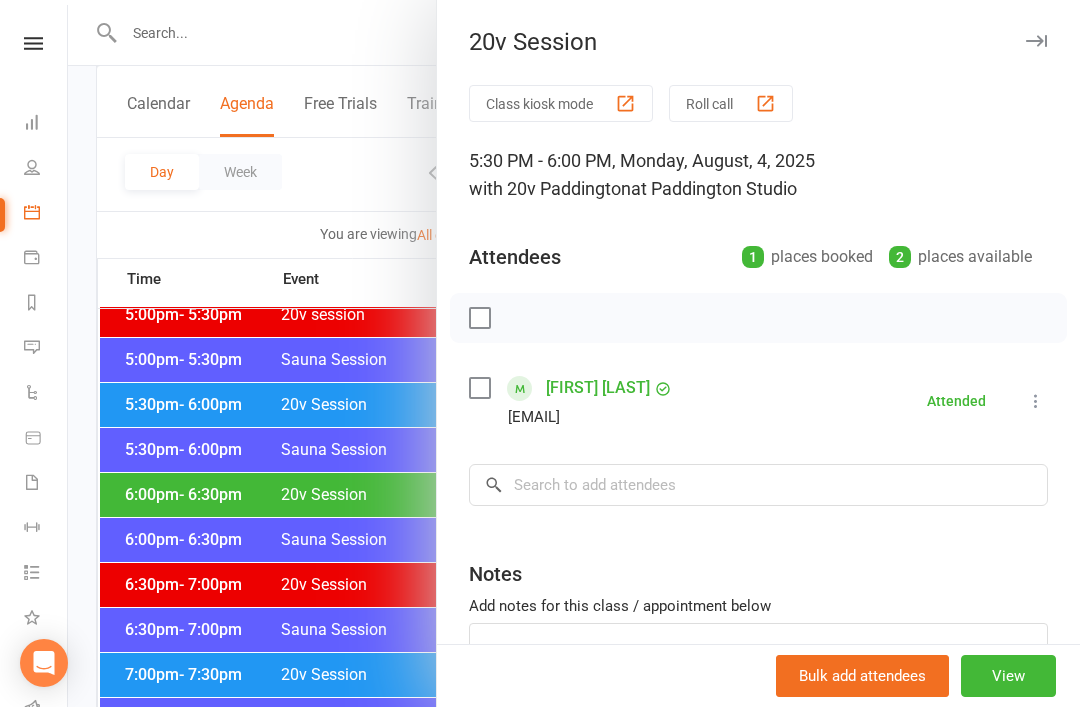 click at bounding box center (574, 353) 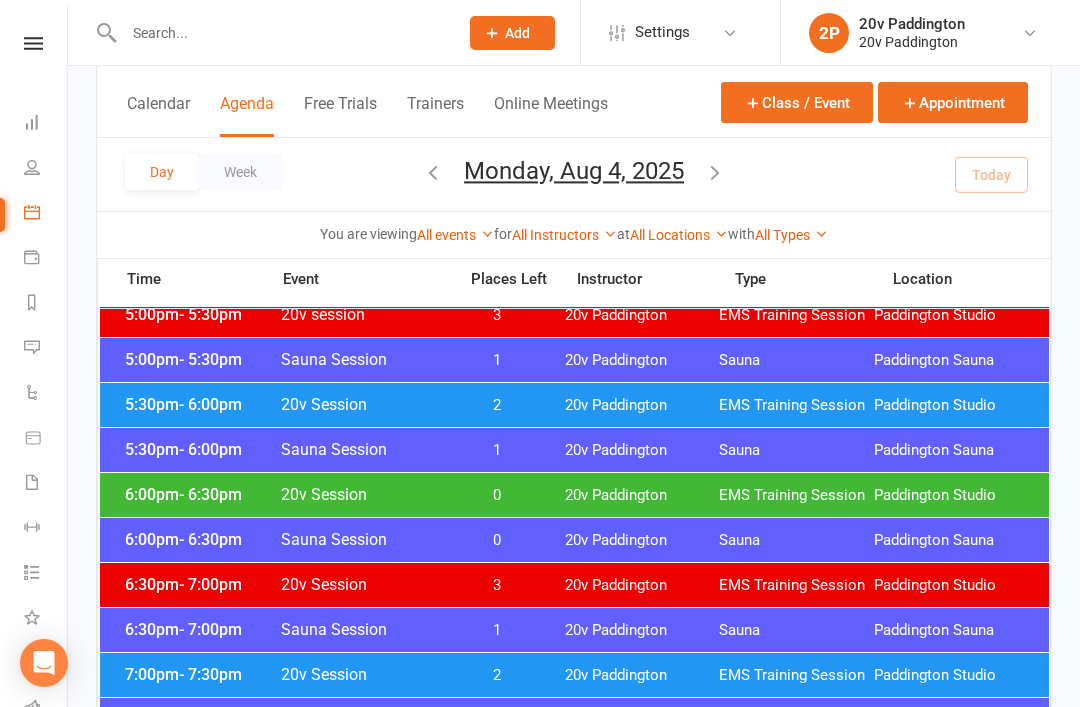 click on "5:30pm  - 6:00pm" at bounding box center [200, 404] 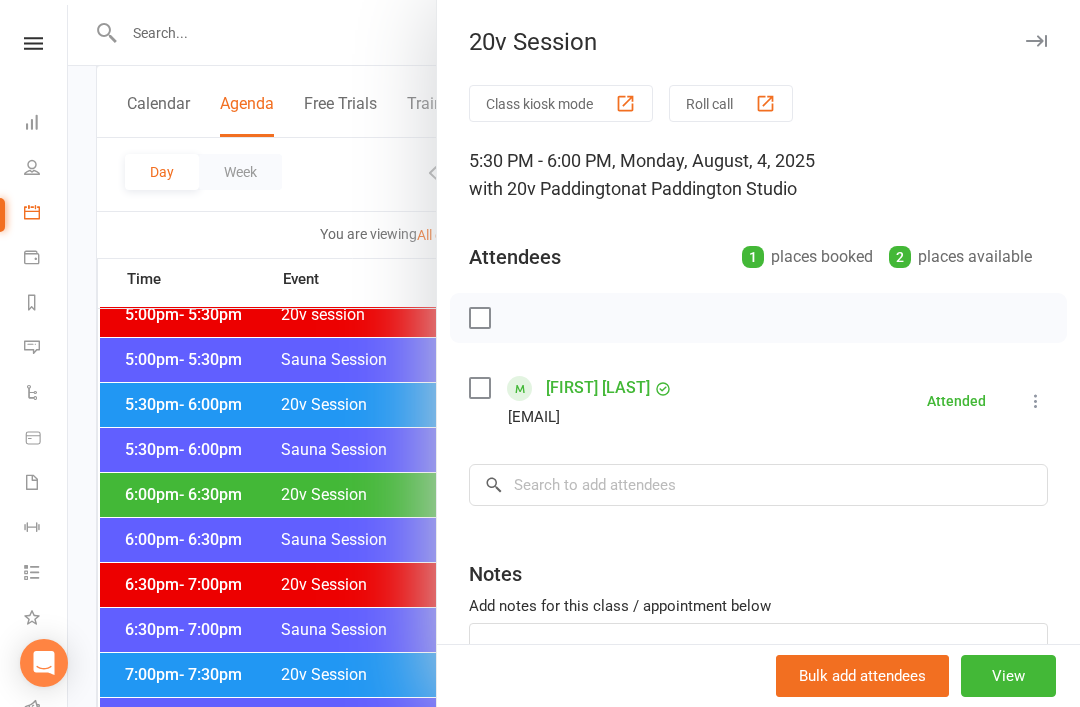 click at bounding box center [574, 353] 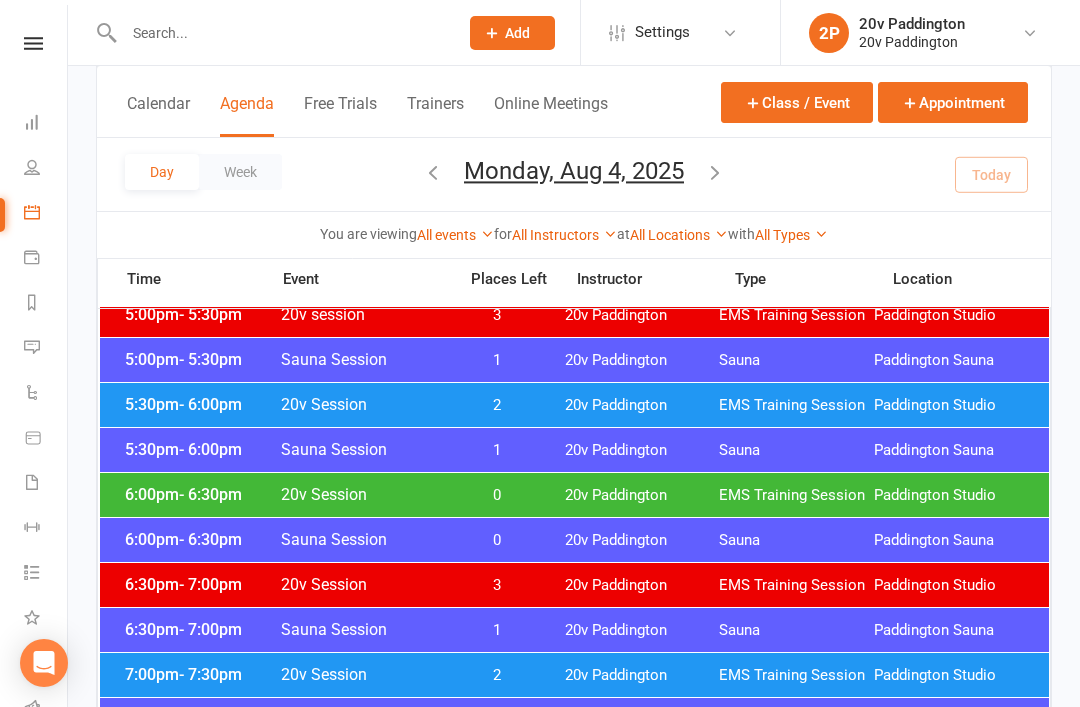 click on "Messages   -1" at bounding box center (46, 349) 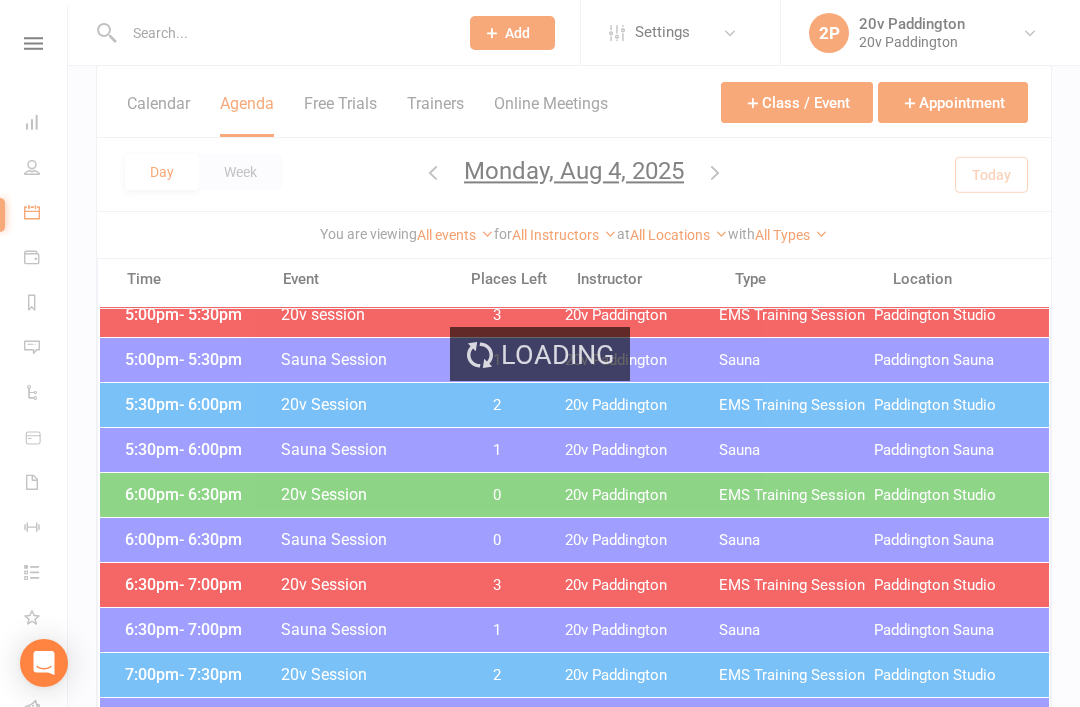 scroll, scrollTop: 0, scrollLeft: 0, axis: both 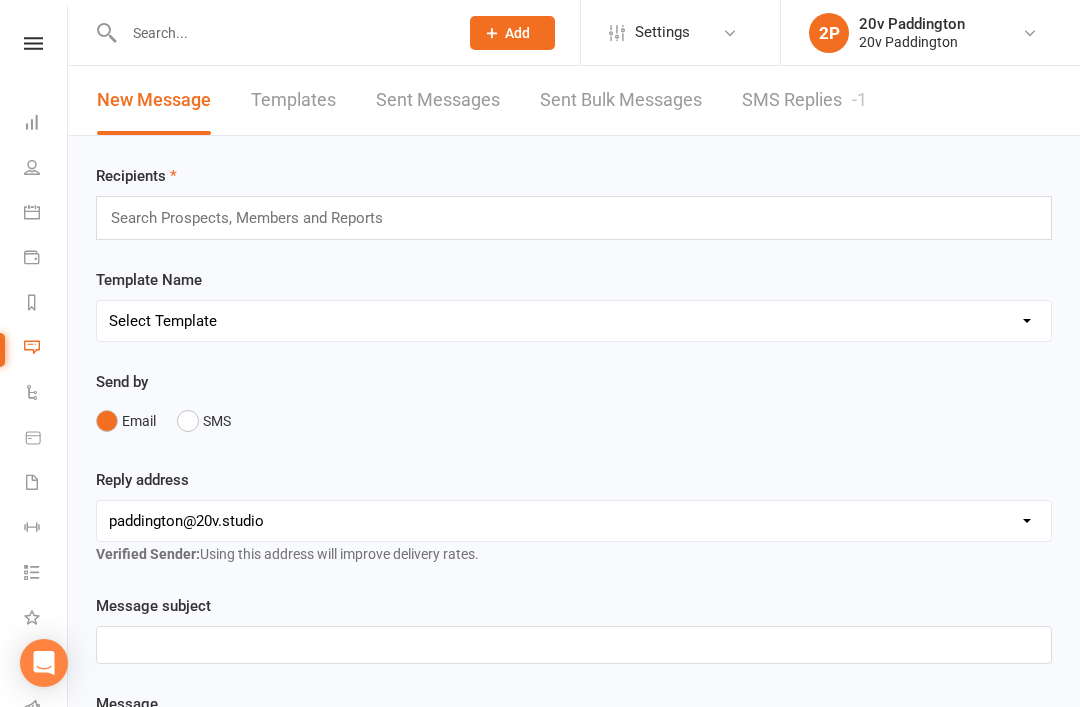 click on "SMS Replies  -1" at bounding box center [804, 100] 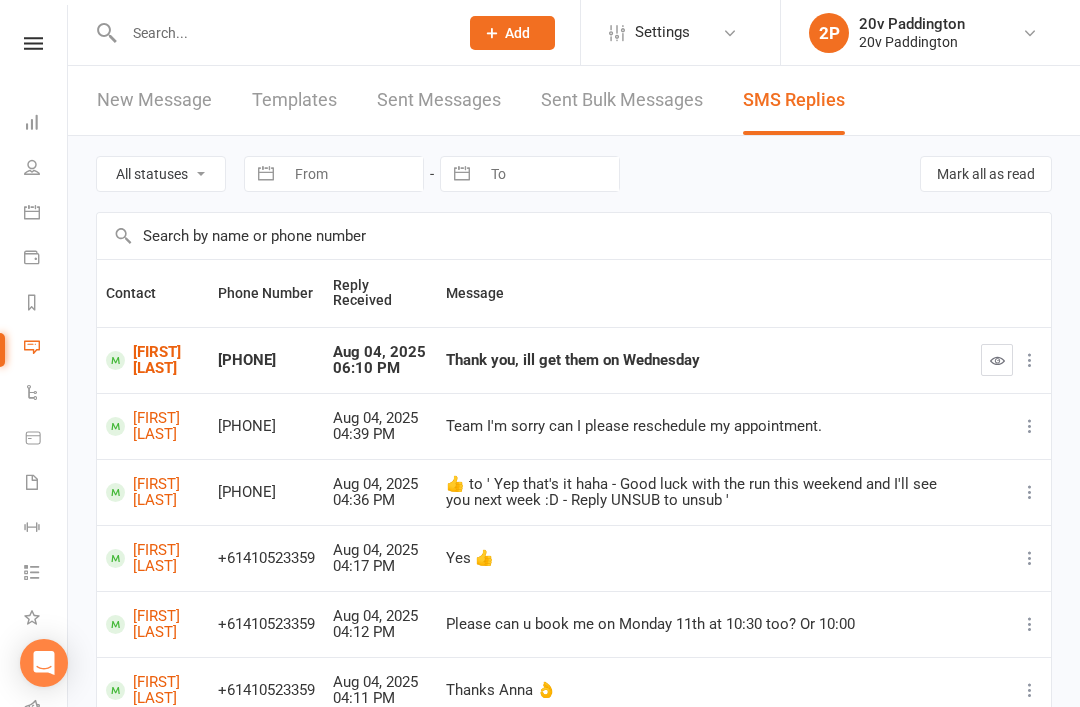 click at bounding box center [32, 212] 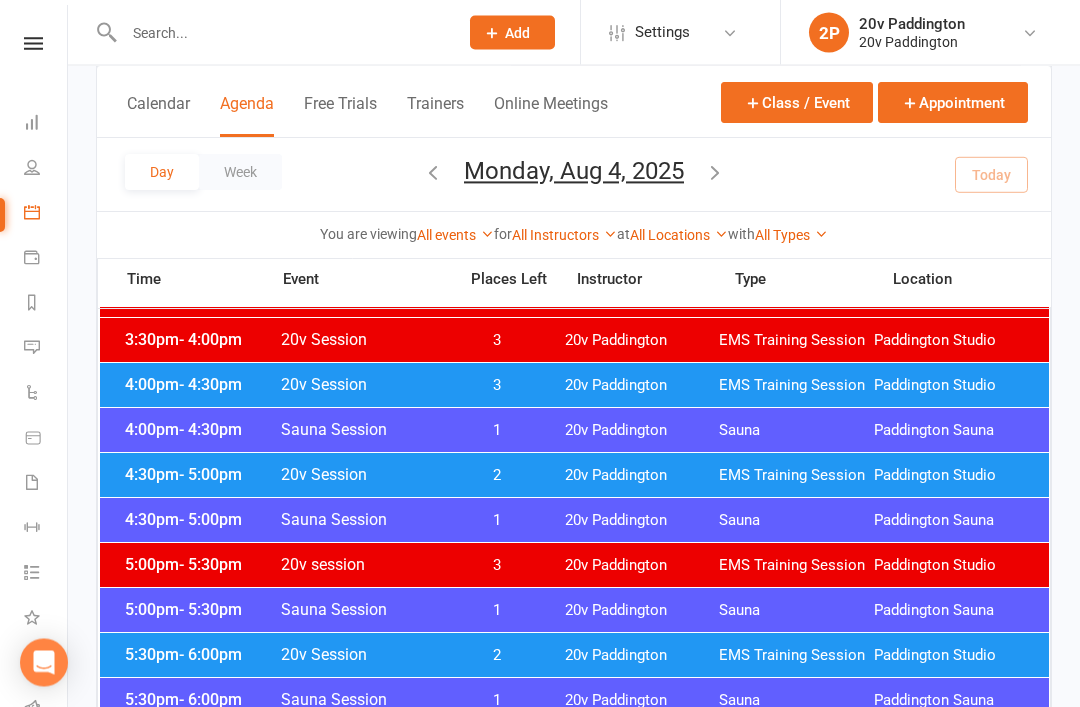 click on "[TIME] - [TIME] 20v Session 2 20v Paddington EMS Training Session Paddington Studio" at bounding box center [574, 476] 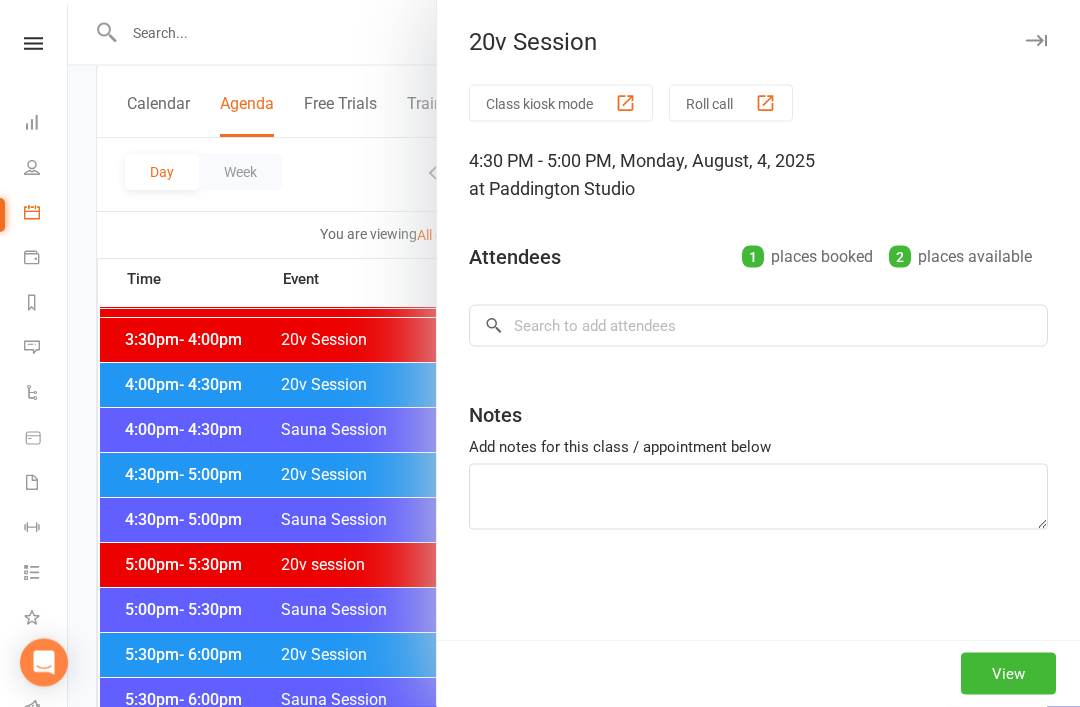 scroll, scrollTop: 1609, scrollLeft: 0, axis: vertical 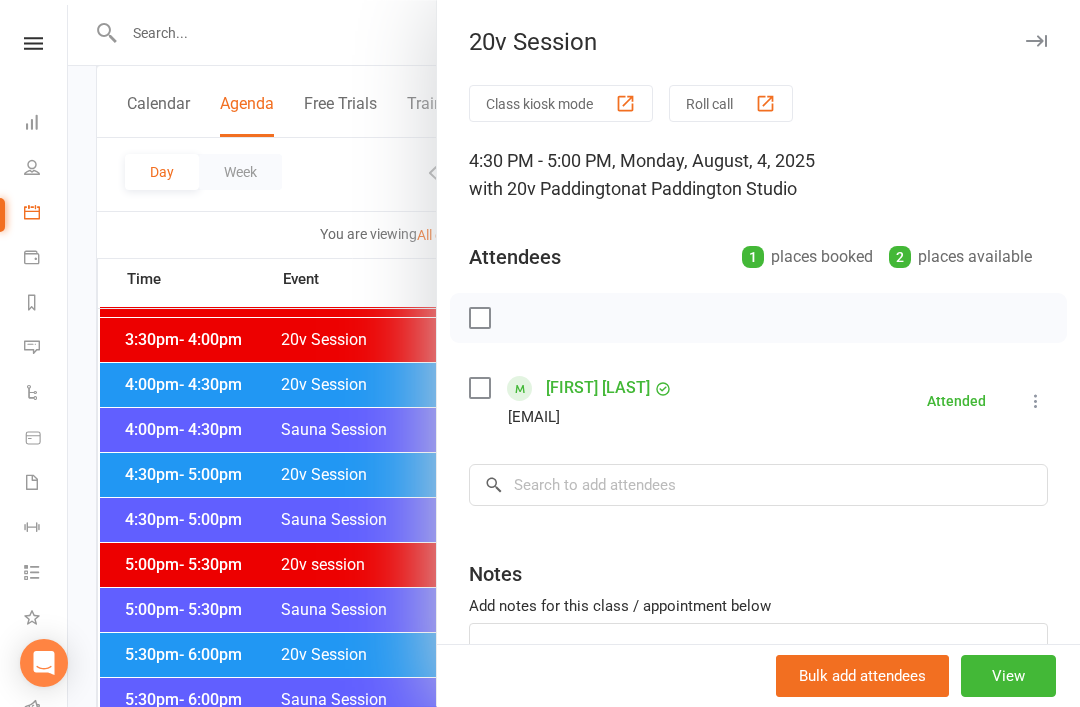 click at bounding box center (574, 353) 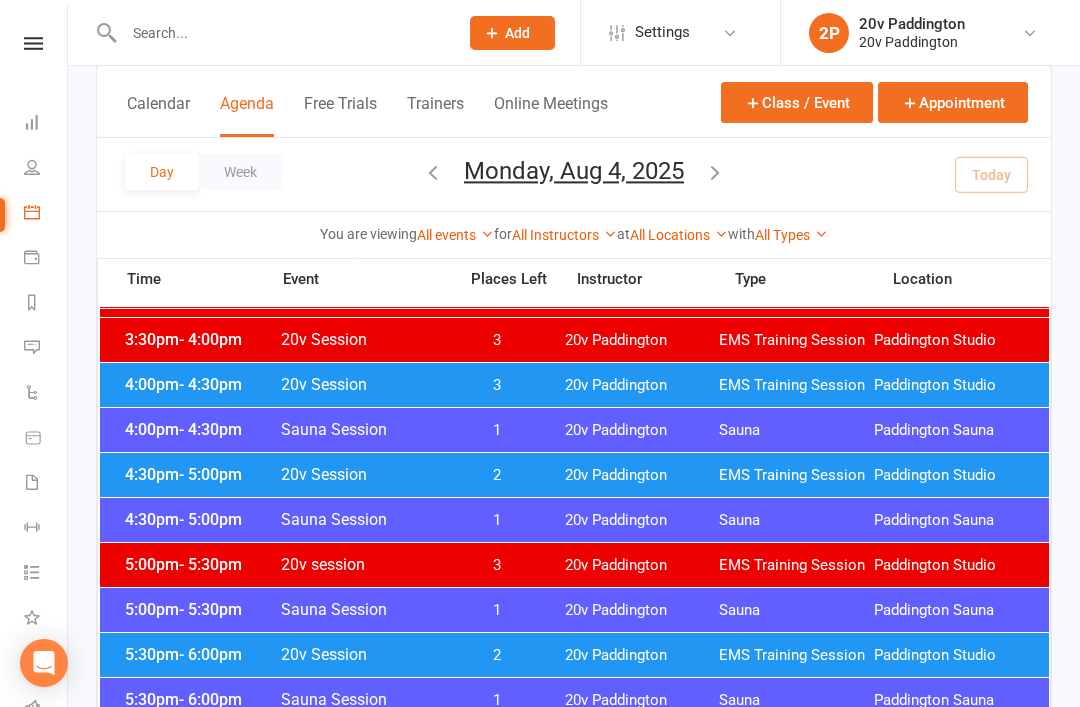 click on "5:00pm  - 5:30pm" at bounding box center [200, 564] 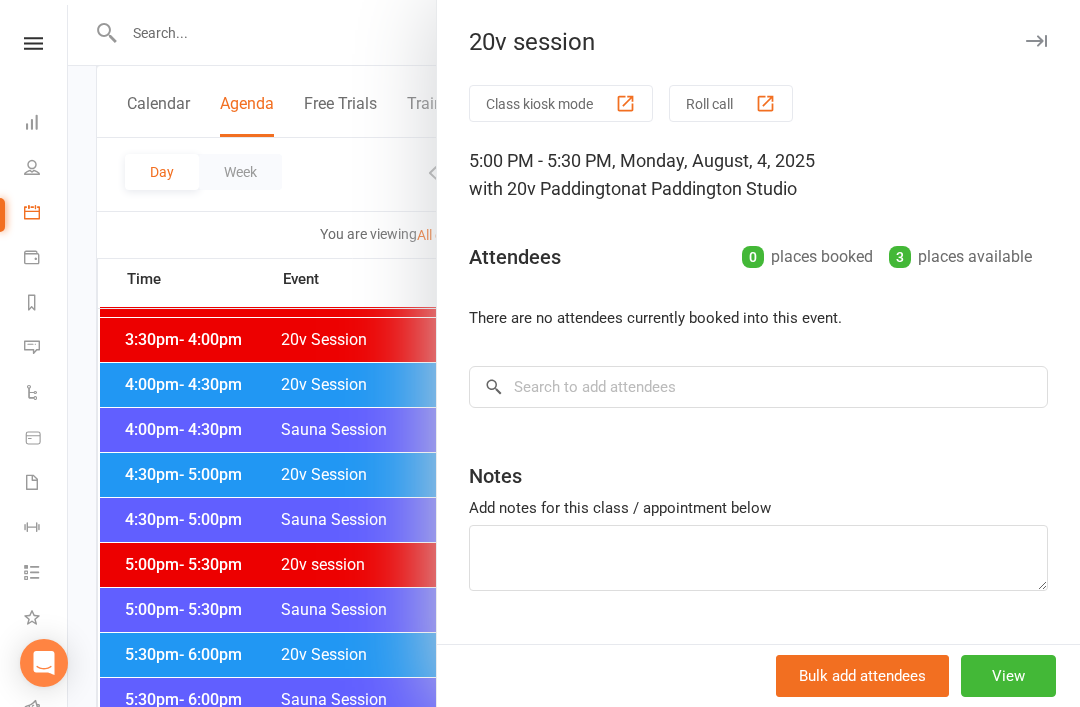click at bounding box center [574, 353] 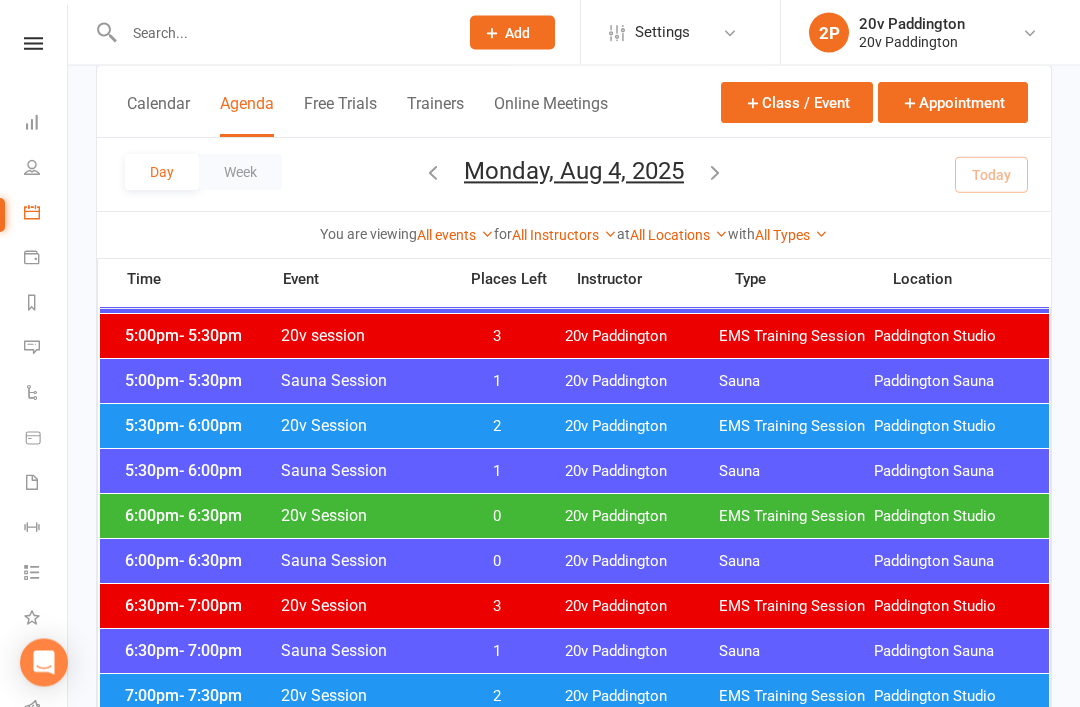 scroll, scrollTop: 1838, scrollLeft: 0, axis: vertical 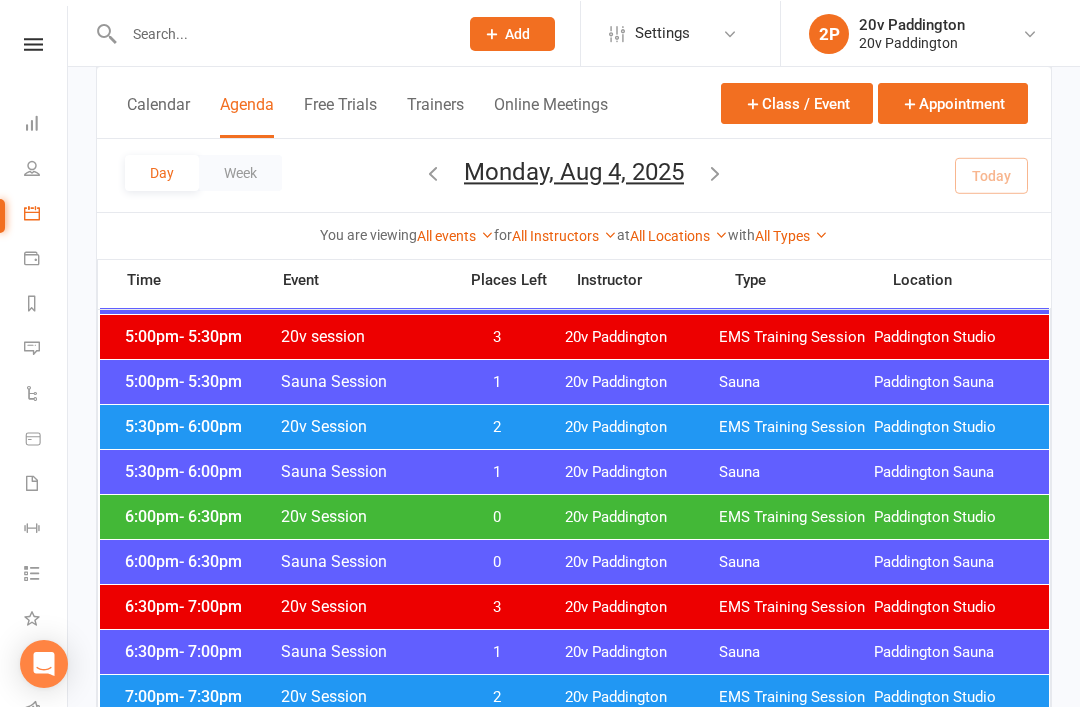 click on "[TIME] - [TIME] [EVENT] [TIME] [EVENT] [LOCATION] [LOCATION]" at bounding box center [574, 561] 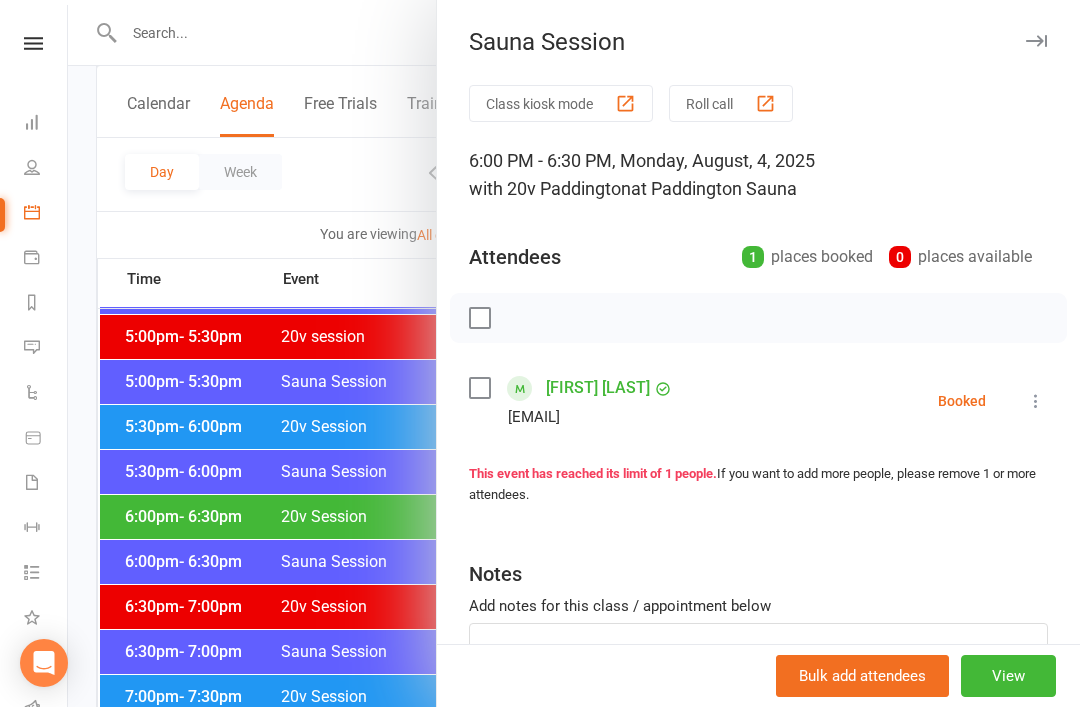 click at bounding box center [574, 353] 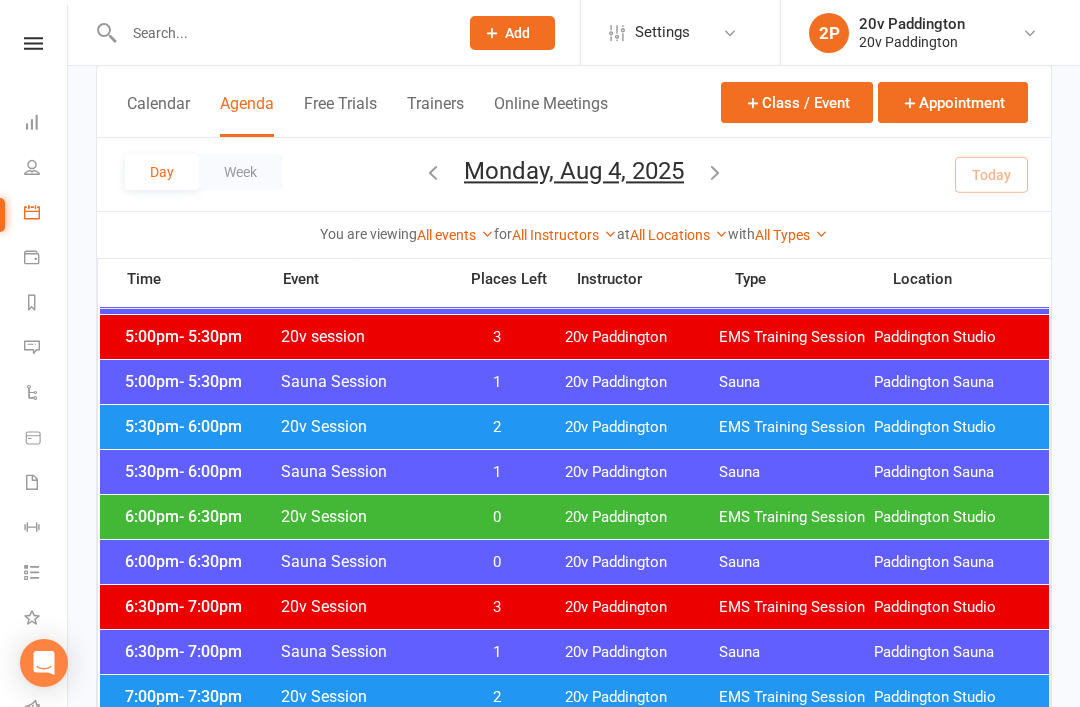 click on "[TIME] - [TIME] [EVENT] [TIME] [EVENT] [LOCATION] [LOCATION]" at bounding box center (574, 517) 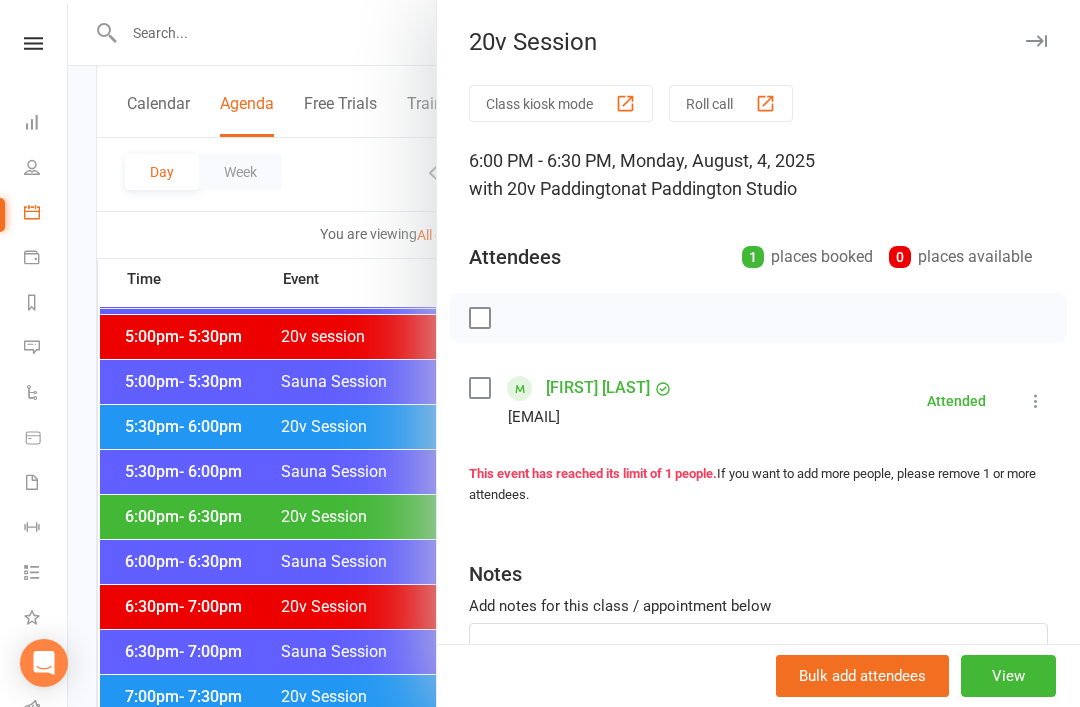 click at bounding box center (574, 353) 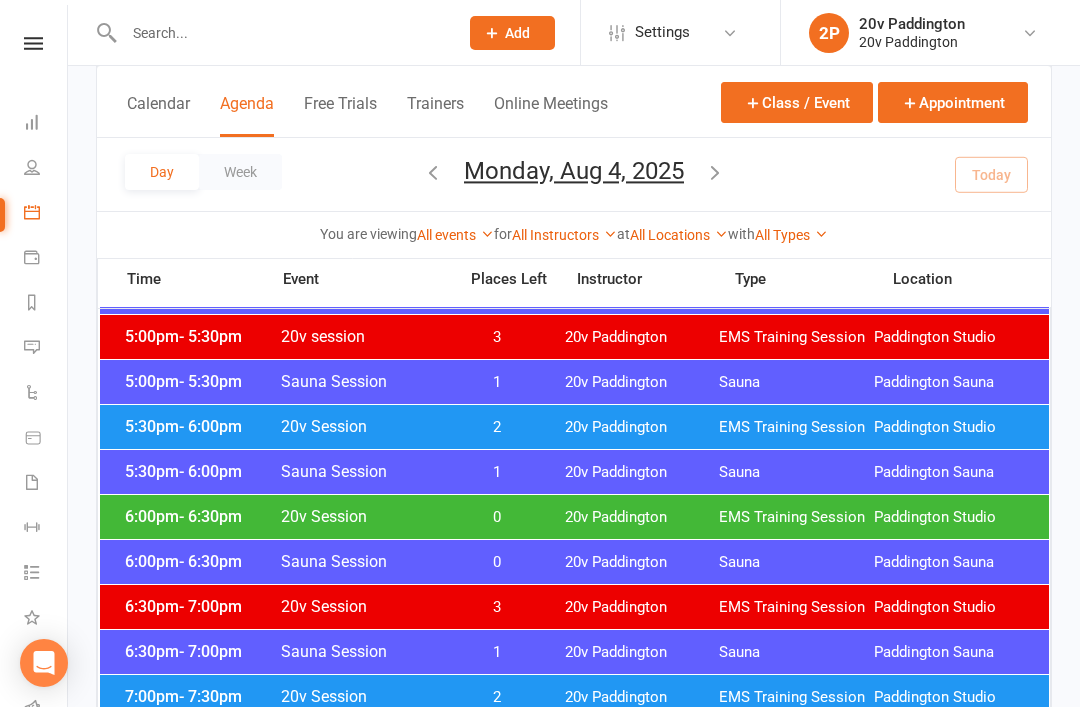 click on "- 6:00pm" at bounding box center (210, 426) 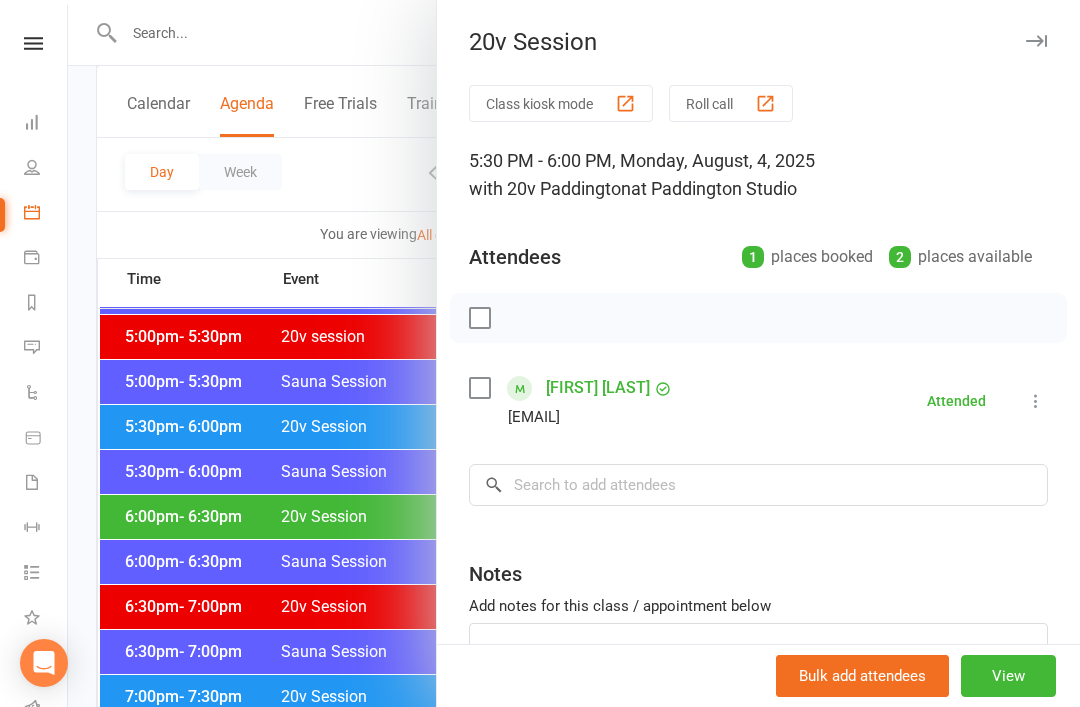 click at bounding box center (574, 353) 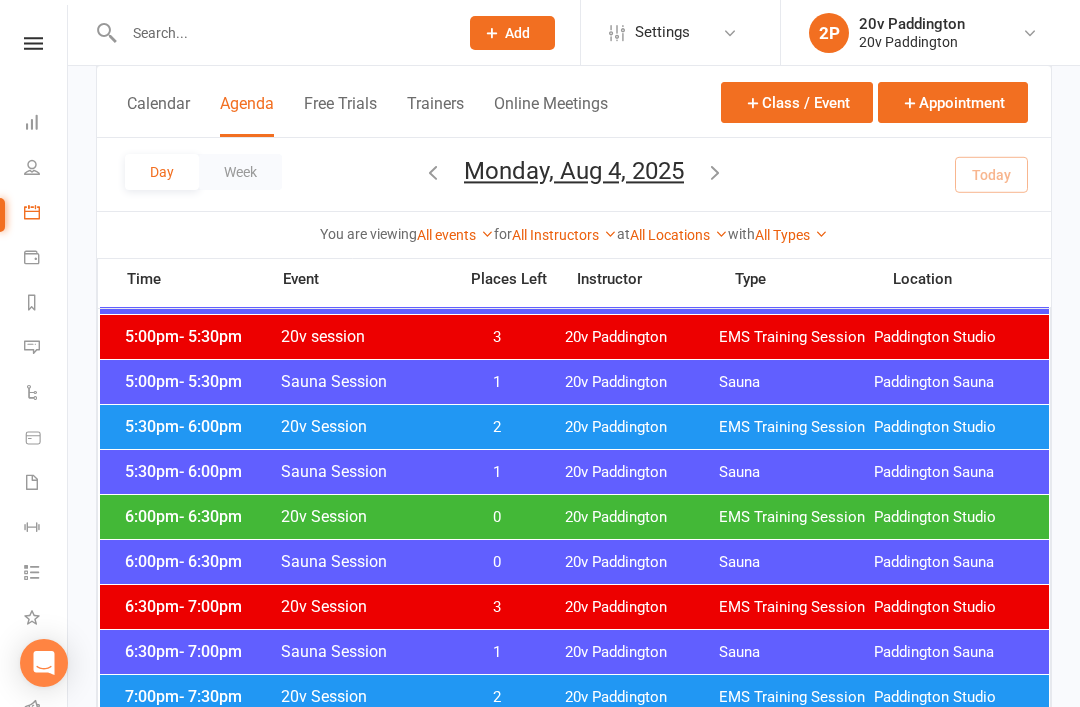 scroll, scrollTop: 3, scrollLeft: 1, axis: both 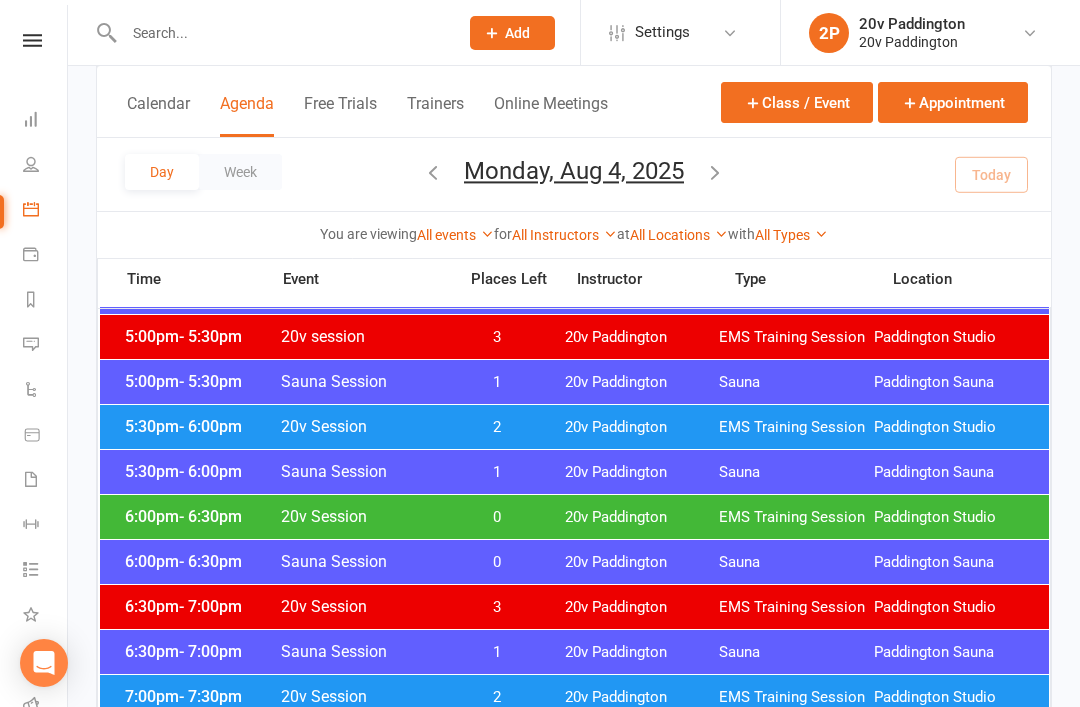 click at bounding box center [31, 344] 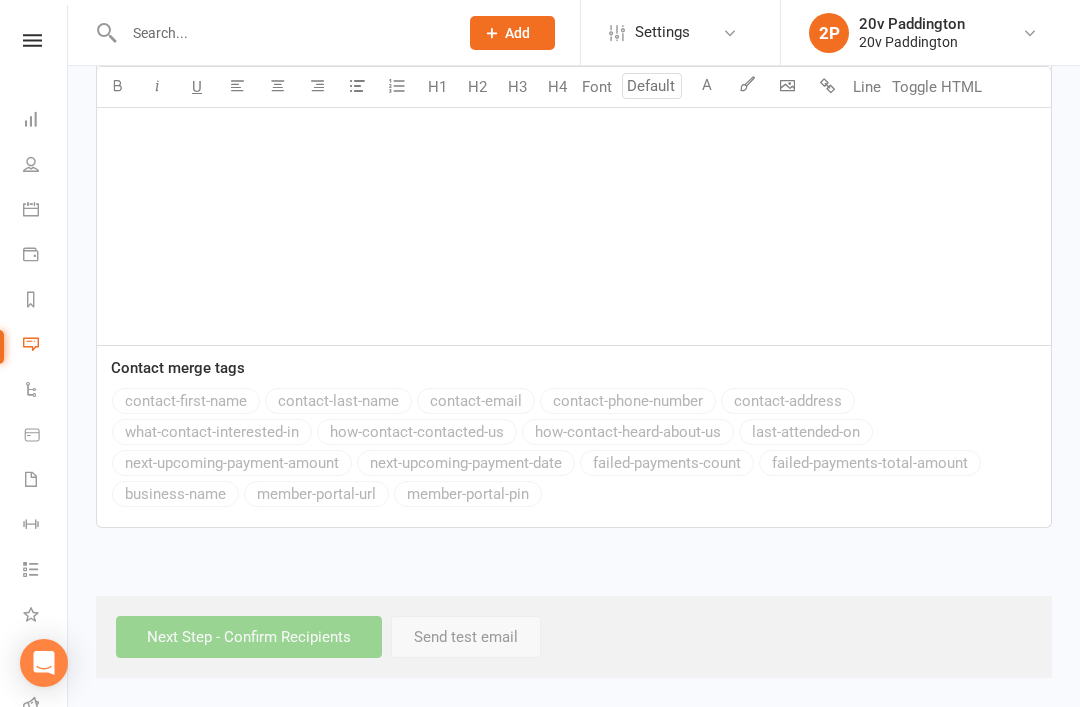 scroll, scrollTop: 0, scrollLeft: 0, axis: both 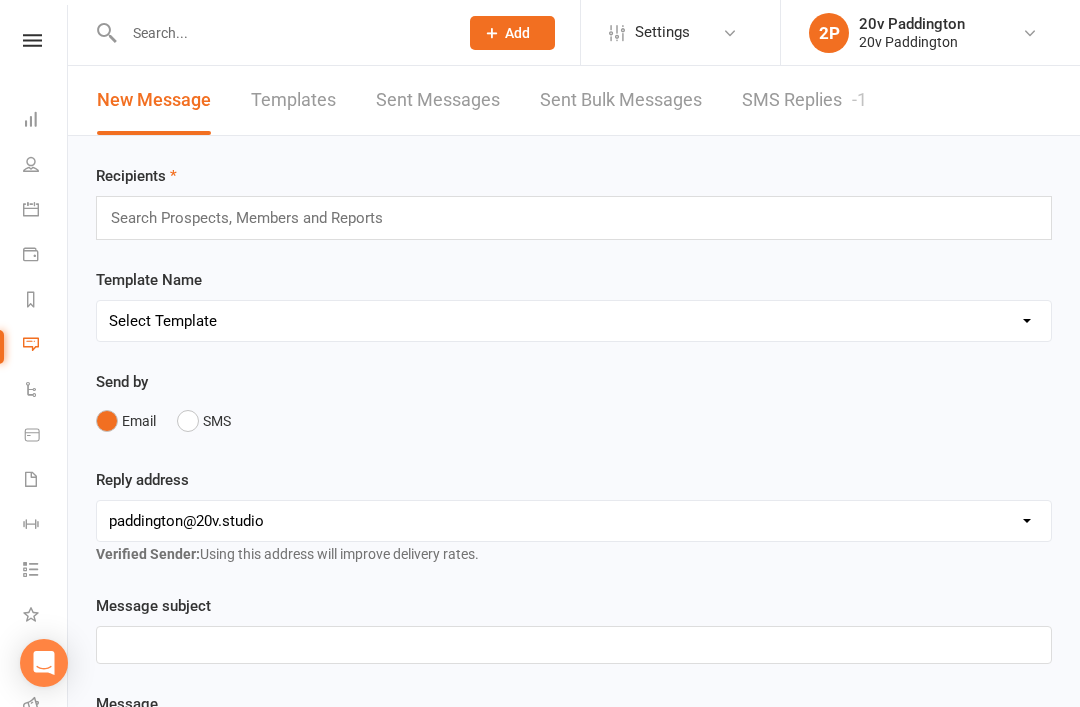 click on "SMS Replies  -1" at bounding box center [804, 100] 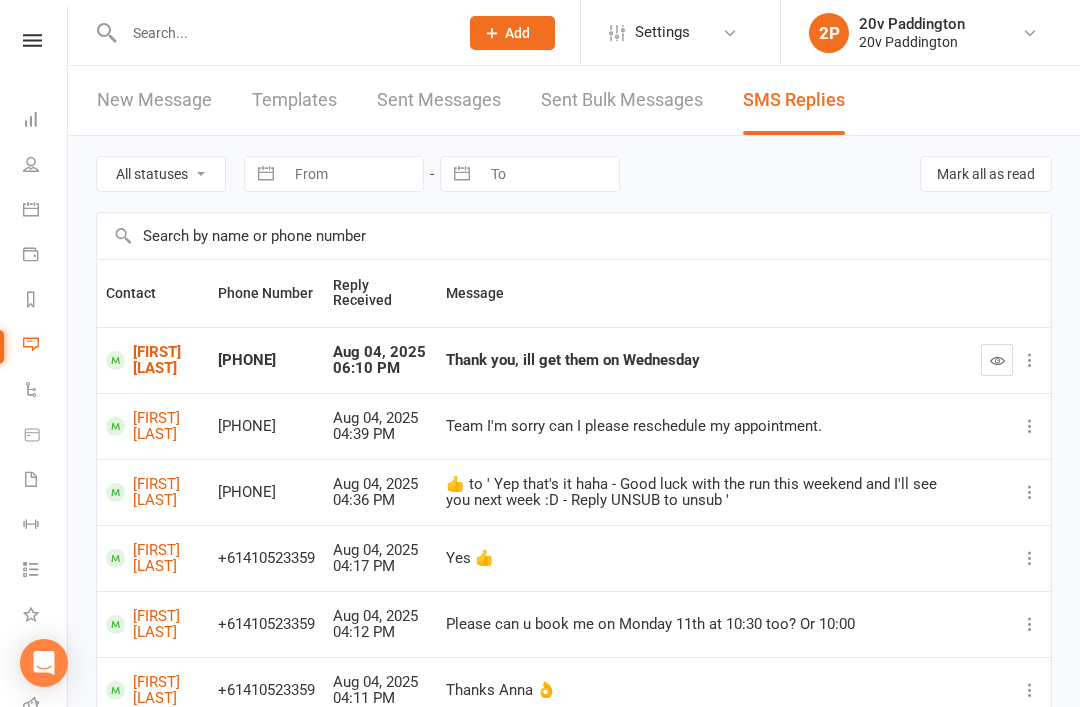 click on "[FIRST] [LAST]" at bounding box center [153, 360] 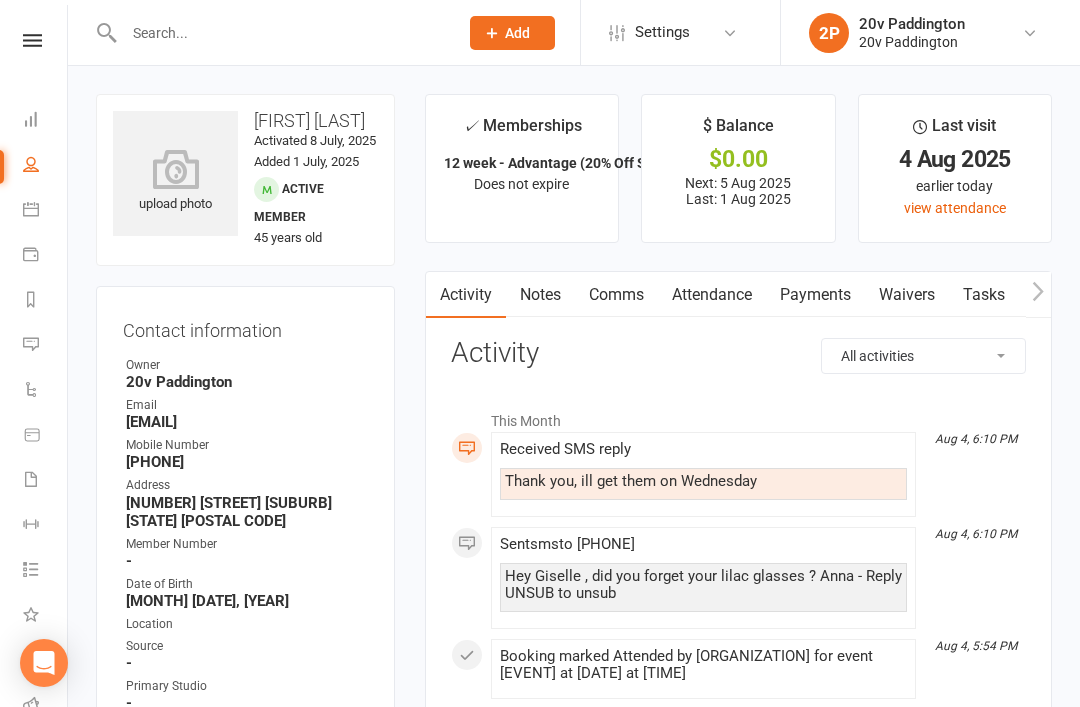 click on "Comms" at bounding box center (616, 295) 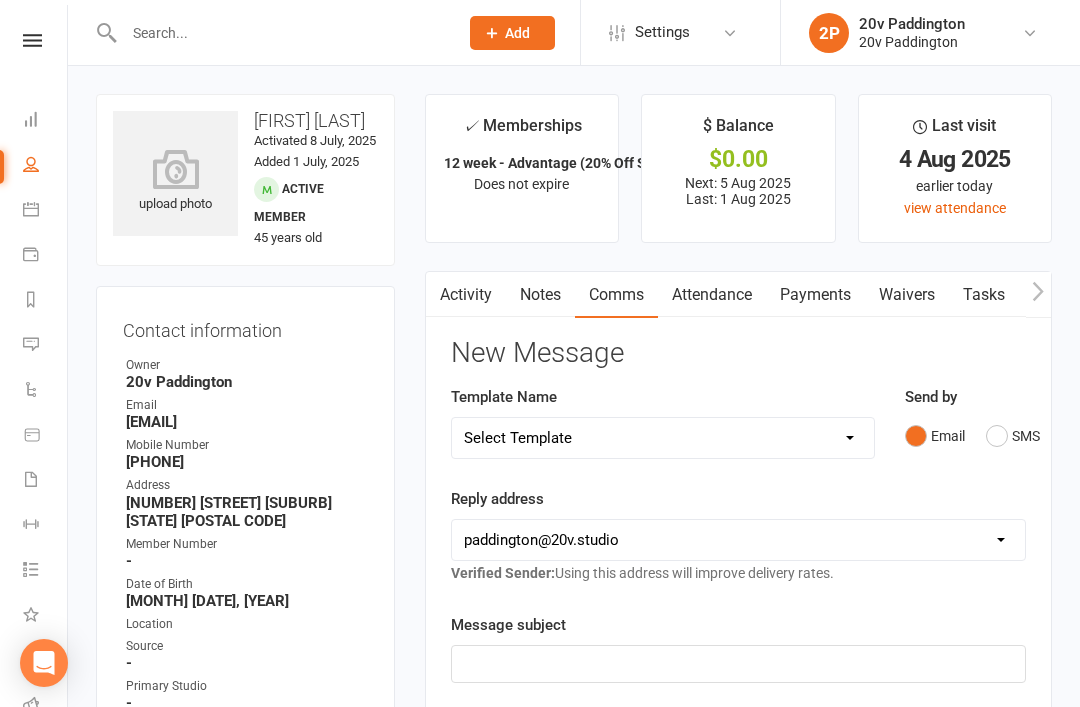 click on "SMS" at bounding box center [1013, 436] 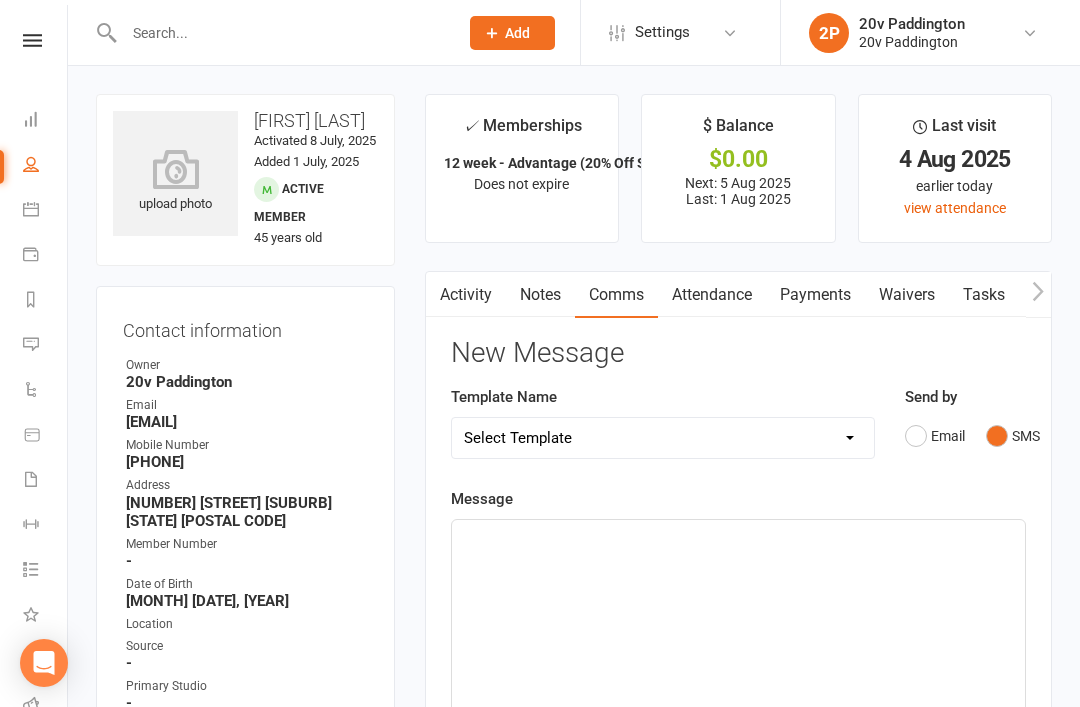 click on "﻿" 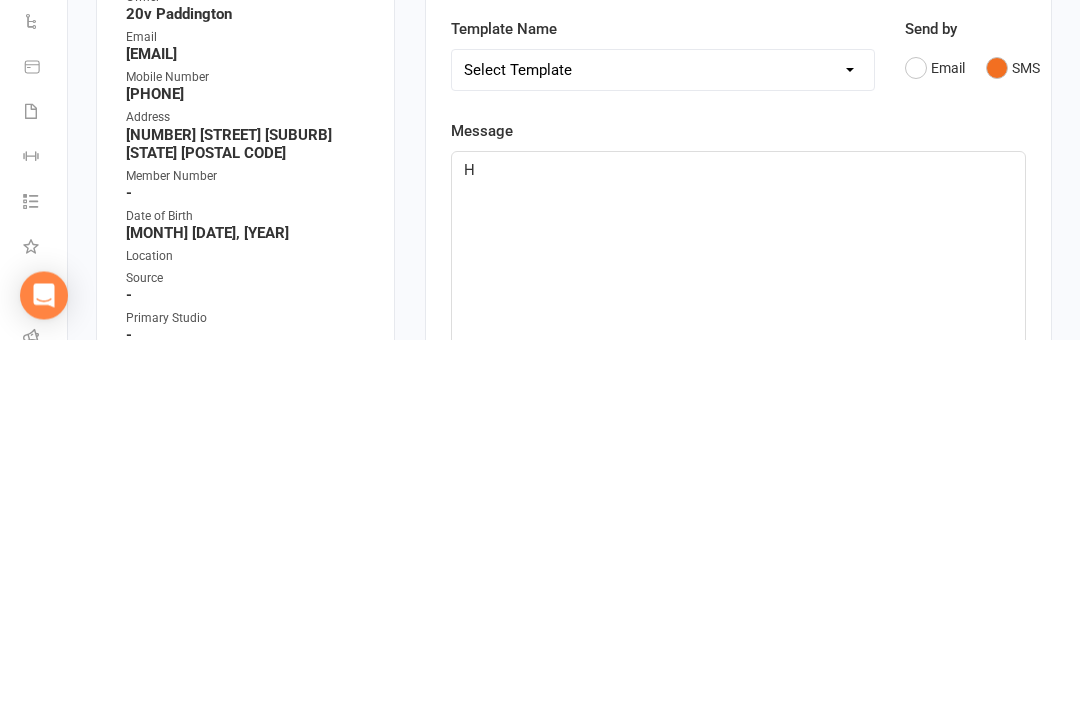 type 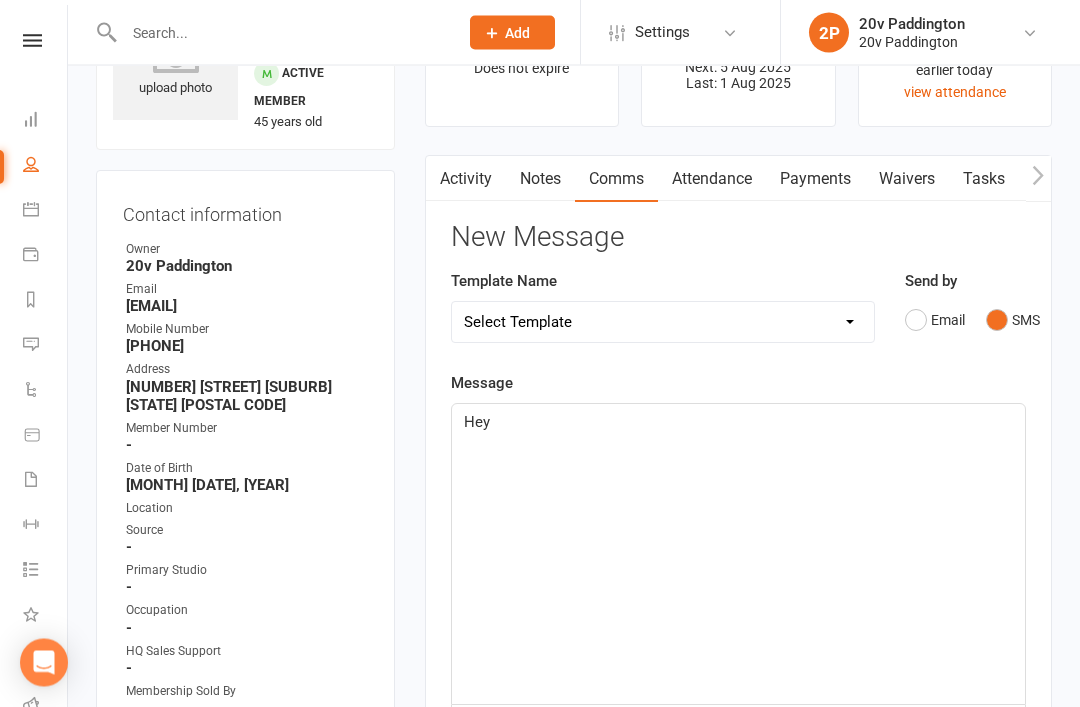 scroll, scrollTop: 110, scrollLeft: 0, axis: vertical 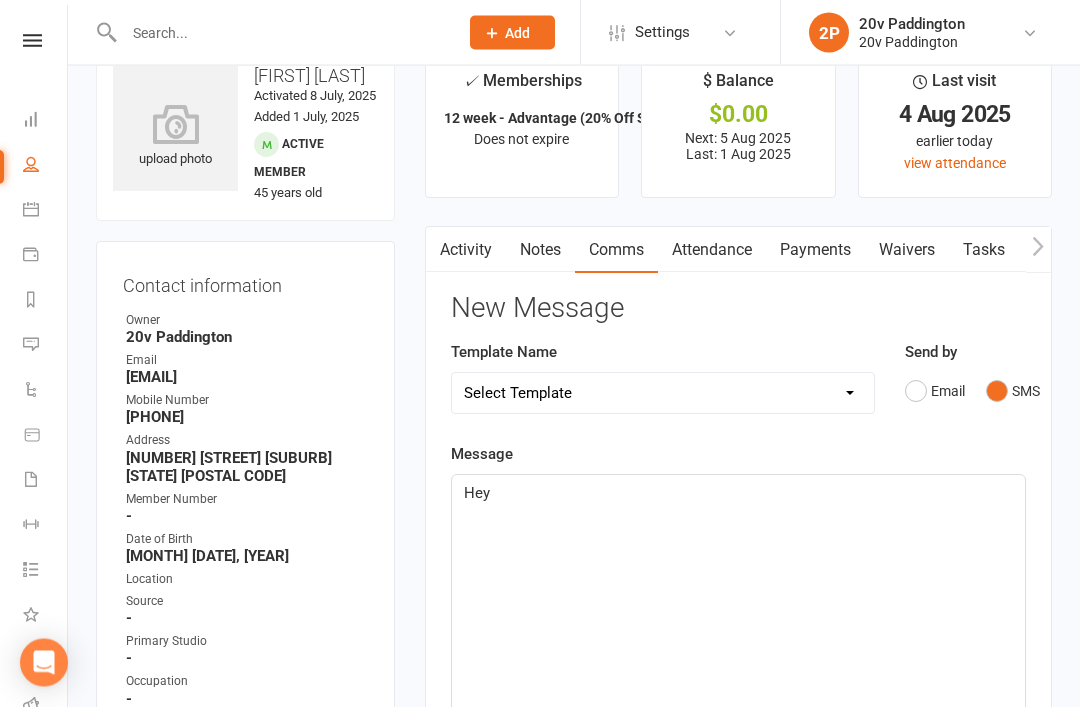 click on "Hey" 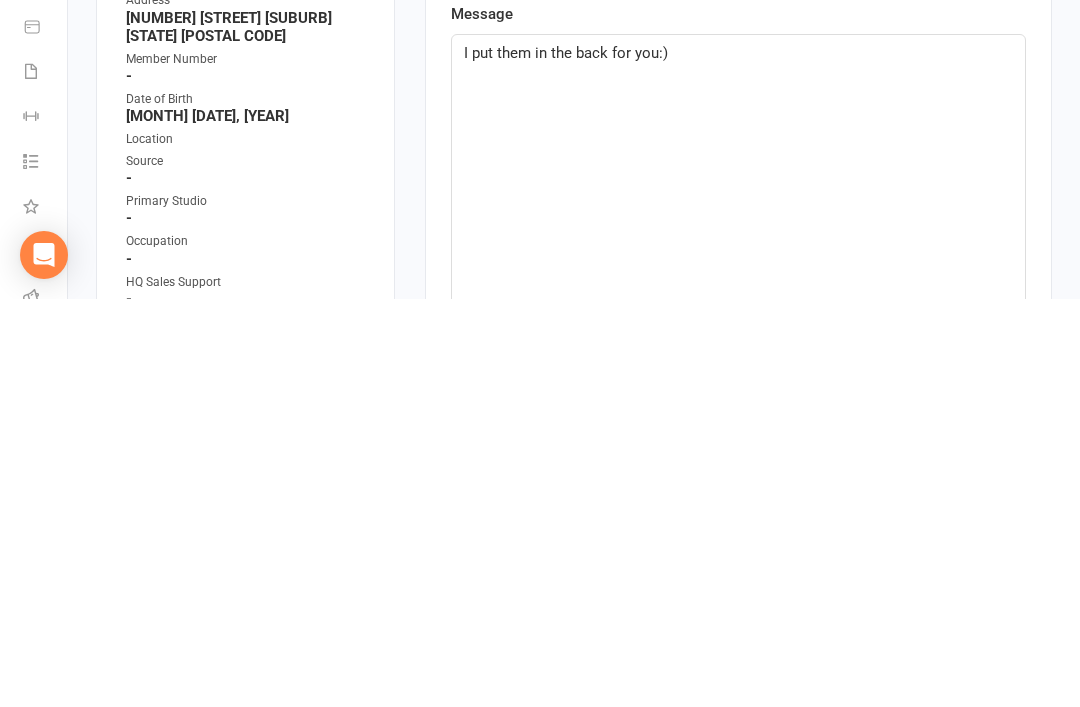 click on "I put them in the back for you:)" 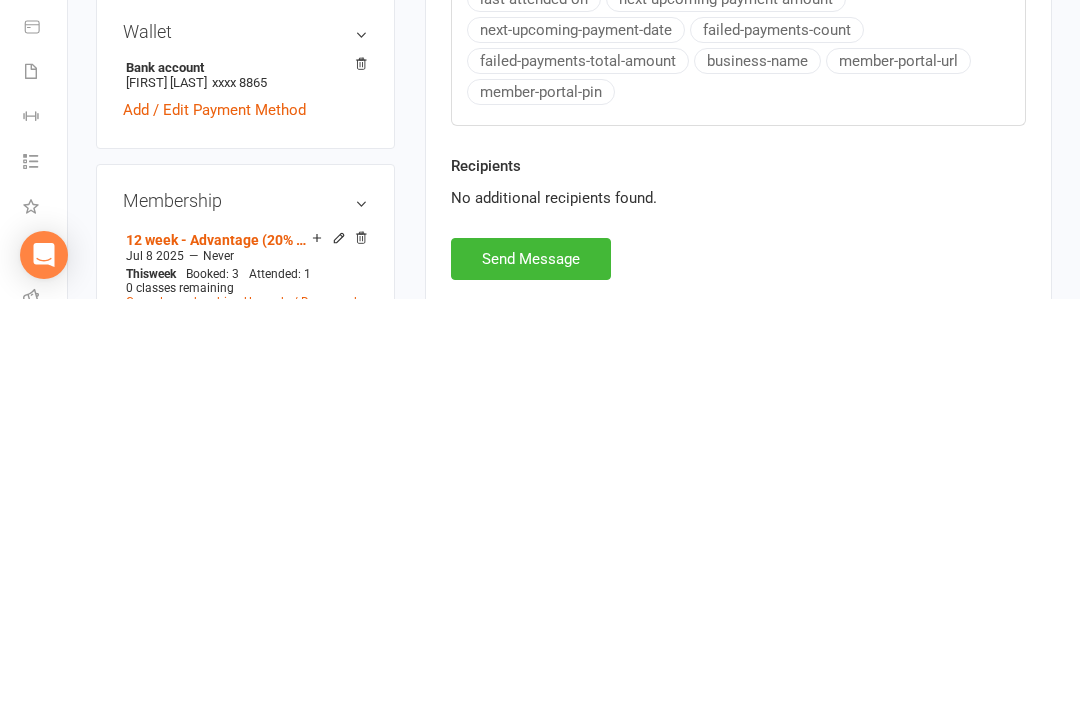 click on "Send Message" at bounding box center [531, 667] 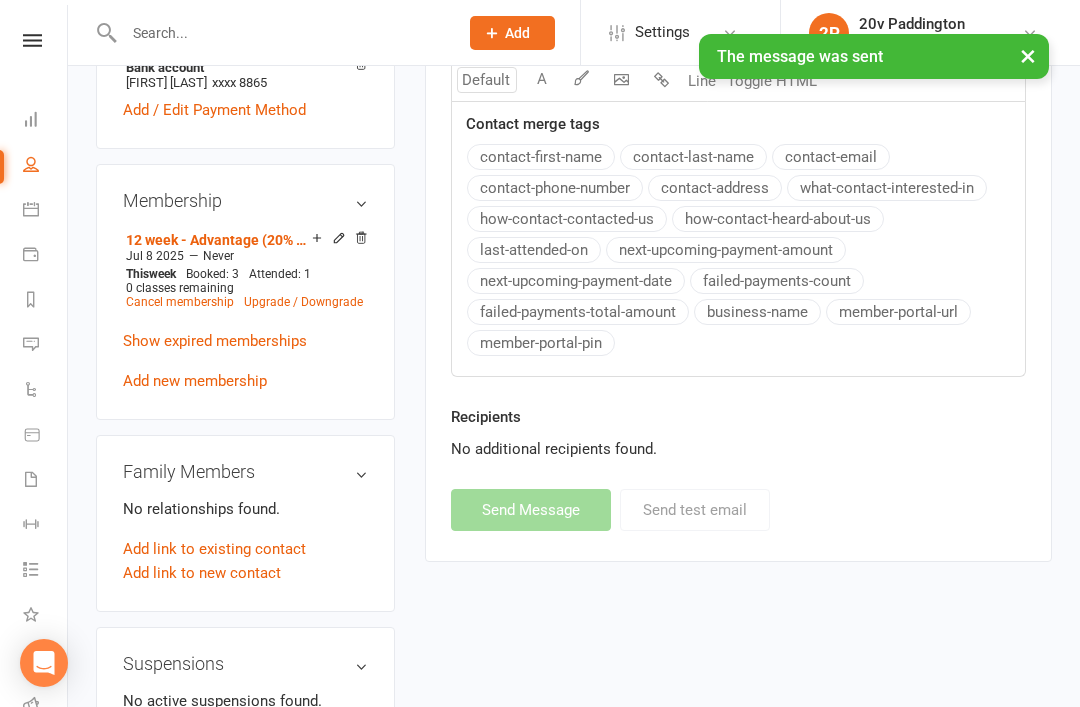 click on "Calendar" at bounding box center (32, 211) 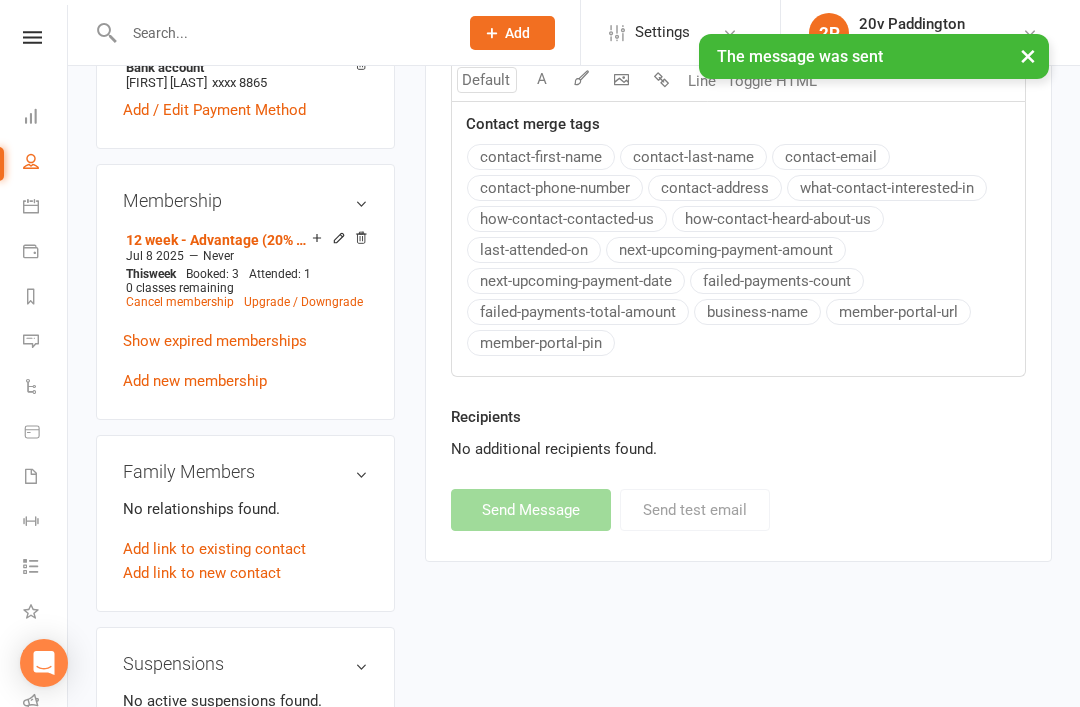 click on "Calendar" at bounding box center [45, 208] 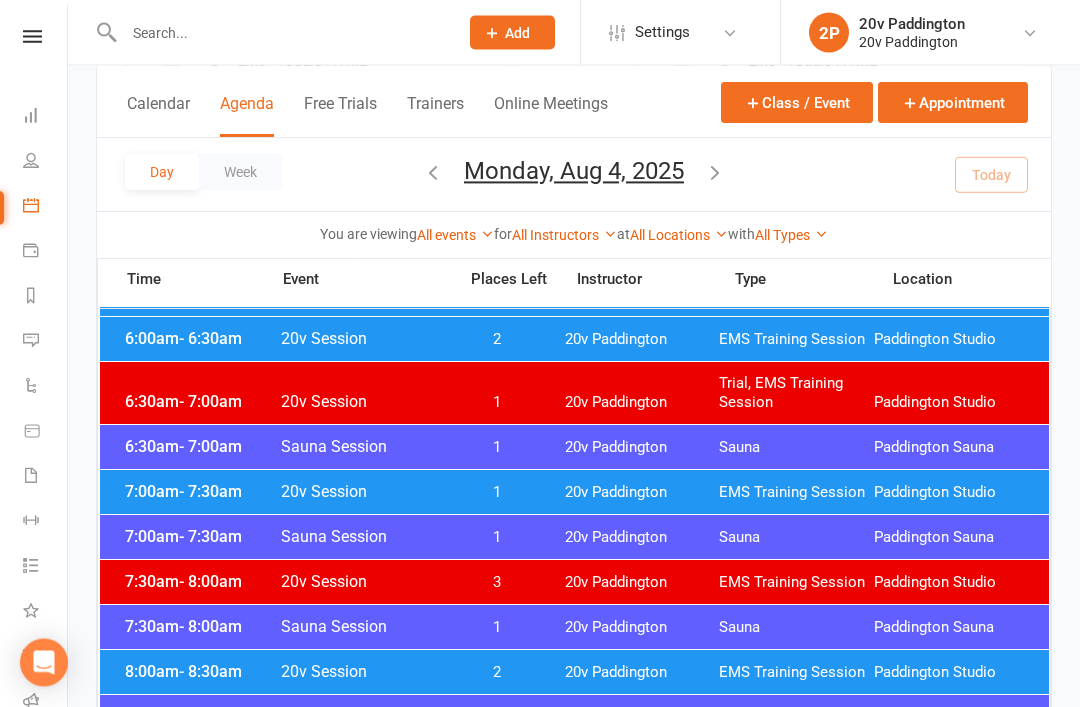 scroll, scrollTop: 100, scrollLeft: 0, axis: vertical 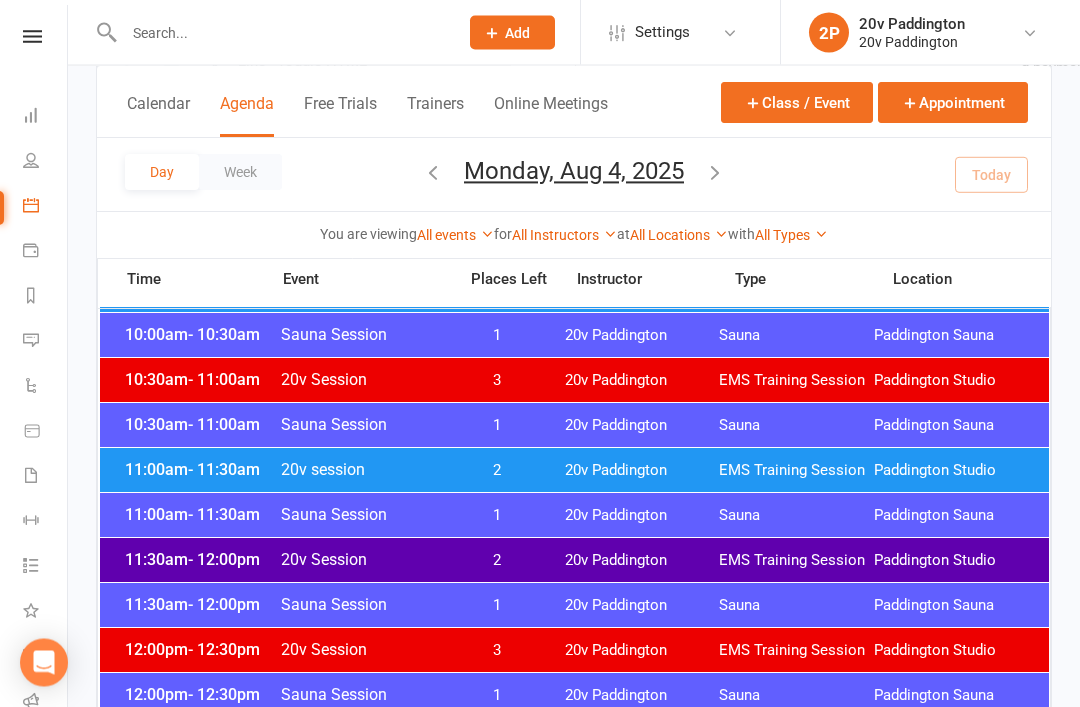 click on "2" at bounding box center [497, 471] 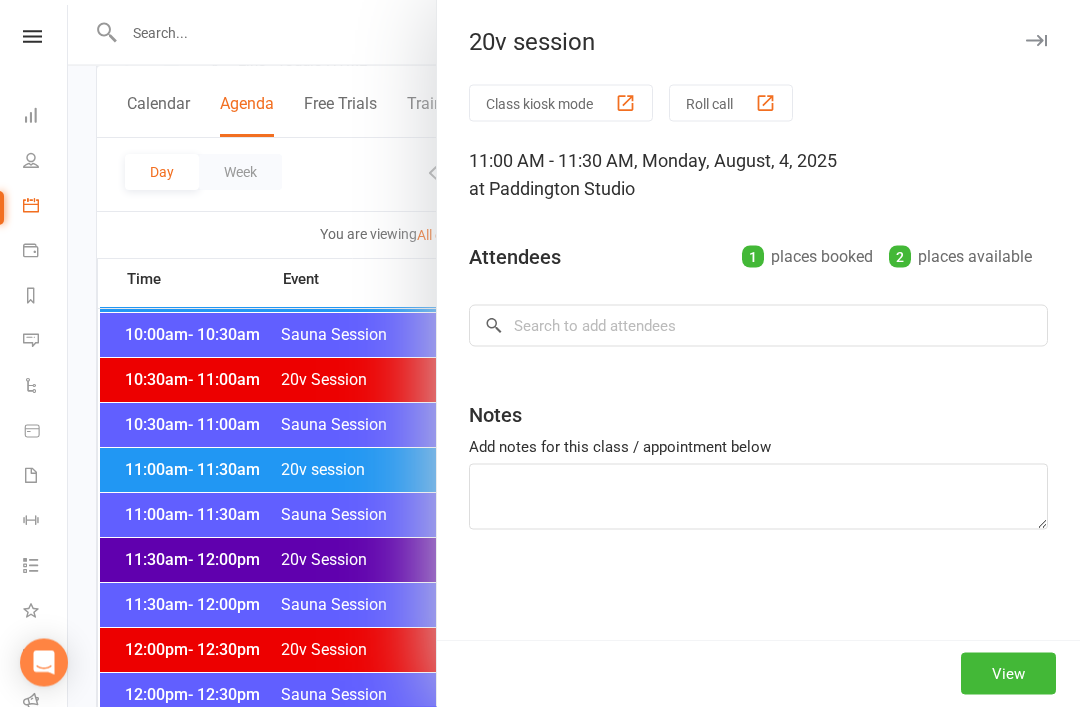 scroll, scrollTop: 921, scrollLeft: 0, axis: vertical 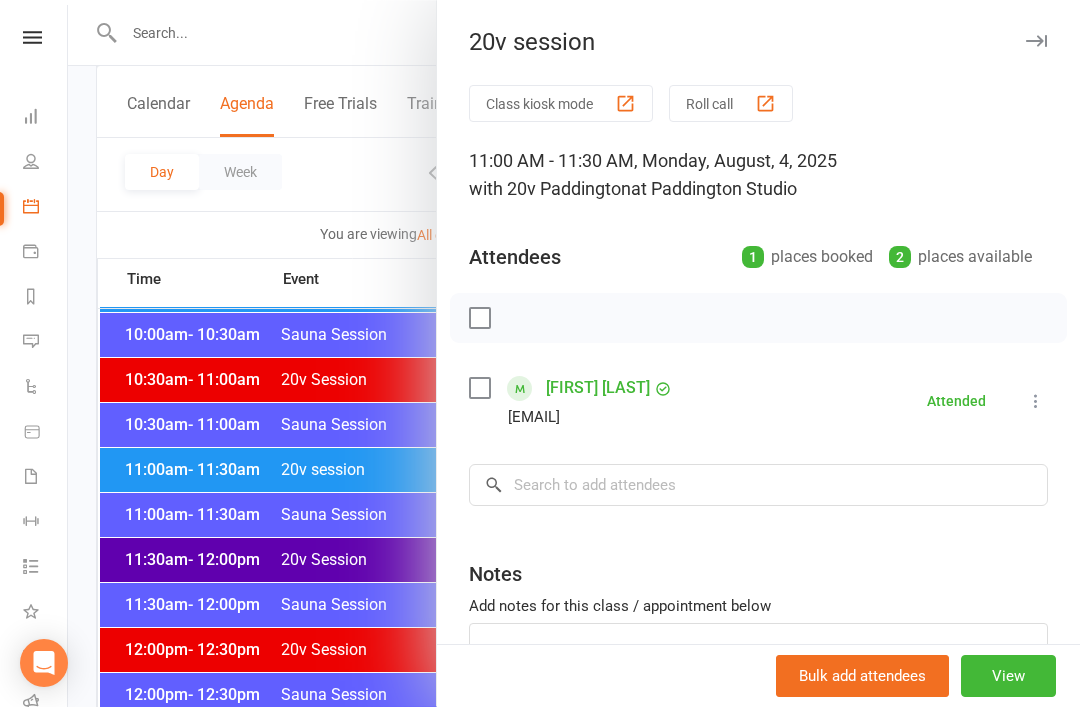 click at bounding box center [574, 353] 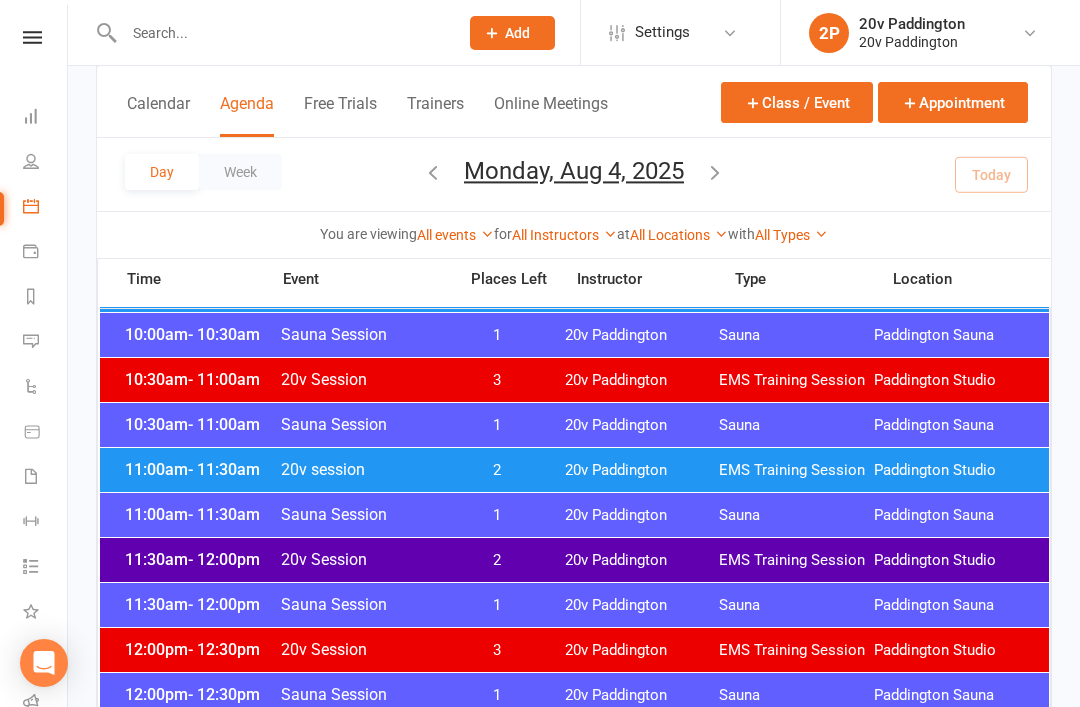 click on "[TIME] - [TIME] [EVENT] [TIME] [EVENT] [LOCATION] [LOCATION]" at bounding box center [574, 560] 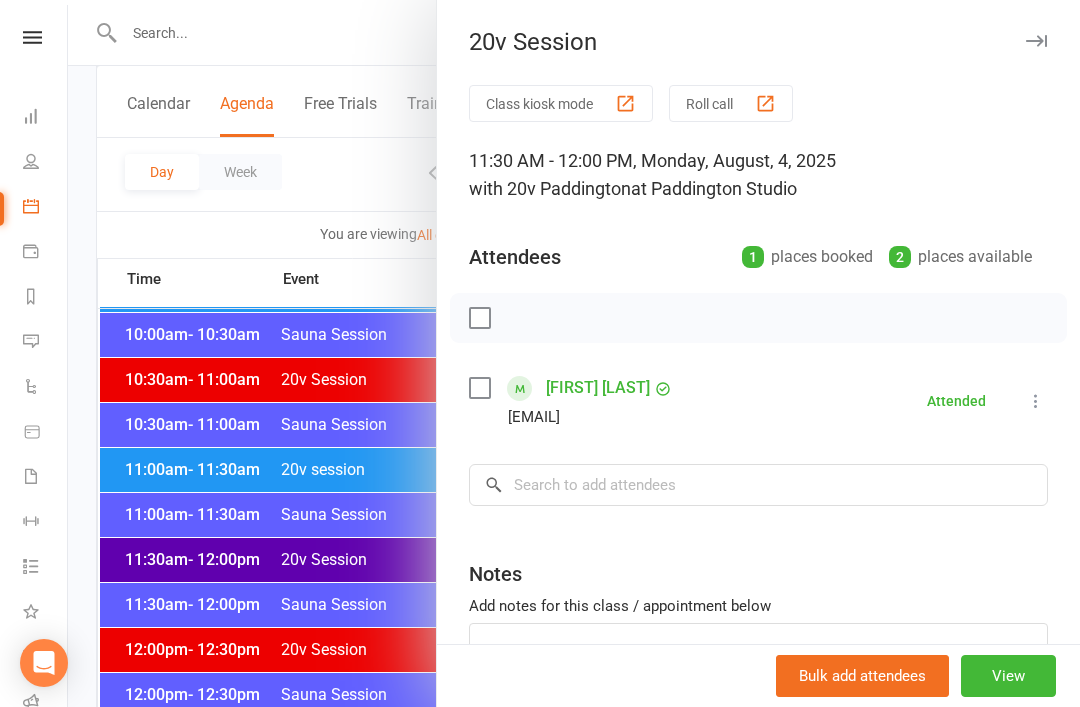 click at bounding box center (574, 353) 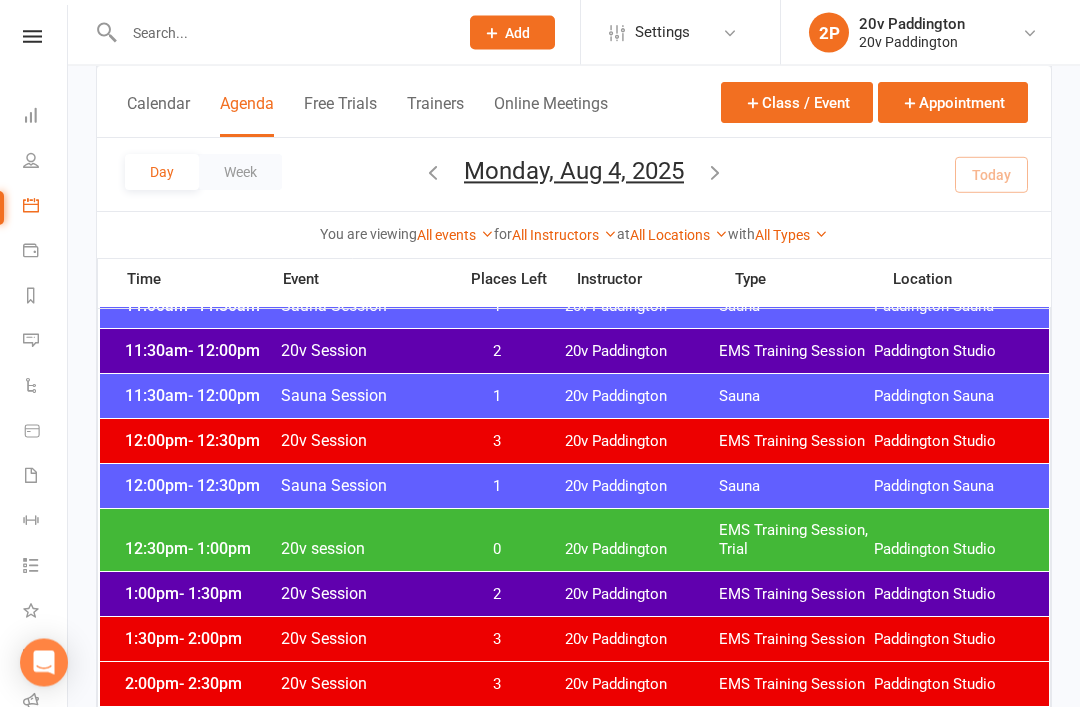 scroll, scrollTop: 1123, scrollLeft: 0, axis: vertical 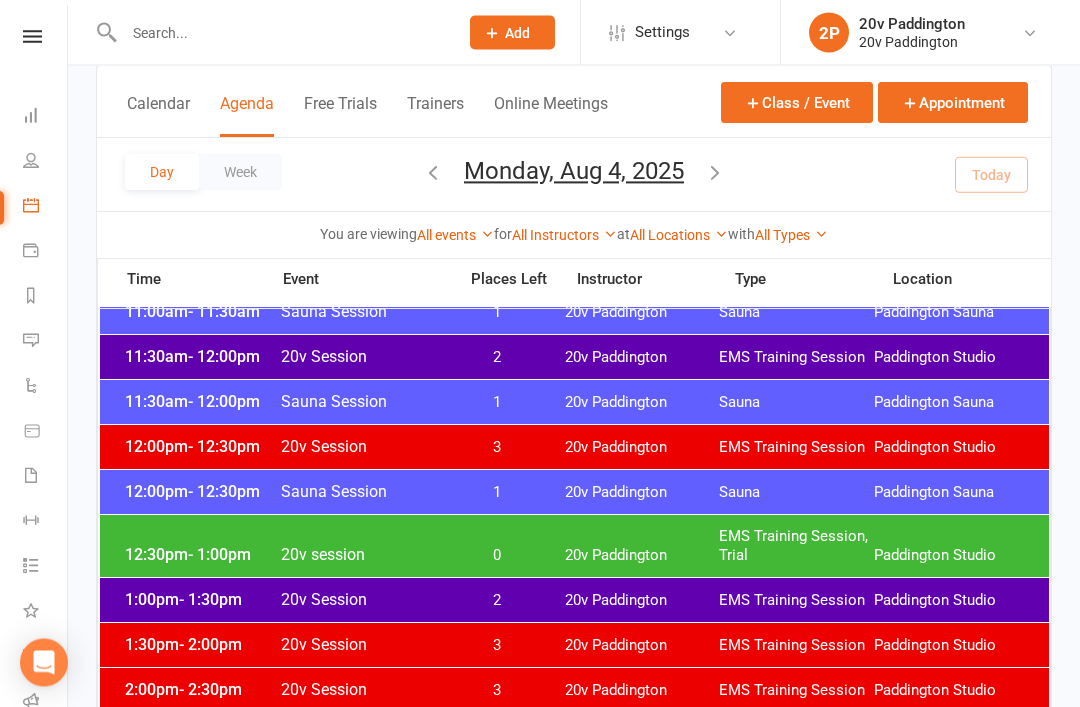 click on "[TIME] - [TIME] [EVENT] [TIME] [EVENT], [TRIAL] [LOCATION] [LOCATION]" at bounding box center (574, 547) 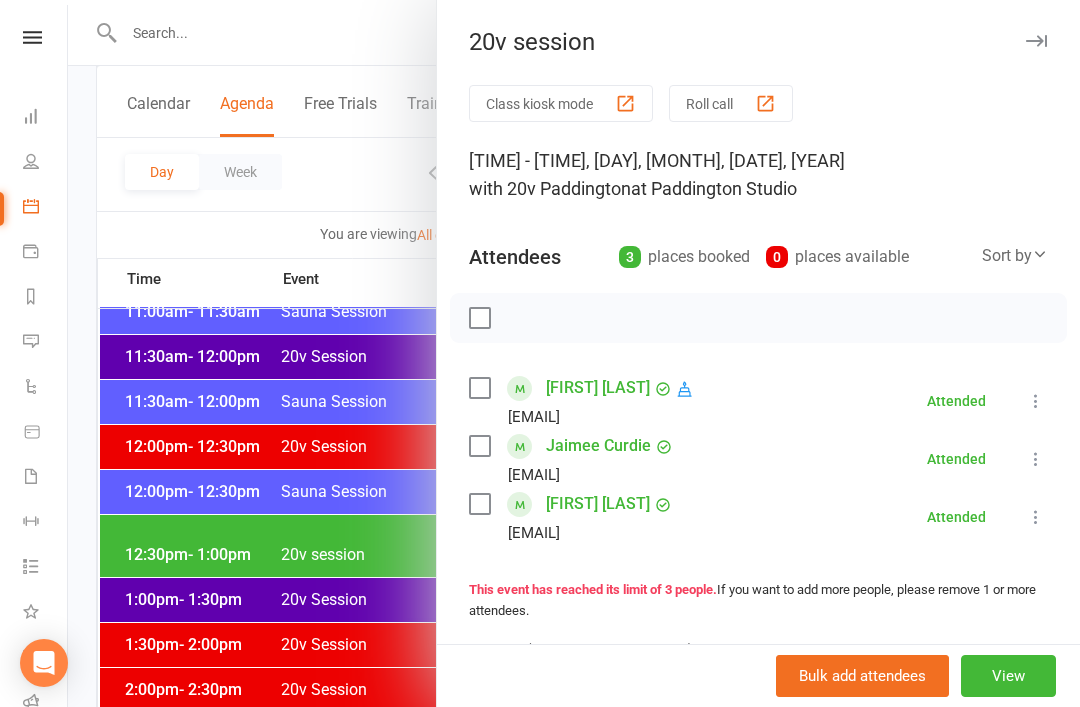scroll, scrollTop: 1121, scrollLeft: 0, axis: vertical 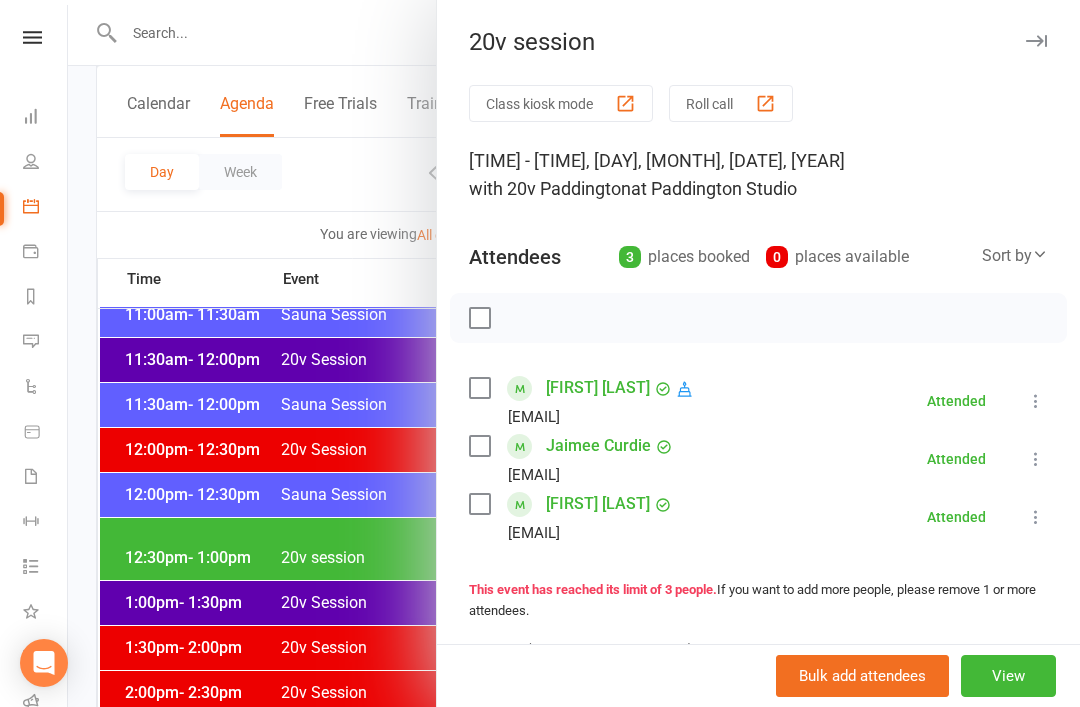 click at bounding box center (574, 353) 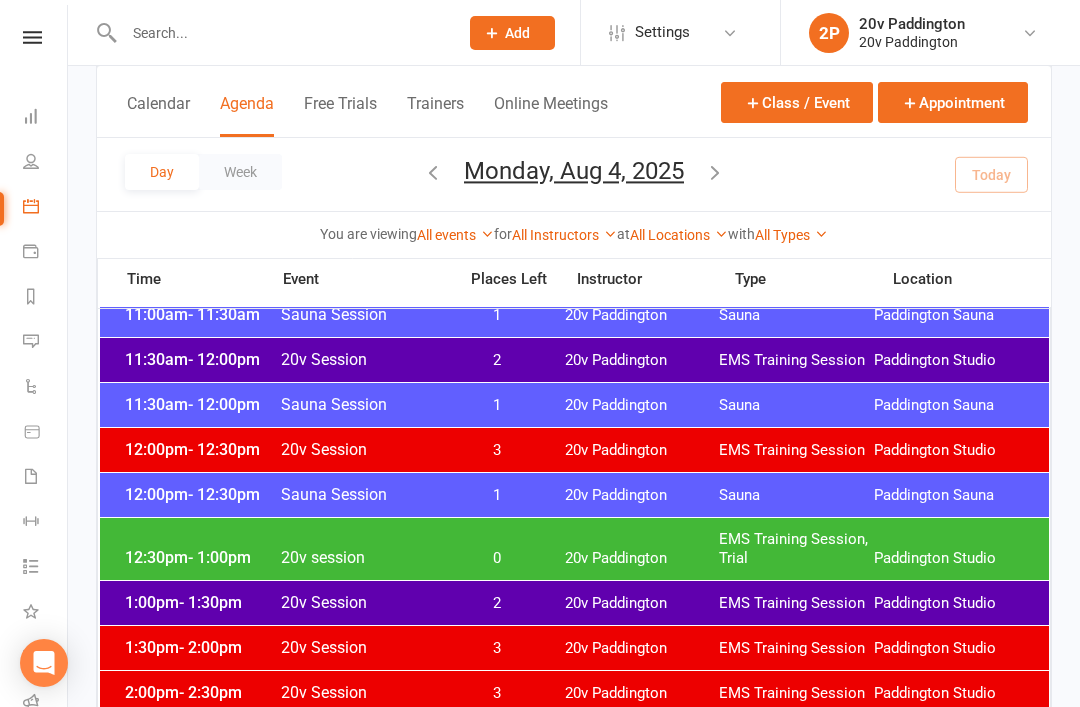 click on "20v session" at bounding box center [362, 557] 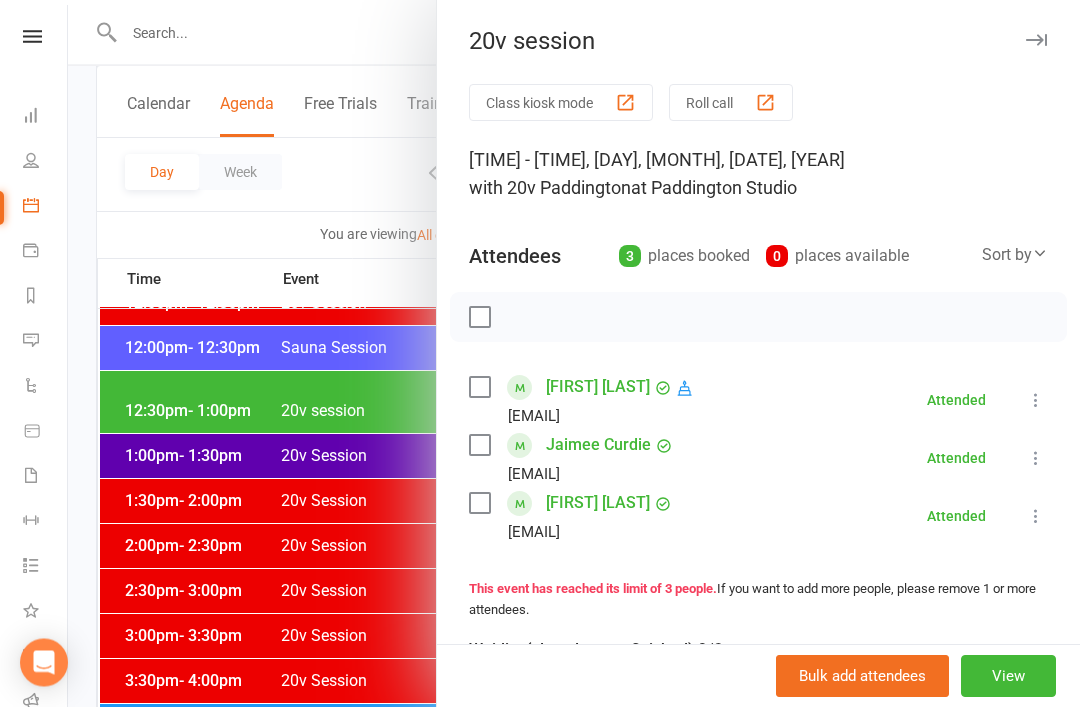 scroll, scrollTop: 1264, scrollLeft: 0, axis: vertical 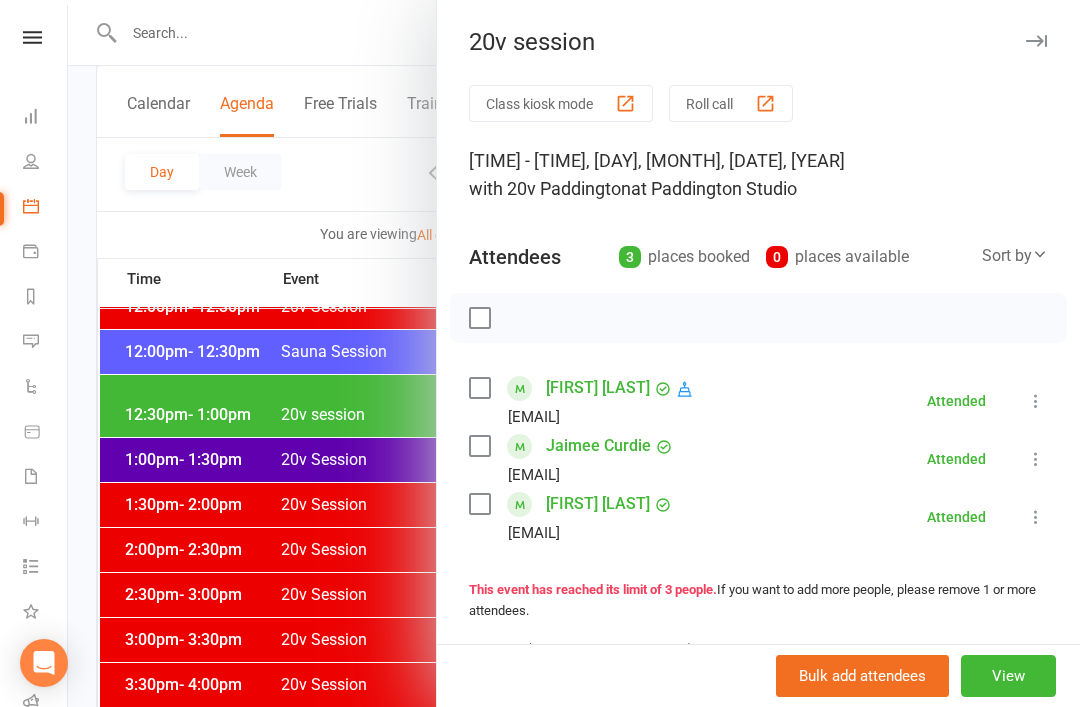 click at bounding box center (574, 353) 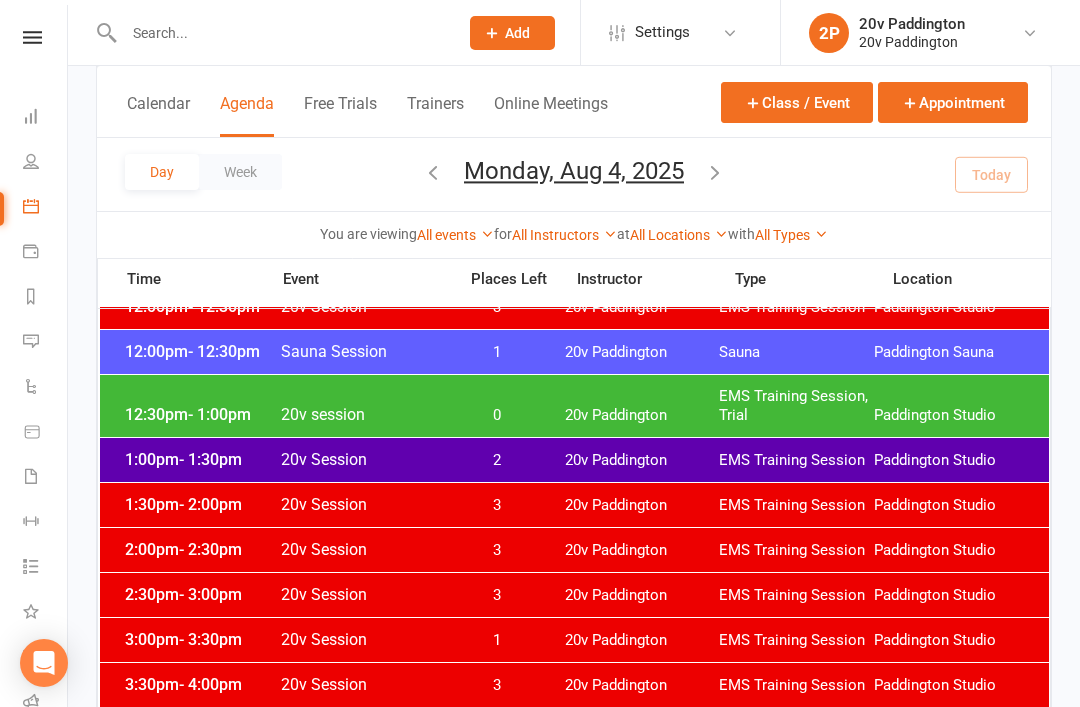 click on "20v Session" at bounding box center [362, 459] 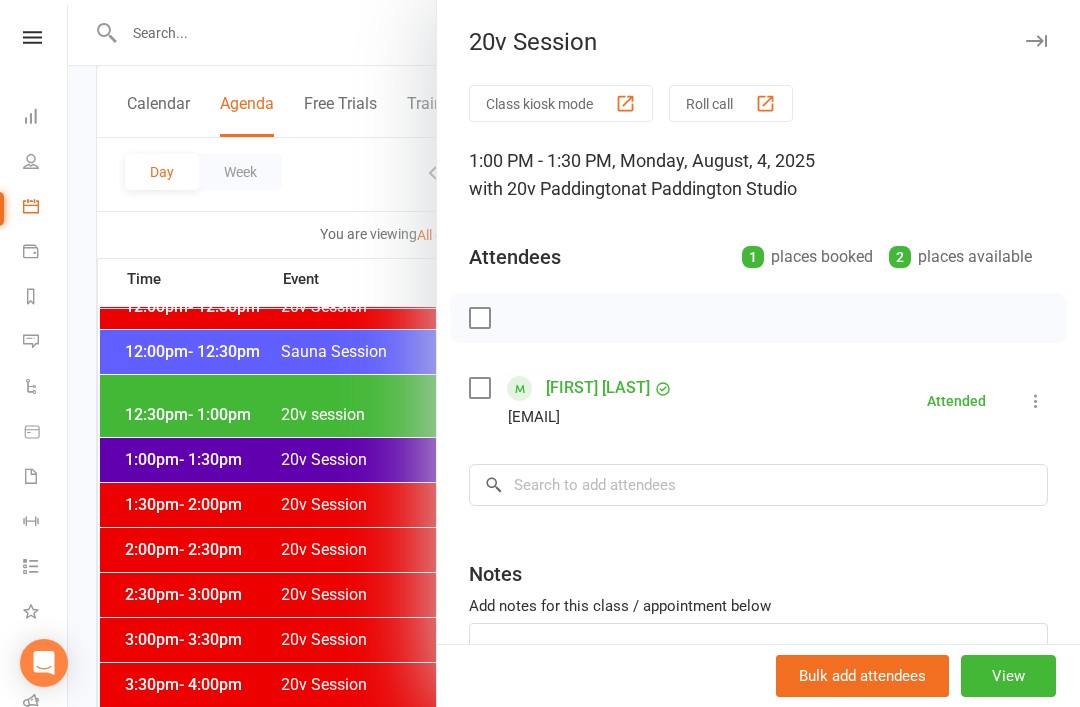 click at bounding box center [574, 353] 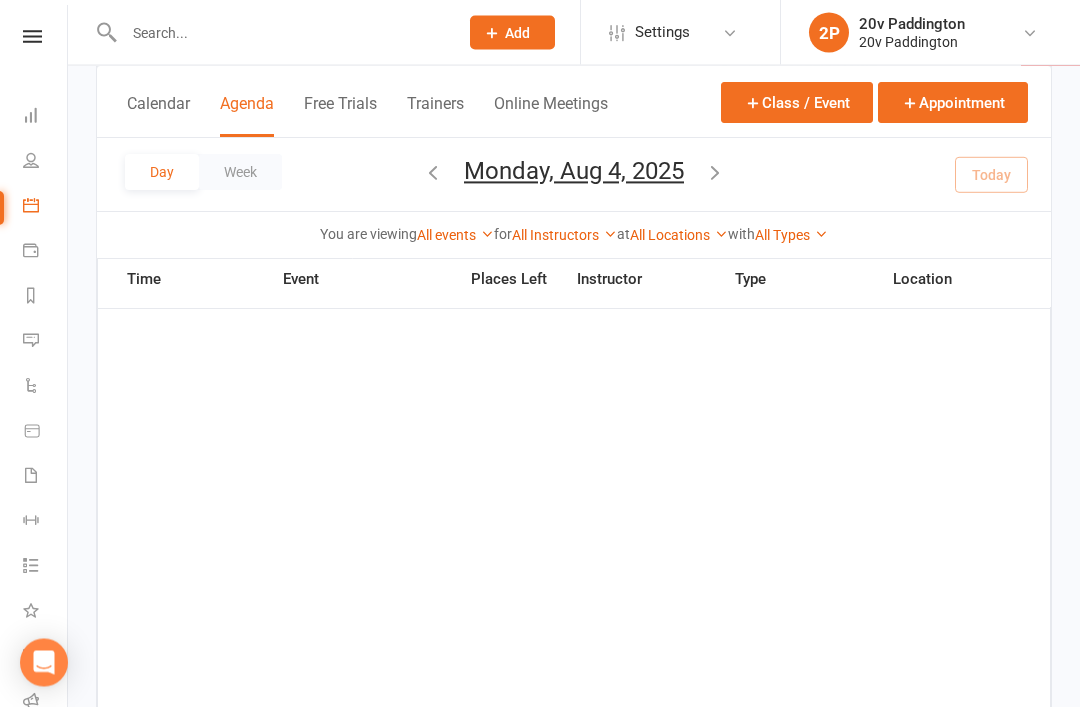 scroll, scrollTop: 2499, scrollLeft: 0, axis: vertical 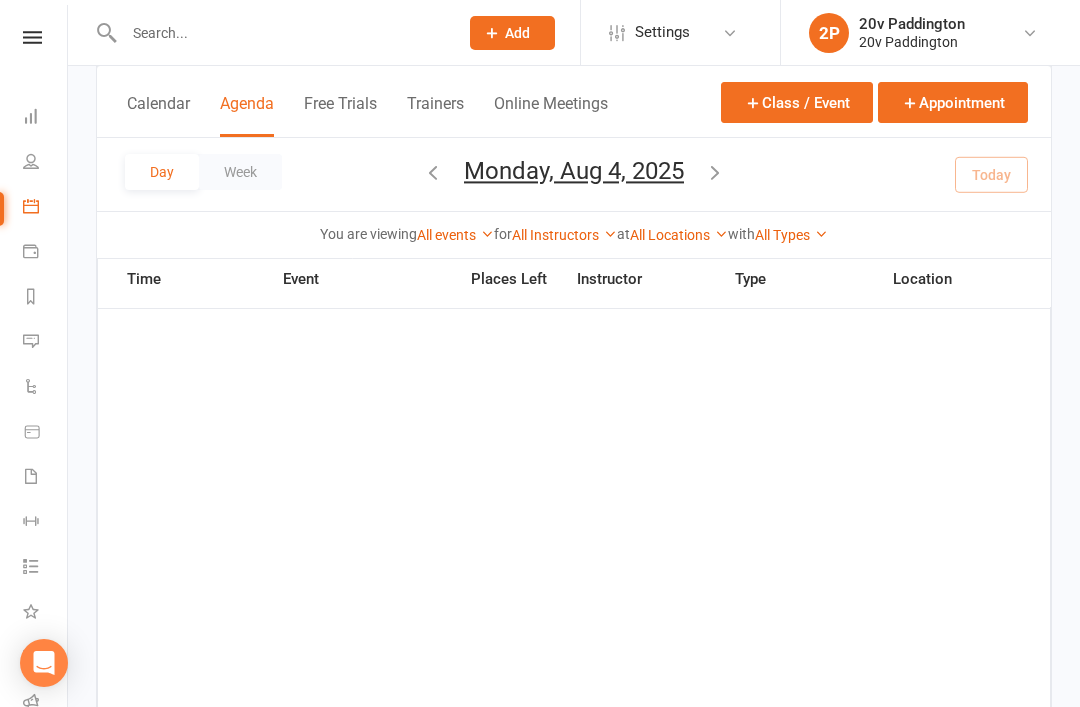 click at bounding box center (715, 174) 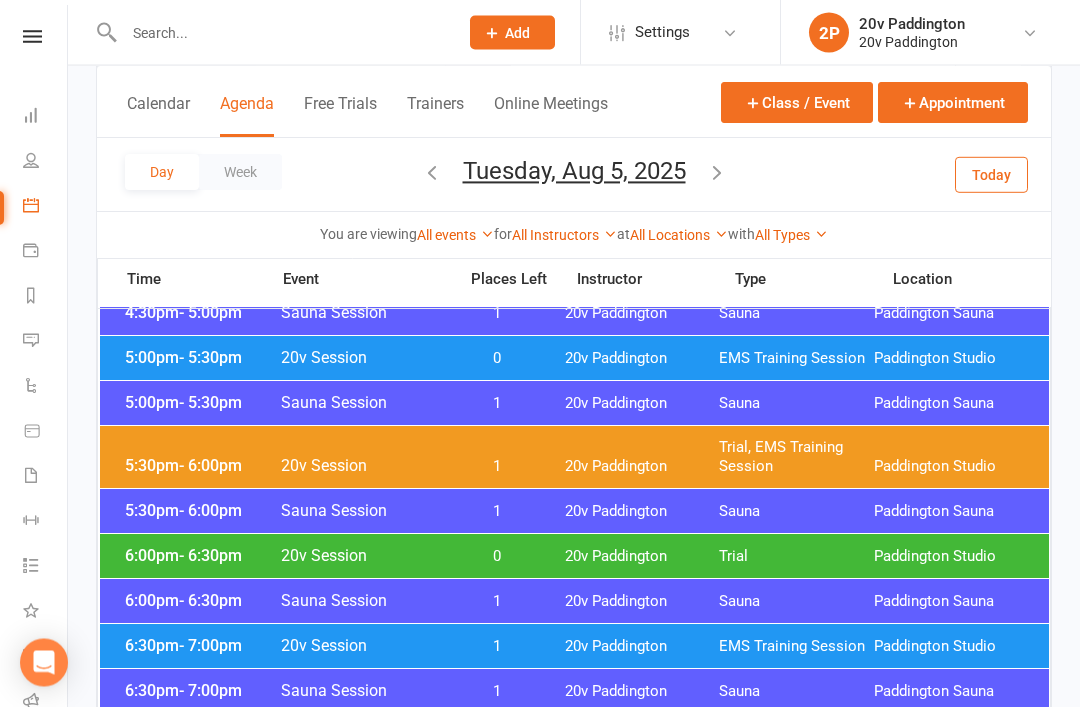 click on "20v Session" at bounding box center (362, 466) 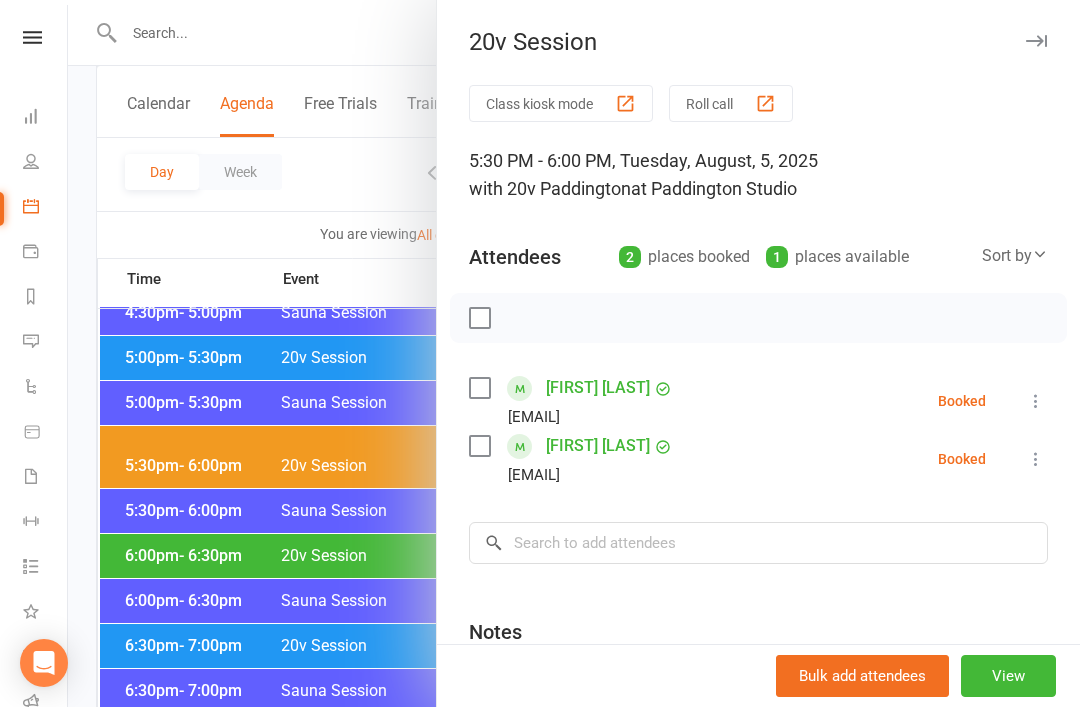 scroll, scrollTop: 1872, scrollLeft: 0, axis: vertical 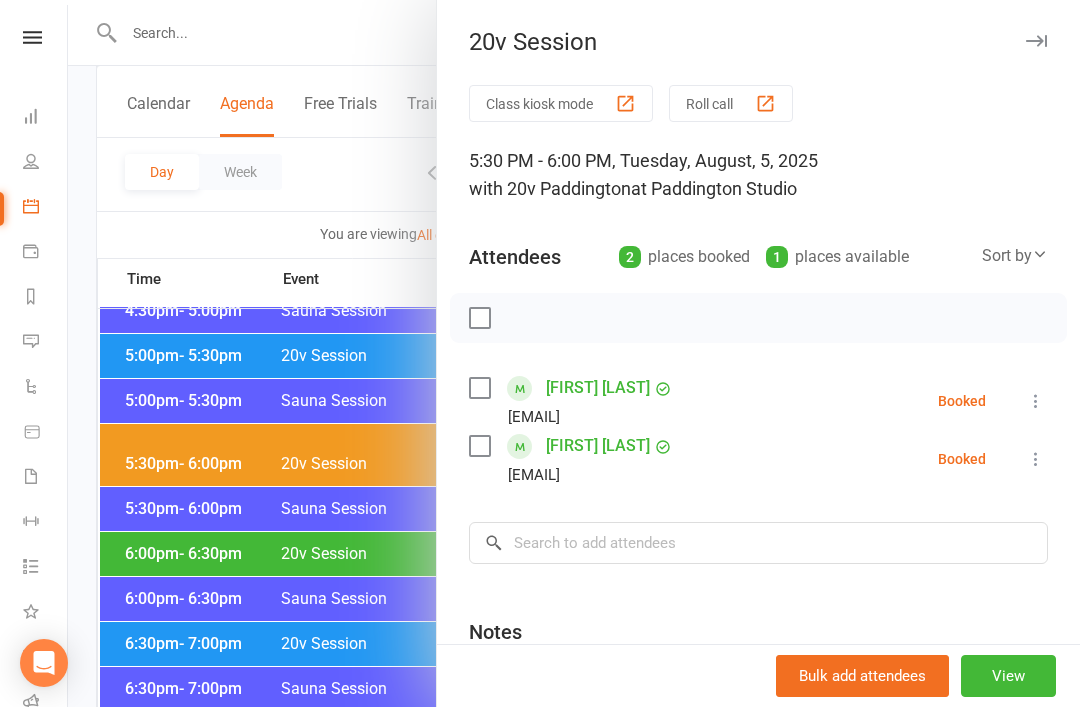 click at bounding box center (574, 353) 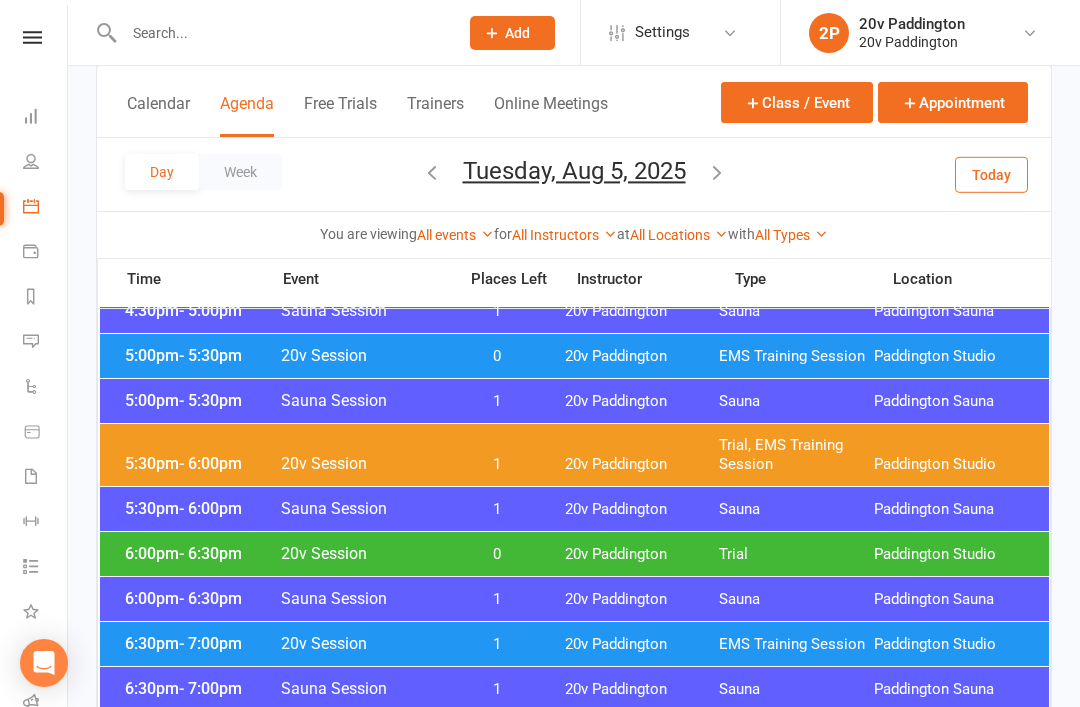 click on "5:30pm  - 6:00pm 20v Session 1 20v Paddington Trial, EMS Training Session Paddington Studio" at bounding box center [574, 455] 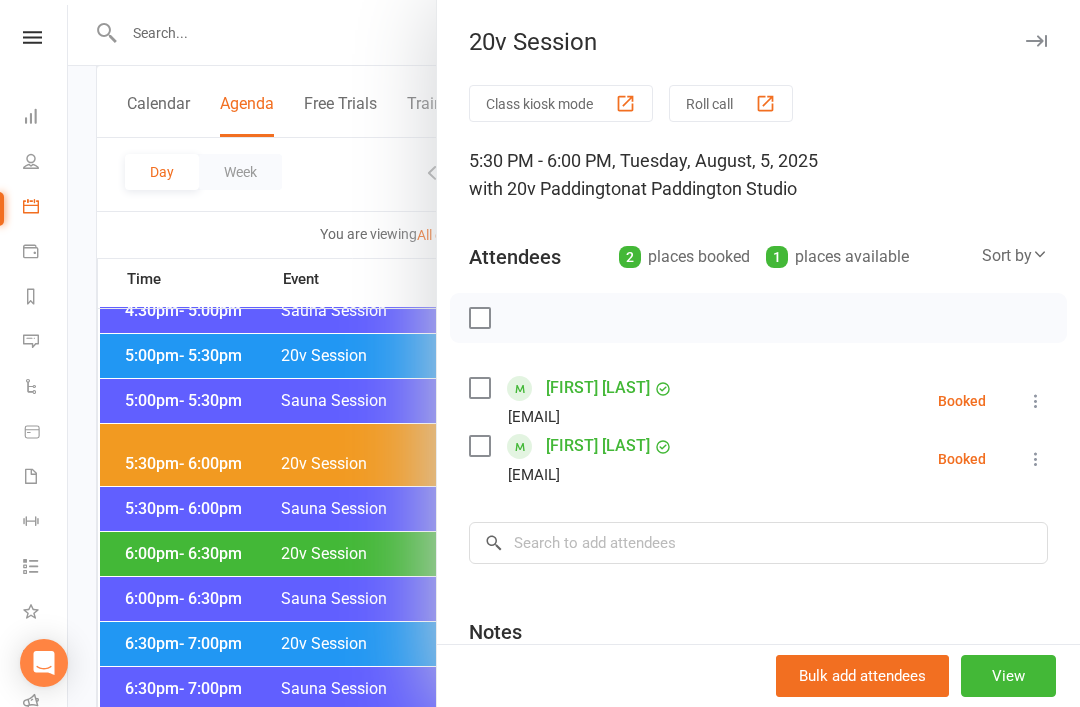 click at bounding box center (574, 353) 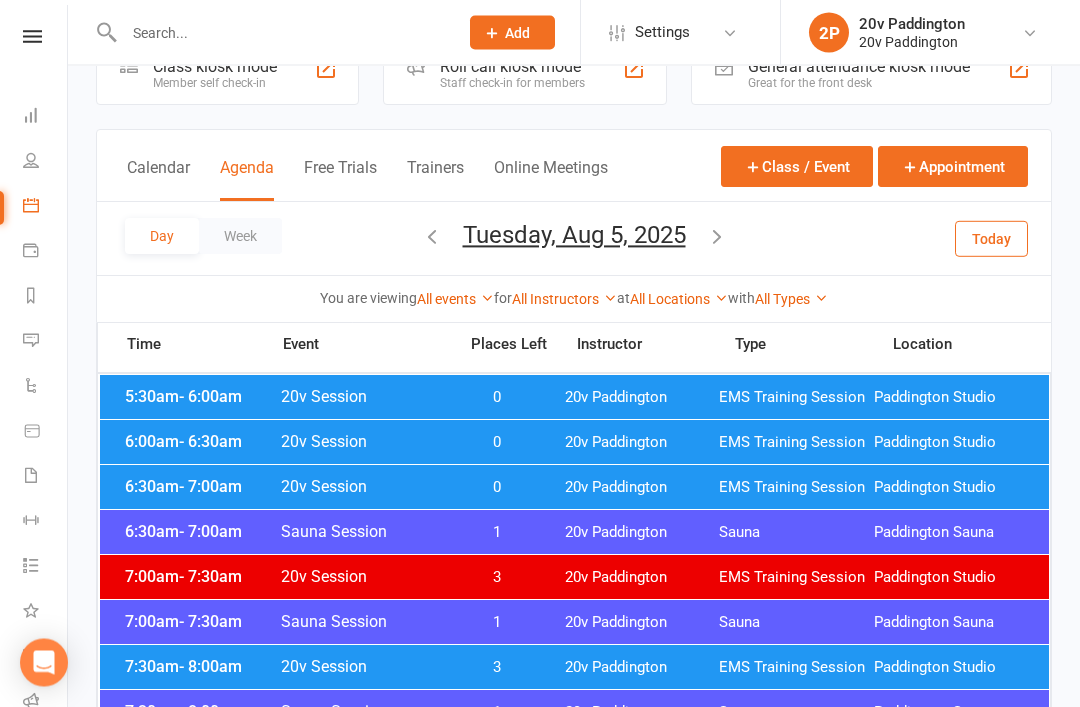 scroll, scrollTop: 58, scrollLeft: 0, axis: vertical 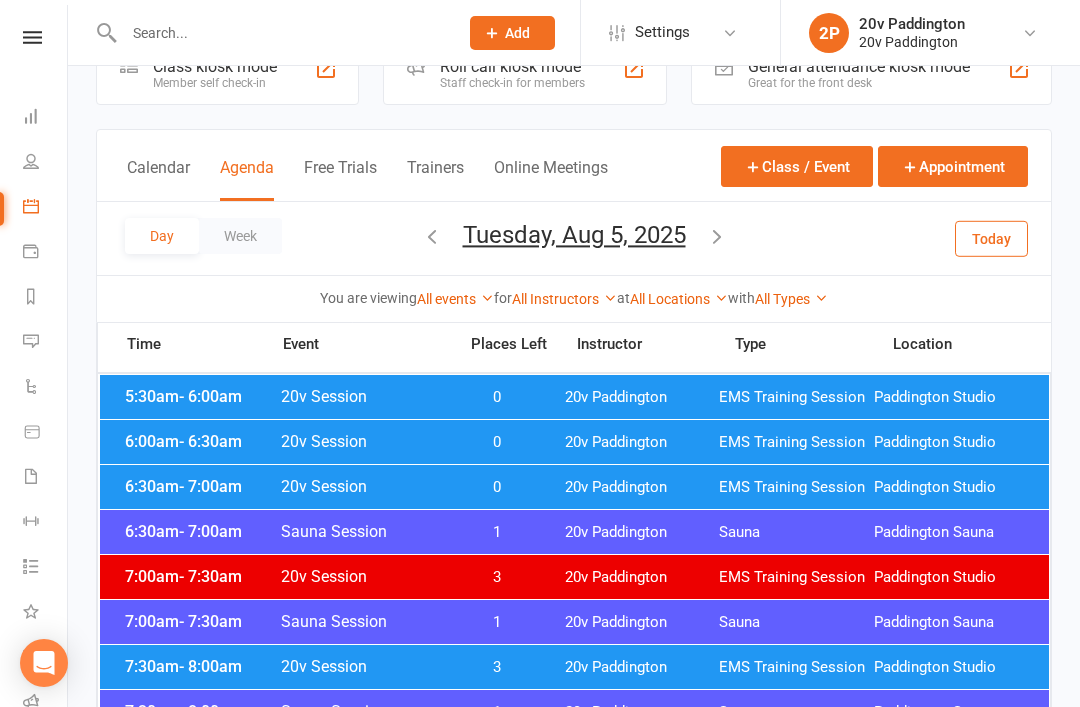 click on "20v Session" at bounding box center (362, 396) 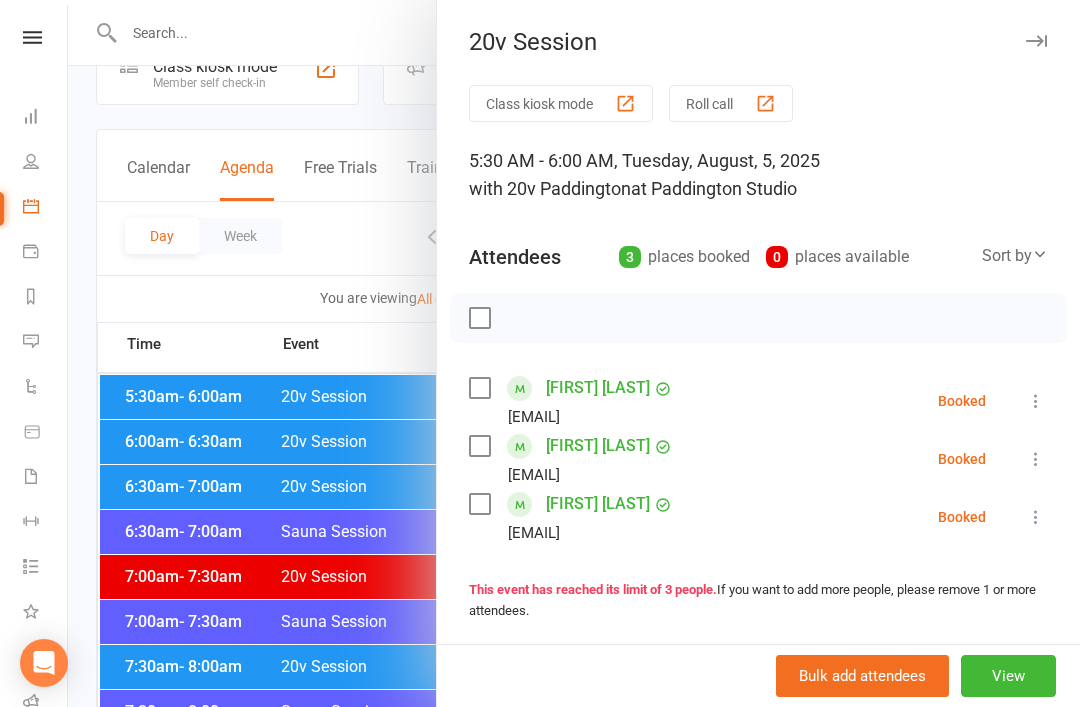 click at bounding box center [574, 353] 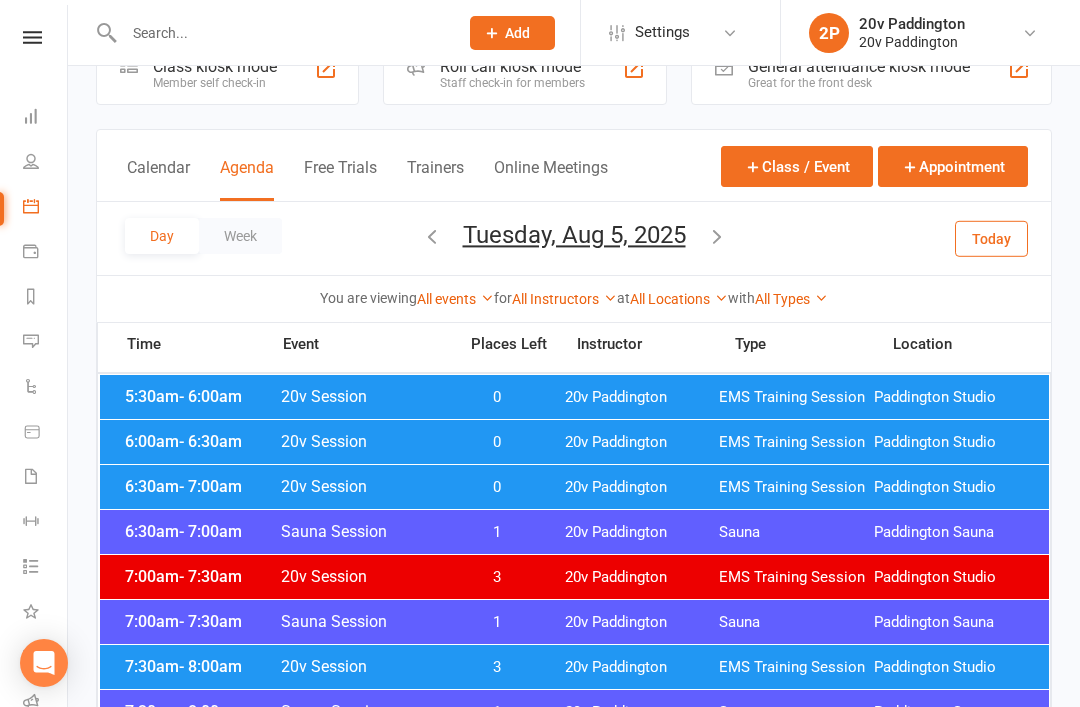 click on "20v Session" at bounding box center (362, 441) 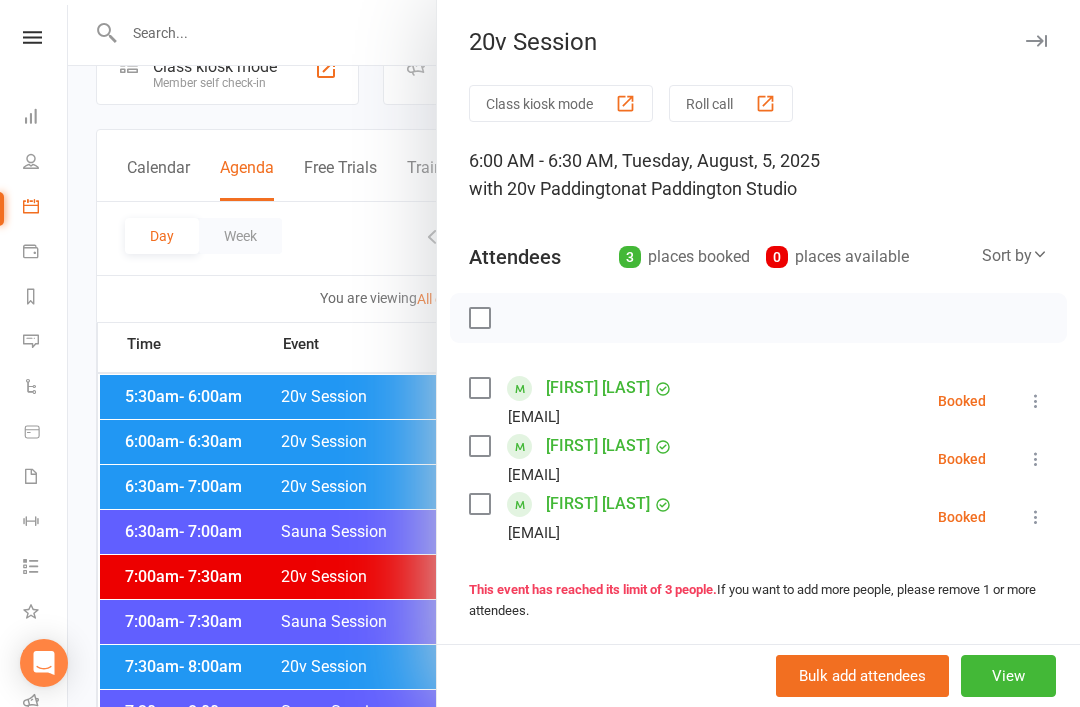 click at bounding box center [574, 353] 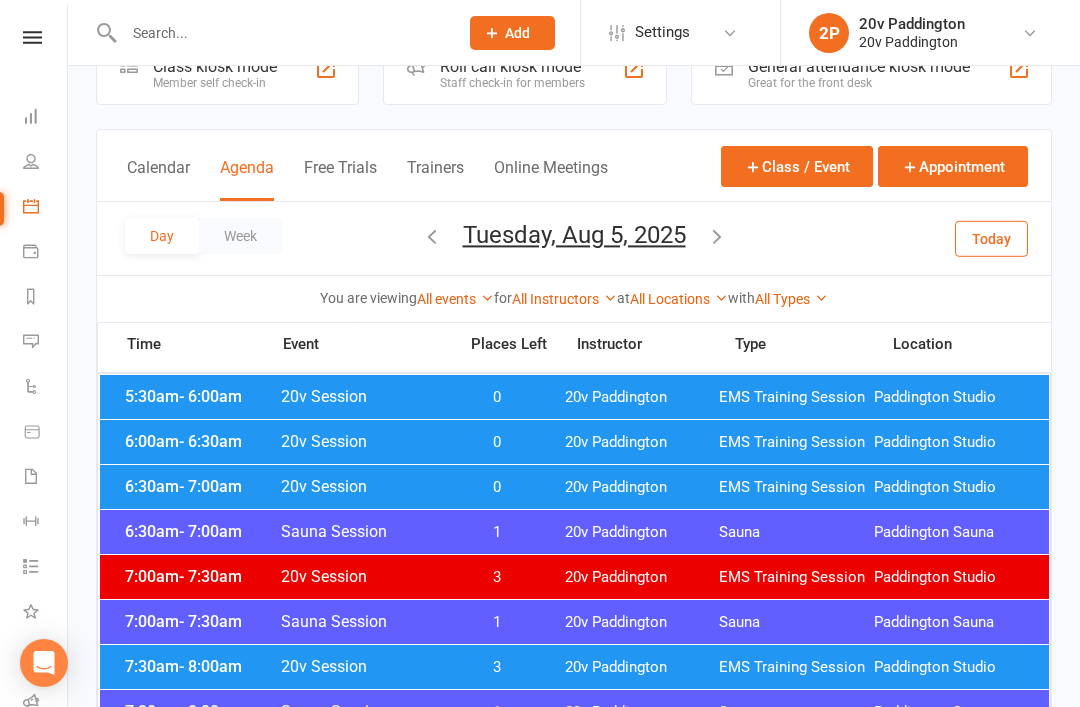 click on "20v Session" at bounding box center [362, 486] 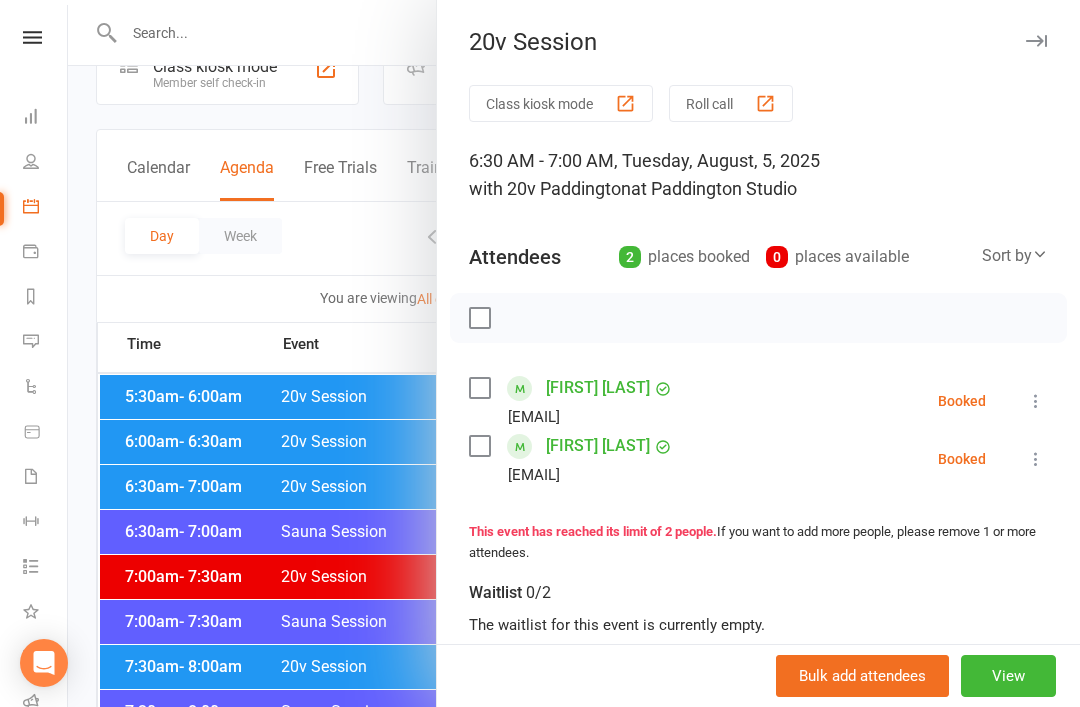 click at bounding box center [574, 353] 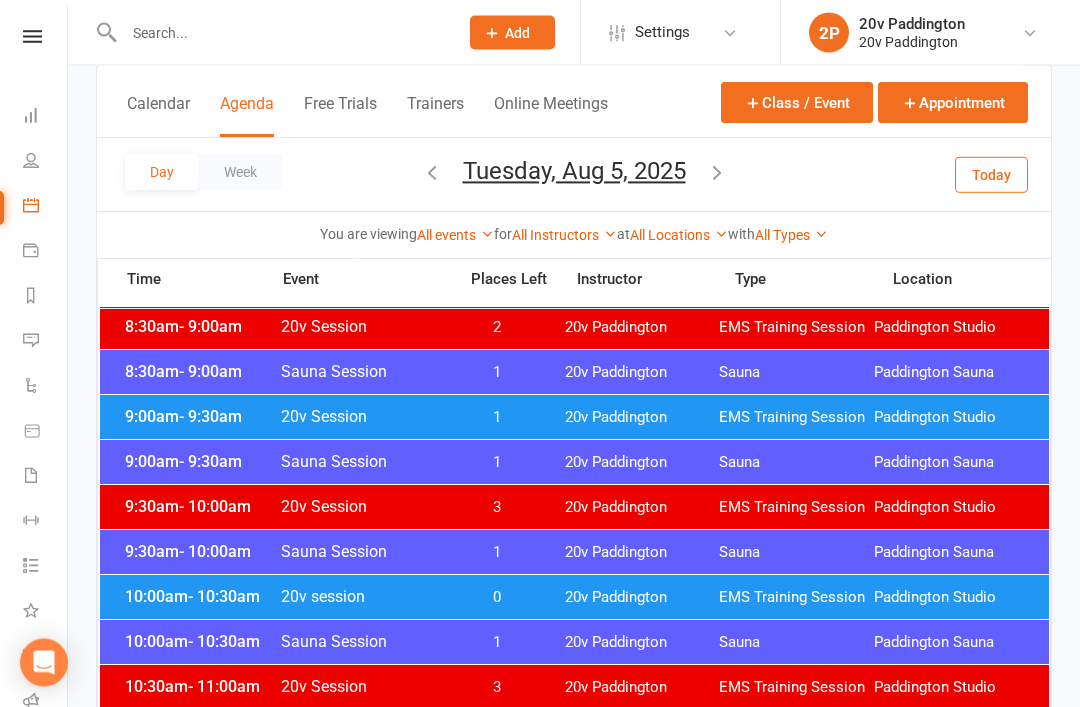 scroll, scrollTop: 578, scrollLeft: 0, axis: vertical 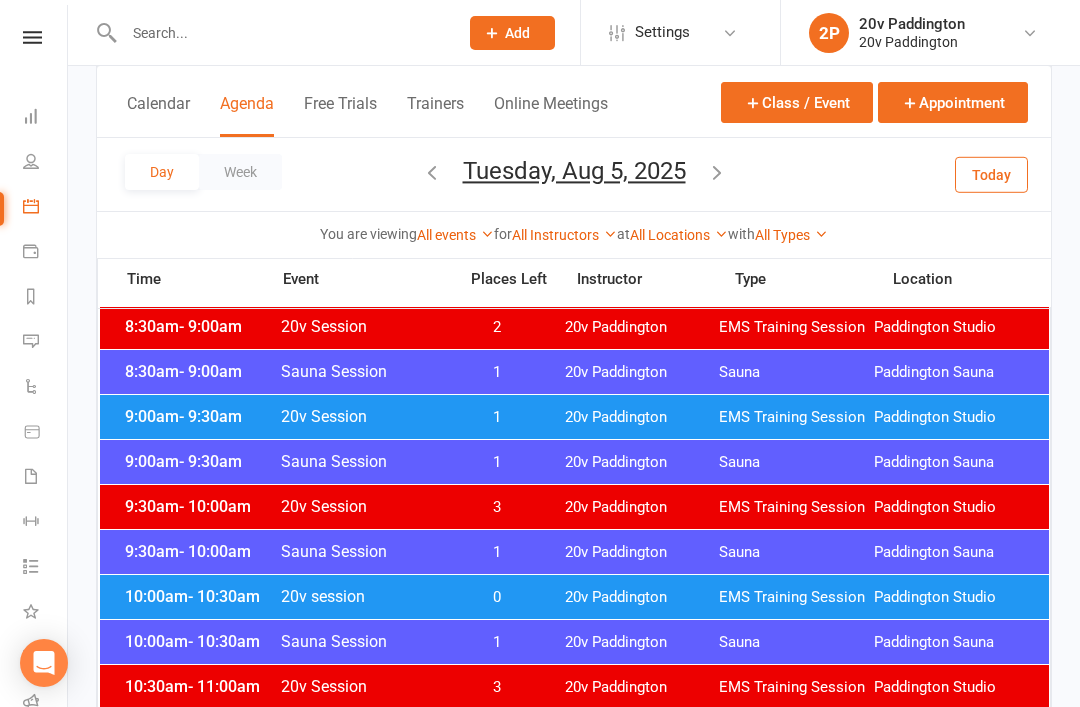 click on "Tuesday, Aug 5, 2025" at bounding box center [574, 171] 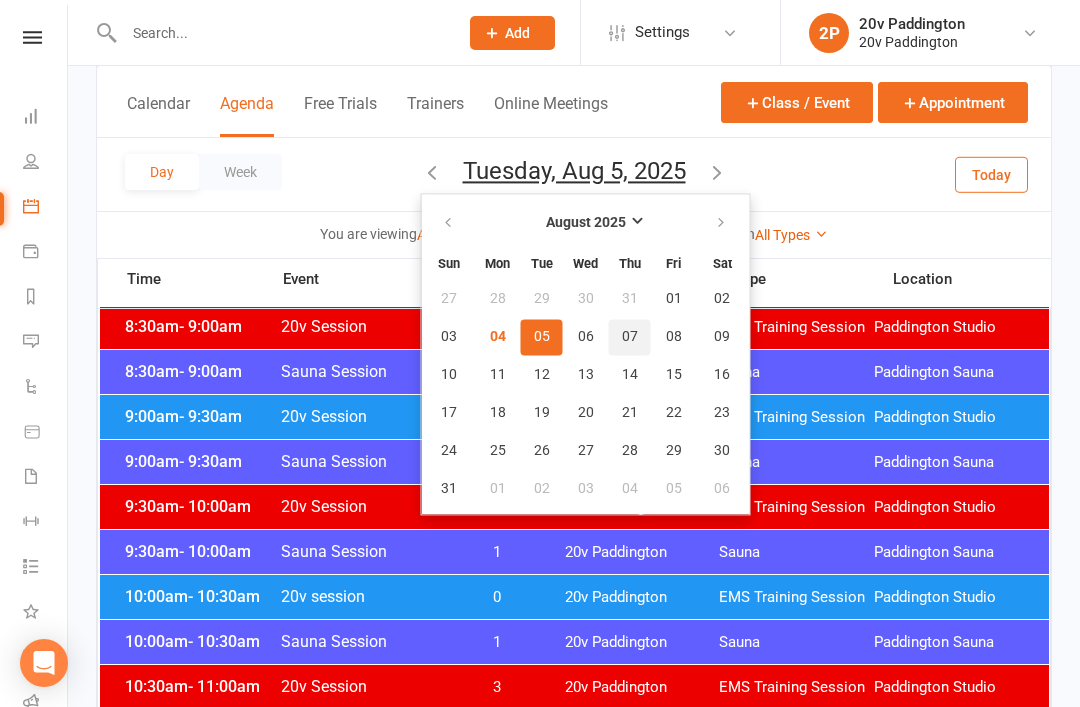 click on "07" at bounding box center (630, 337) 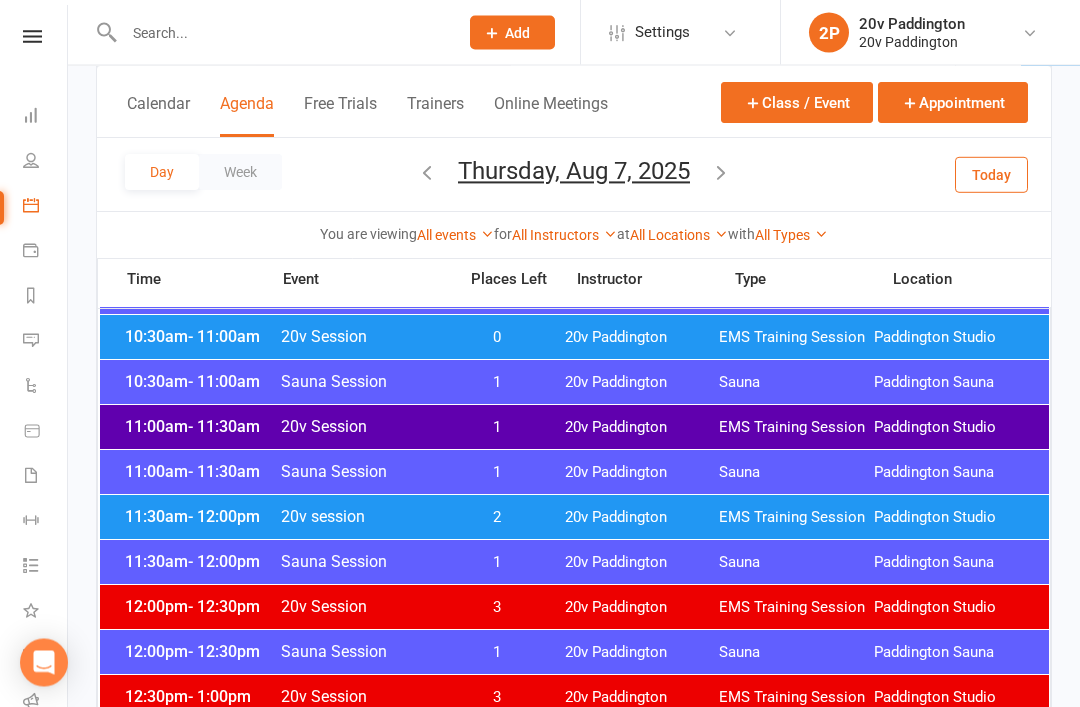 scroll, scrollTop: 881, scrollLeft: 0, axis: vertical 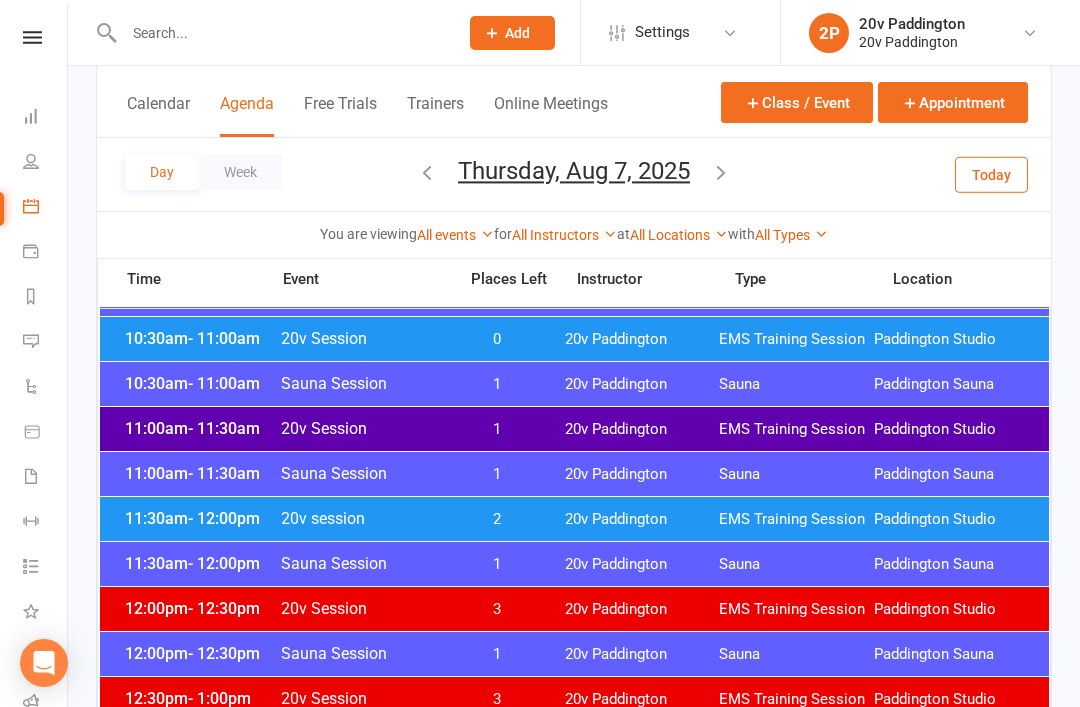 click at bounding box center [427, 172] 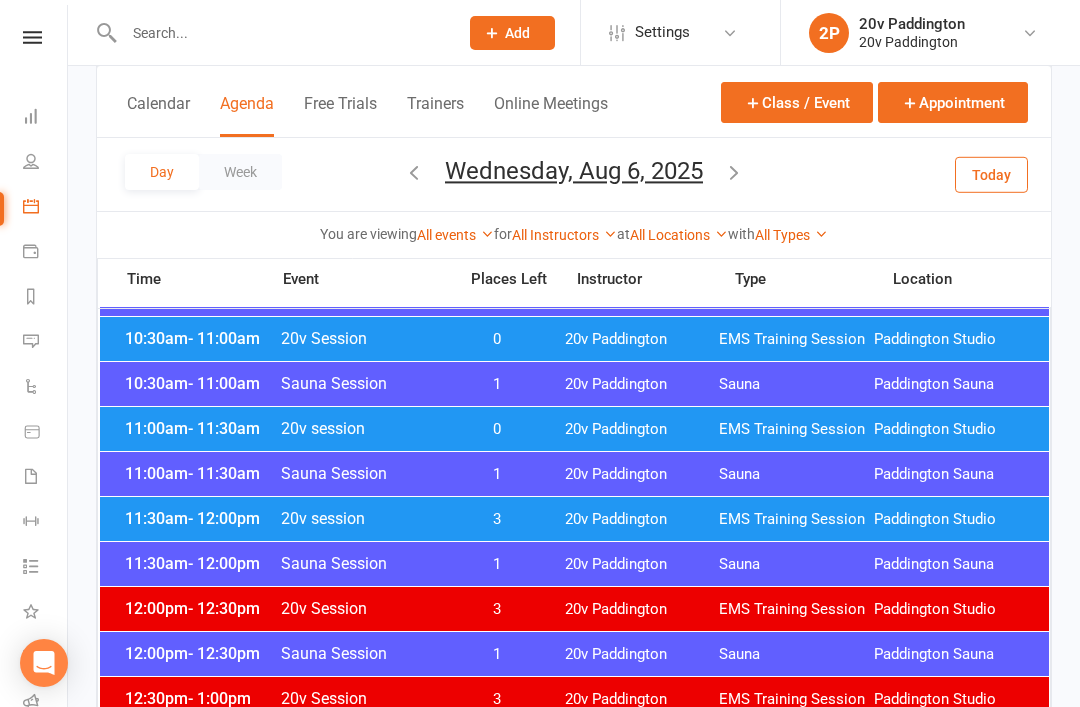 click on "Wednesday, Aug 6, 2025" at bounding box center [574, 171] 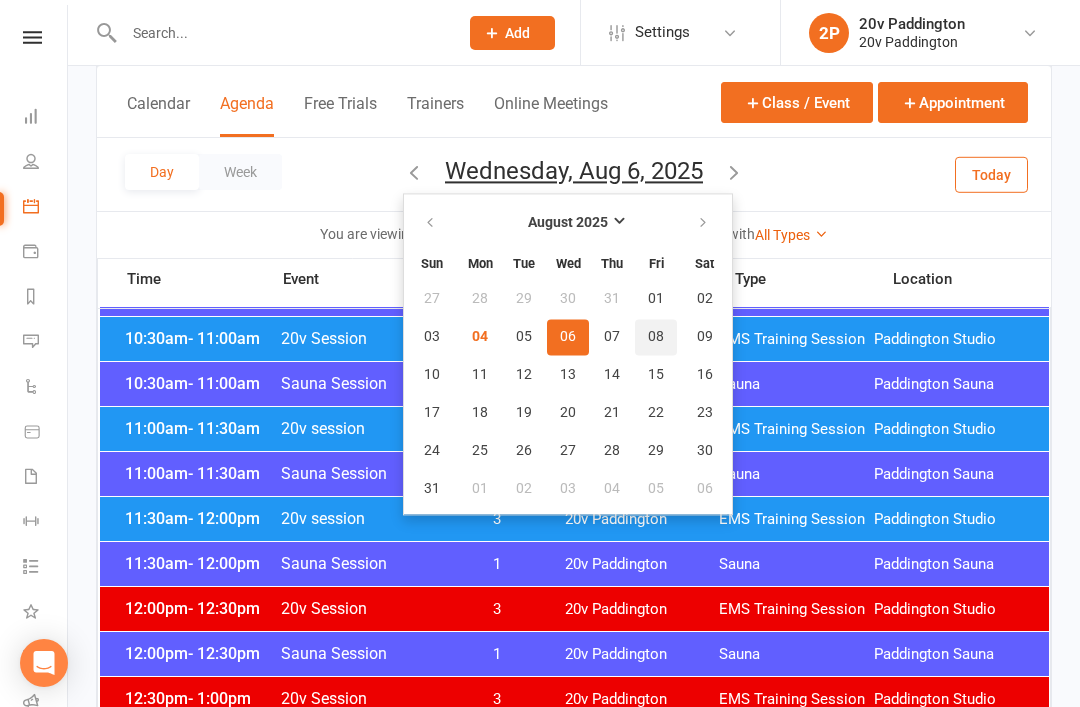 click on "08" at bounding box center (656, 337) 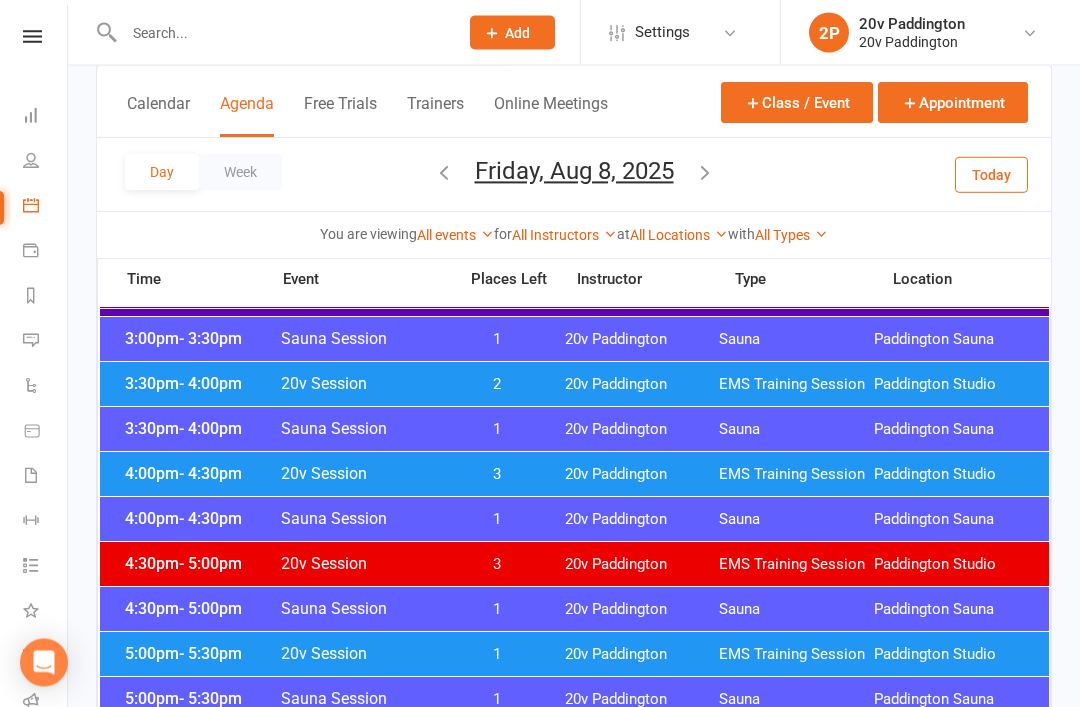 click on "[TIME] - [TIME] [EVENT] [TIME] [EVENT] [LOCATION] [LOCATION]" at bounding box center [574, 475] 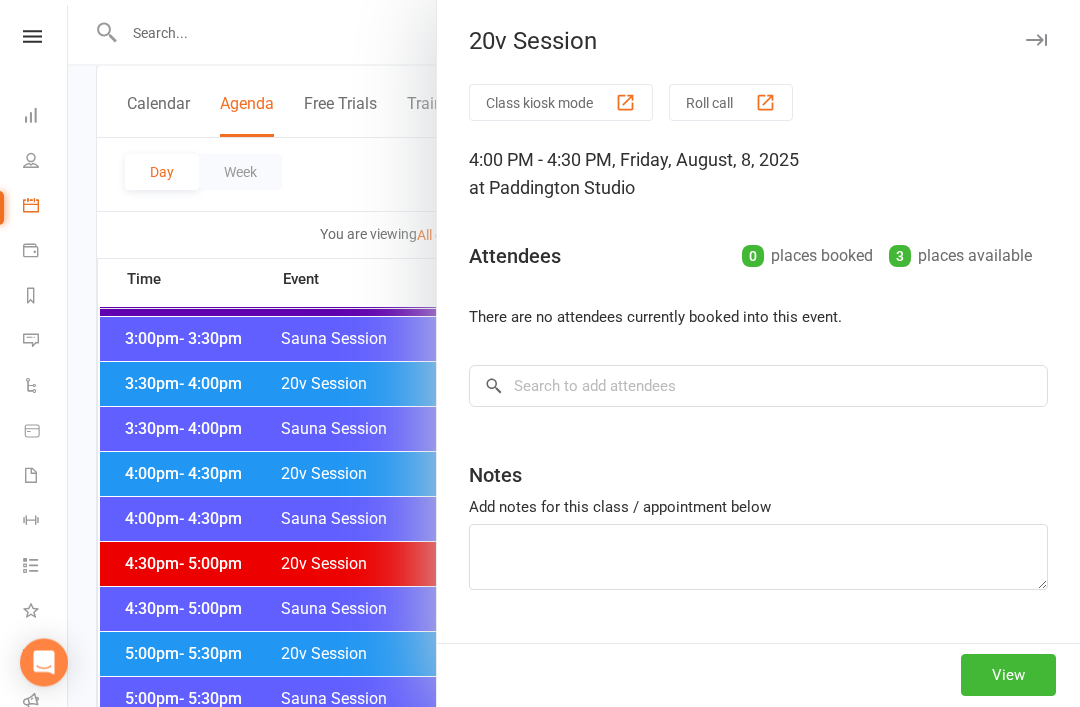 scroll, scrollTop: 1556, scrollLeft: 0, axis: vertical 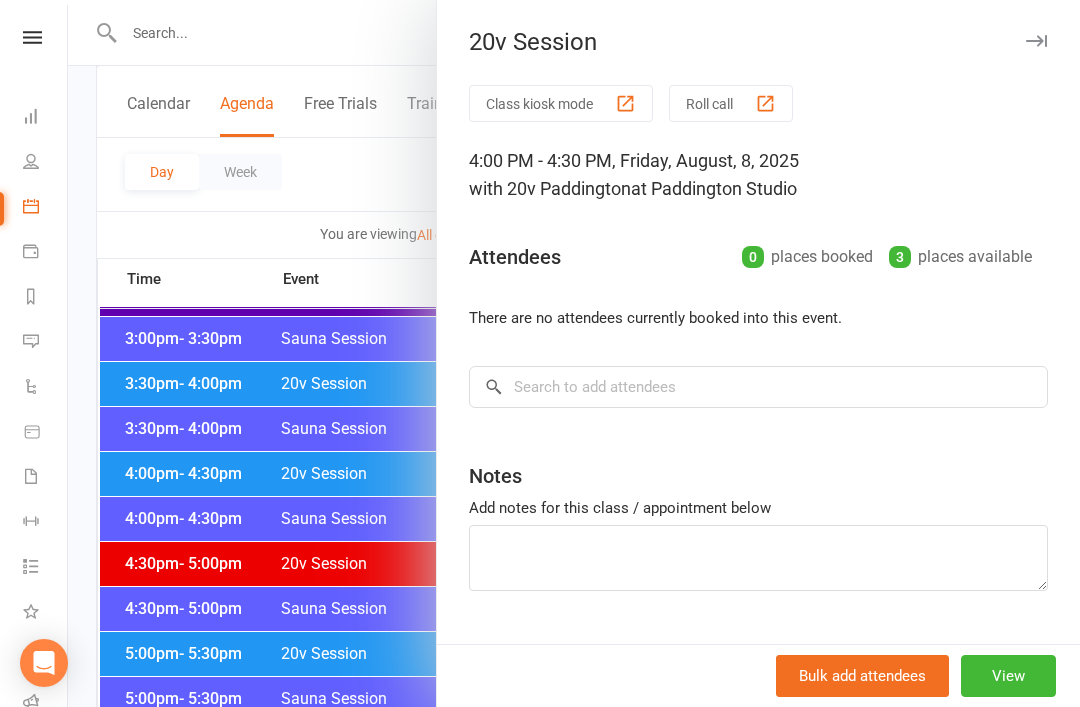 click at bounding box center [574, 353] 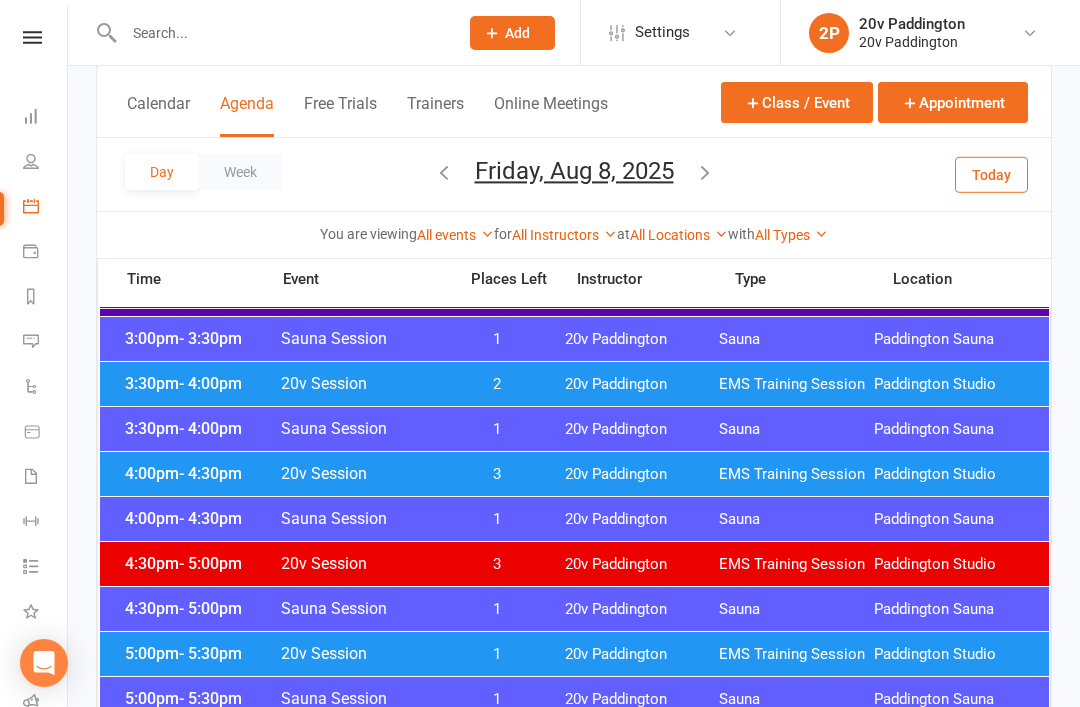 click on "[TIME] - [TIME] [EVENT] [TIME] [EVENT] [LOCATION] [LOCATION]" at bounding box center [574, 474] 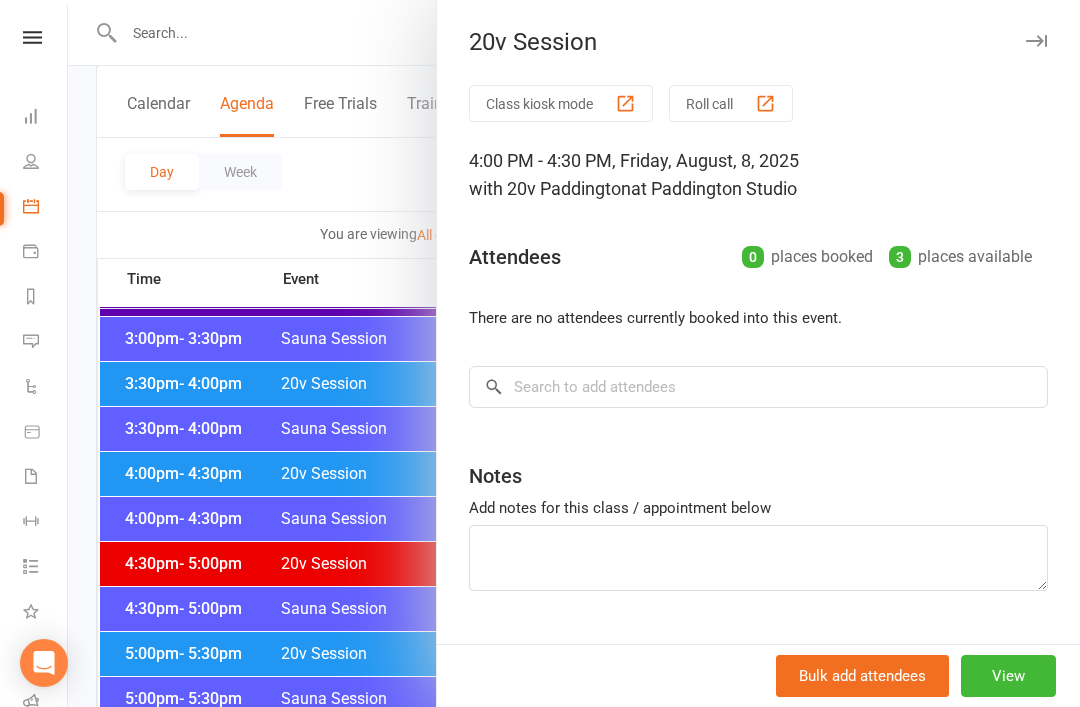 click at bounding box center (574, 353) 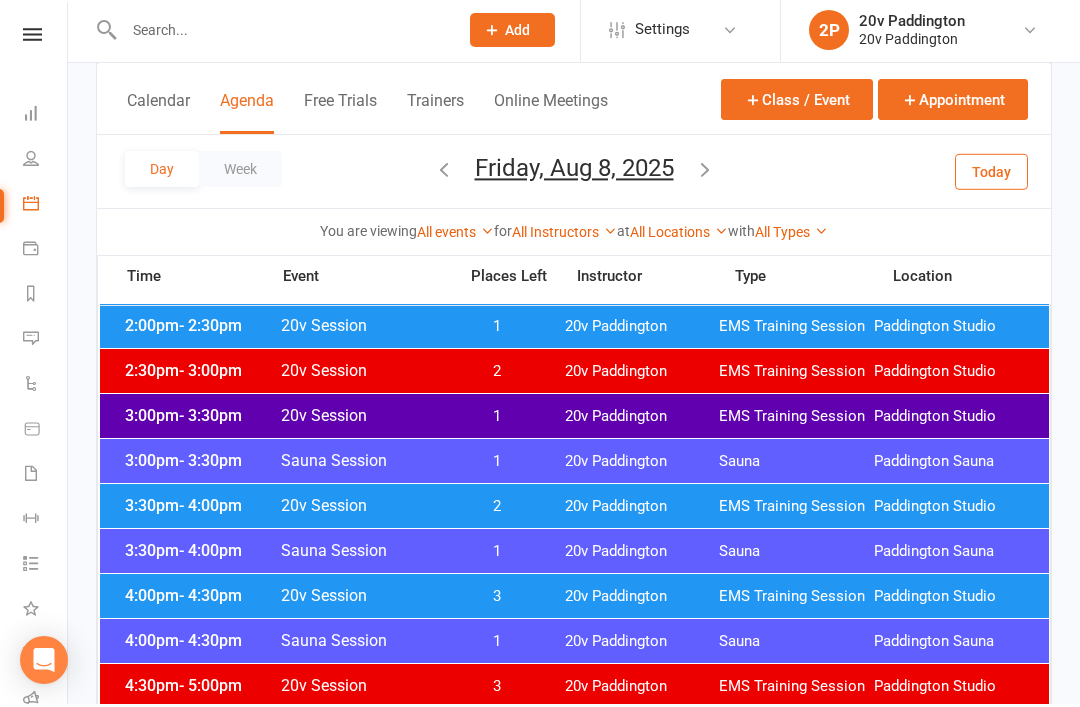 scroll, scrollTop: 1434, scrollLeft: 0, axis: vertical 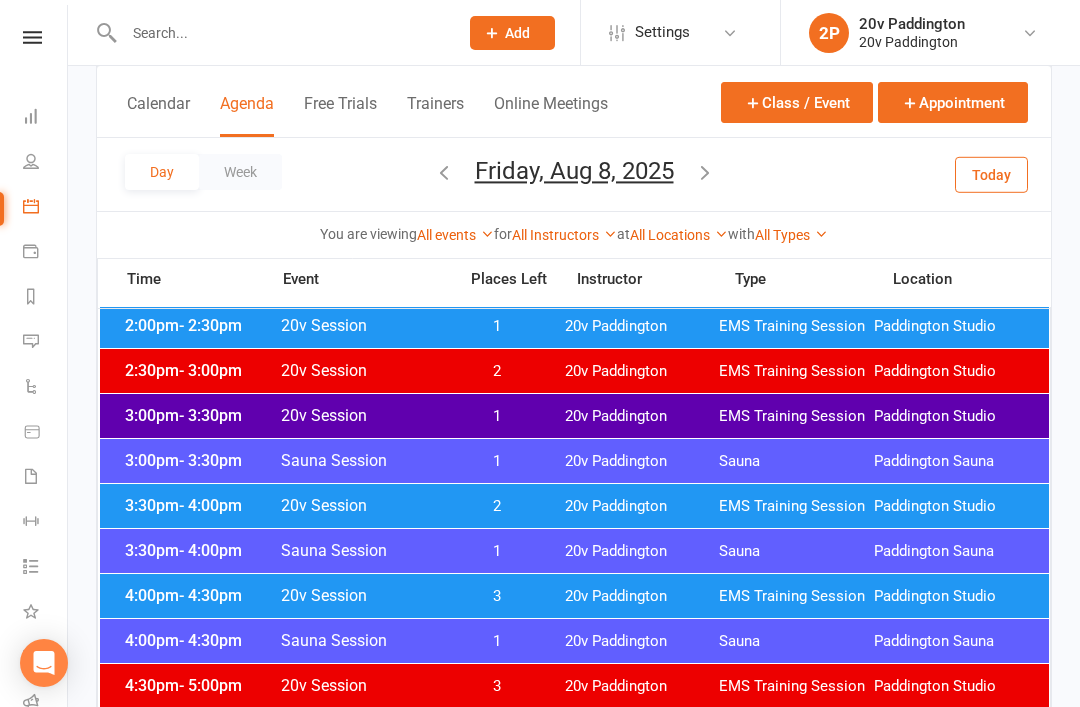 click on "Friday, Aug 8, 2025" at bounding box center (574, 171) 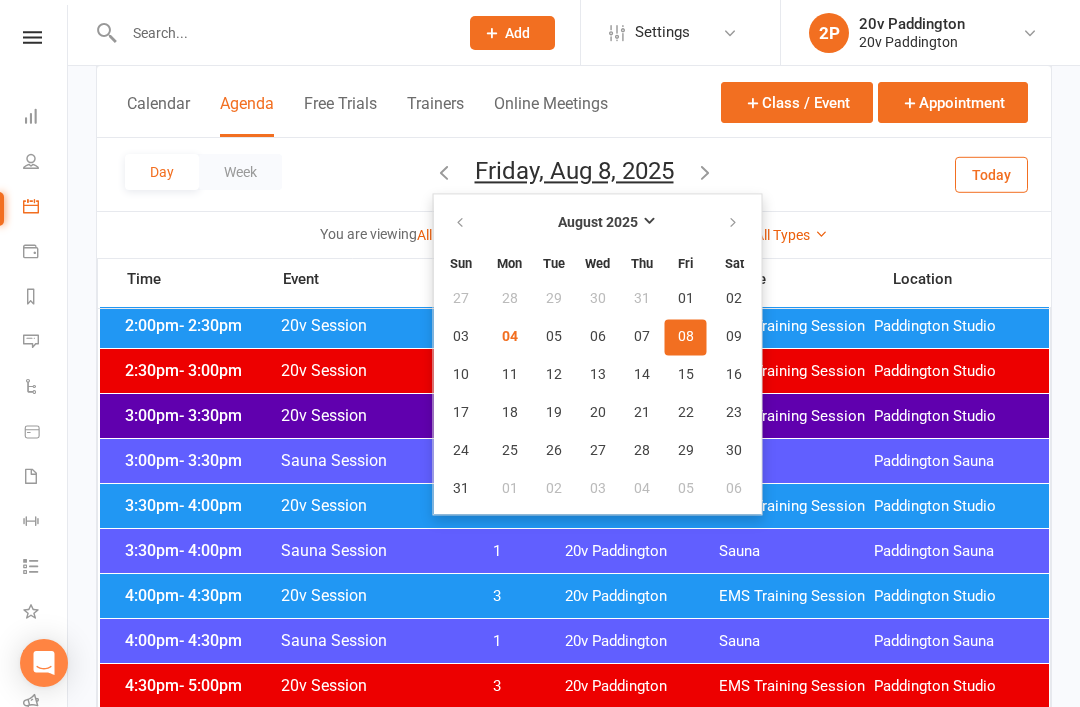 click on "06" at bounding box center [598, 337] 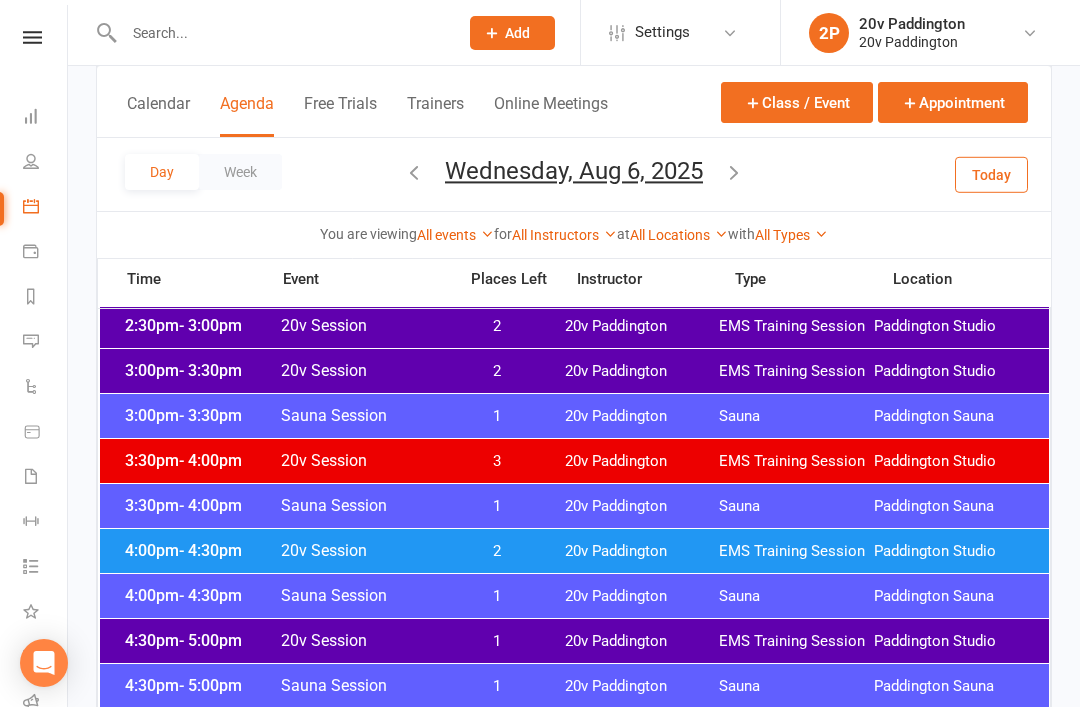 click on "[TIME] - [TIME] [EVENT] [TIME] [EVENT] [LOCATION] [LOCATION]" at bounding box center (574, 551) 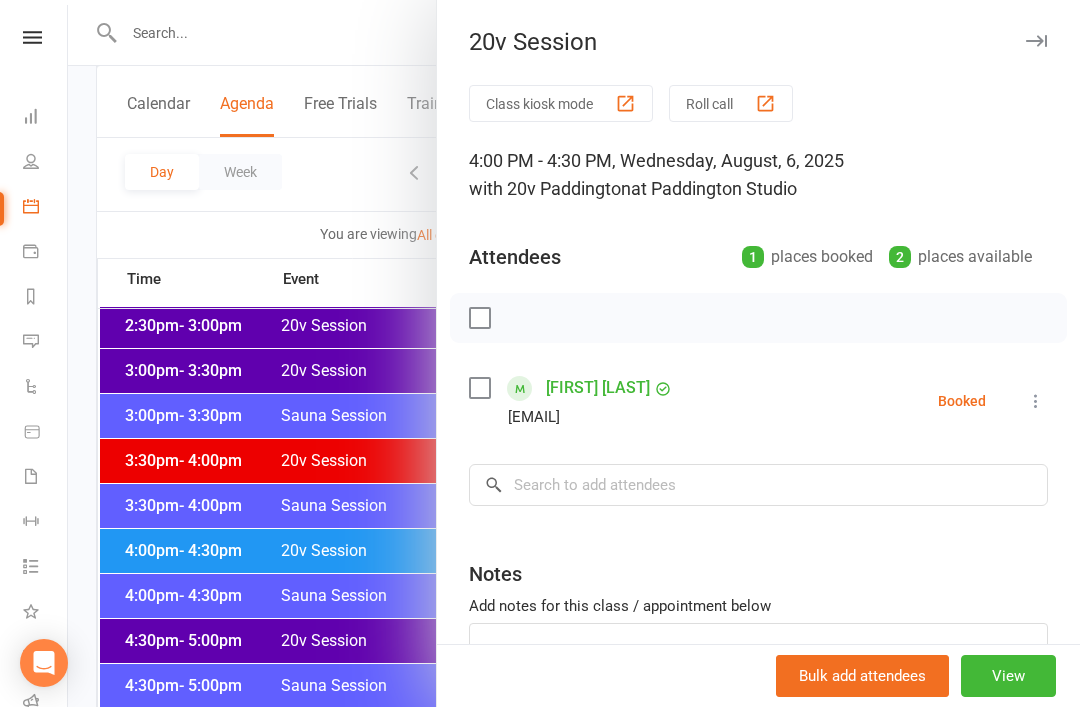 click at bounding box center (574, 353) 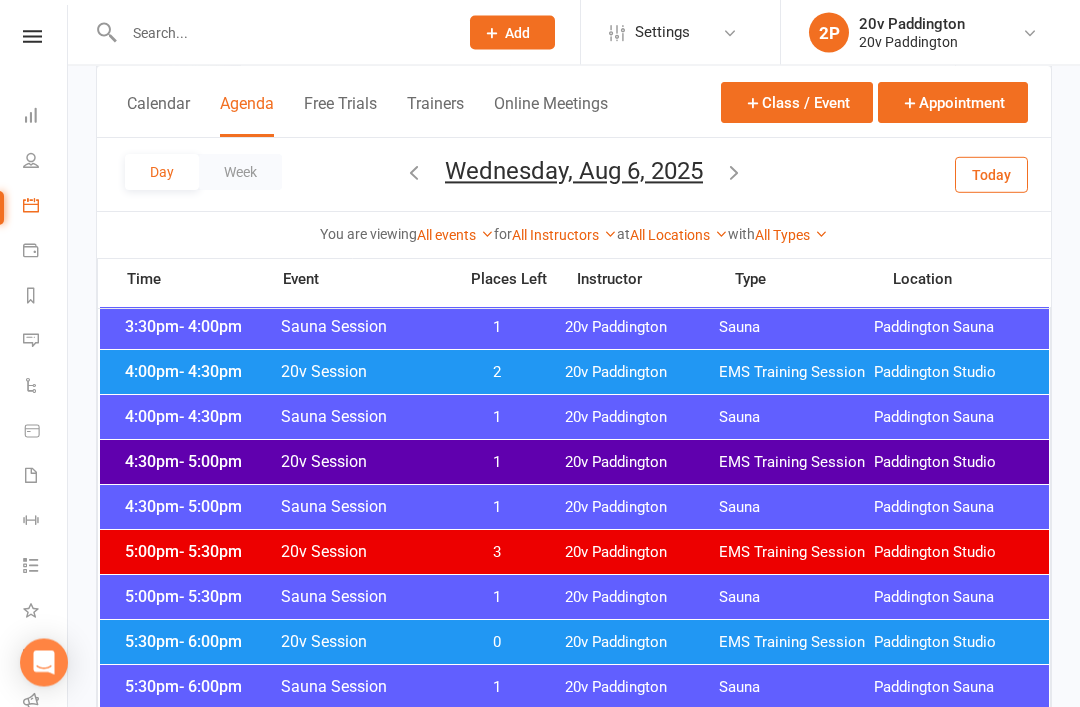 click on "20v Paddington" at bounding box center (642, 463) 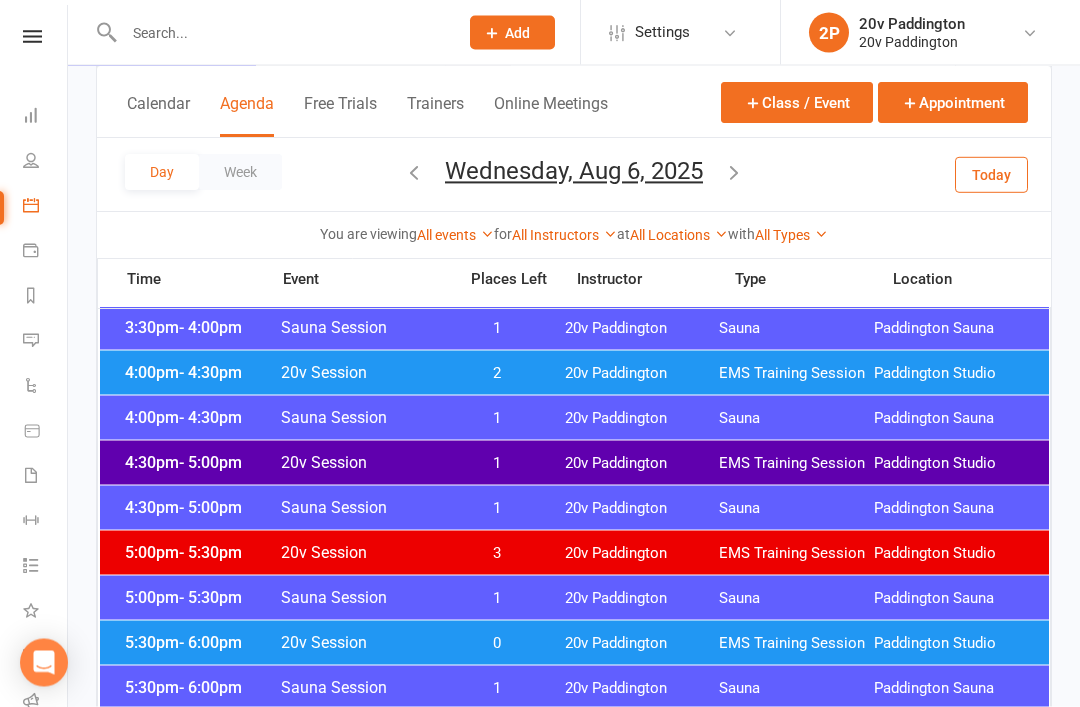 scroll, scrollTop: 1613, scrollLeft: 0, axis: vertical 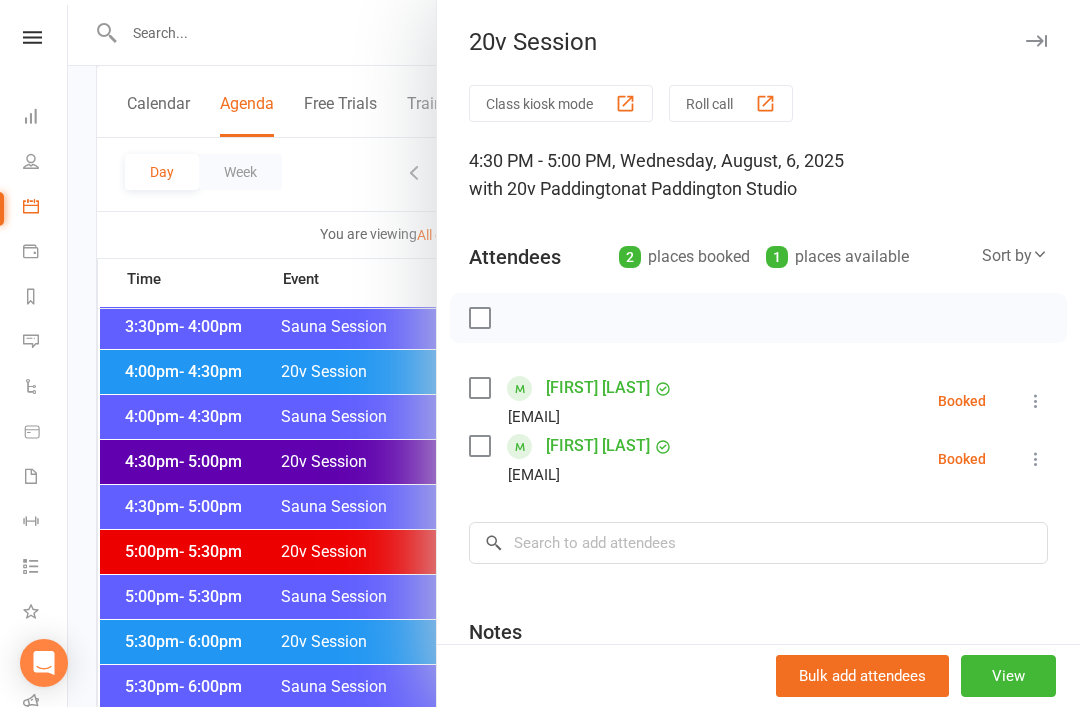 click at bounding box center [574, 353] 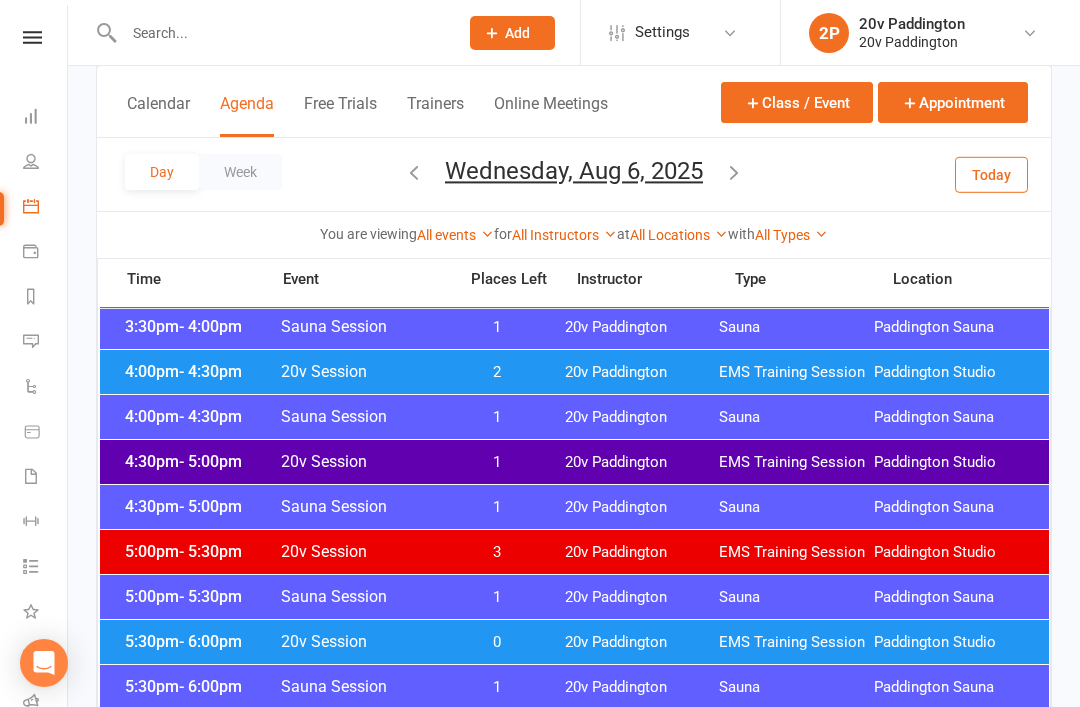 click on "5:30pm  - 6:00pm 20v Session 0 20v Paddington EMS Training Session Paddington Studio" at bounding box center (574, 642) 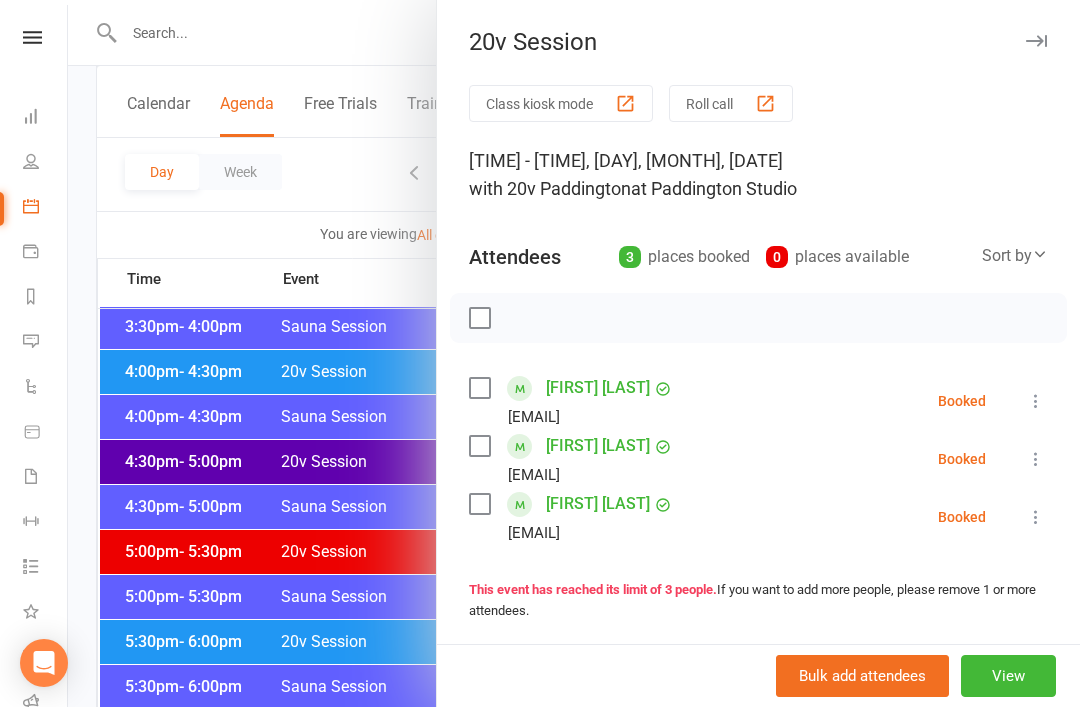 click at bounding box center (574, 353) 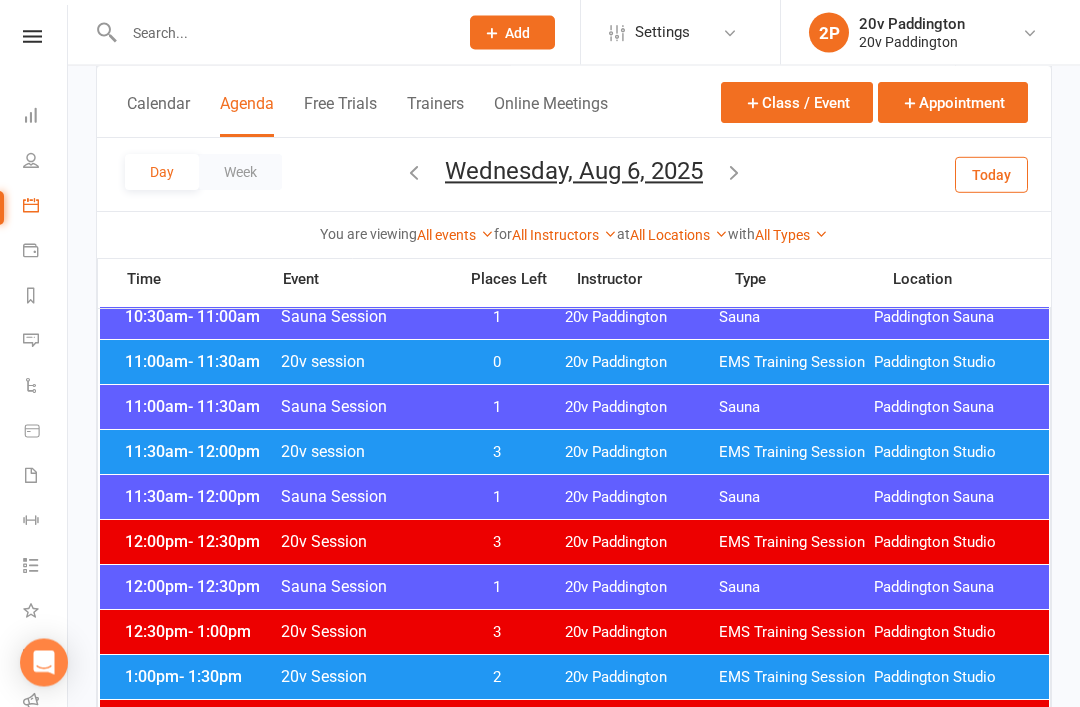 scroll, scrollTop: 916, scrollLeft: 0, axis: vertical 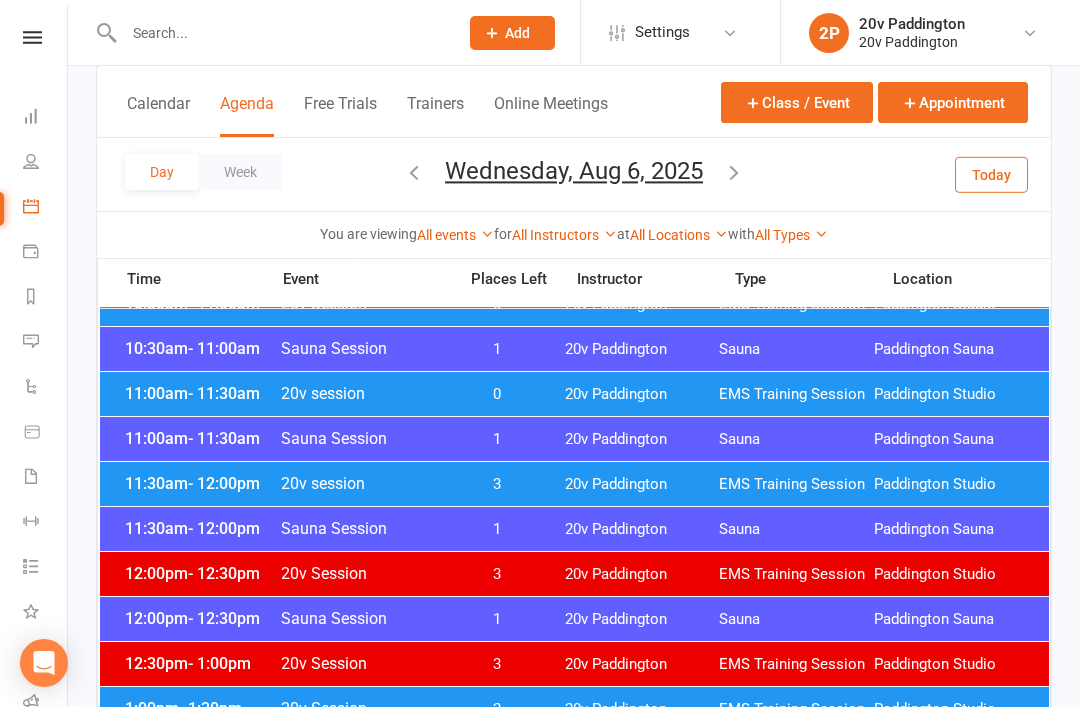click on "20v Paddington" at bounding box center (642, 484) 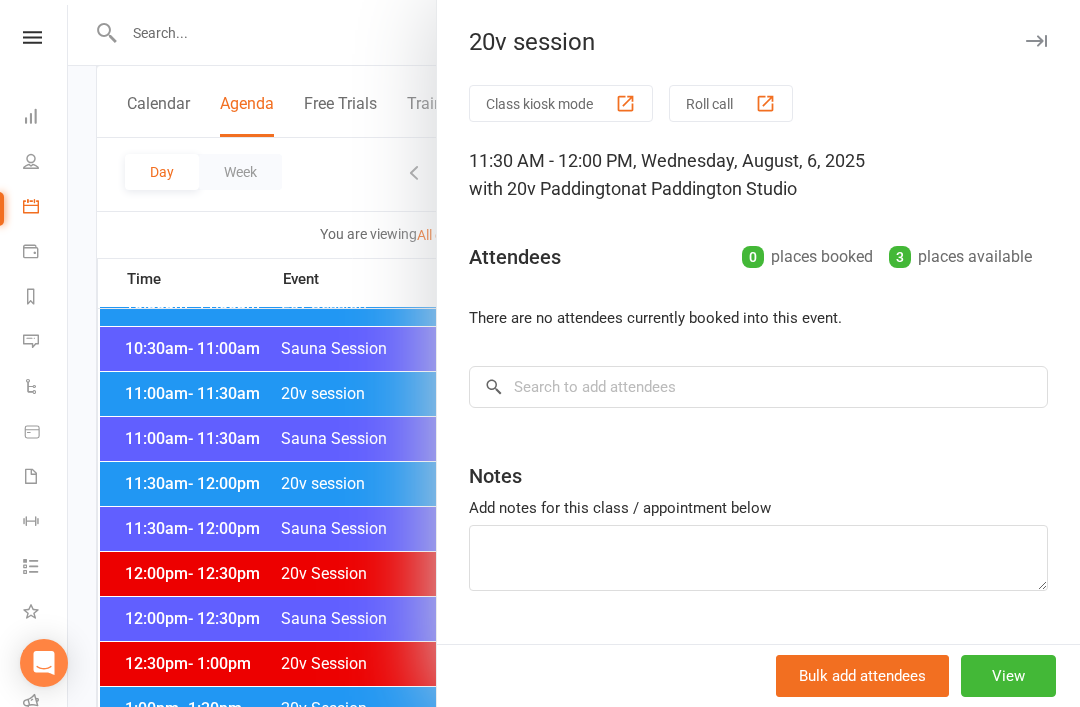 click at bounding box center (574, 353) 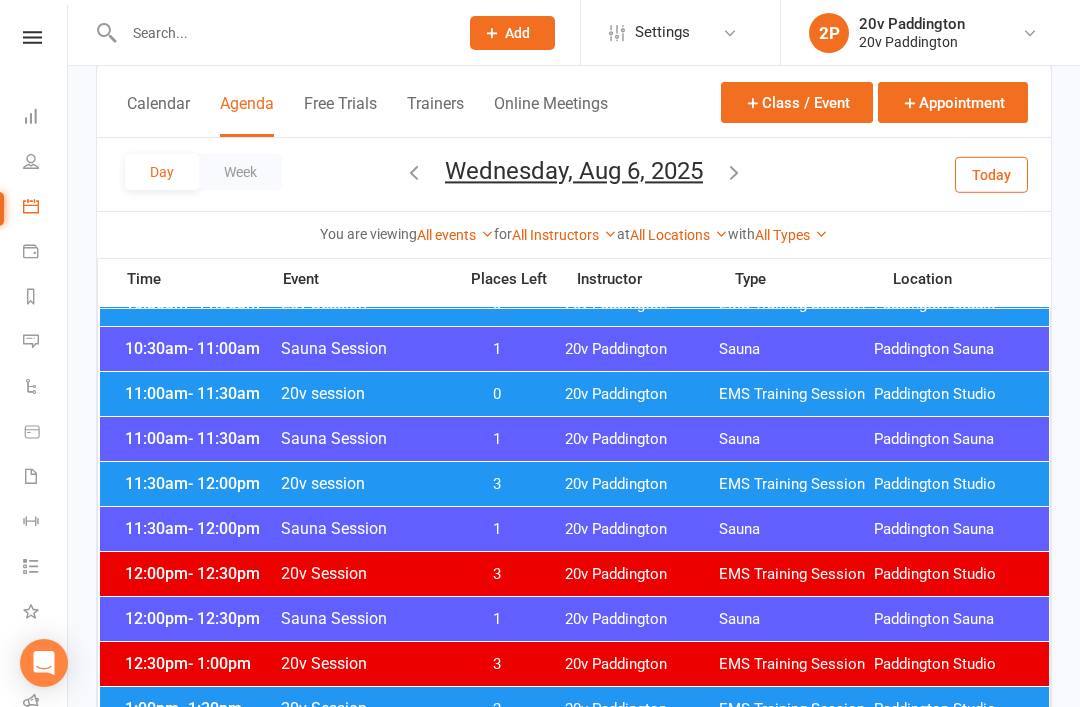 click on "[TIME] - [TIME] 20v session 3 20v Paddington EMS Training Session Paddington Studio" at bounding box center [574, 484] 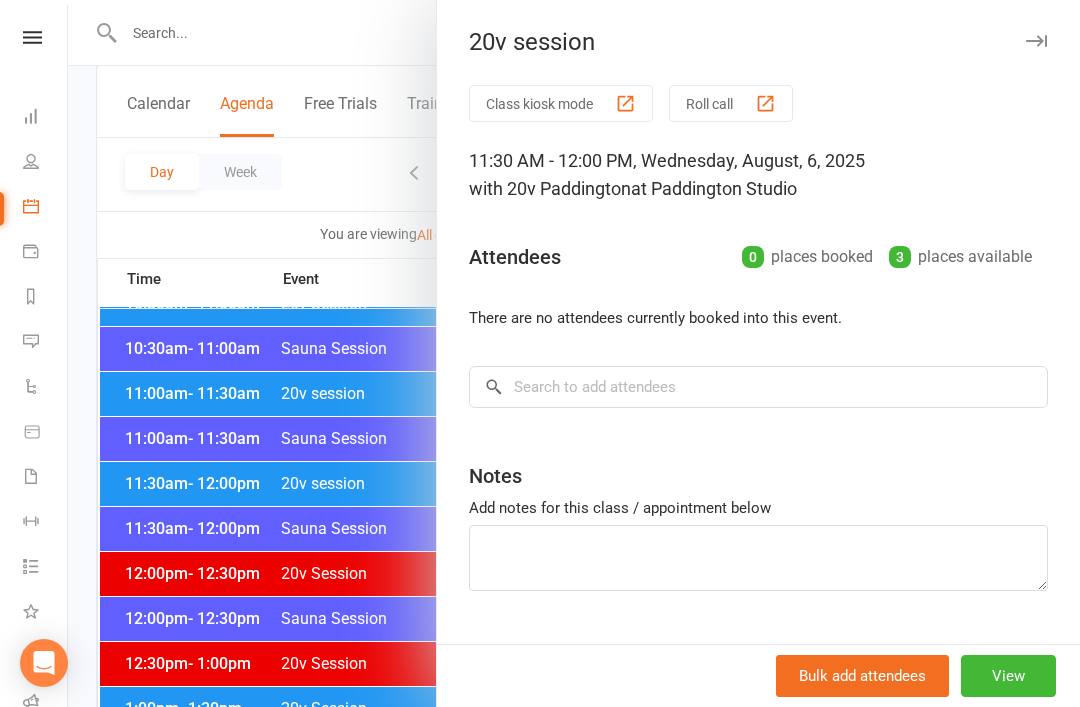 click at bounding box center (574, 353) 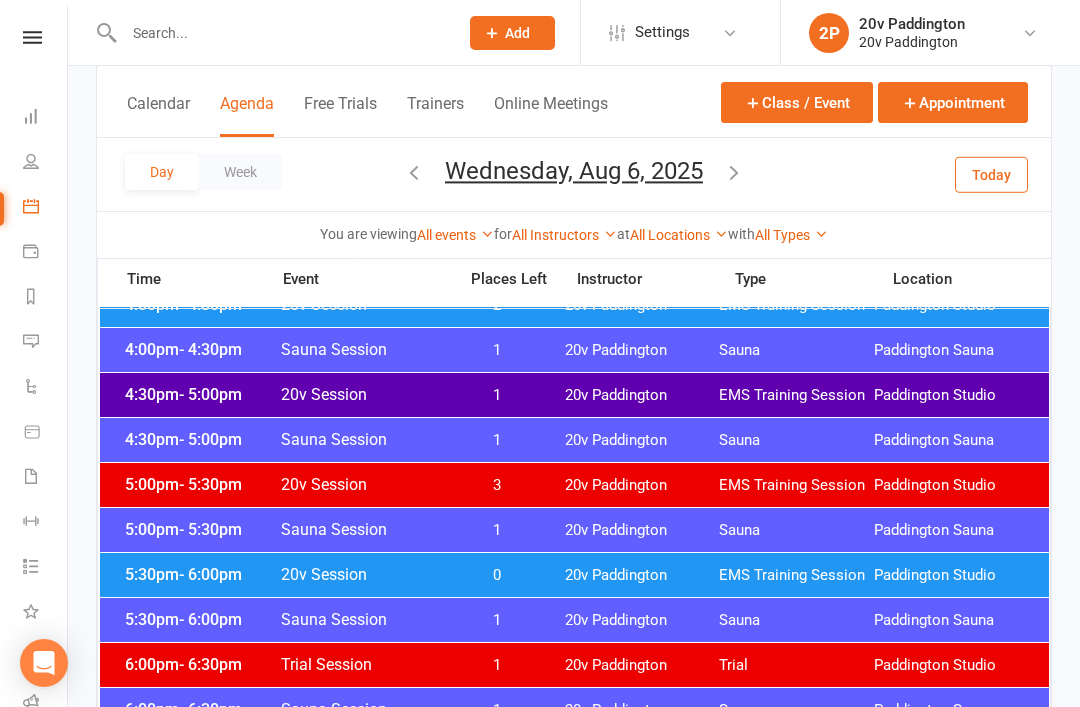 scroll, scrollTop: 1674, scrollLeft: 0, axis: vertical 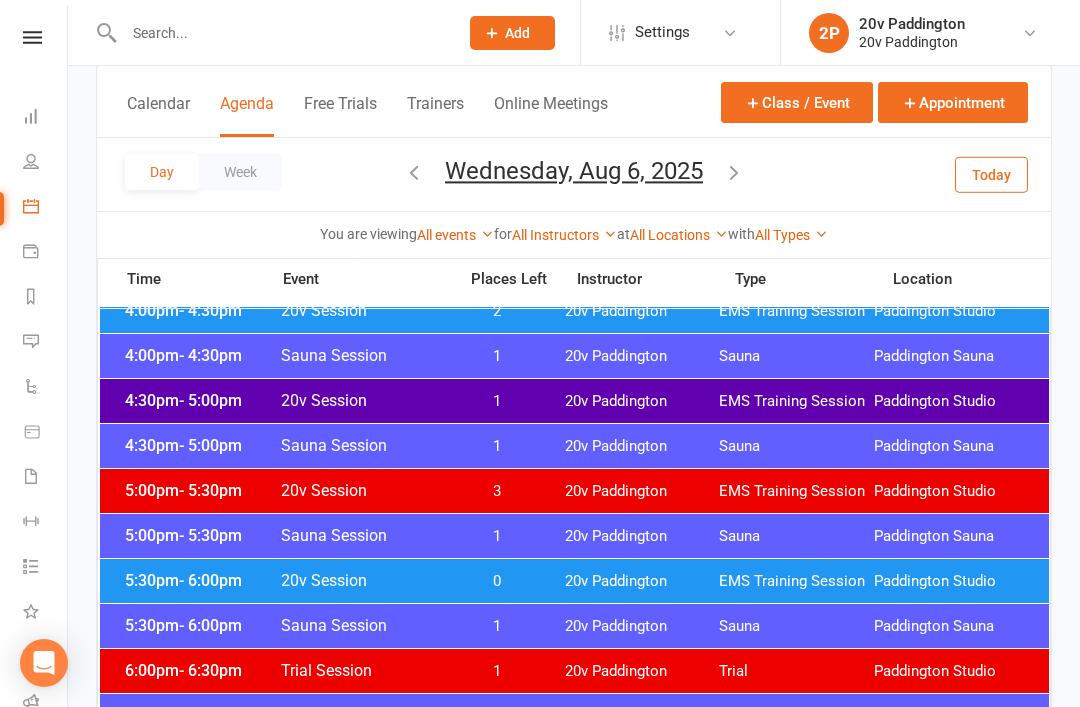 click on "[TIME] - [TIME] 20v Session 1 20v Paddington EMS Training Session Paddington Studio" at bounding box center [574, 401] 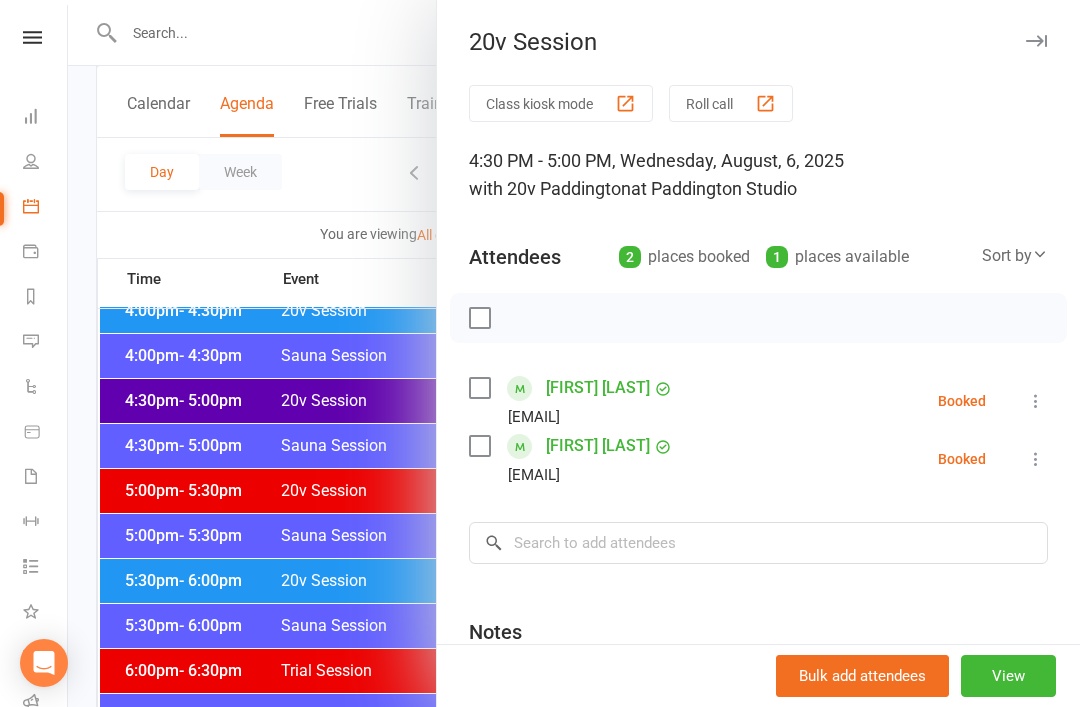 click at bounding box center (574, 353) 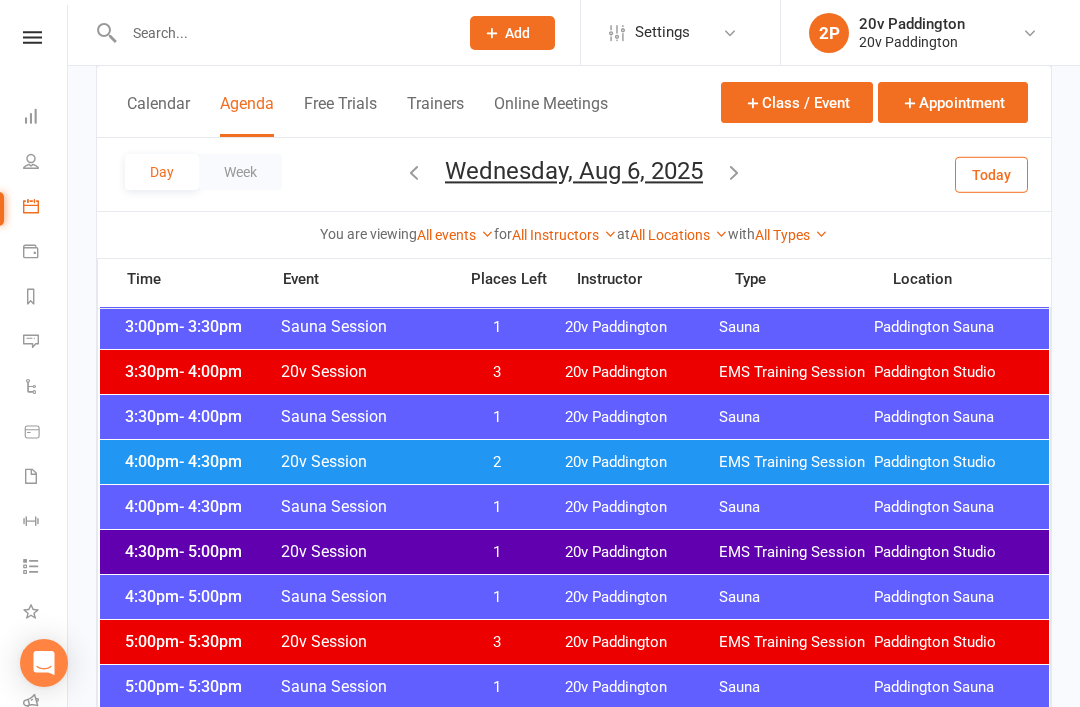 scroll, scrollTop: 1519, scrollLeft: 0, axis: vertical 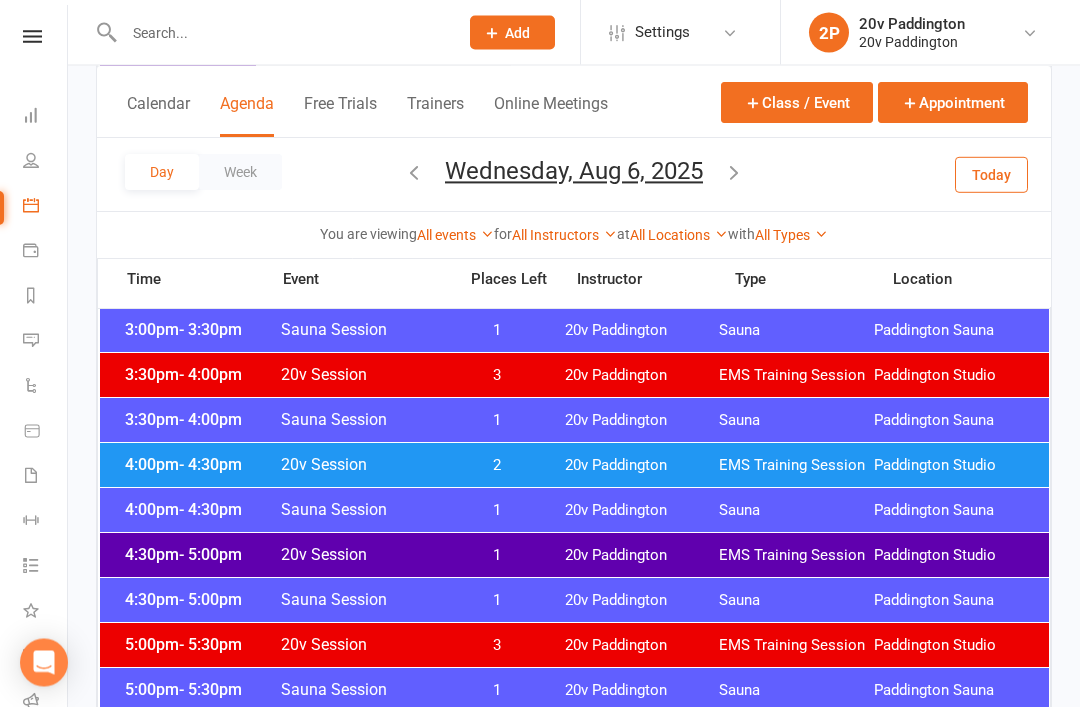 click on "[TIME] - [TIME] [EVENT] [TIME] [EVENT] [LOCATION] [LOCATION]" at bounding box center (574, 466) 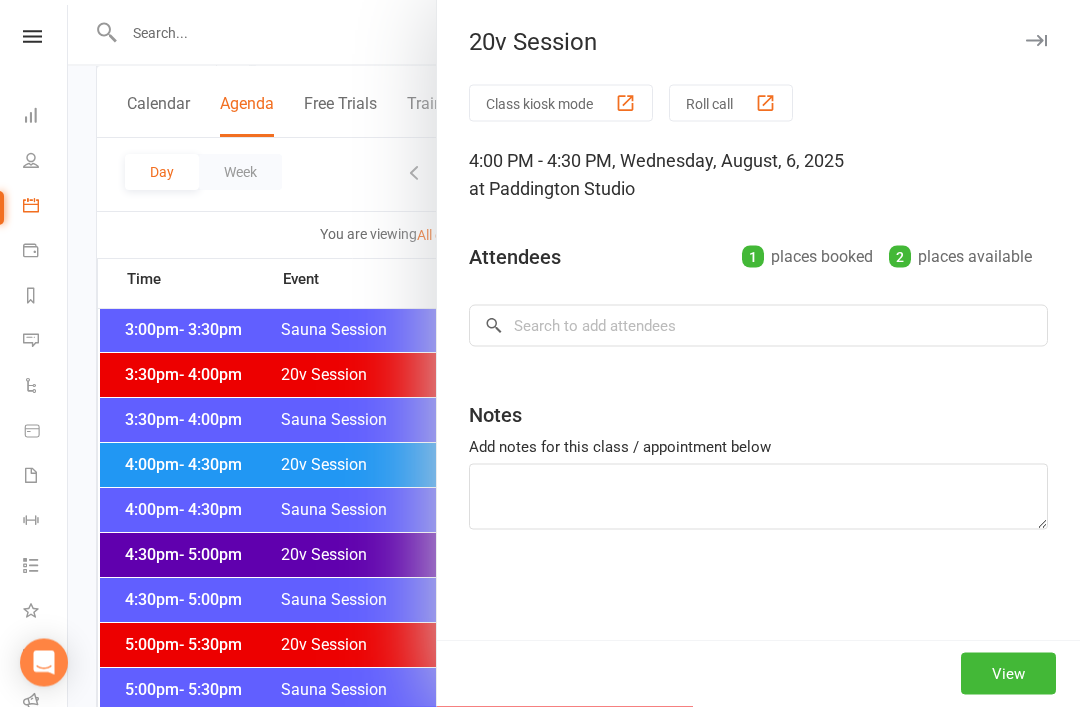 scroll, scrollTop: 1520, scrollLeft: 0, axis: vertical 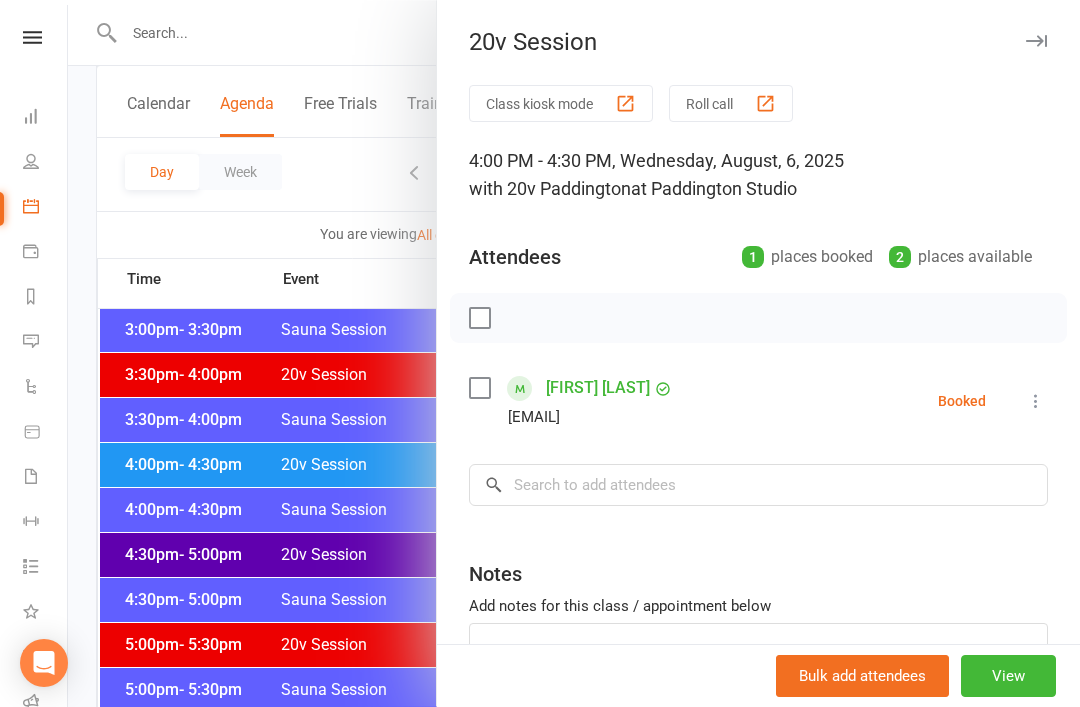 click at bounding box center [574, 353] 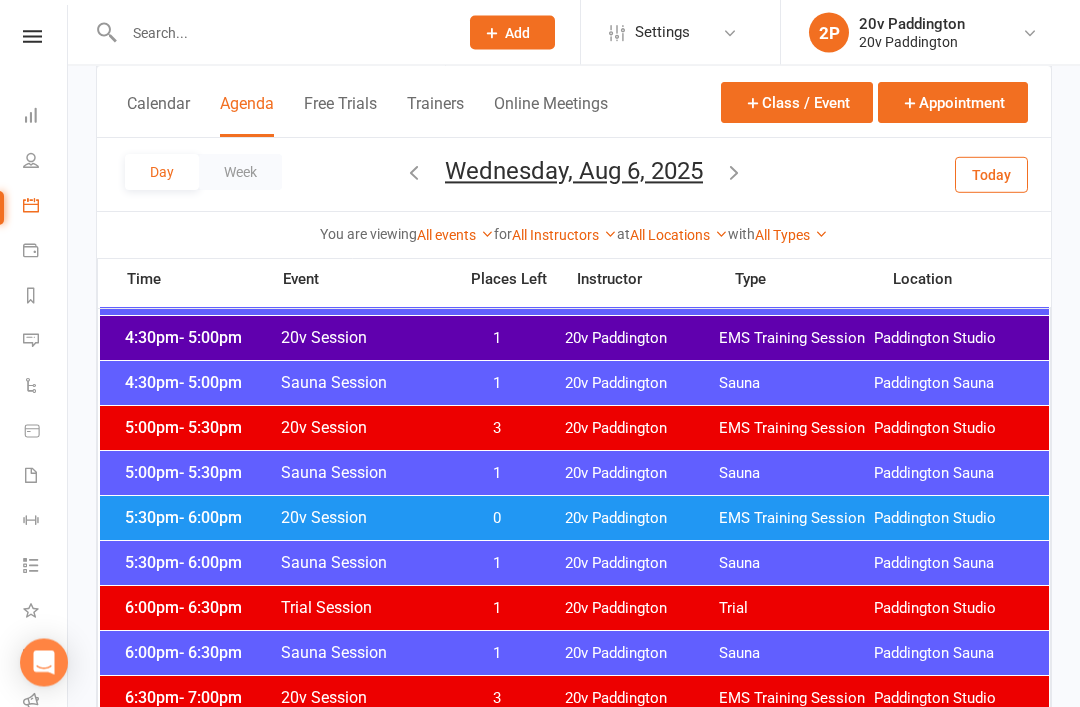 click on "5:30pm  - 6:00pm 20v Session 0 20v Paddington EMS Training Session Paddington Studio" at bounding box center [574, 519] 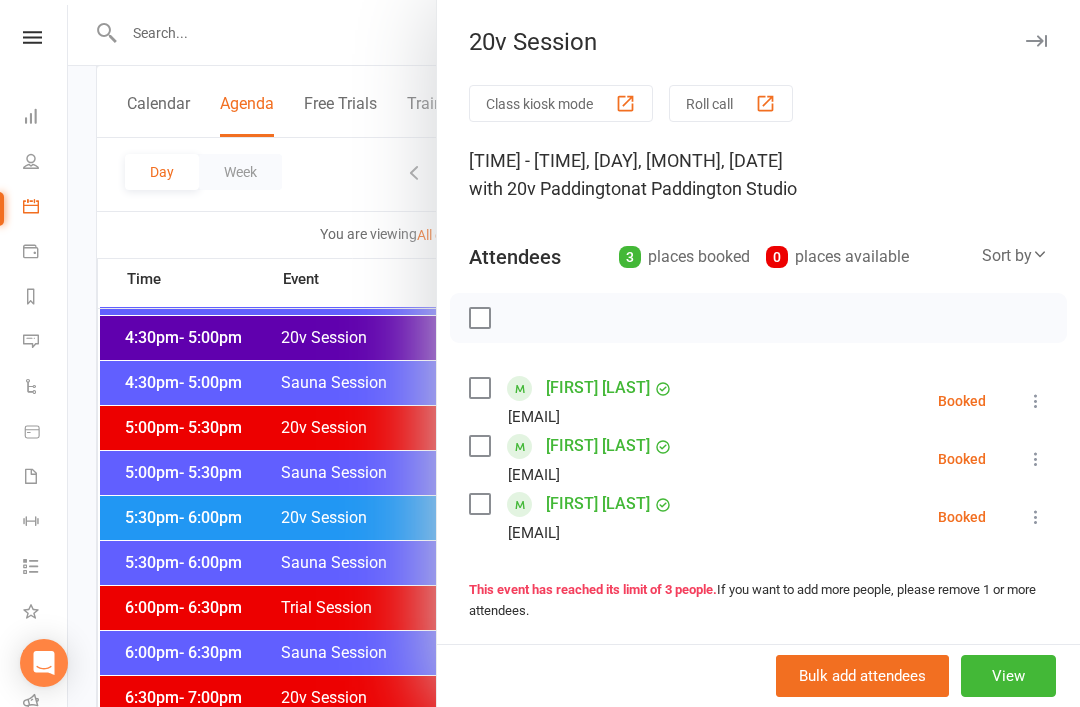 click on "[FIRST] [LAST]" at bounding box center [598, 388] 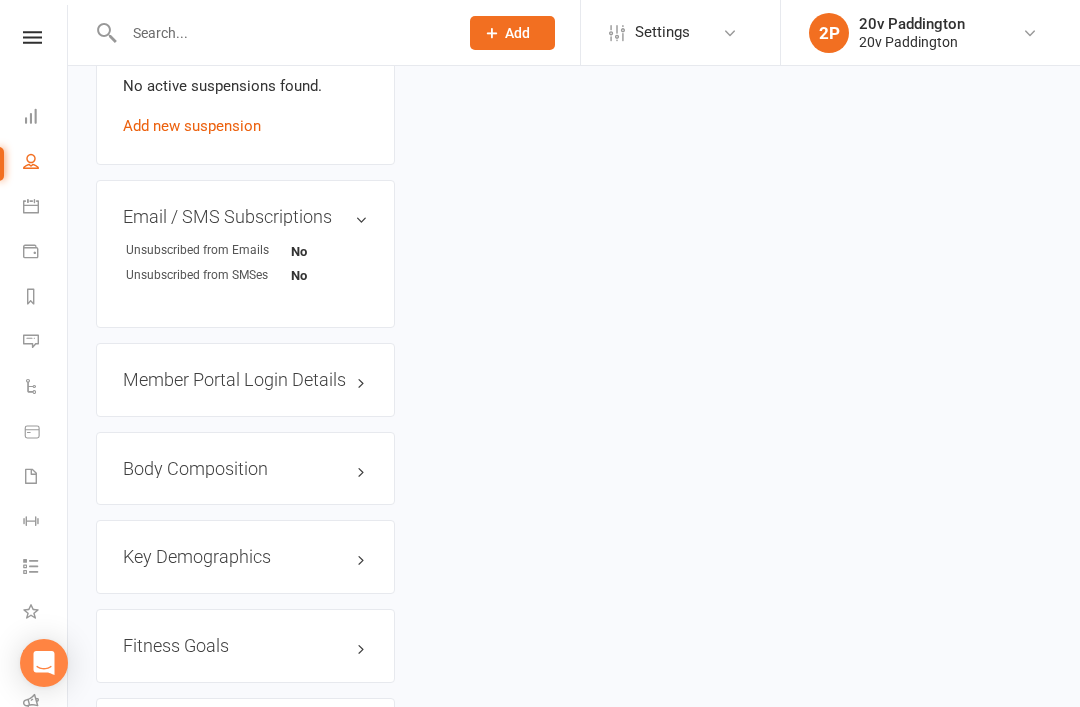scroll, scrollTop: 0, scrollLeft: 0, axis: both 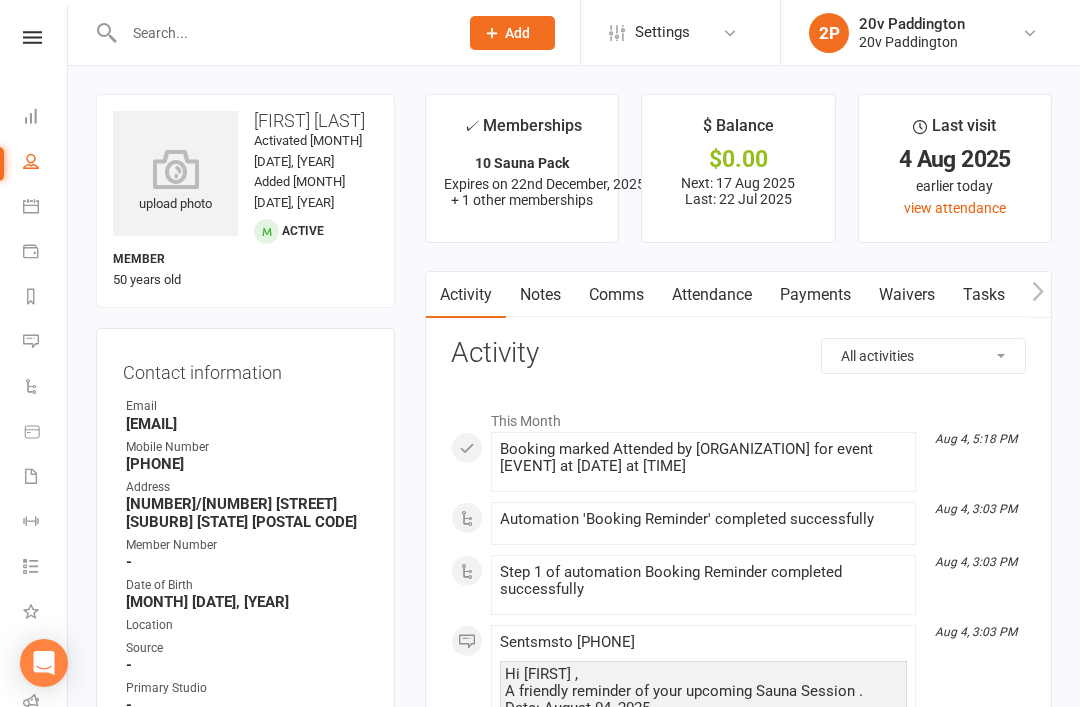click on "Attendance" at bounding box center [712, 295] 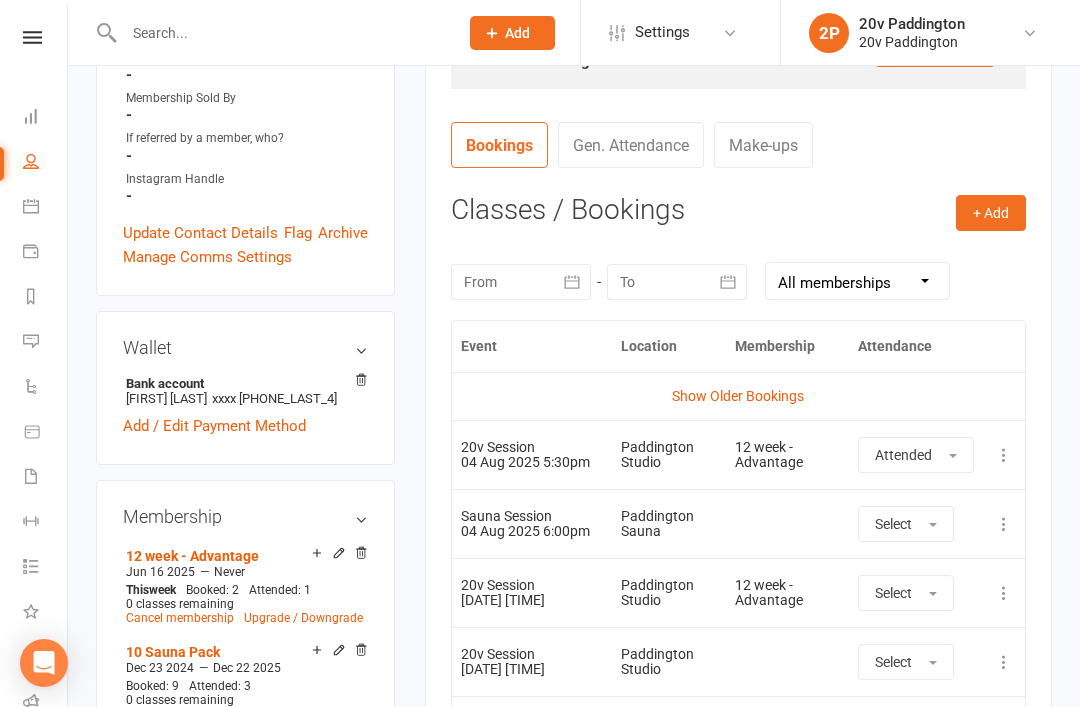 scroll, scrollTop: 726, scrollLeft: 0, axis: vertical 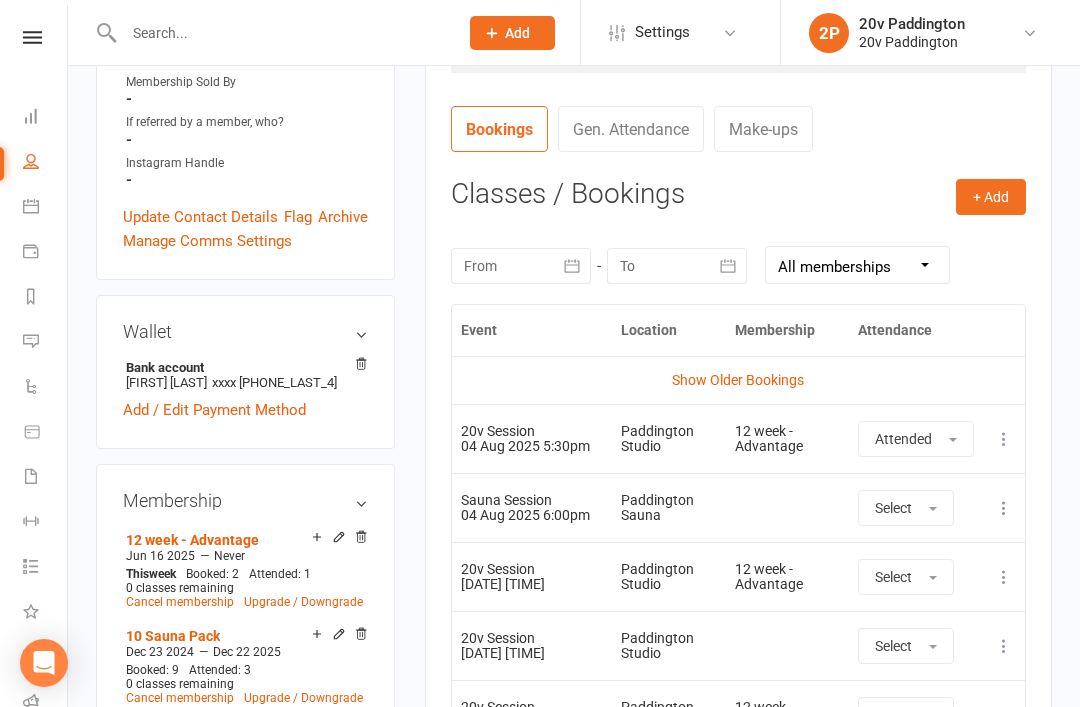 click on "Show Older Bookings" at bounding box center [738, 380] 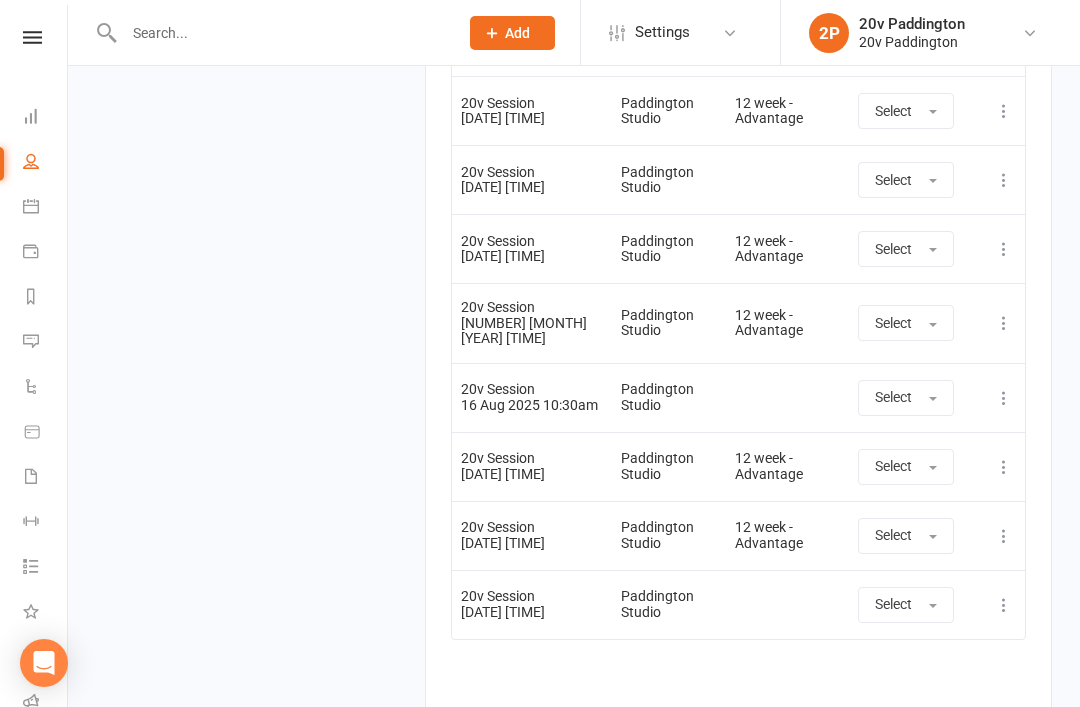 scroll, scrollTop: 6512, scrollLeft: 0, axis: vertical 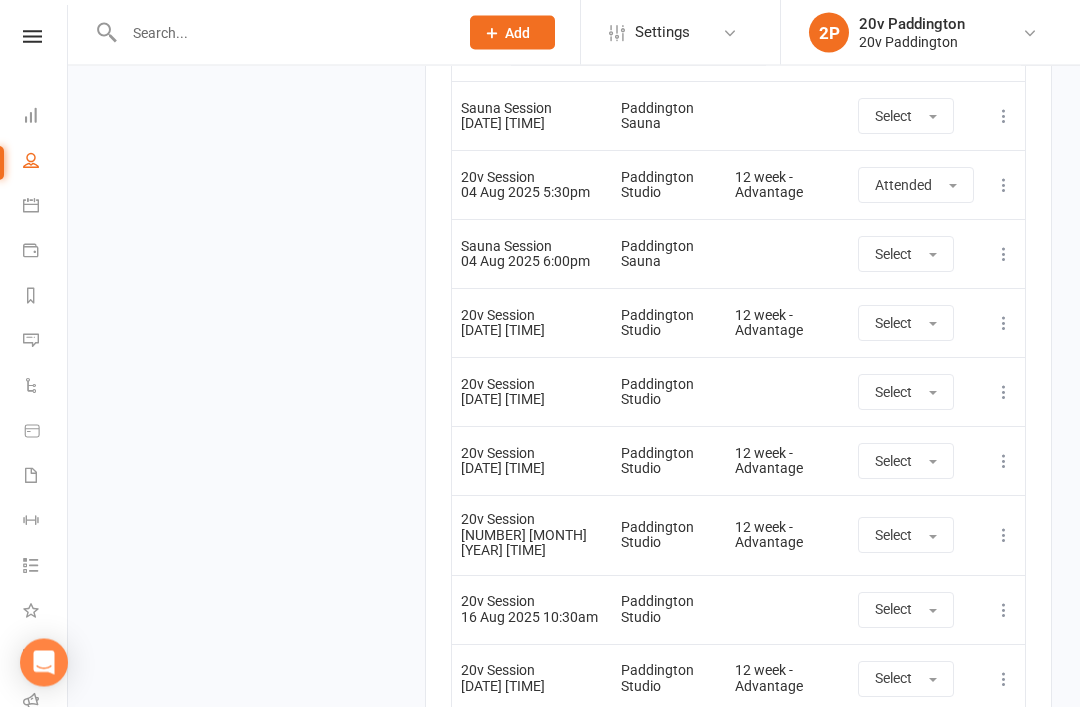 click on "Select" at bounding box center [906, -228] 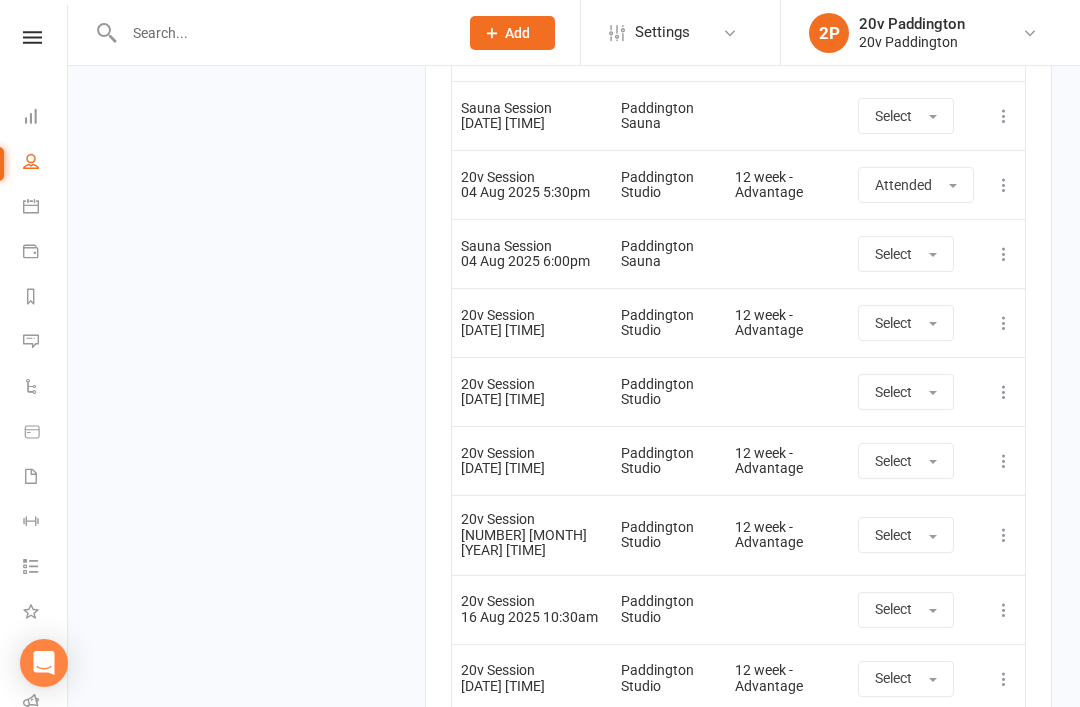 click on "Attended" at bounding box center (958, -184) 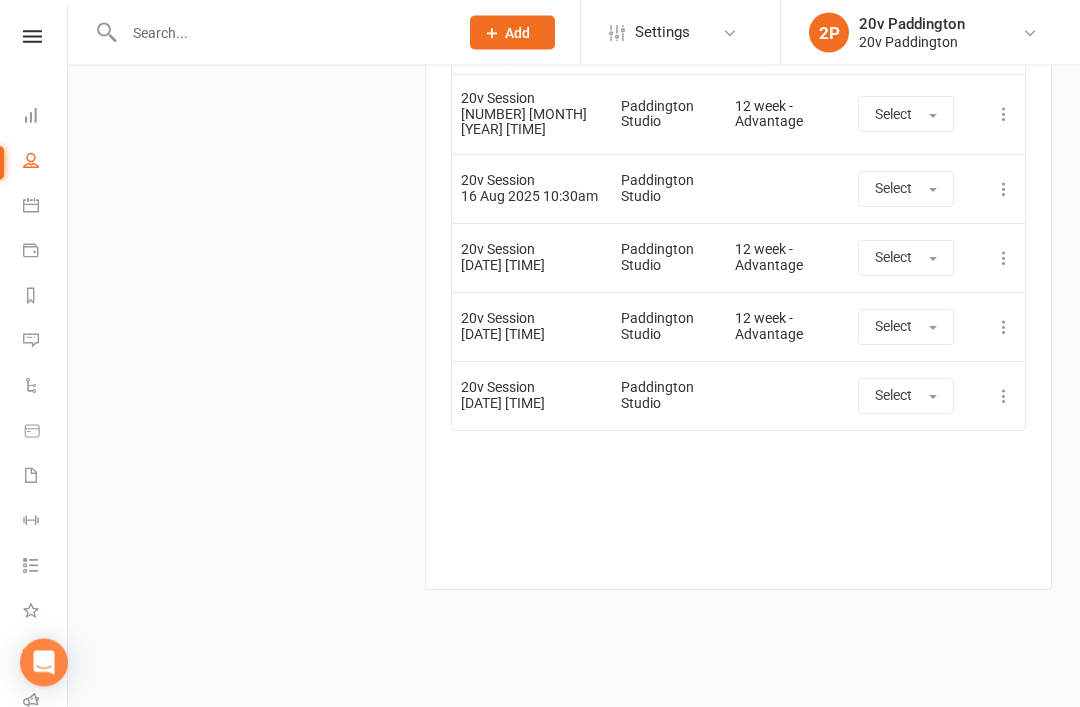 click at bounding box center (933, -303) 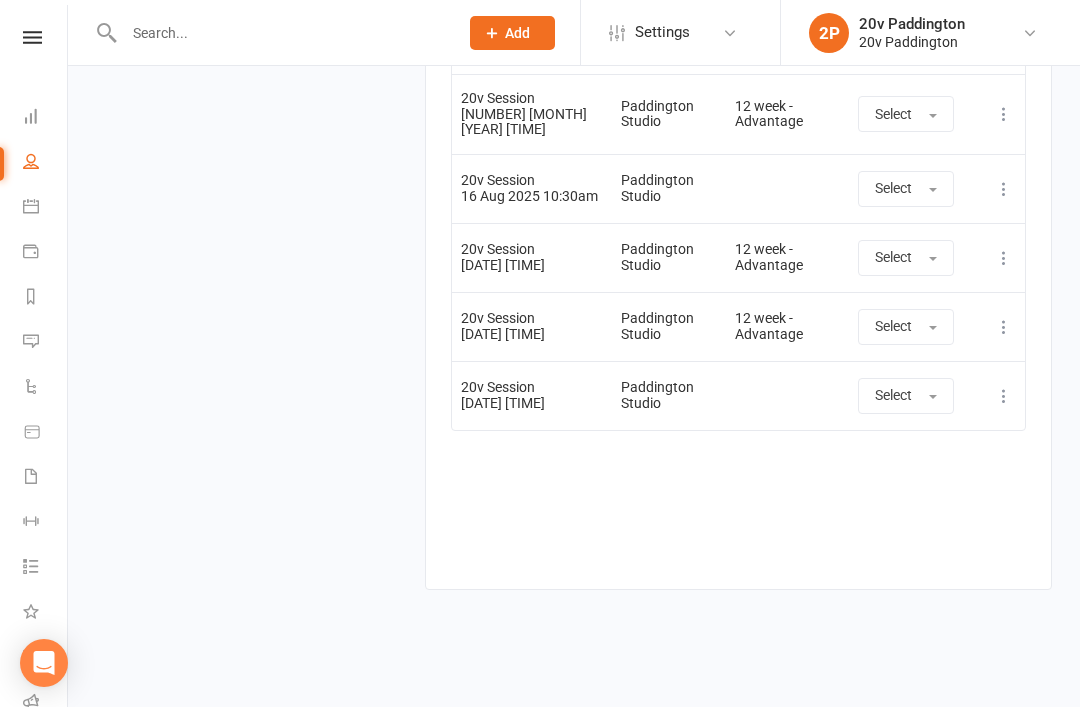 click on "Attended" at bounding box center [958, -260] 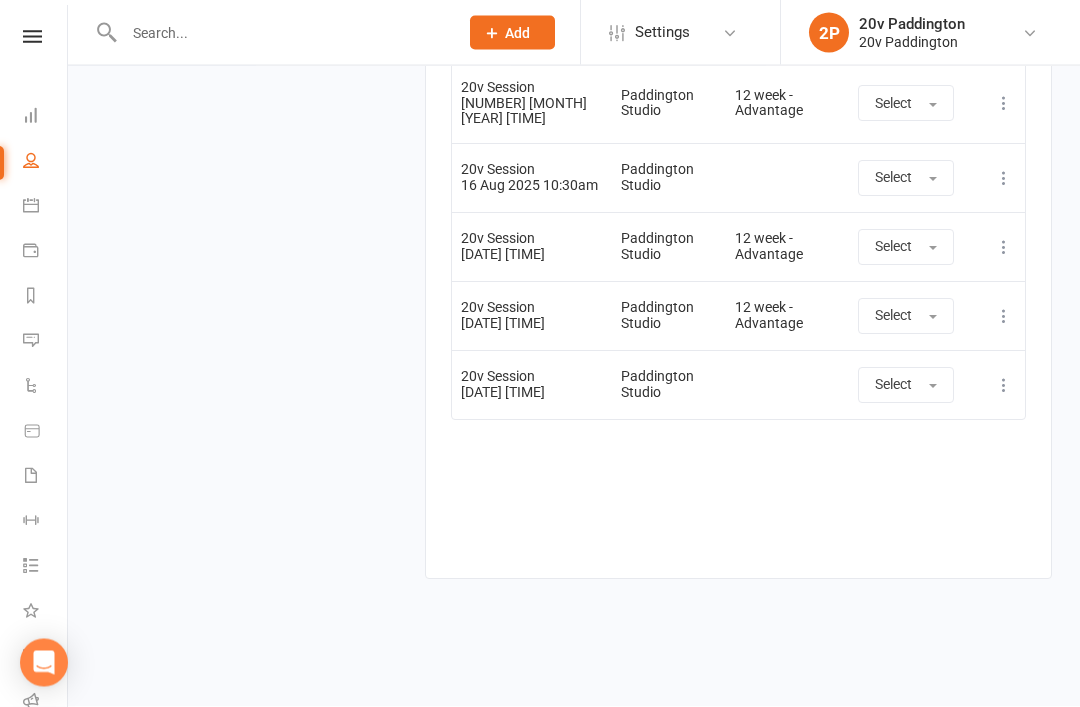 scroll, scrollTop: 6833, scrollLeft: 0, axis: vertical 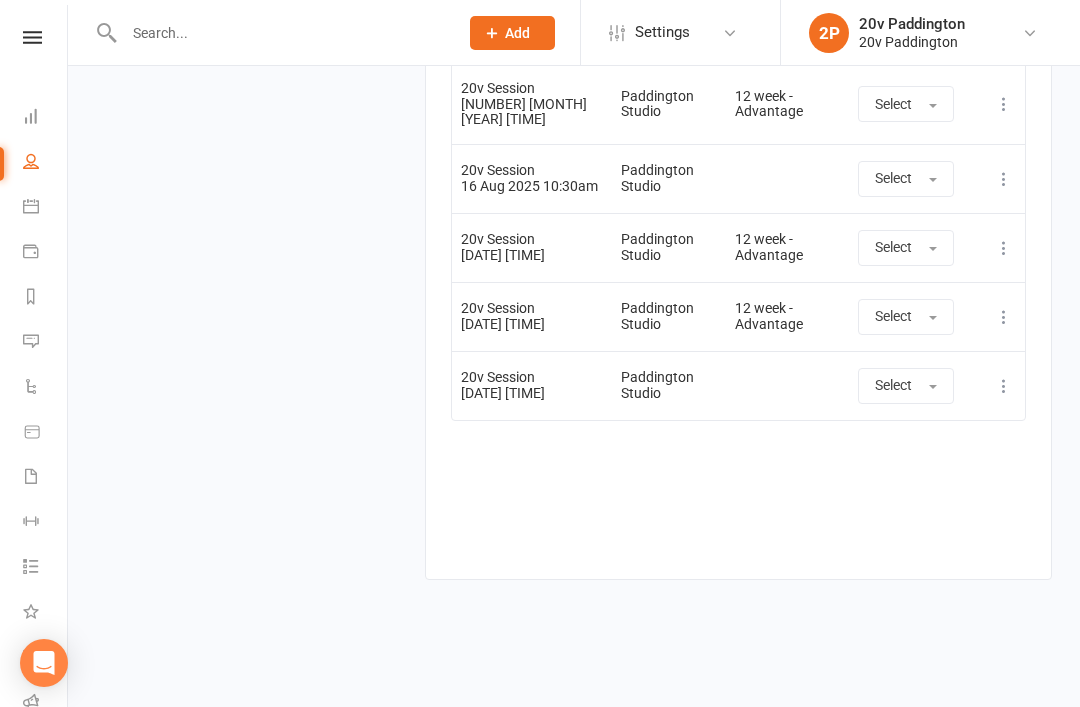 click on "Select" at bounding box center [916, -178] 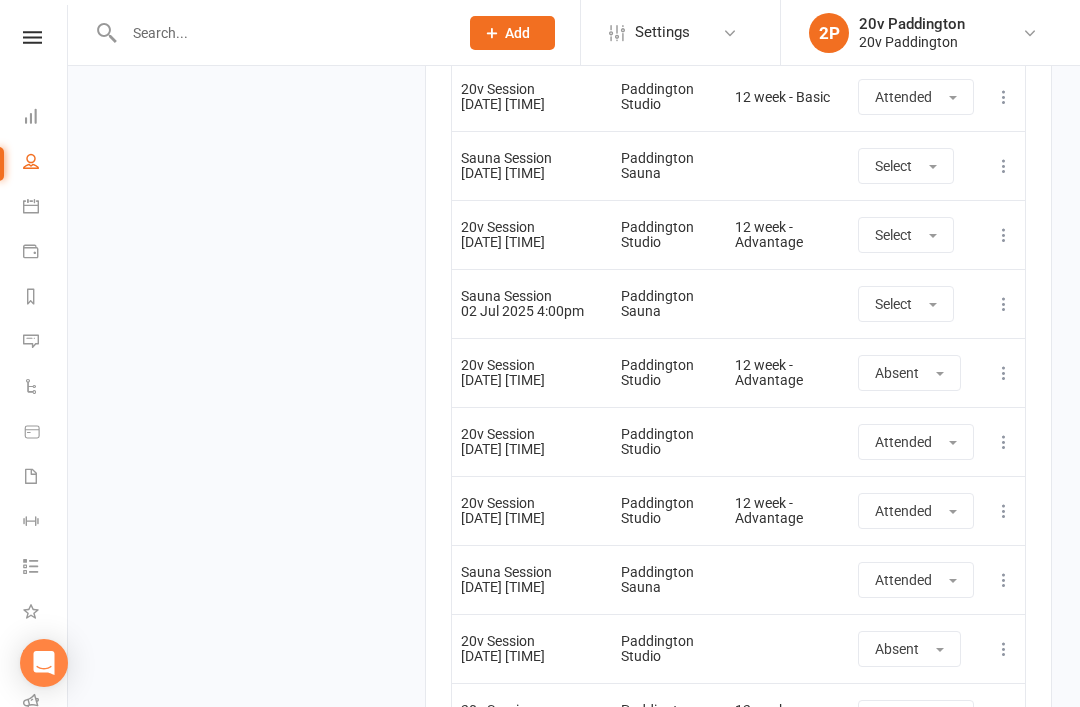 scroll, scrollTop: 5479, scrollLeft: 0, axis: vertical 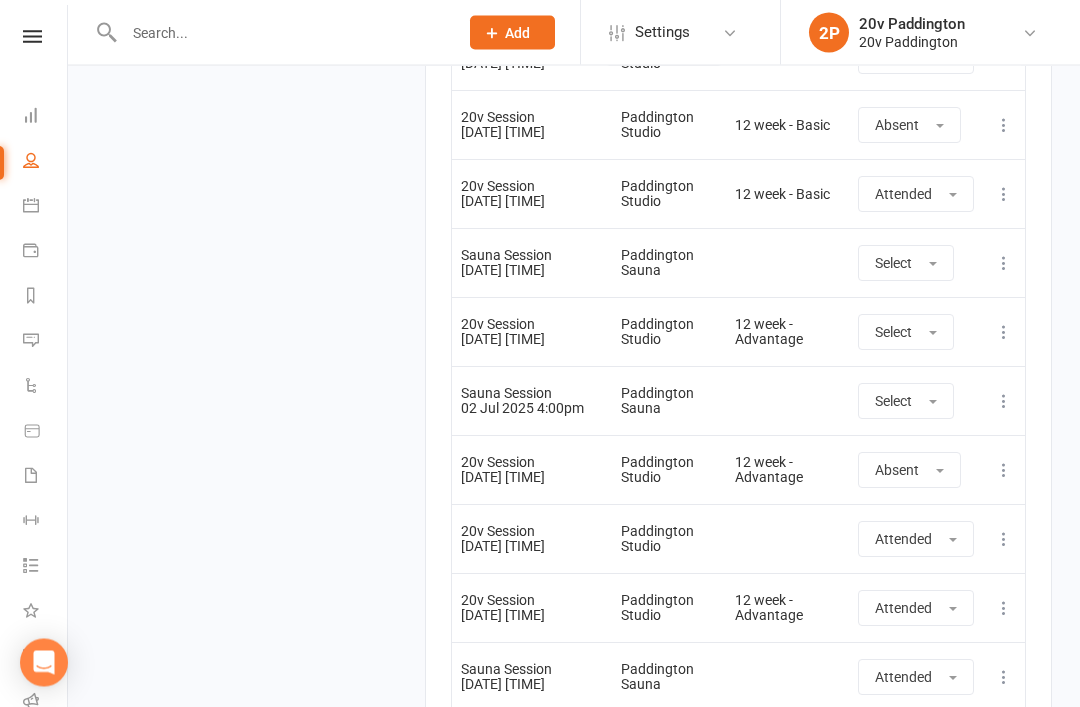 click on "Messages   -1" at bounding box center [45, 343] 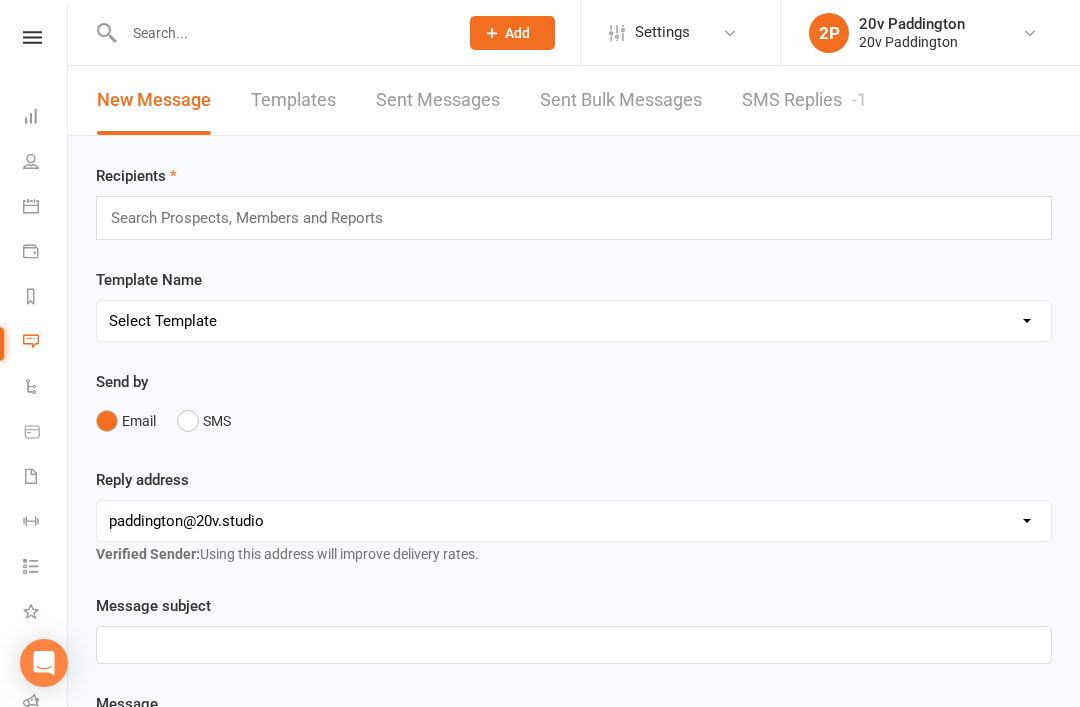 scroll, scrollTop: 3, scrollLeft: 0, axis: vertical 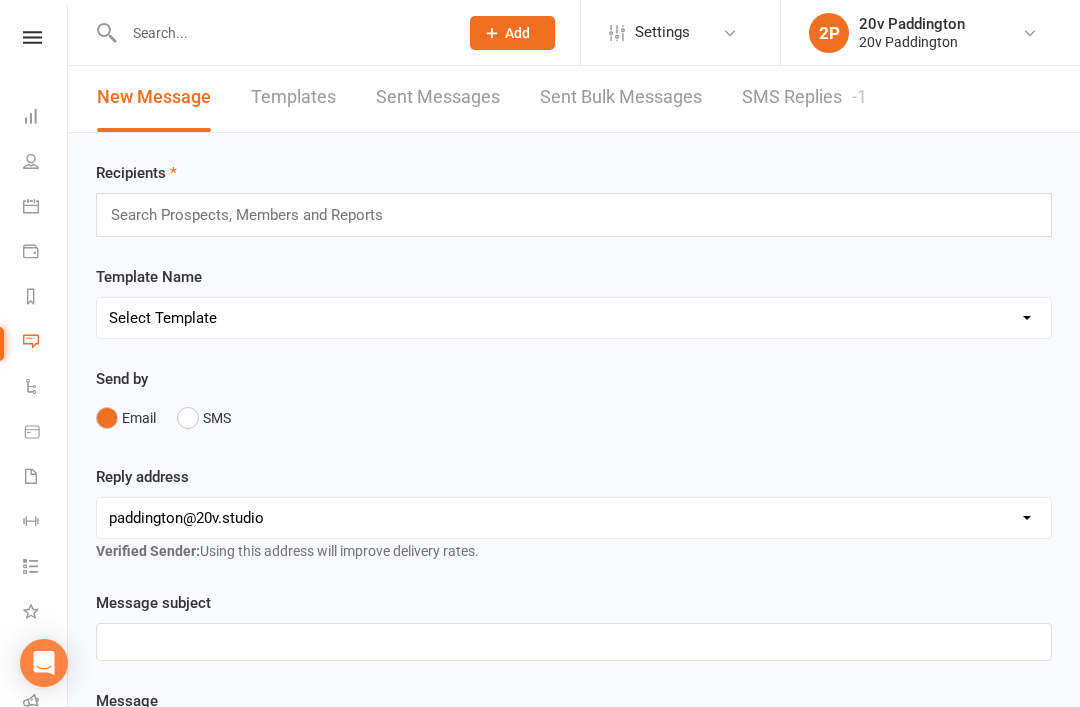click on "SMS Replies  -1" at bounding box center [804, 97] 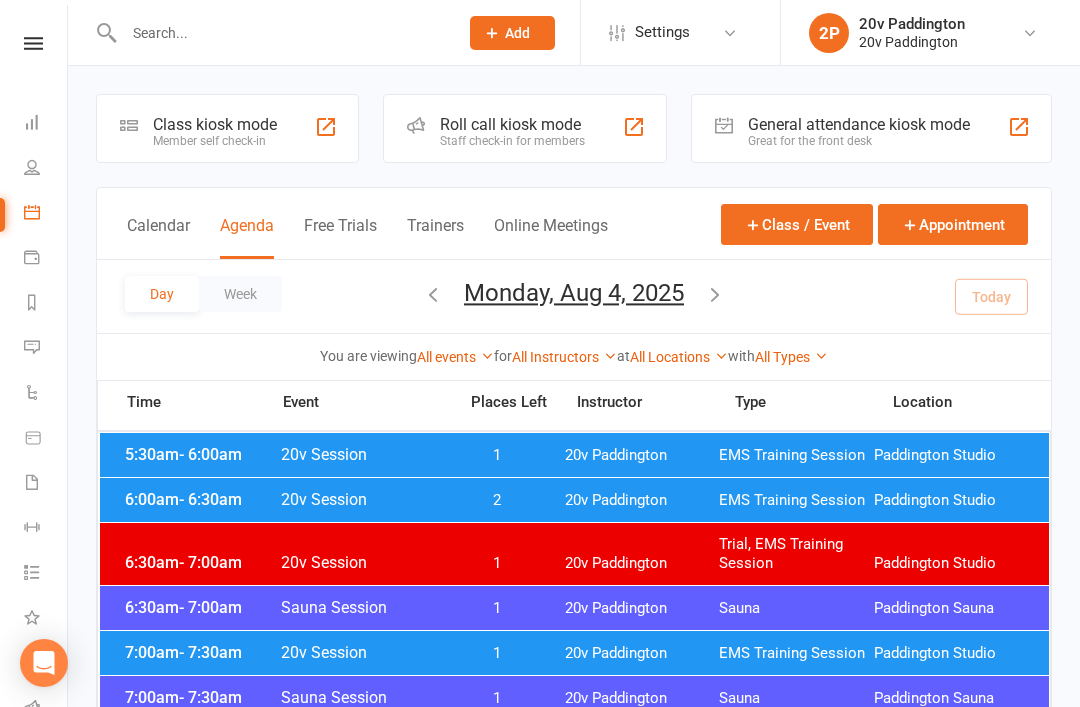 scroll, scrollTop: 68, scrollLeft: 0, axis: vertical 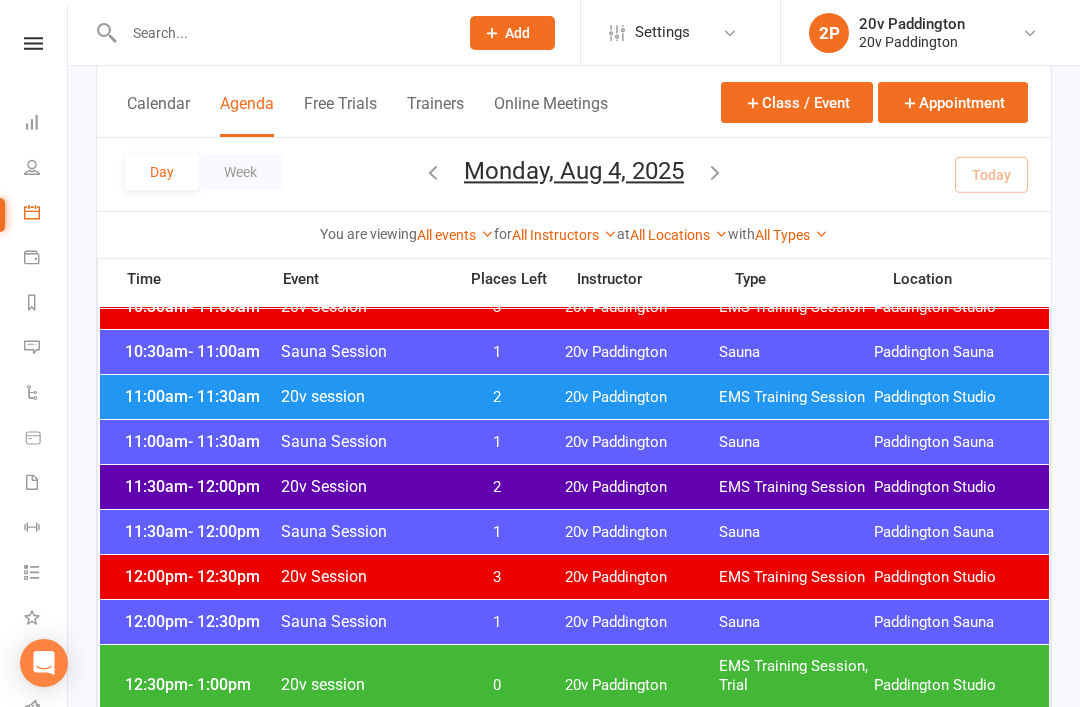click on "Monday, Aug 4, 2025" at bounding box center (574, 171) 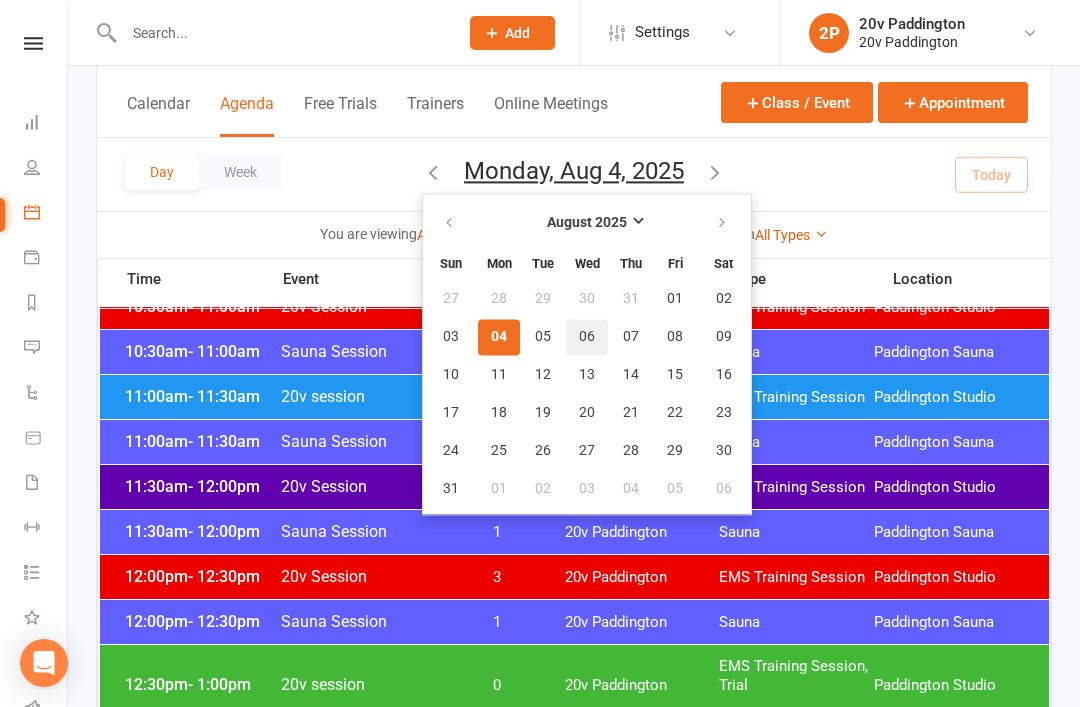 click on "06" at bounding box center (587, 337) 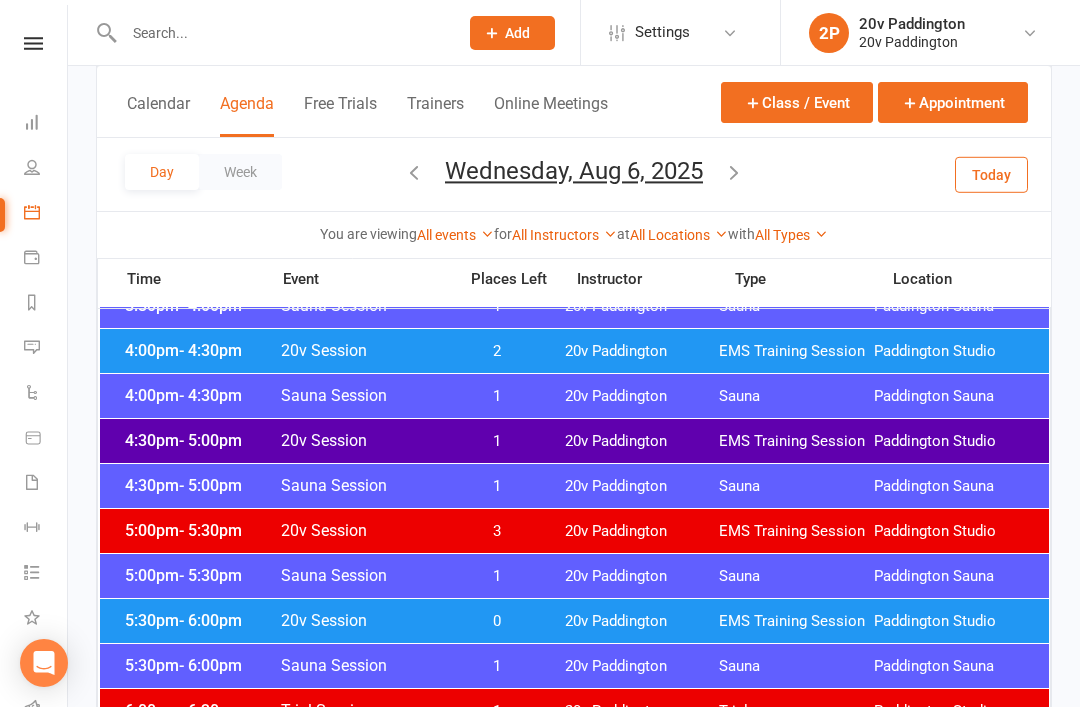 scroll, scrollTop: 1665, scrollLeft: 0, axis: vertical 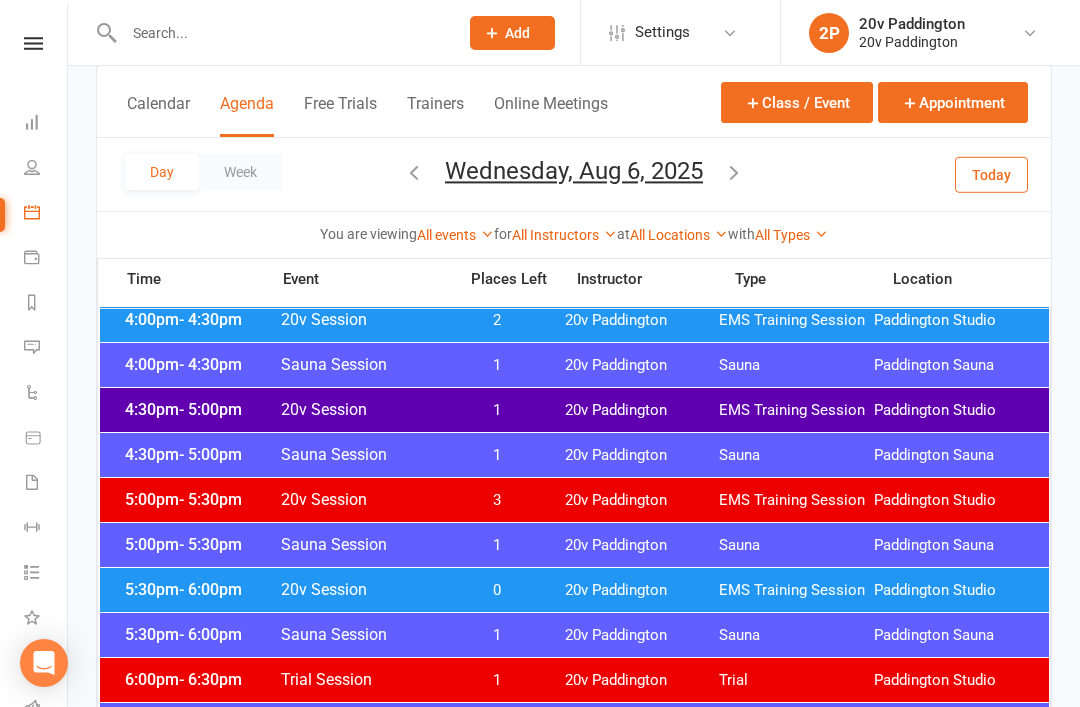 click on "[TIME] - [TIME] [EVENT_NAME] [COMPANY_NAME] EMS Training Session [LOCATION]" at bounding box center [574, 410] 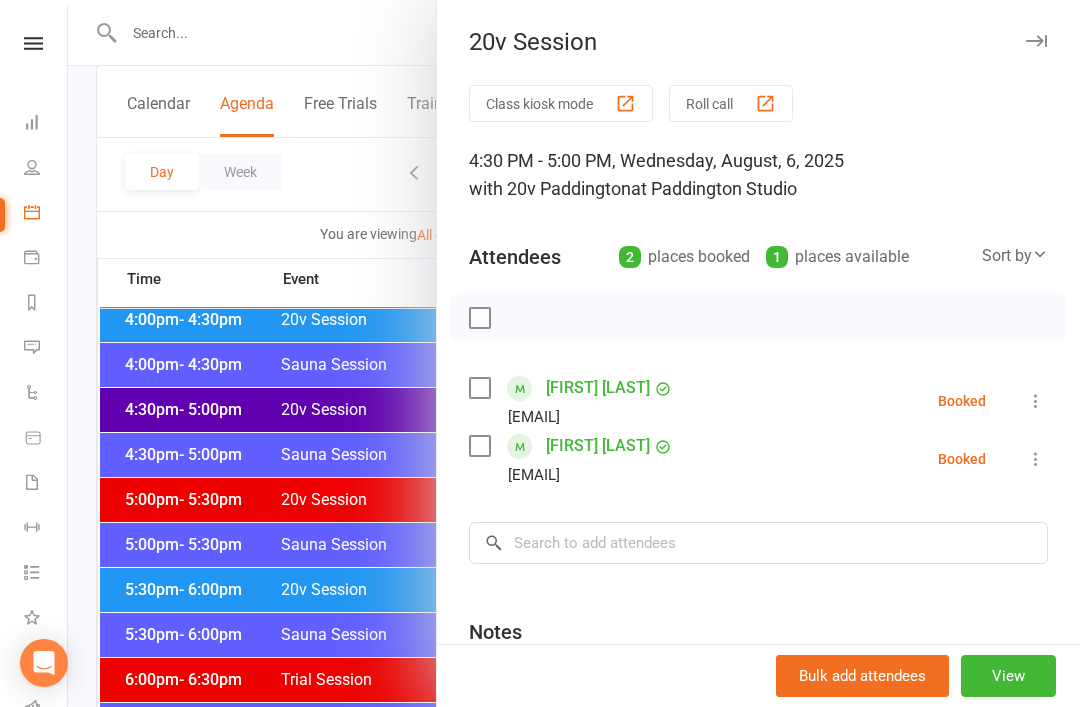 click at bounding box center (574, 353) 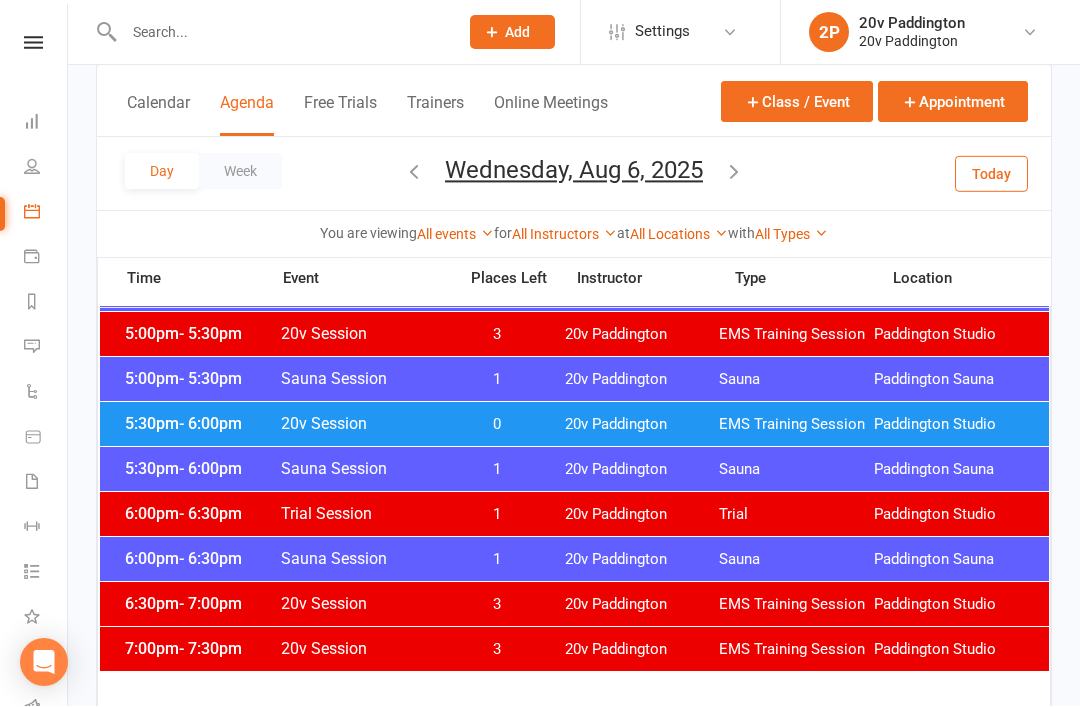 click on "EMS Training Session" at bounding box center [796, 425] 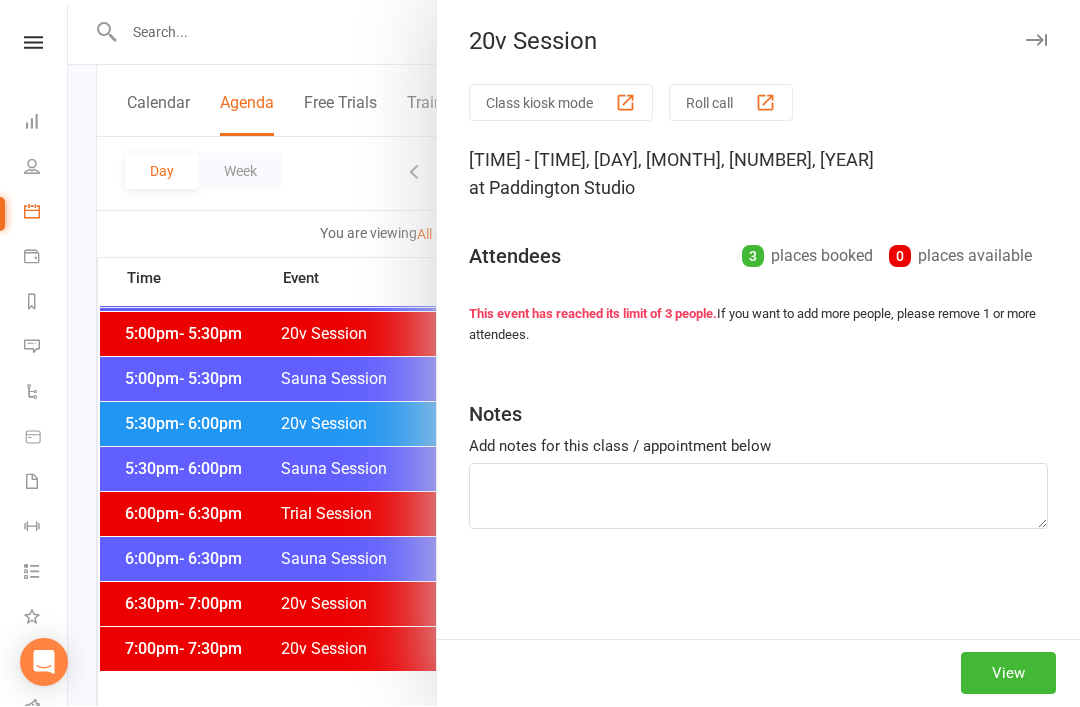 scroll, scrollTop: 1831, scrollLeft: 0, axis: vertical 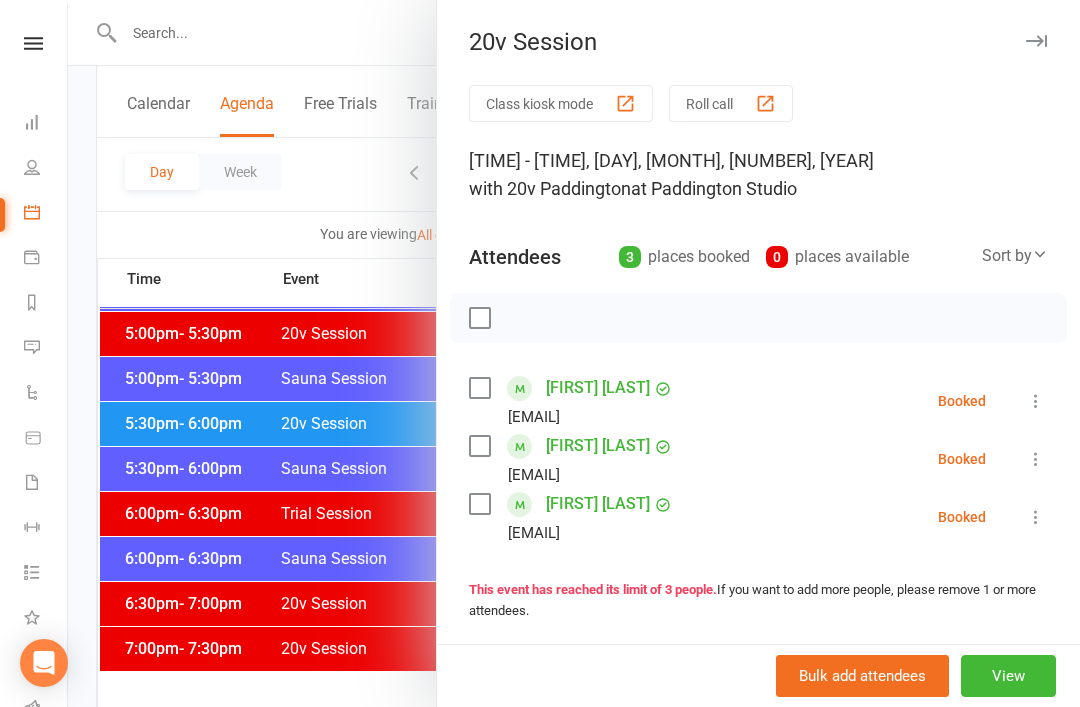 click at bounding box center [574, 353] 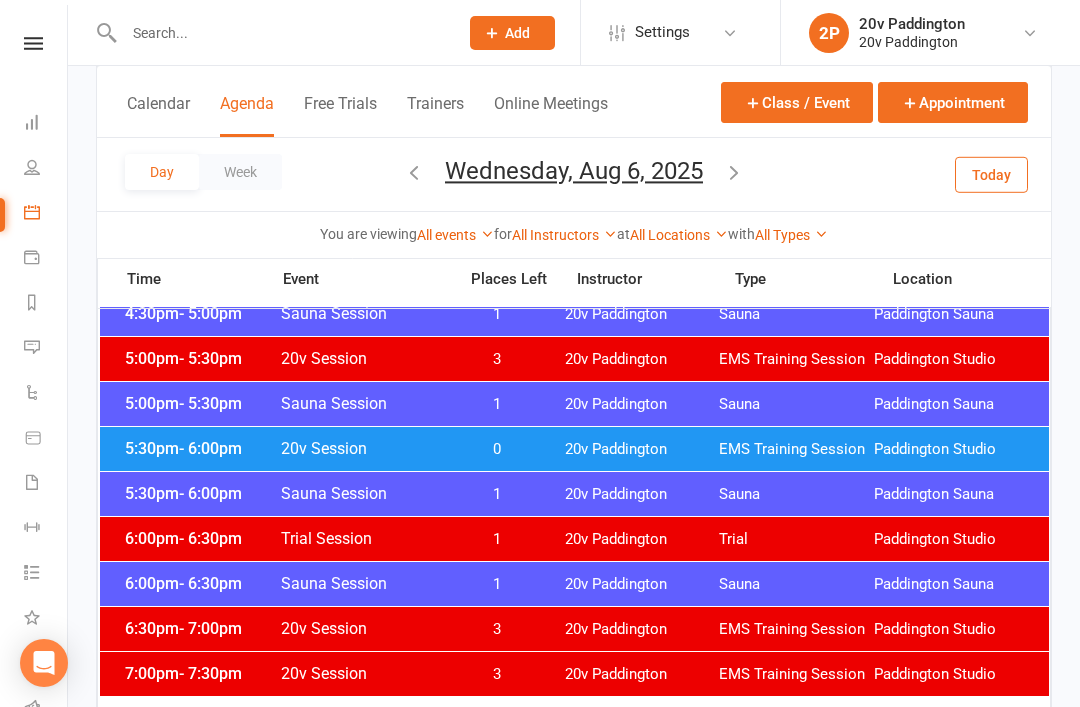 scroll, scrollTop: 1722, scrollLeft: 0, axis: vertical 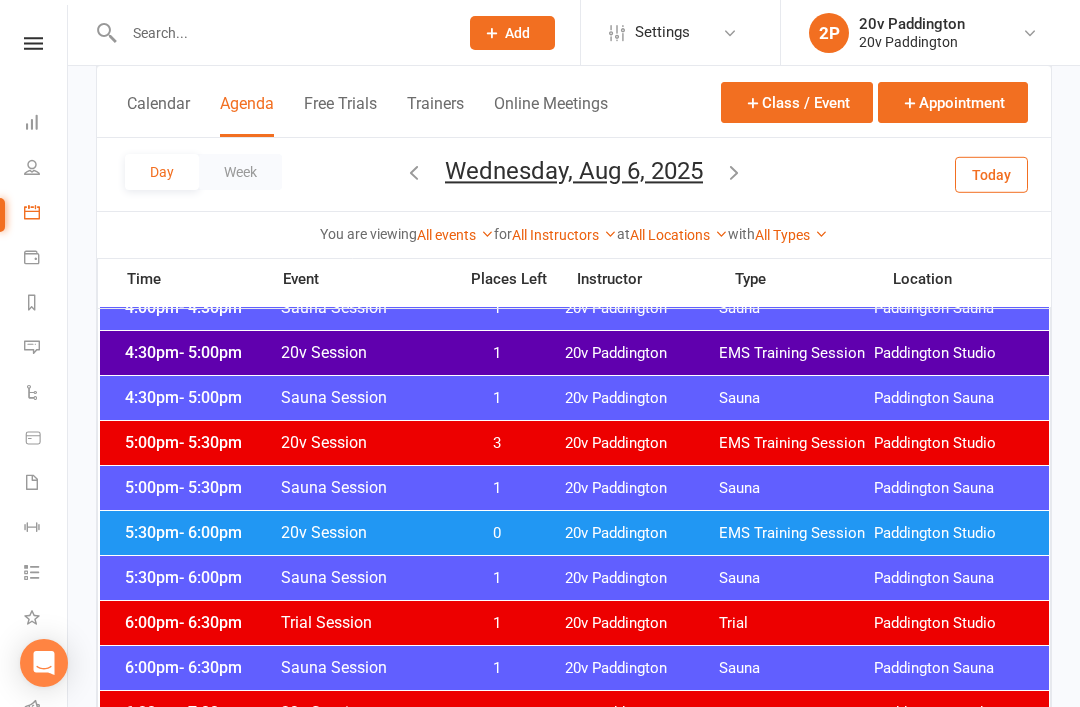 click on "Paddington Studio" at bounding box center [951, 533] 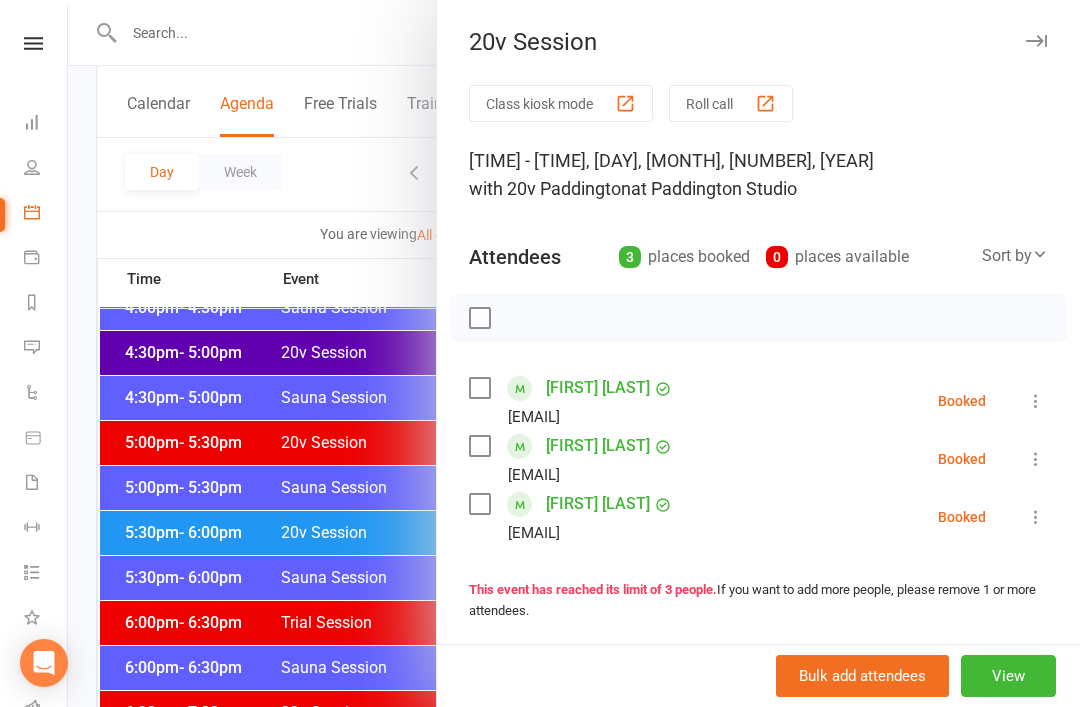 click at bounding box center (574, 353) 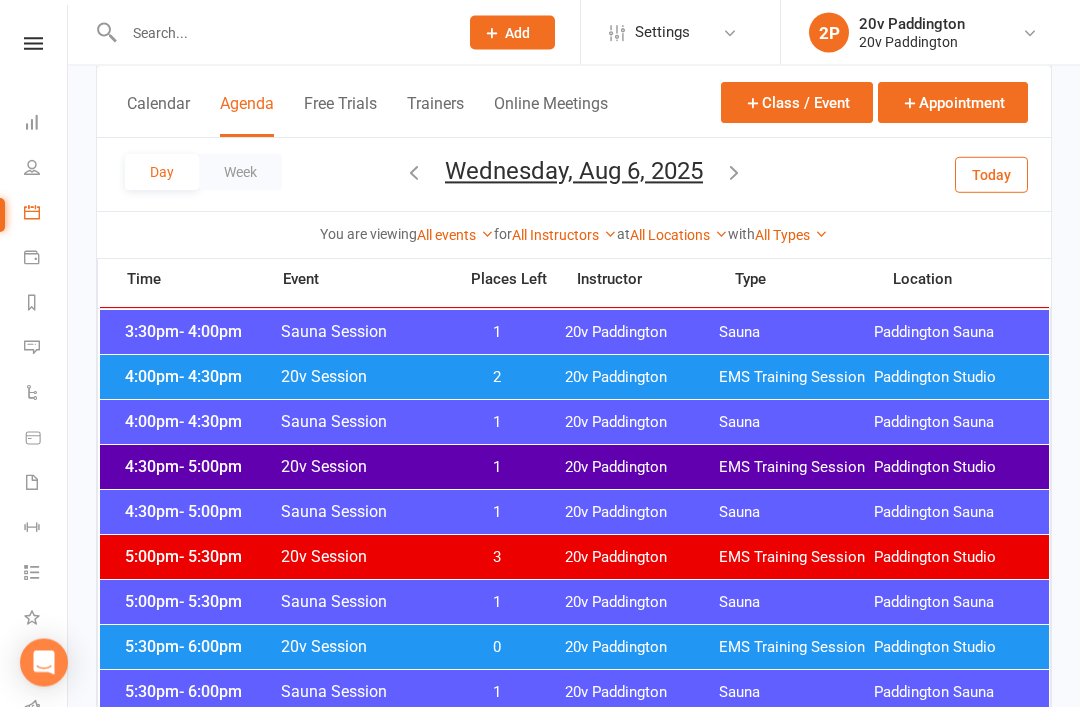 scroll, scrollTop: 1609, scrollLeft: 0, axis: vertical 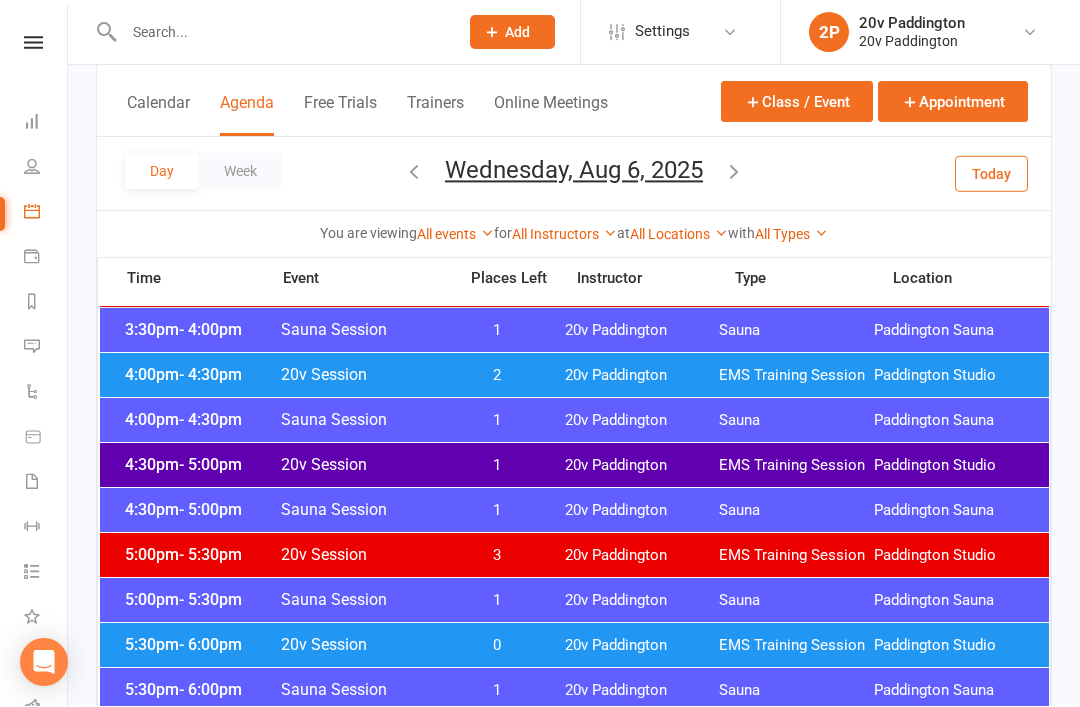 click on "Wednesday, Aug 6, 2025" at bounding box center [574, 171] 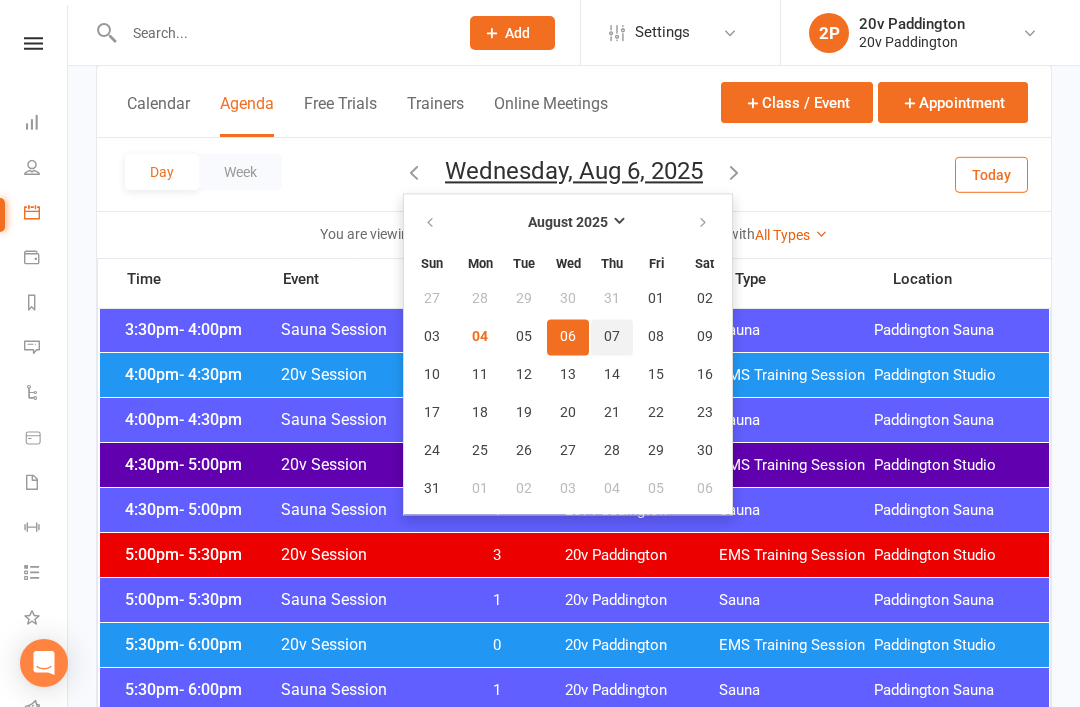 click on "07" at bounding box center (612, 337) 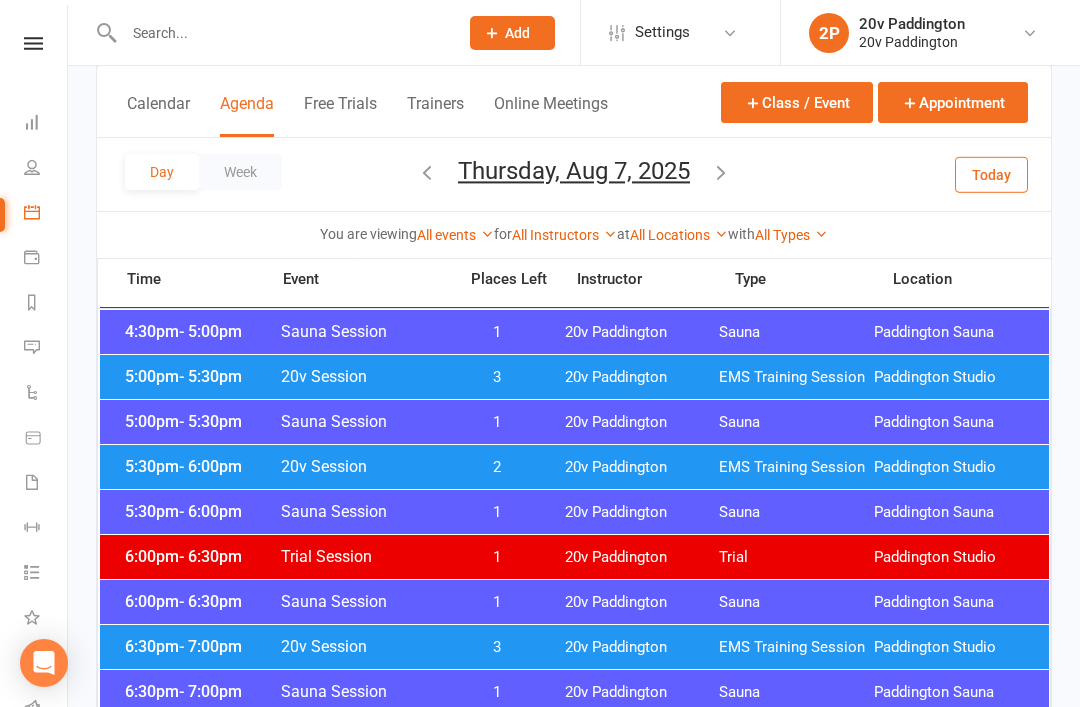 scroll, scrollTop: 1784, scrollLeft: 0, axis: vertical 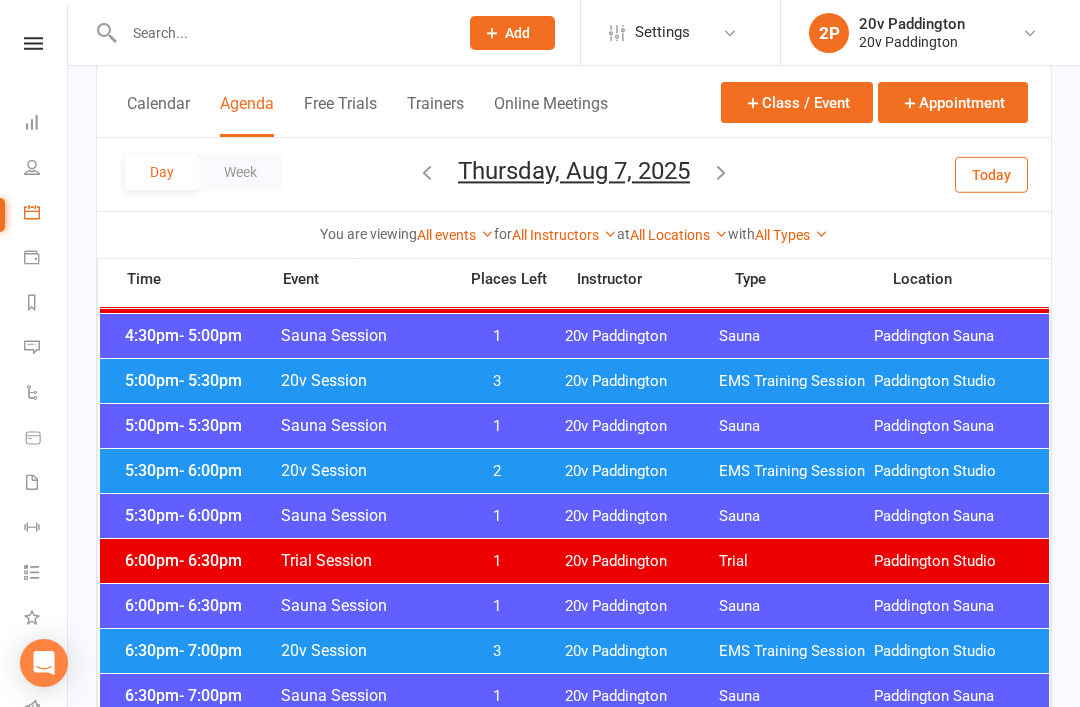click on "EMS Training Session" at bounding box center (796, 651) 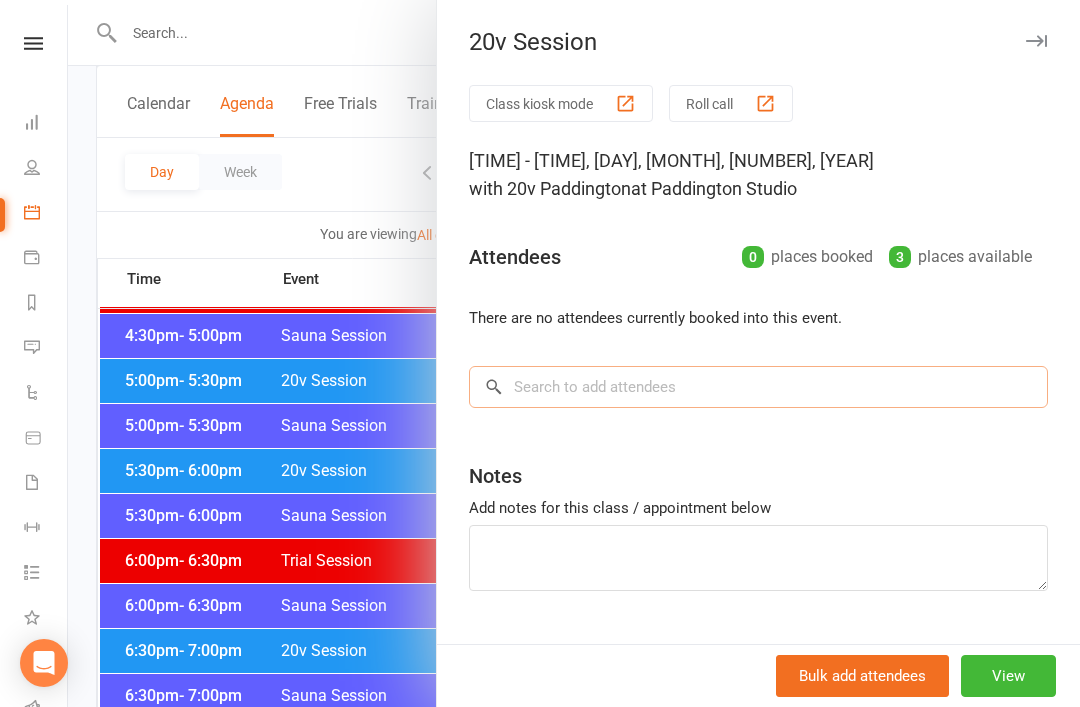 click at bounding box center [758, 387] 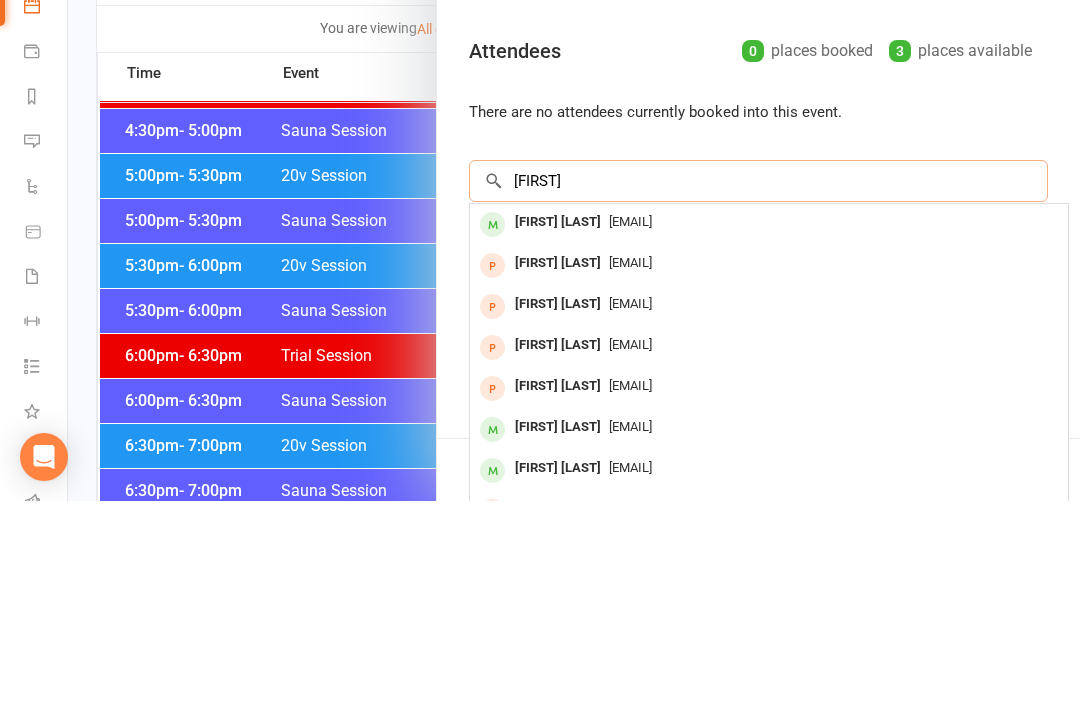 type on "Jamila" 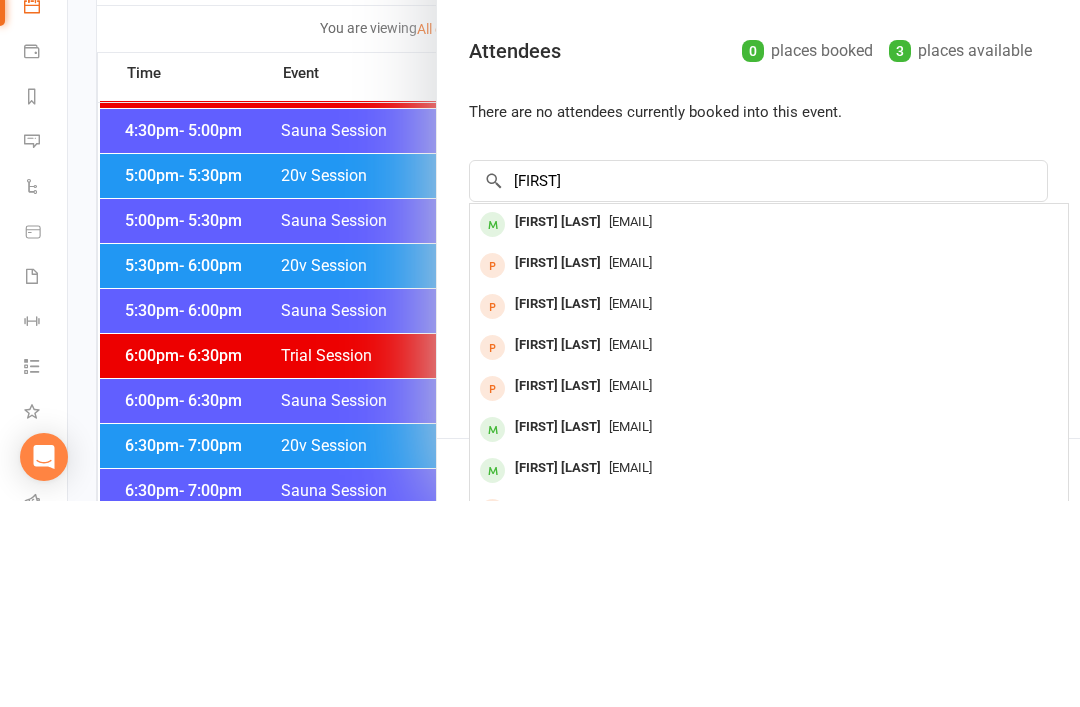 click on "[EMAIL]" at bounding box center [630, 427] 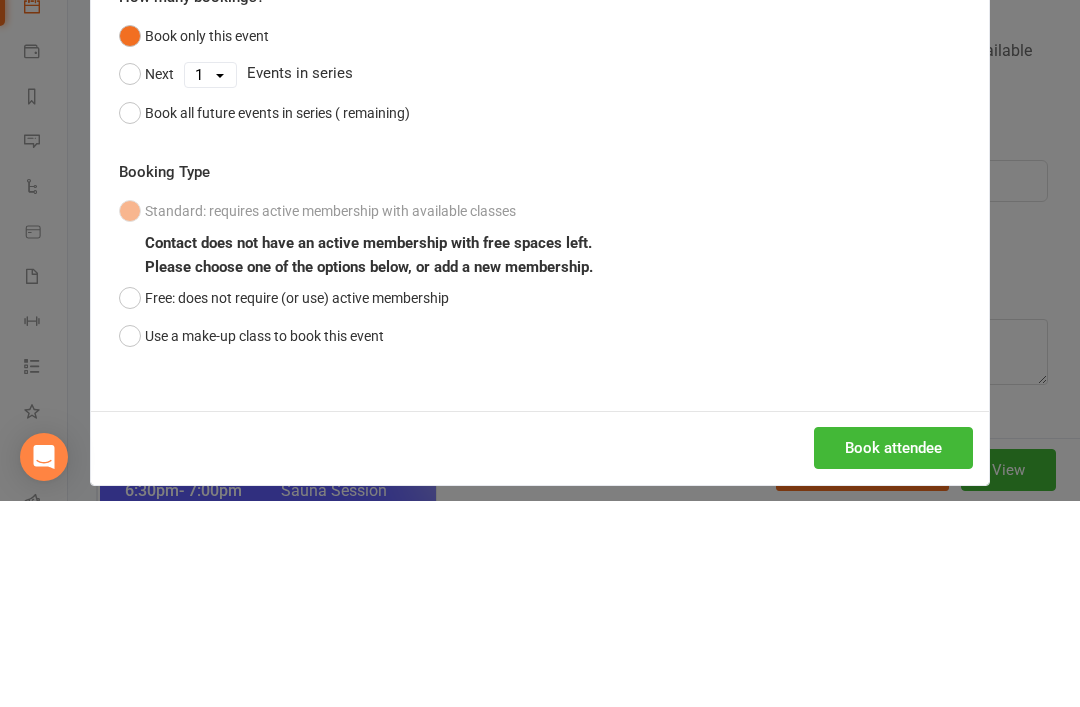 scroll, scrollTop: 1990, scrollLeft: 0, axis: vertical 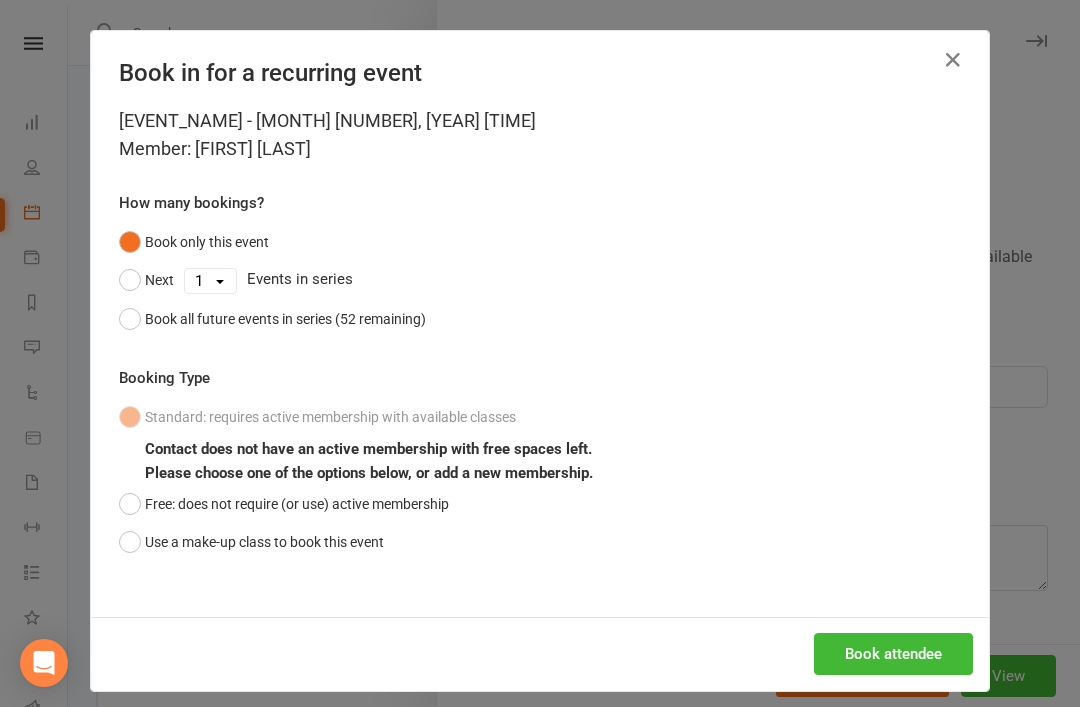 click on "Book attendee" at bounding box center (893, 654) 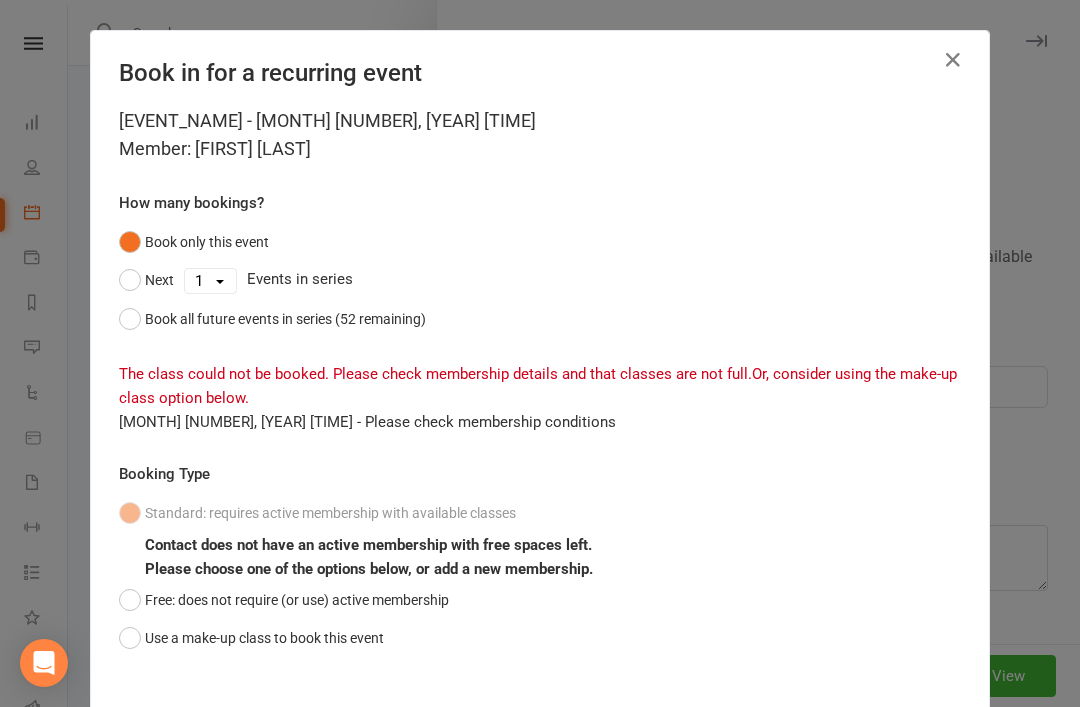 click on "Free: does not require (or use) active membership" at bounding box center (284, 600) 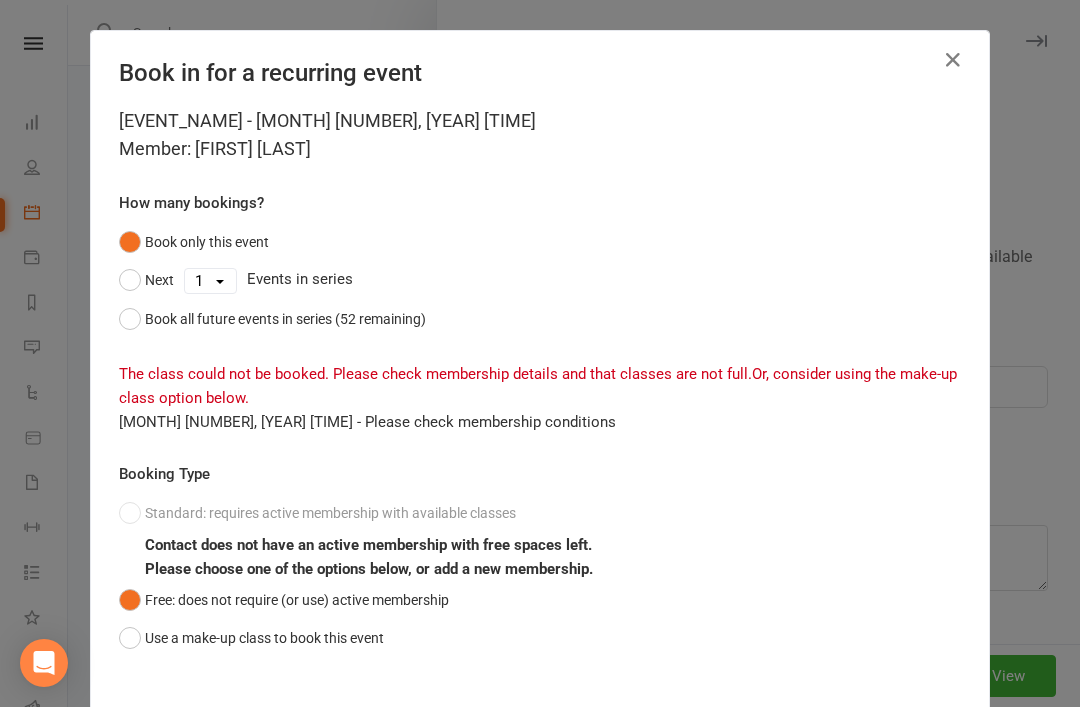 click on "Book attendee" at bounding box center (893, 750) 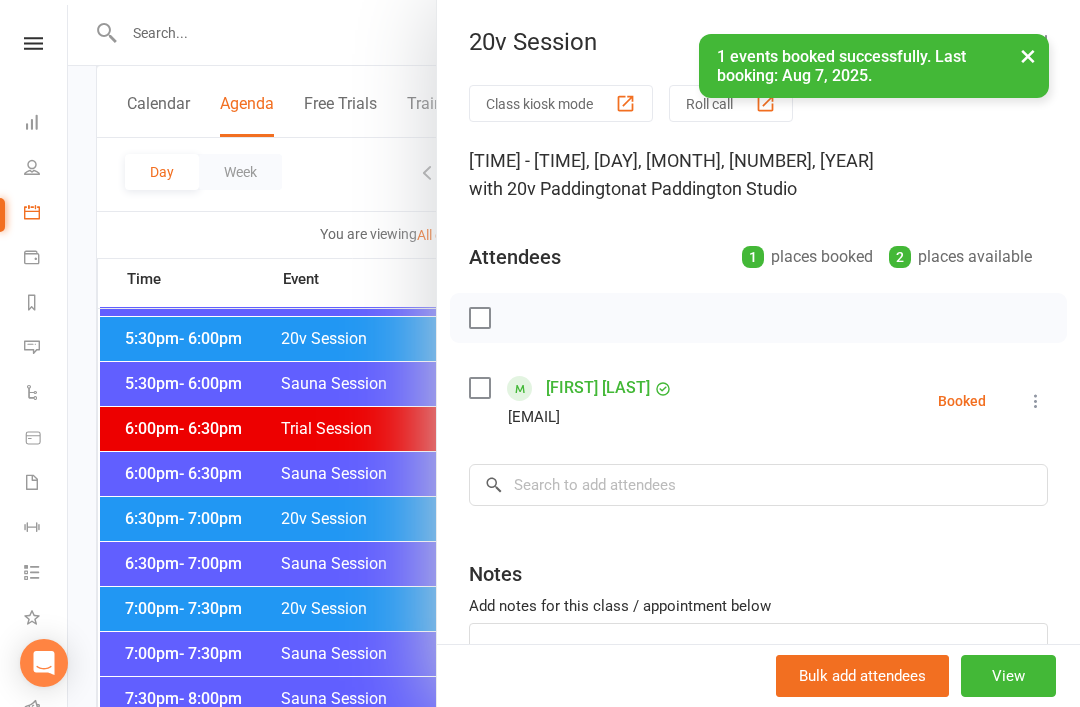 scroll, scrollTop: 1920, scrollLeft: 0, axis: vertical 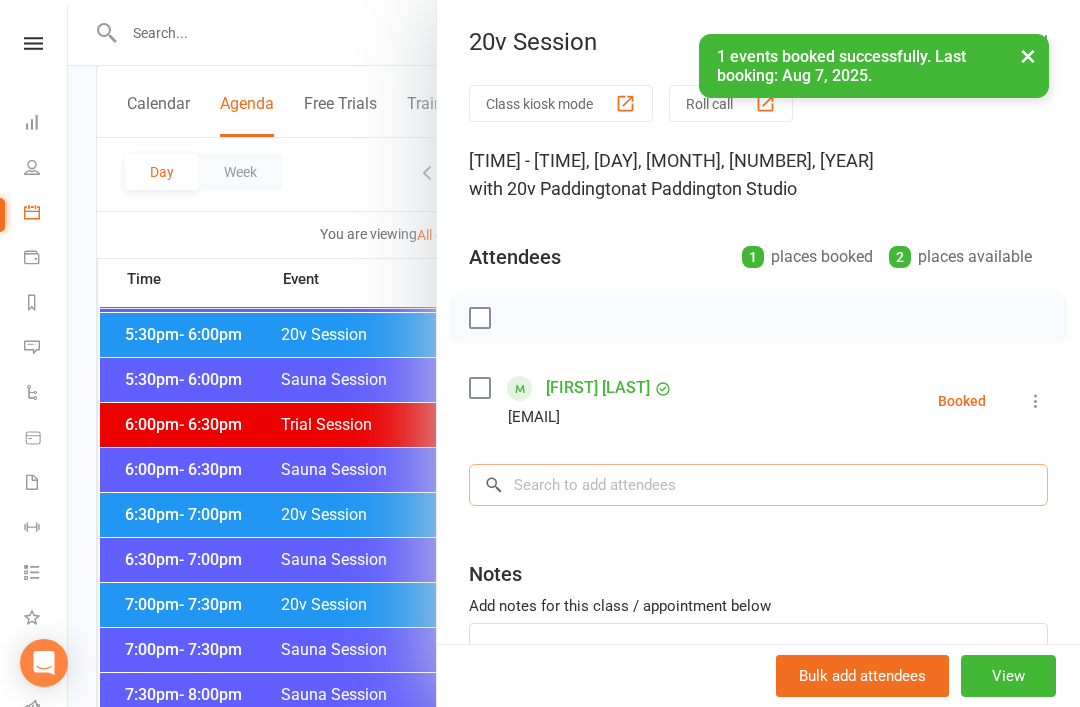 click at bounding box center [758, 485] 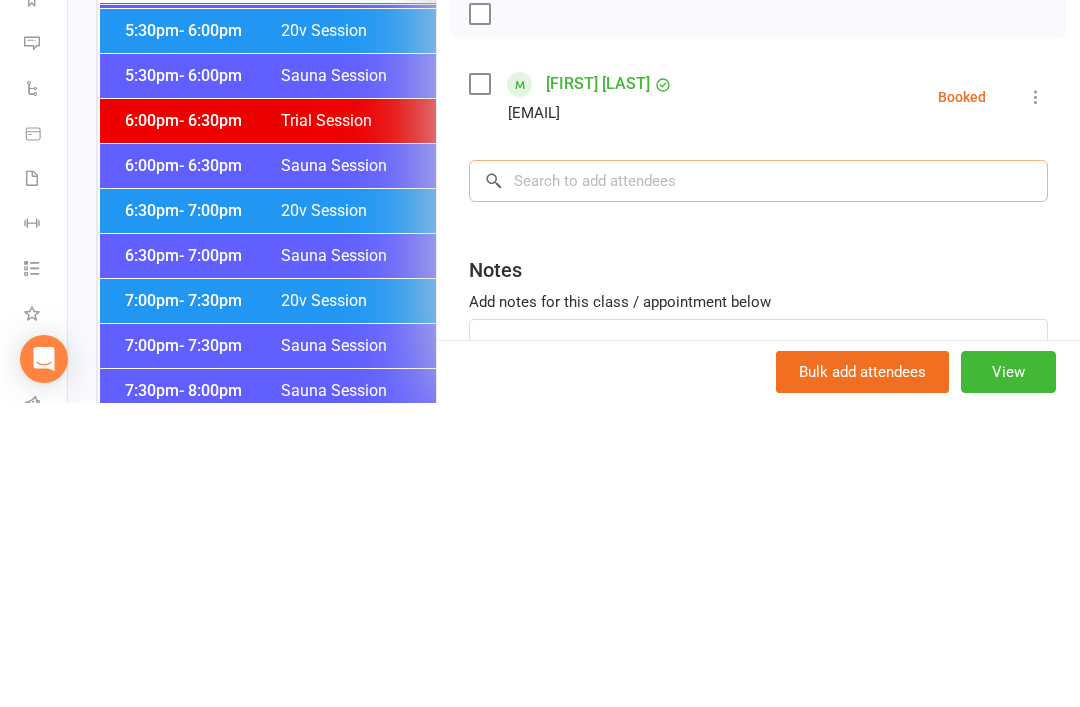 scroll, scrollTop: 1920, scrollLeft: 0, axis: vertical 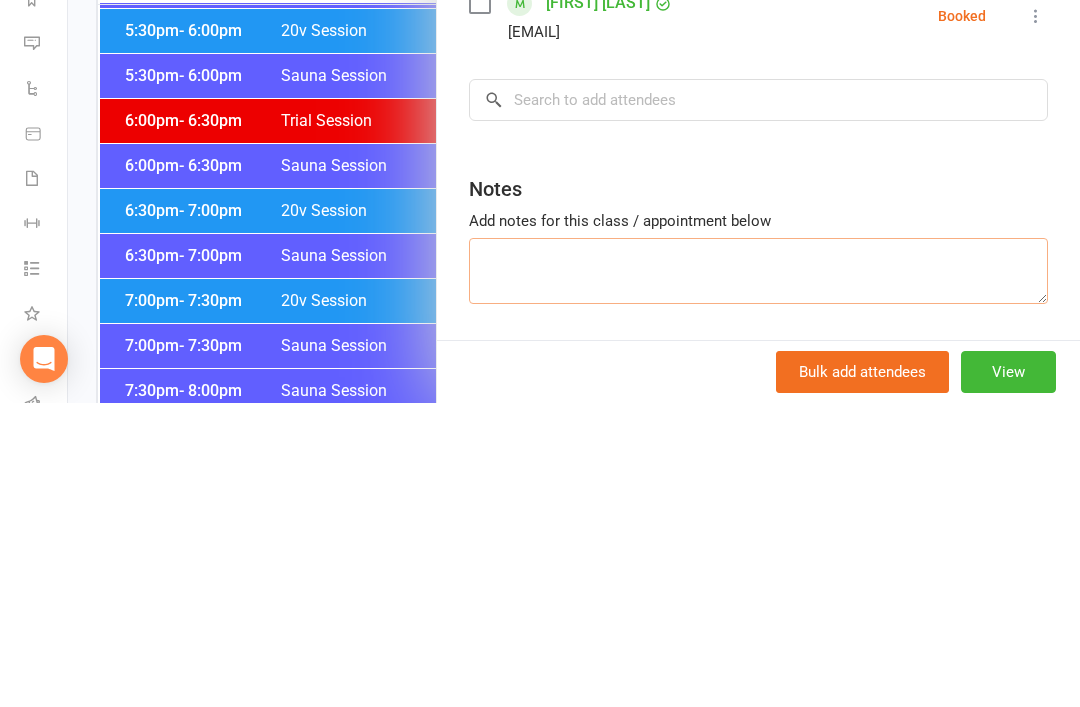 click at bounding box center [758, 575] 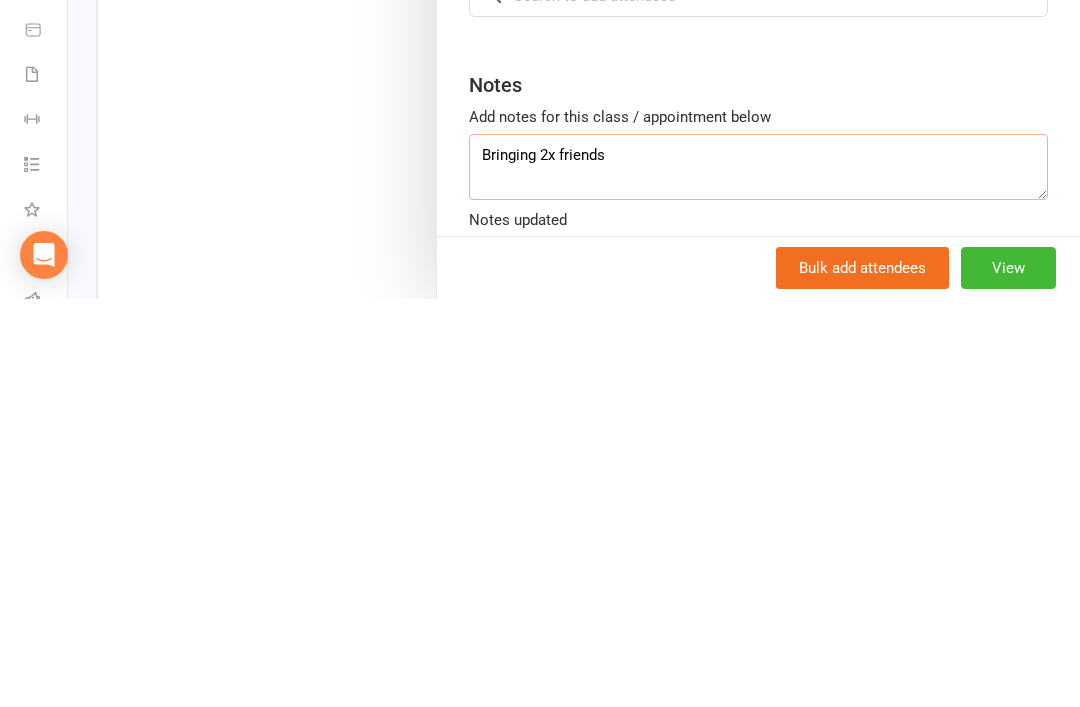type on "Bringing 2x friends" 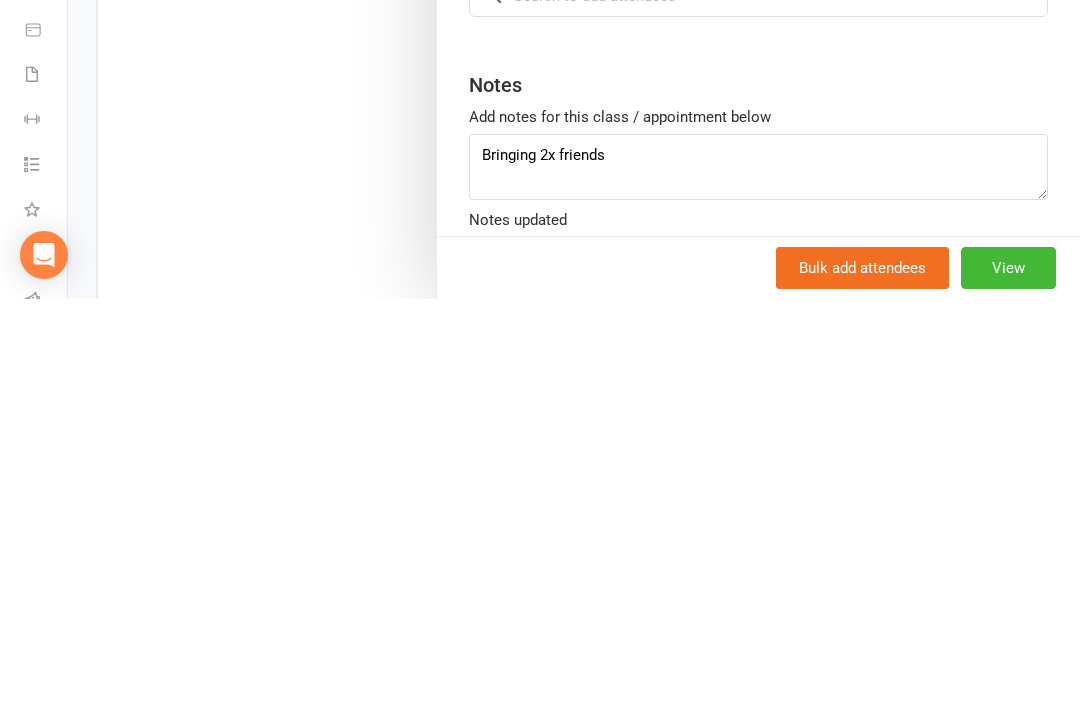 click on "View" at bounding box center (1008, 676) 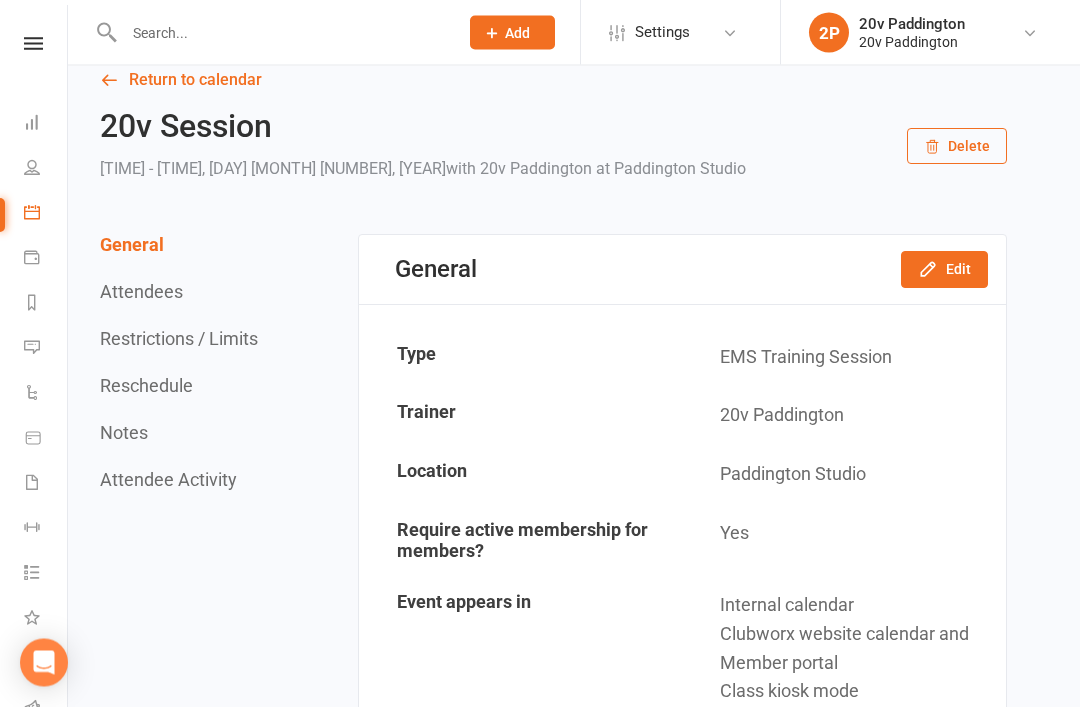 scroll, scrollTop: 0, scrollLeft: 0, axis: both 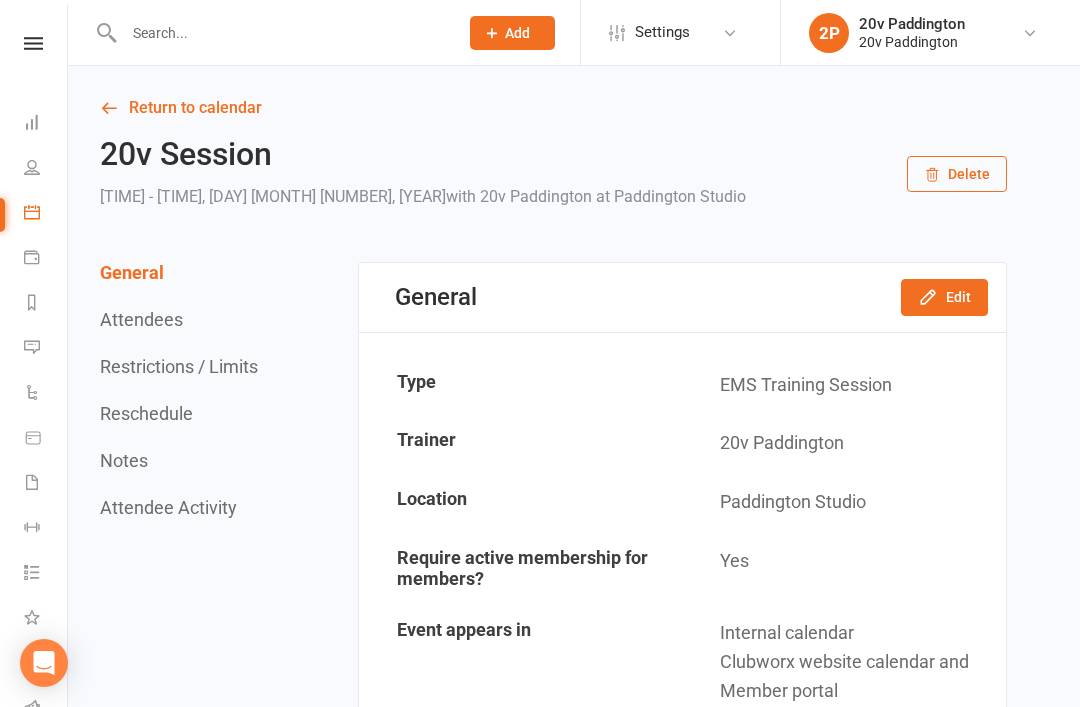 click 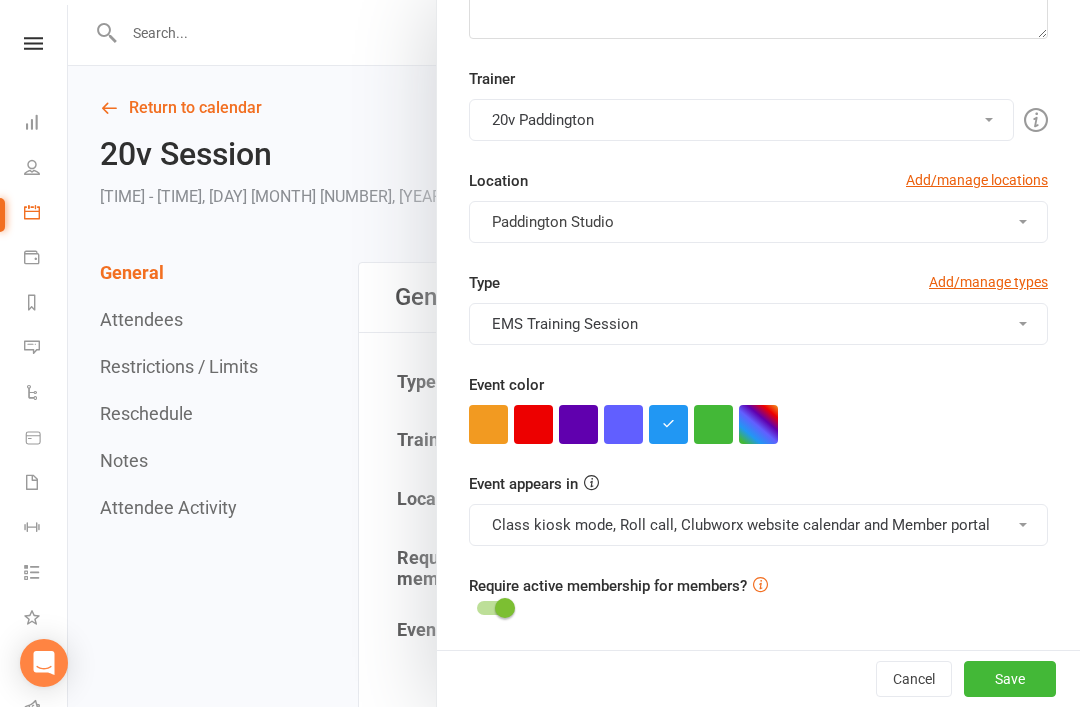 scroll, scrollTop: 370, scrollLeft: 0, axis: vertical 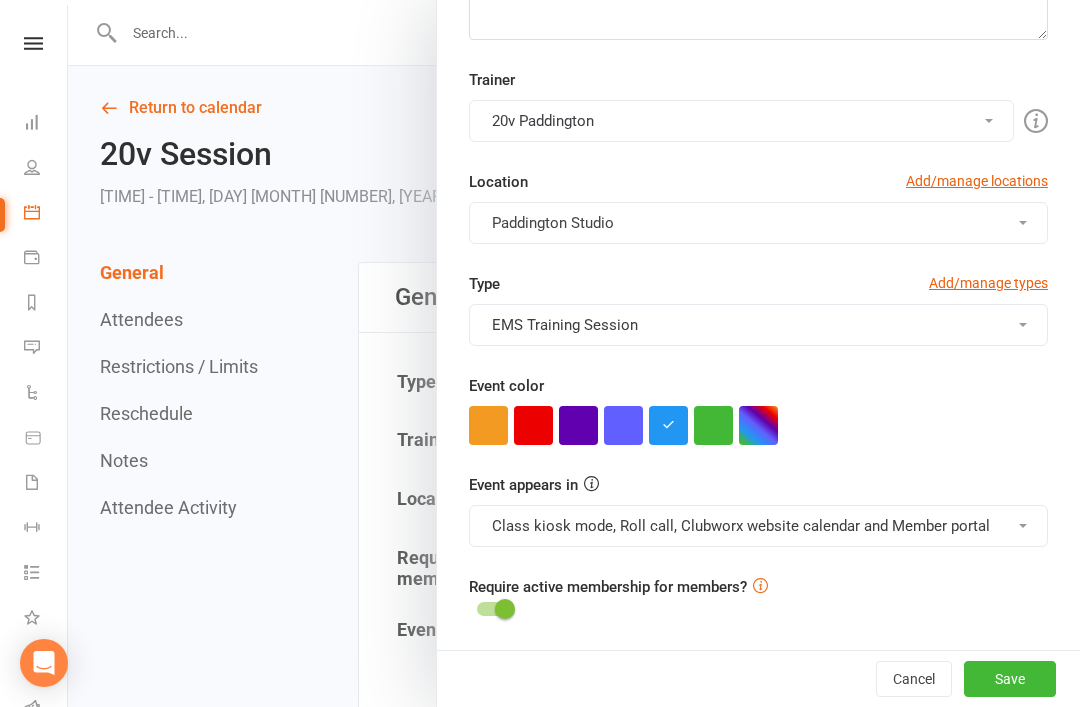click on "Event color" at bounding box center (758, 409) 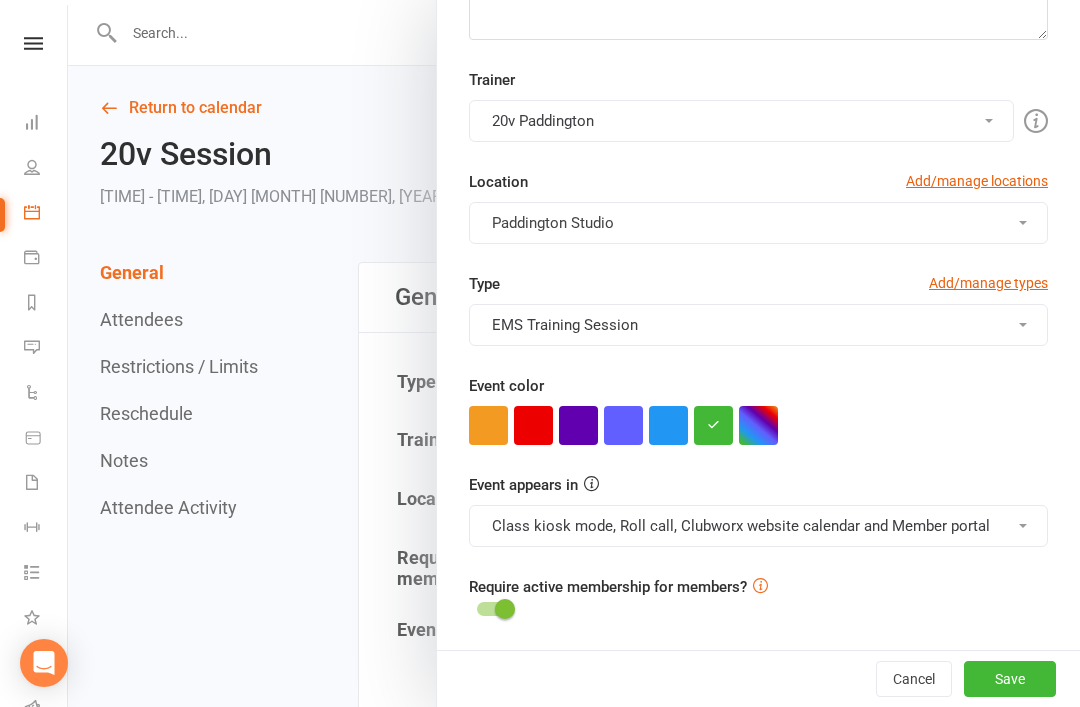 click on "Class kiosk mode, Roll call, Clubworx website calendar and Member portal" at bounding box center (758, 526) 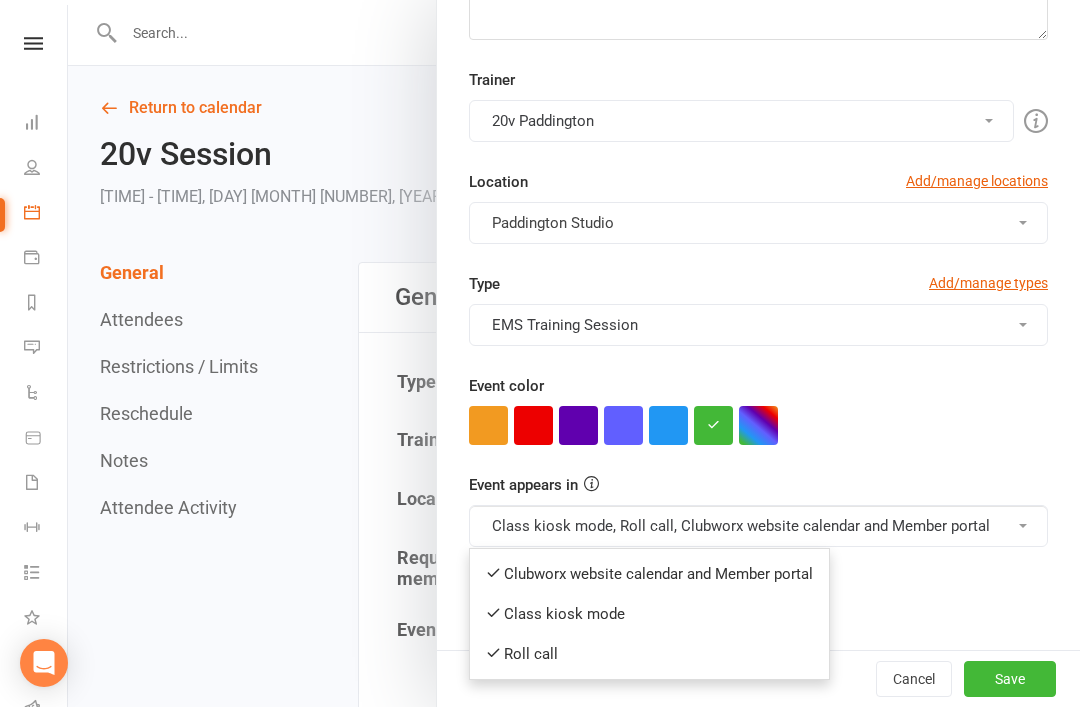 click on "Clubworx website calendar and Member portal" at bounding box center (649, 574) 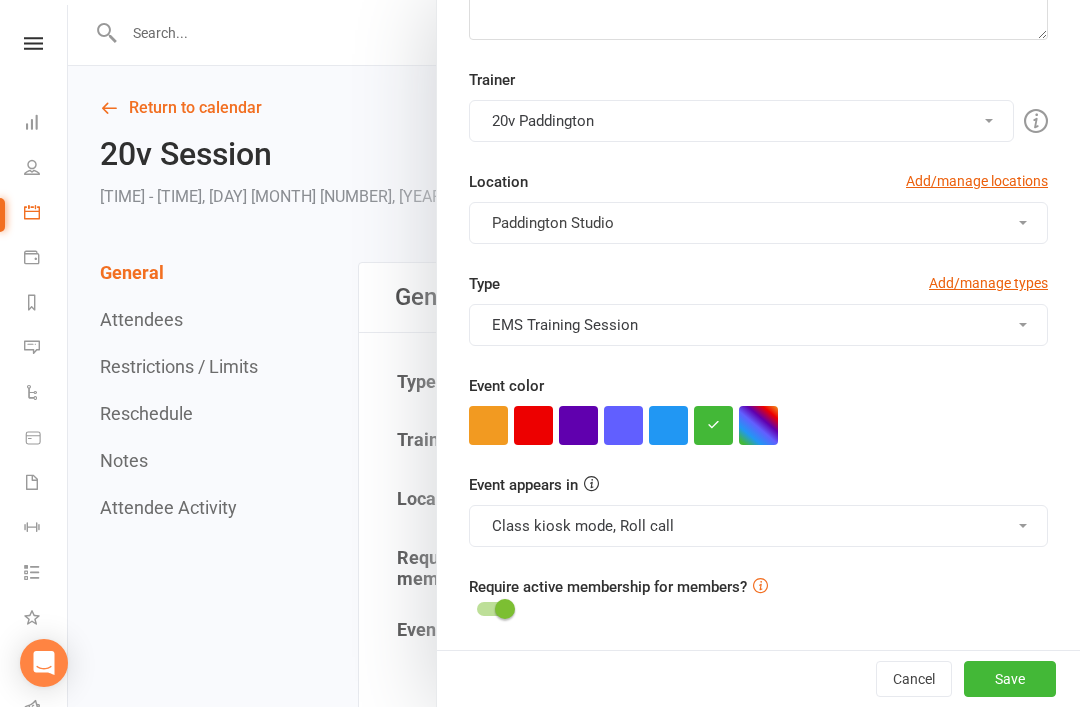 click on "Class kiosk mode, Roll call" at bounding box center (758, 526) 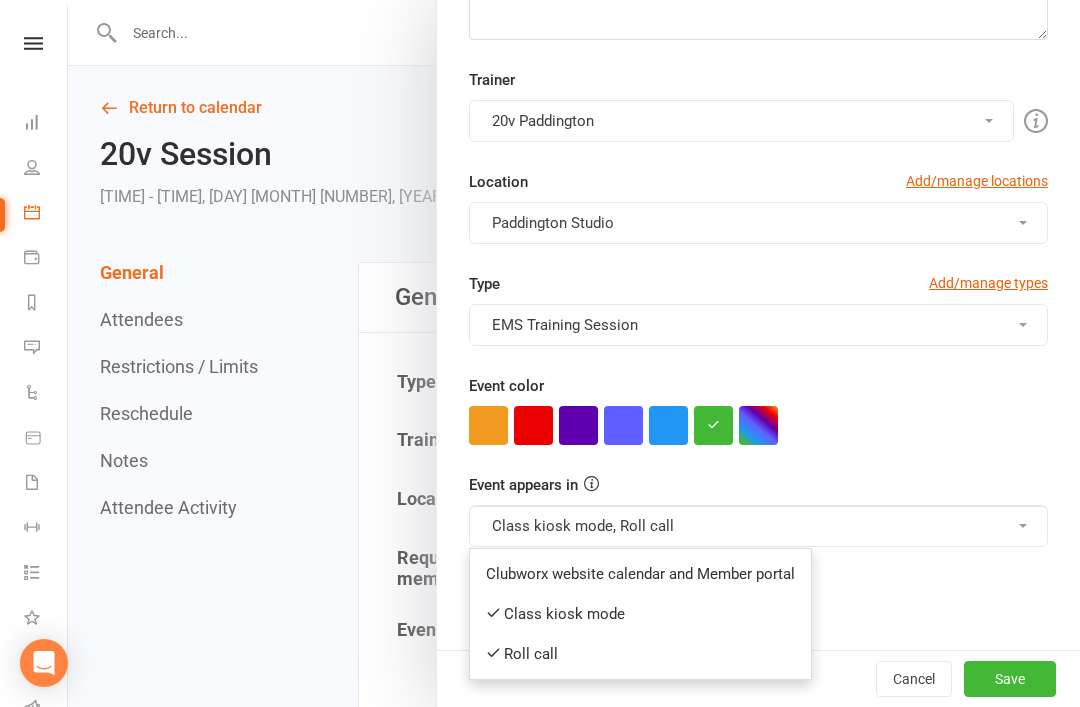 click on "Class kiosk mode" at bounding box center (640, 614) 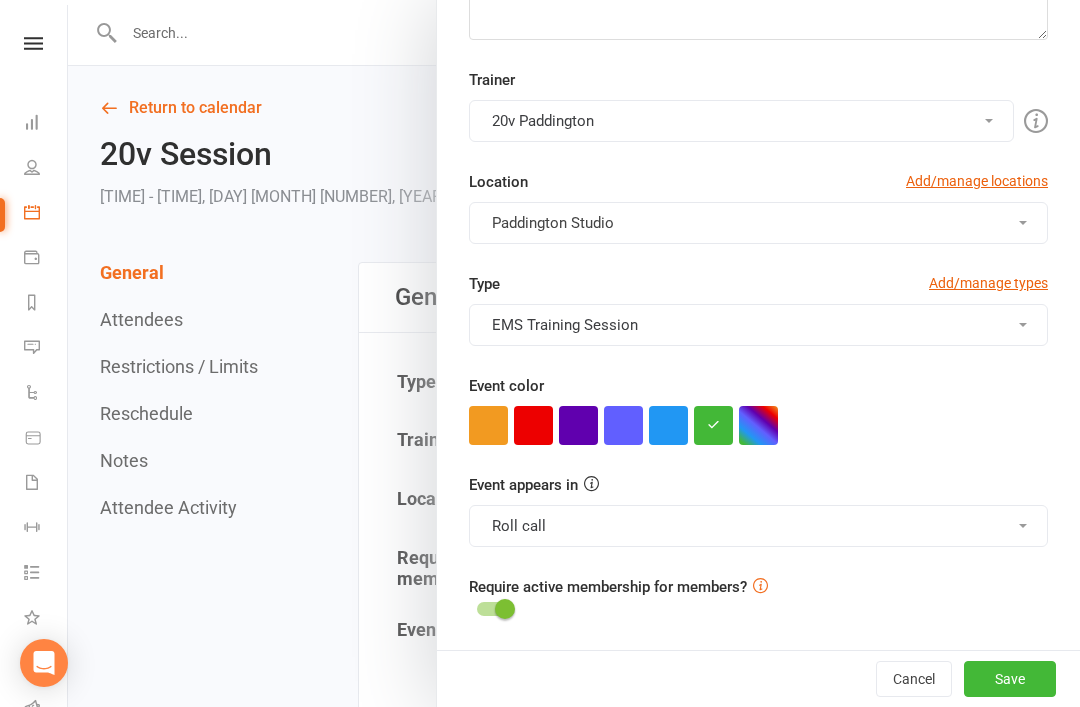 click on "Save" at bounding box center (1010, 679) 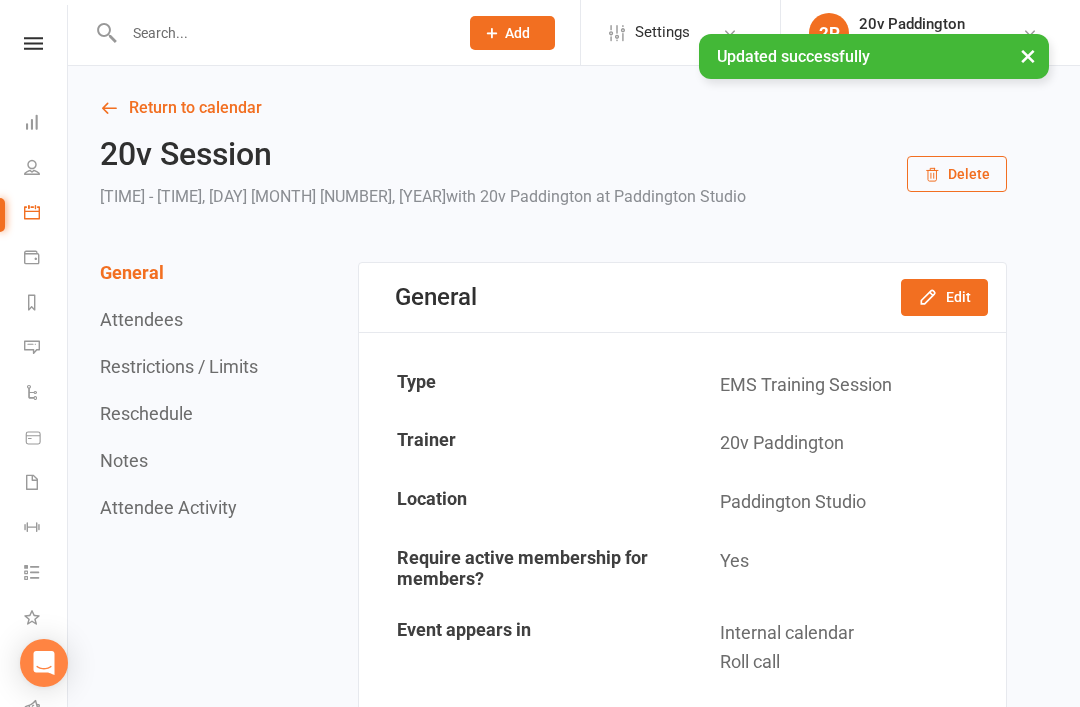 click on "Return to calendar" at bounding box center (553, 108) 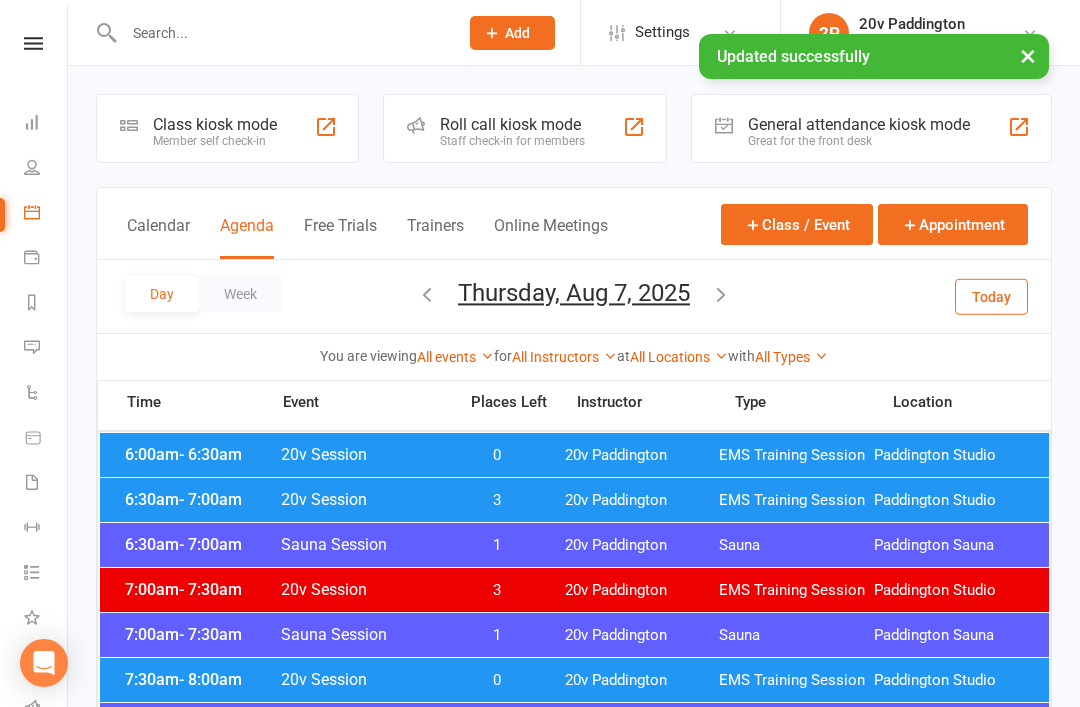 click on "Thursday, Aug 7, 2025" at bounding box center (574, 293) 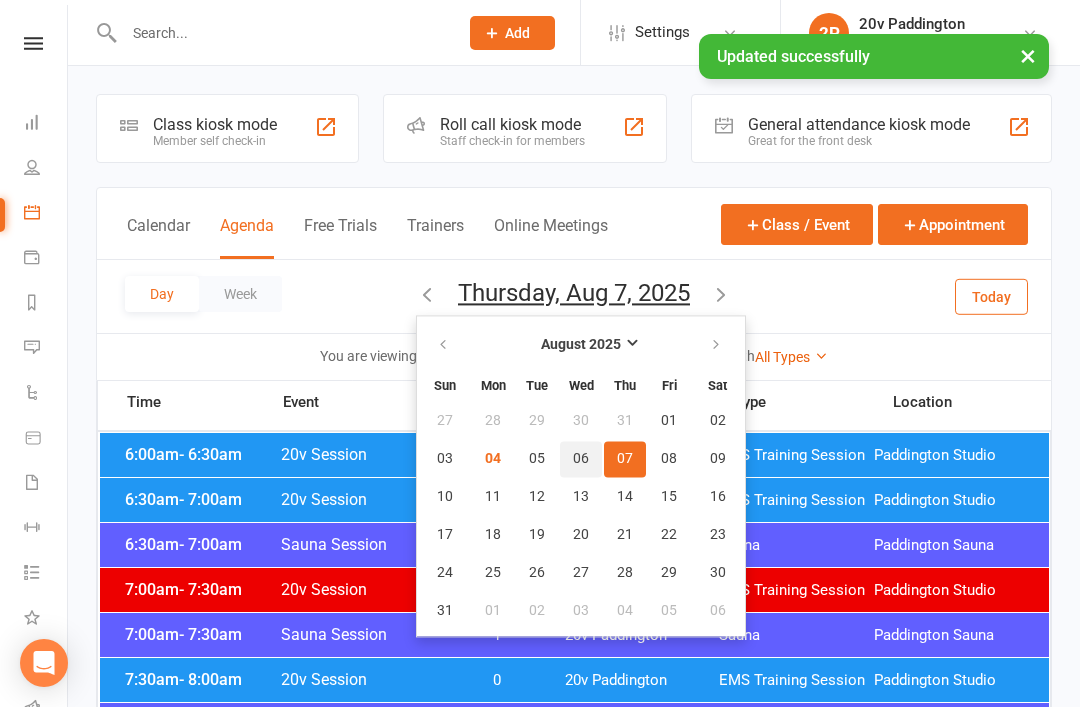 click on "06" at bounding box center (581, 459) 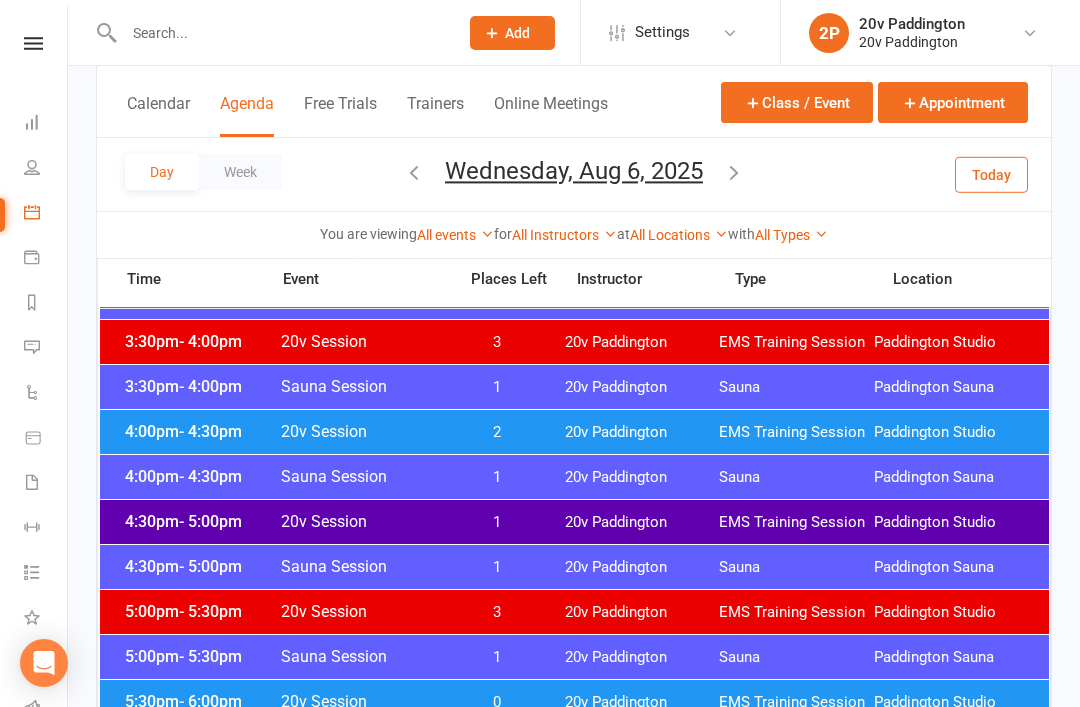 scroll, scrollTop: 1649, scrollLeft: 0, axis: vertical 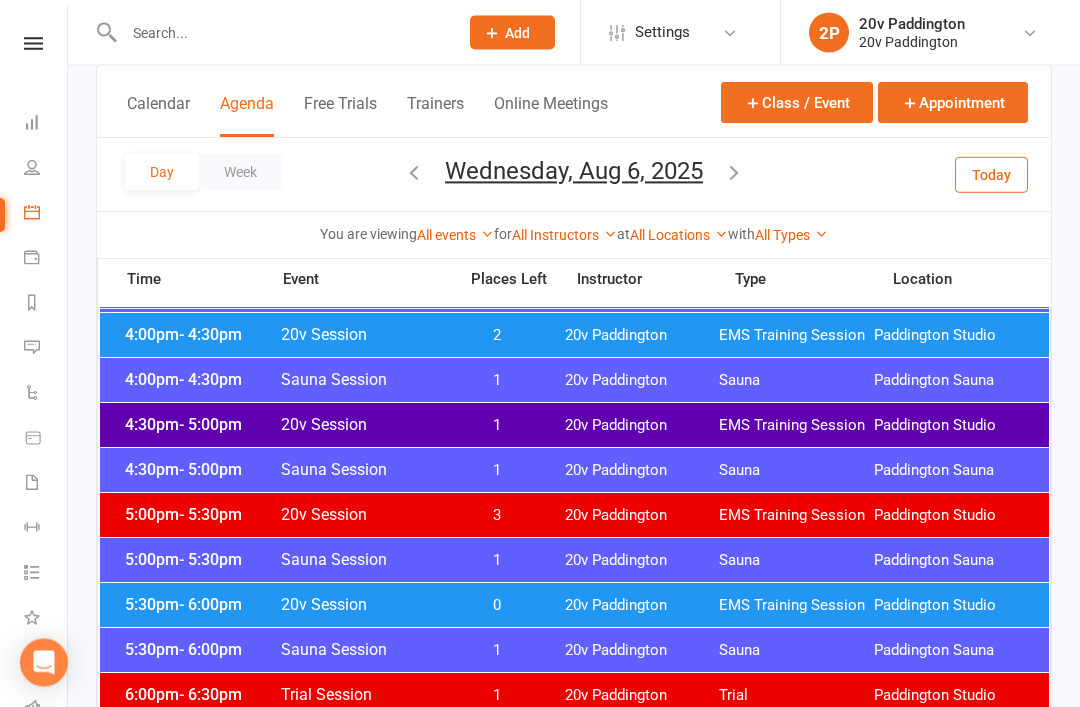 click on "5:30pm  - 6:00pm 20v Session 0 20v Paddington EMS Training Session Paddington Studio" at bounding box center (574, 606) 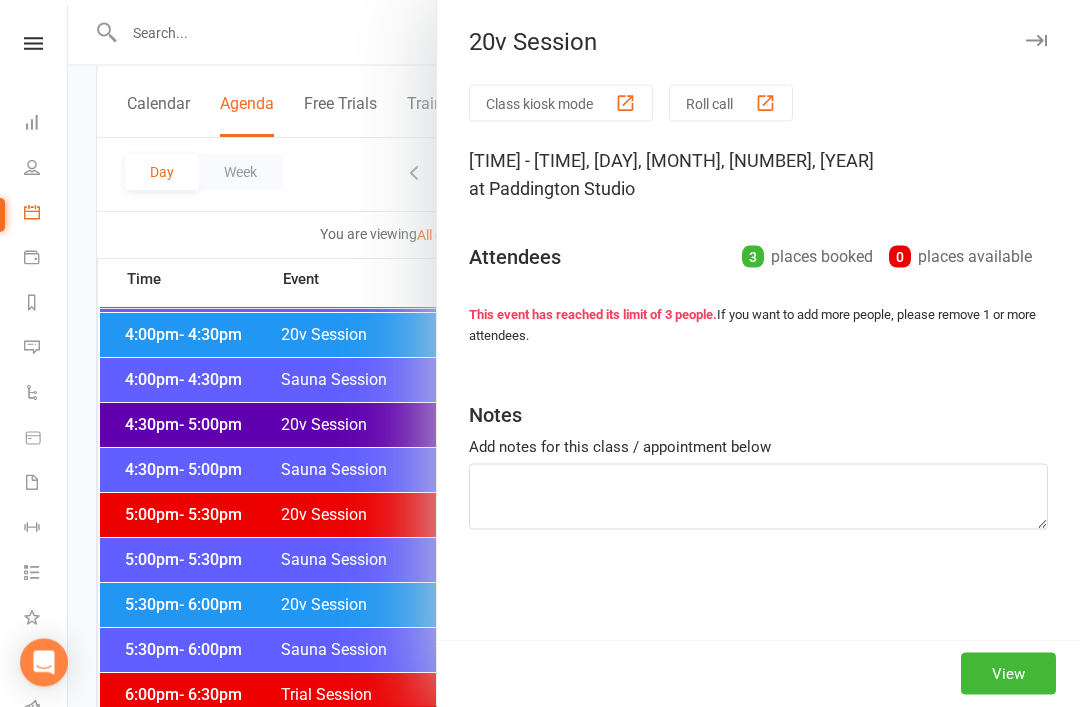 scroll, scrollTop: 1650, scrollLeft: 0, axis: vertical 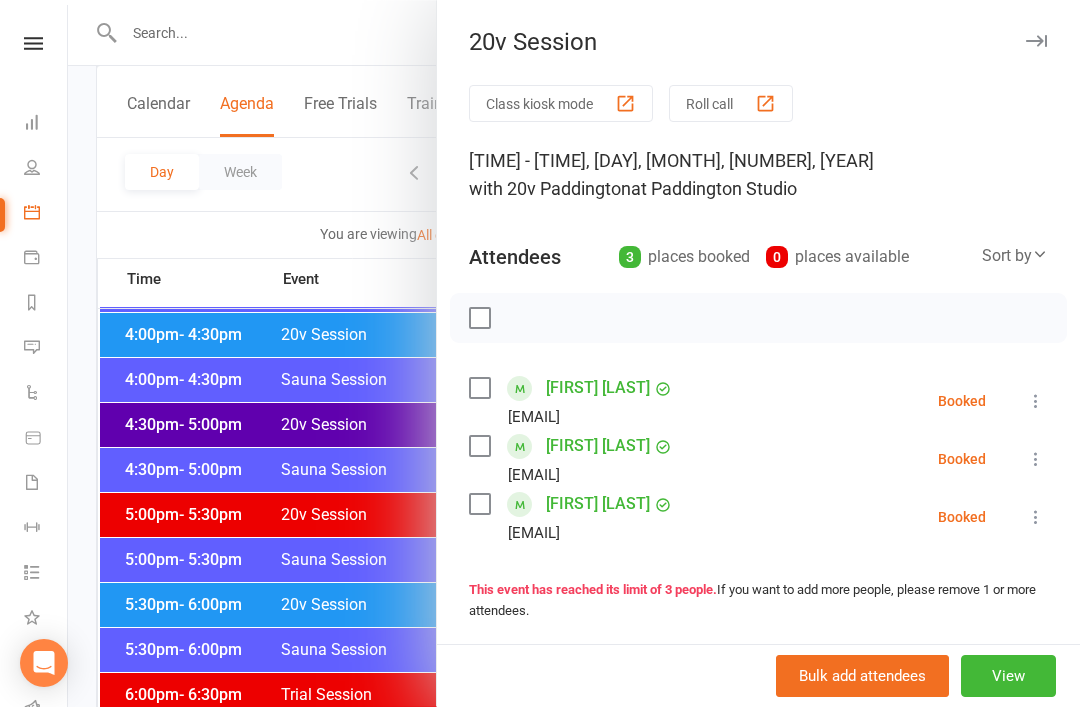 click at bounding box center (1036, 401) 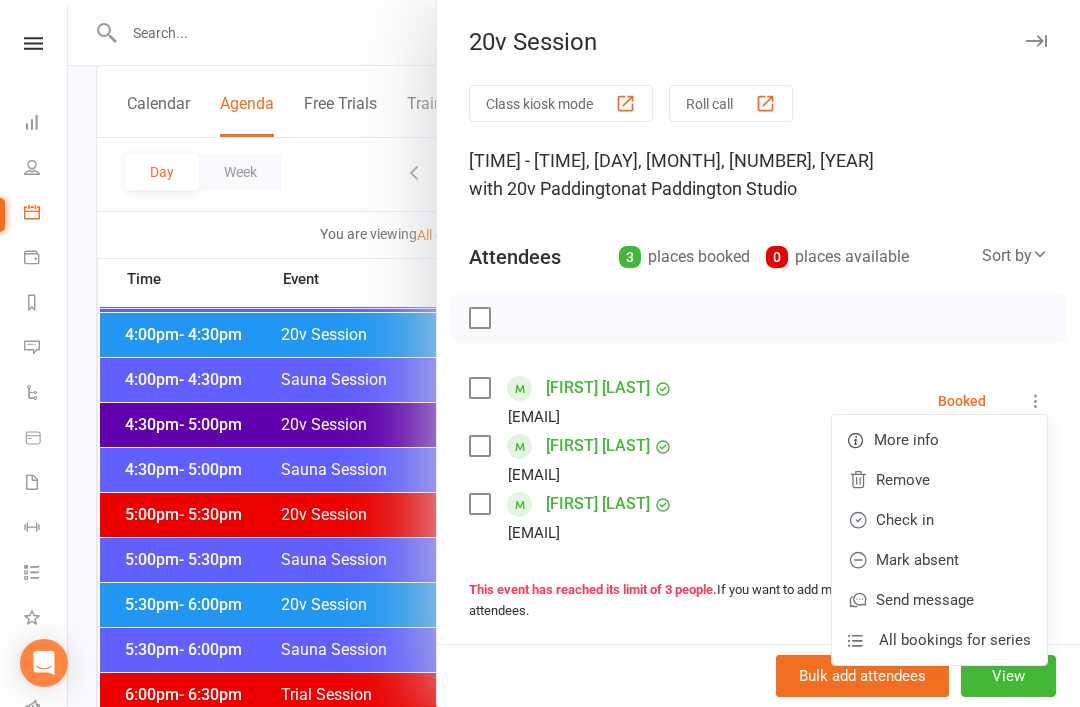 click on "Remove" at bounding box center (939, 480) 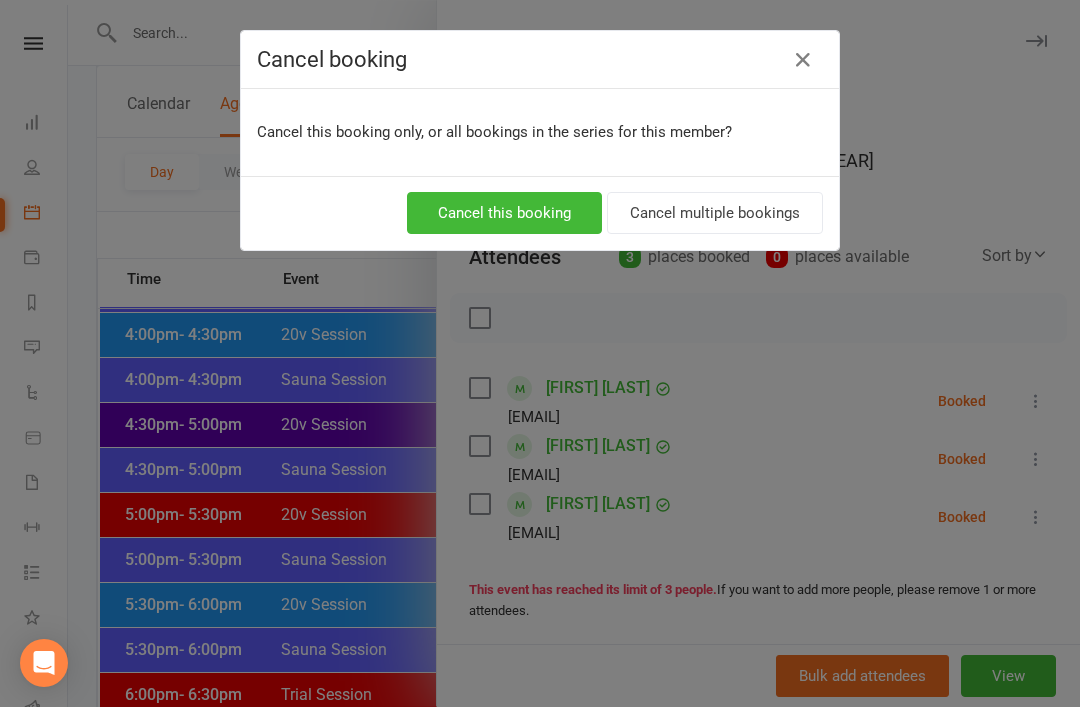 click on "Cancel this booking" at bounding box center (504, 213) 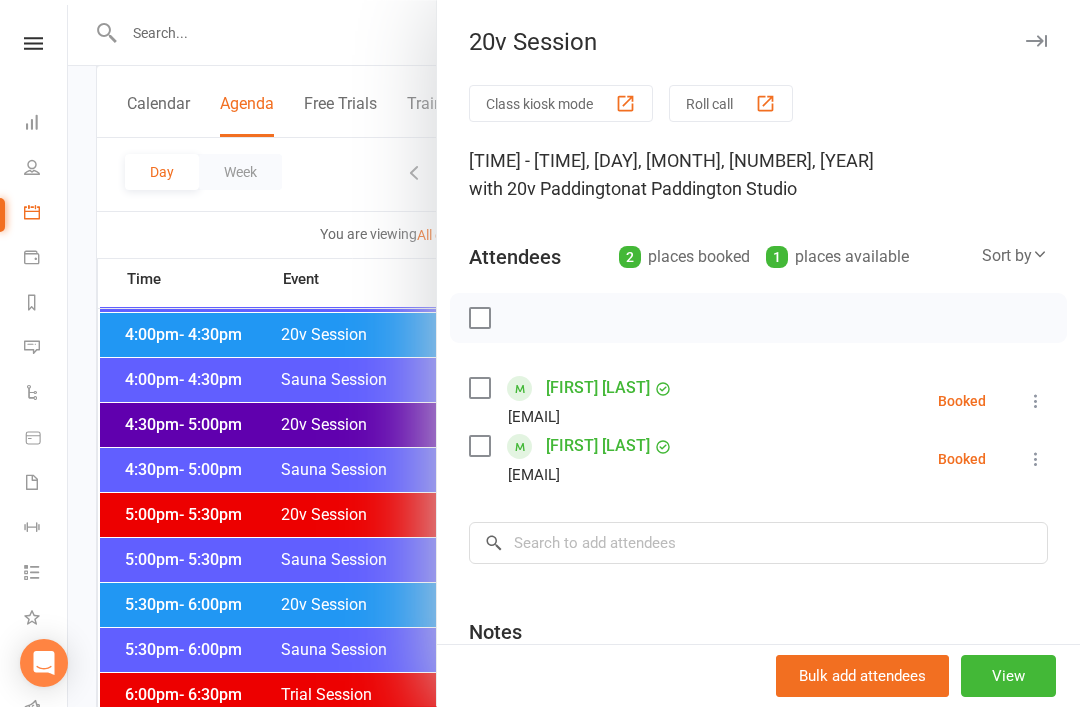 click at bounding box center (574, 353) 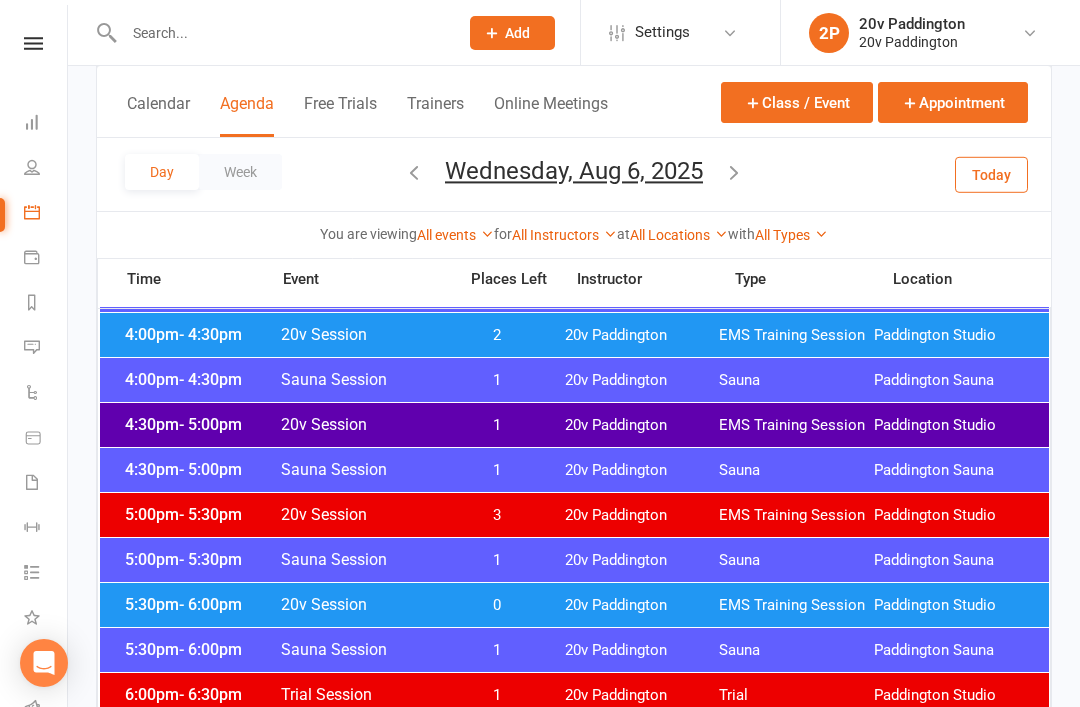 click on "- 6:00pm" at bounding box center (210, 604) 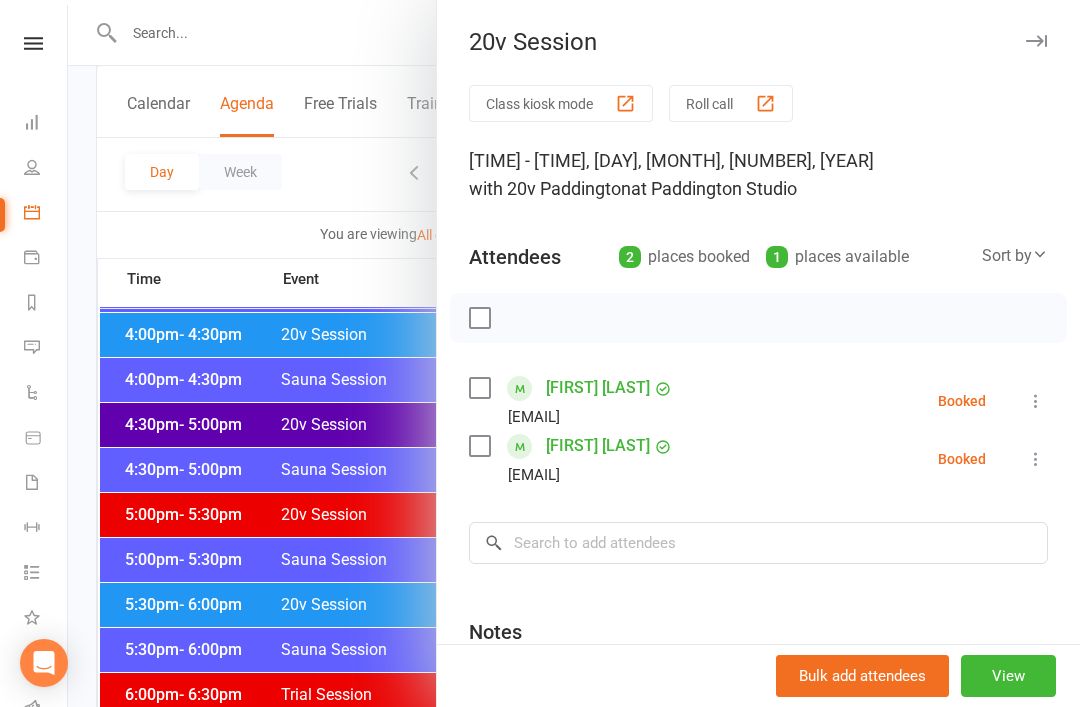 click at bounding box center (574, 353) 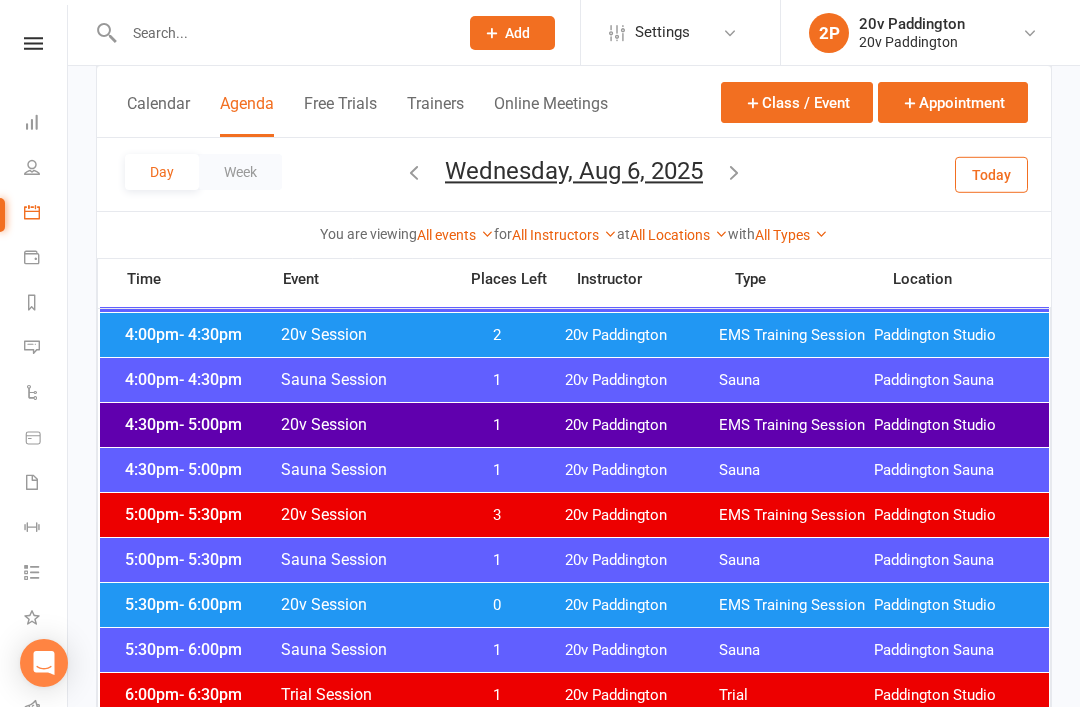 click at bounding box center (734, 172) 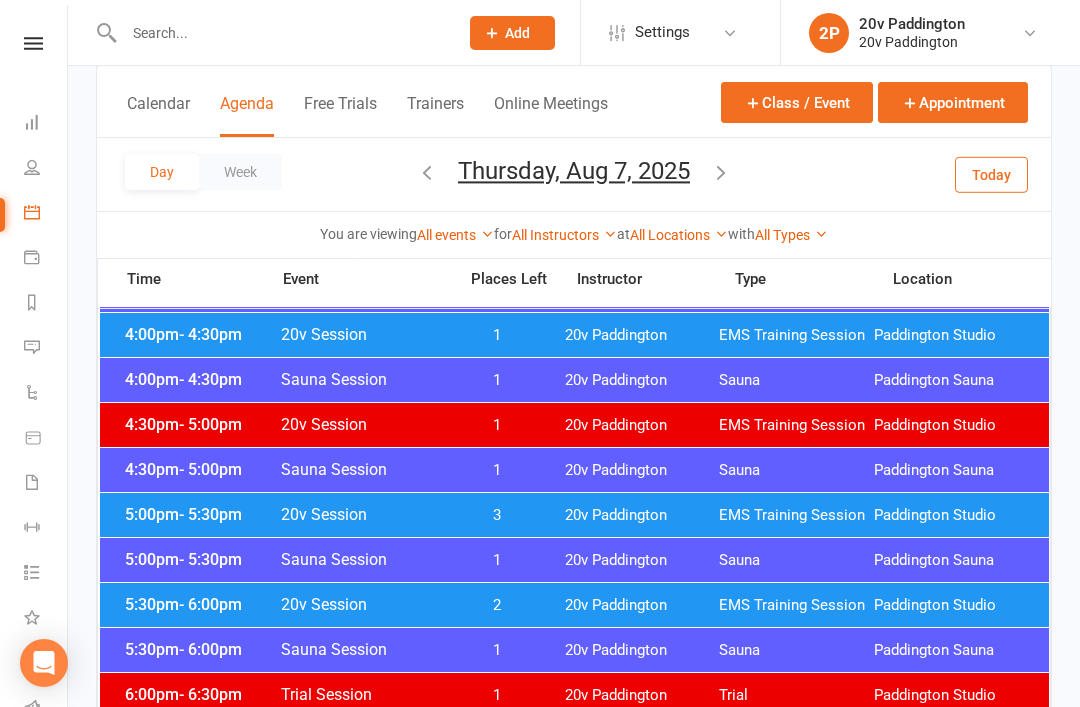 click on "[TIME] - [TIME] [EVENT] [TIME] [EVENT] [LOCATION] [LOCATION]" at bounding box center [574, 605] 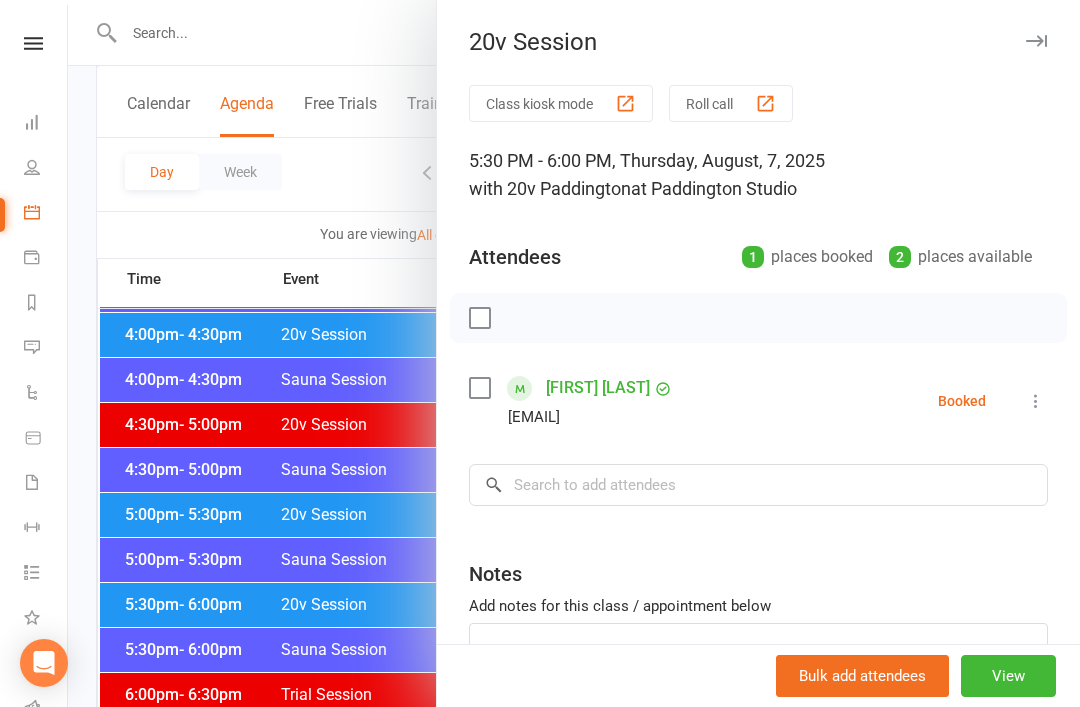 click at bounding box center [574, 353] 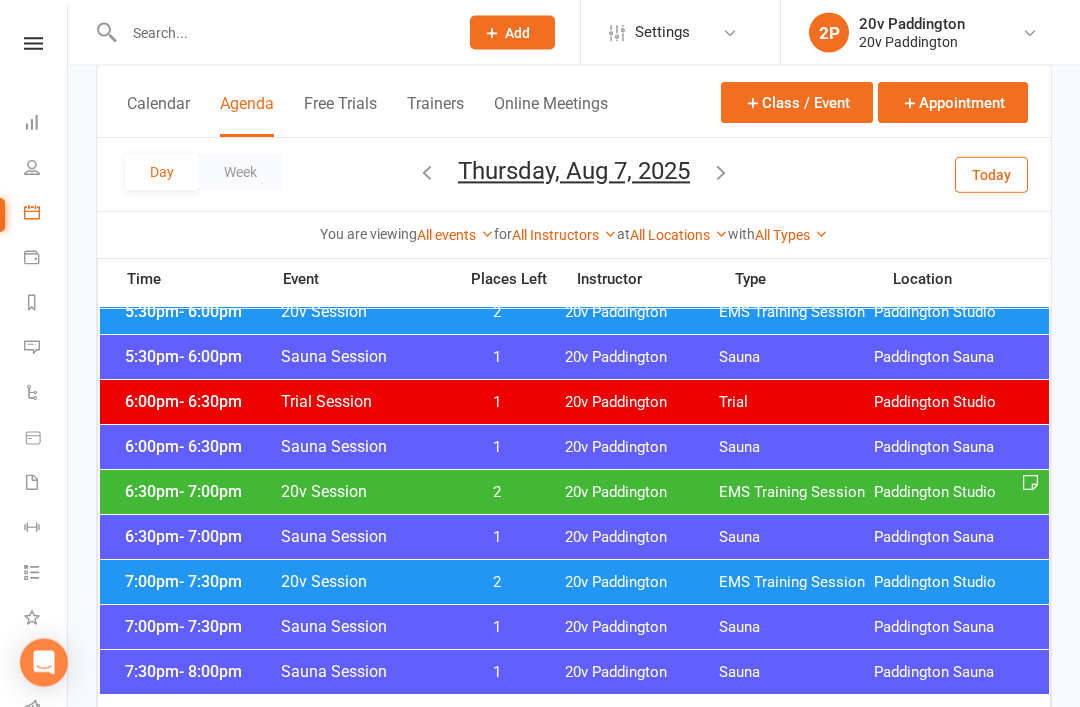 click on "6:30pm  - 7:00pm 20v Session 2 20v Paddington EMS Training Session Paddington Studio" at bounding box center [574, 493] 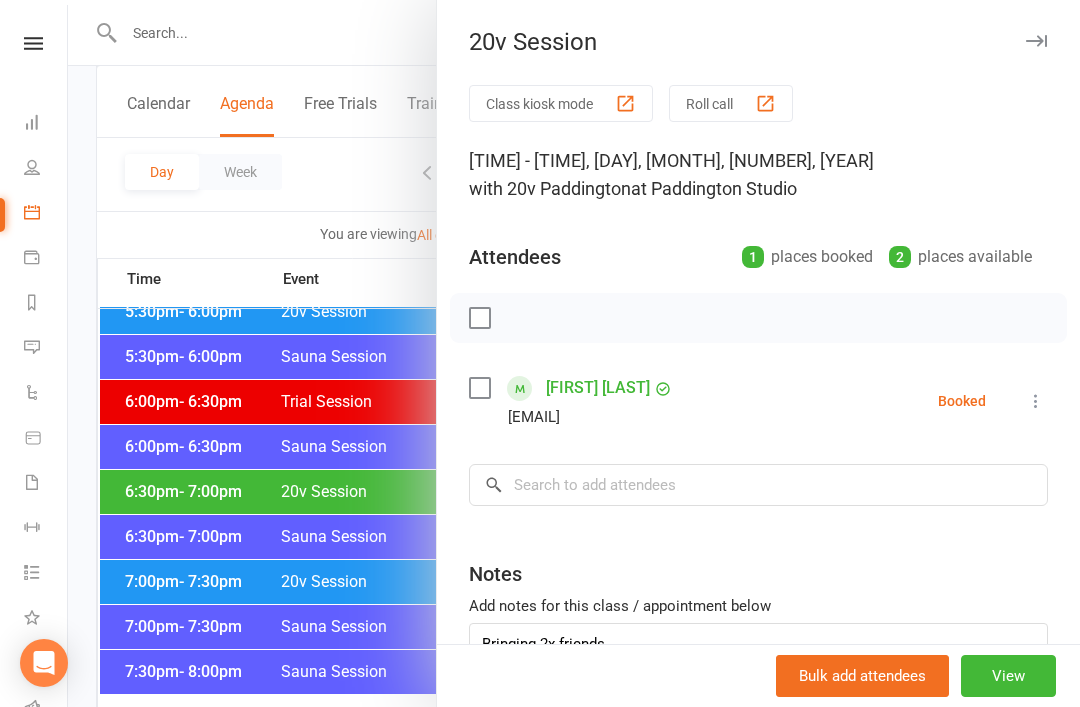 click at bounding box center (574, 353) 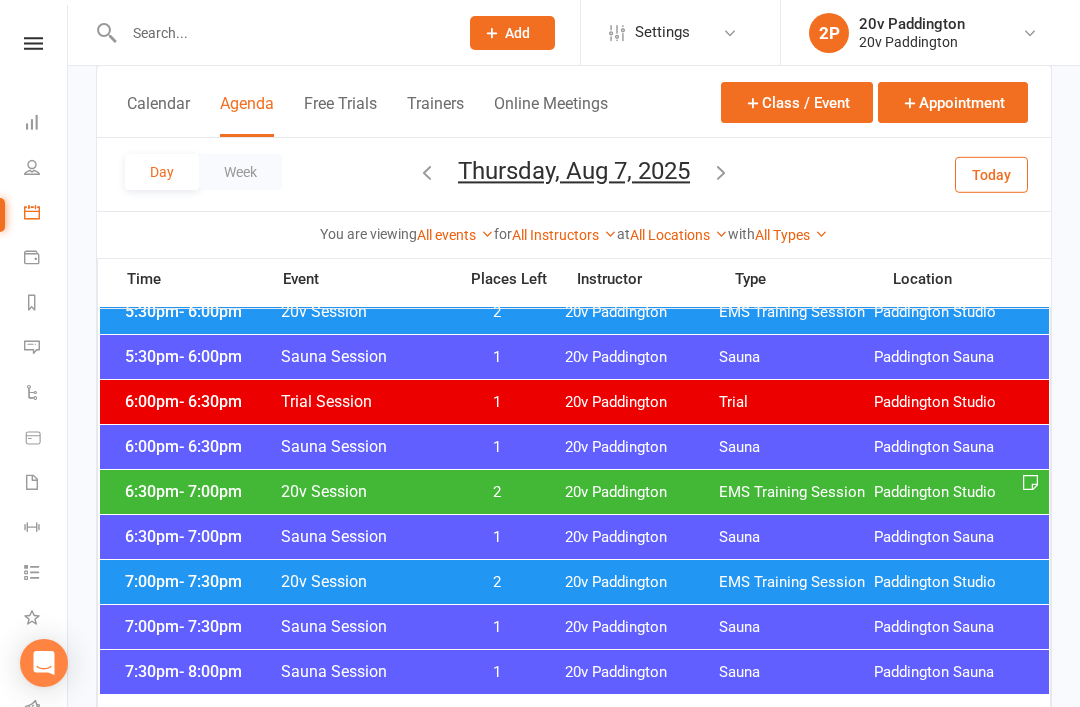 click at bounding box center (574, -408) 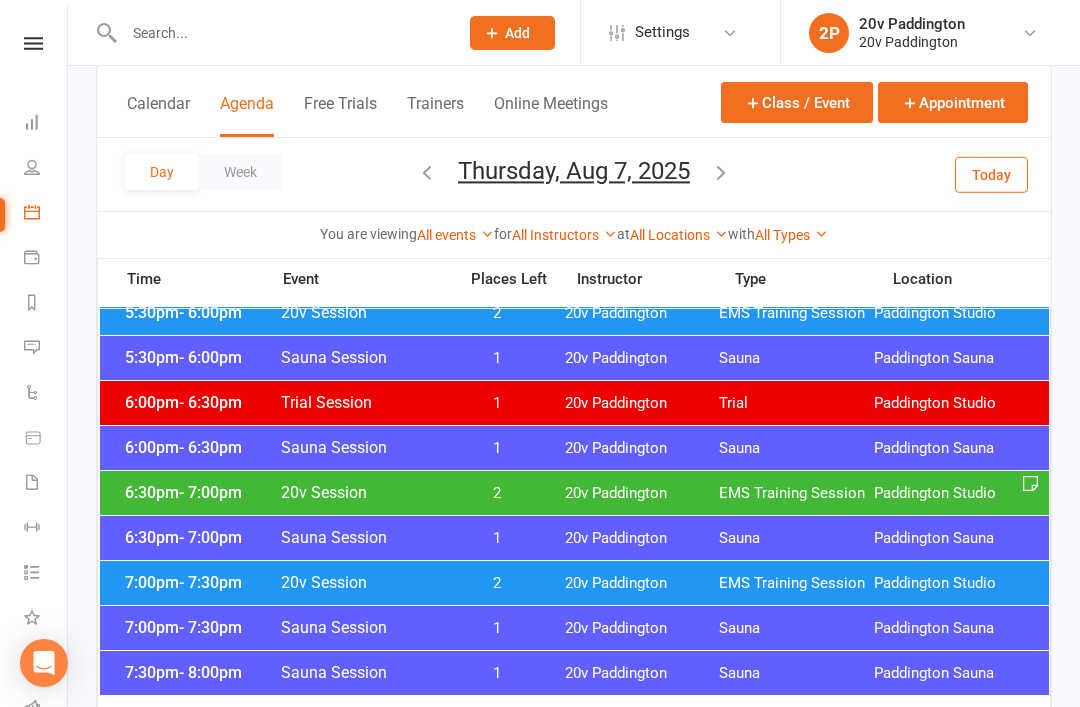 click on "6:30pm  - 7:00pm 20v Session 2 20v Paddington EMS Training Session Paddington Studio" at bounding box center (574, 493) 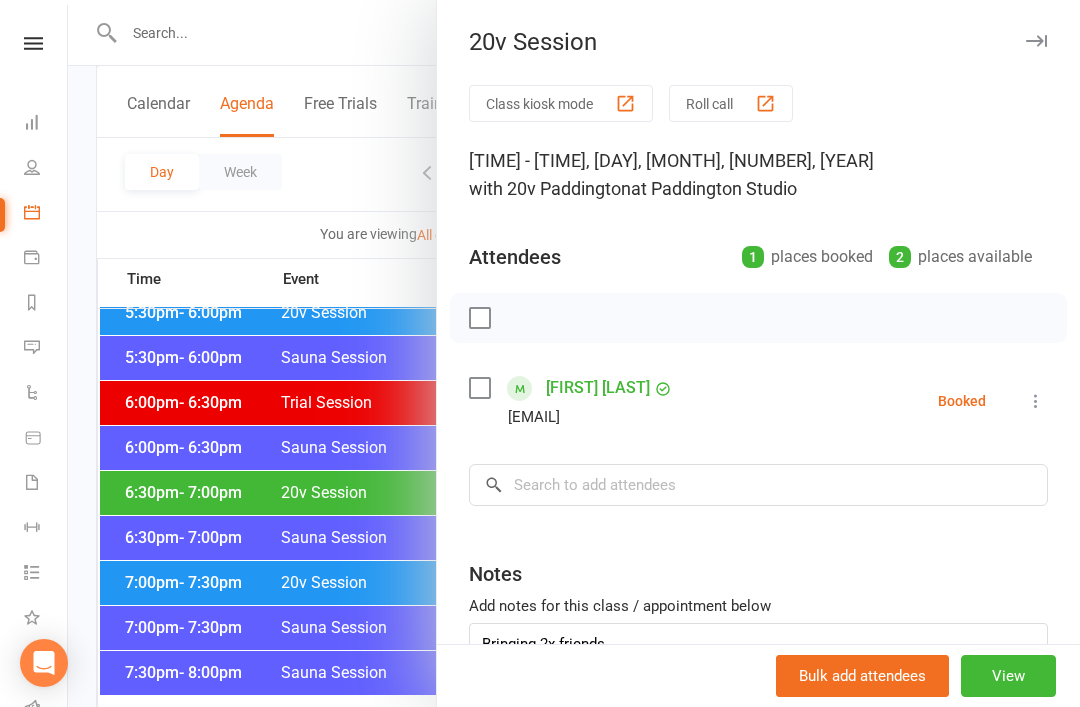 click at bounding box center [574, 353] 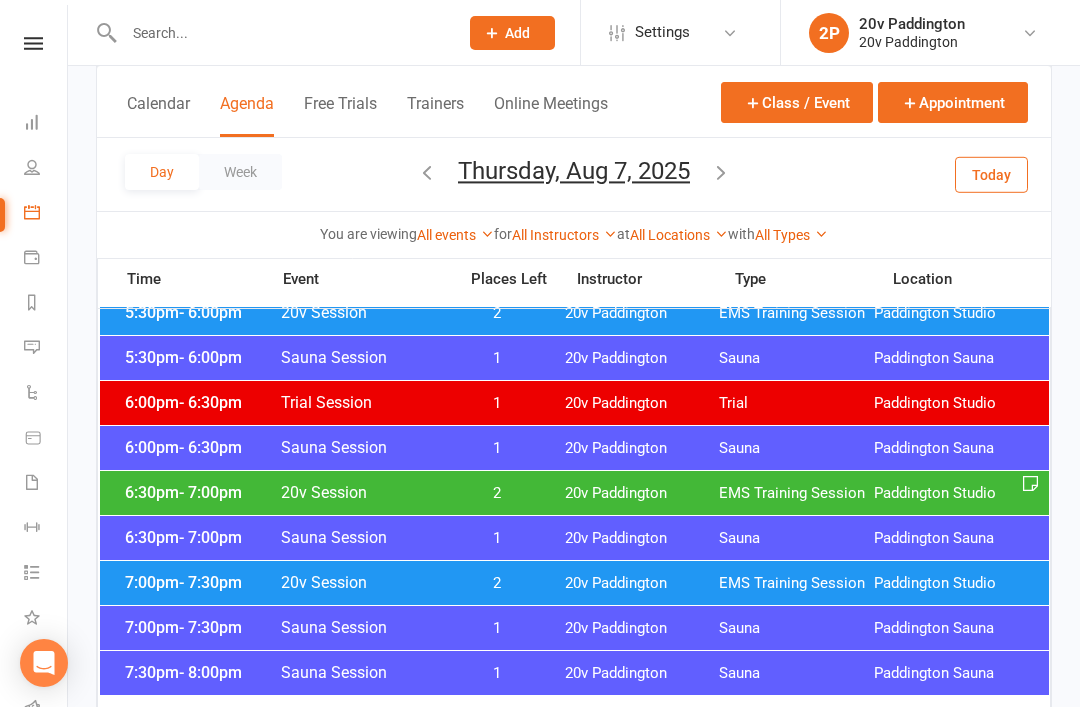 click on "[TIME] - [TIME] 20v Session 2 20v Paddington EMS Training Session Paddington Studio" at bounding box center [574, 583] 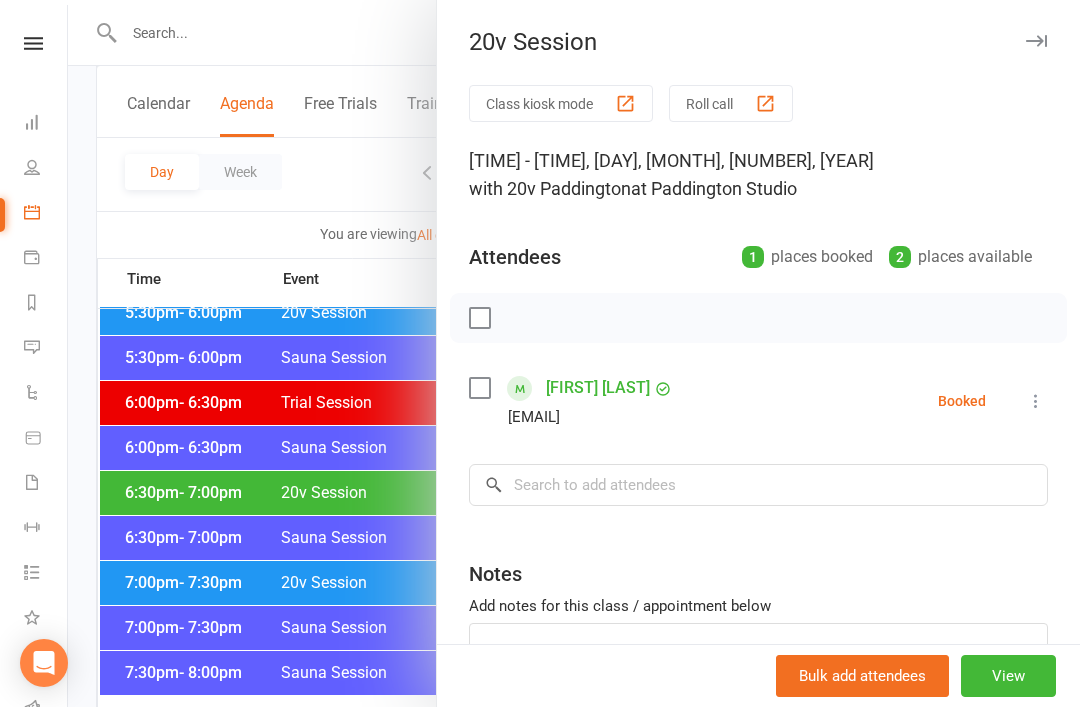 click at bounding box center [574, 353] 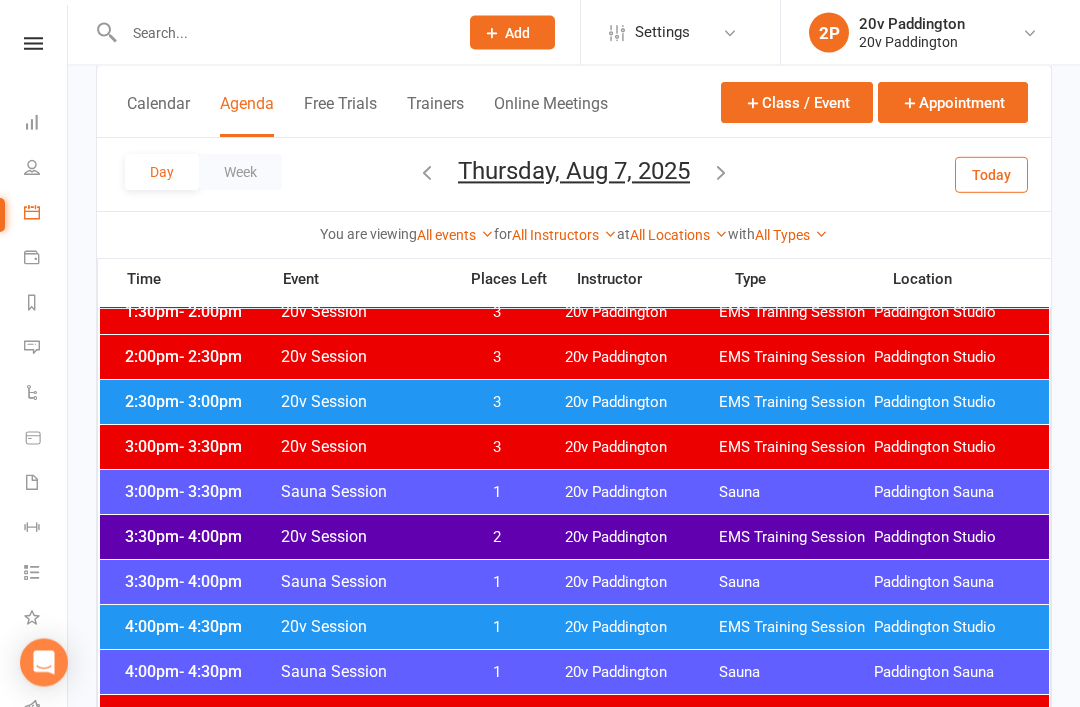 click on "Messages   4" at bounding box center [46, 349] 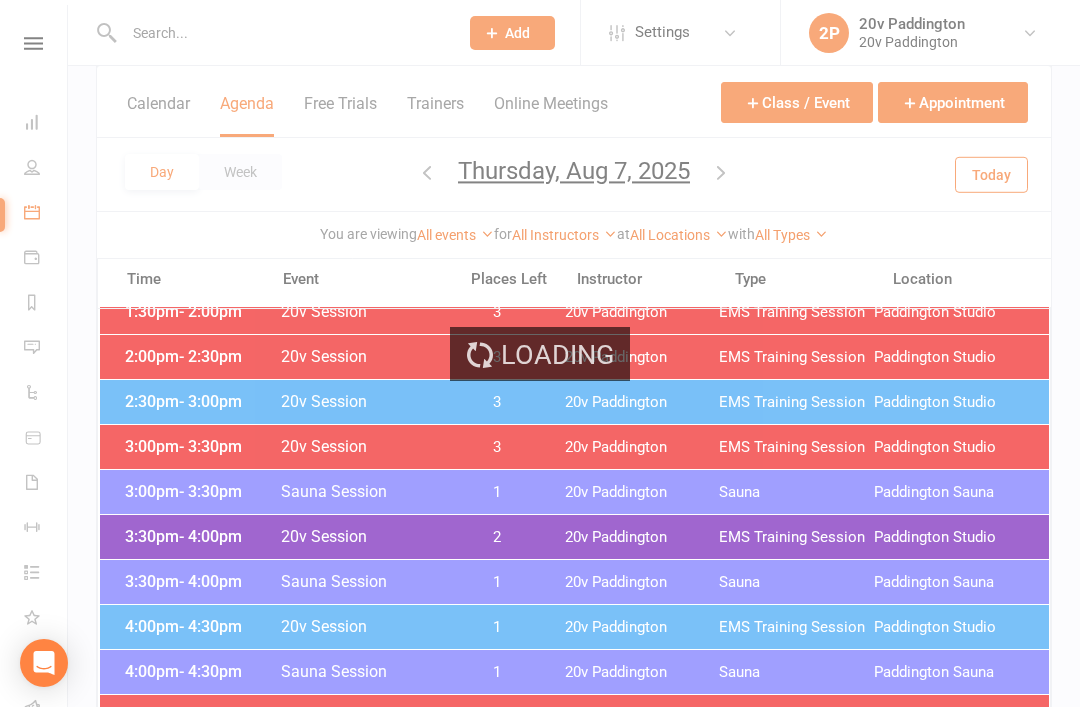 scroll, scrollTop: 0, scrollLeft: 0, axis: both 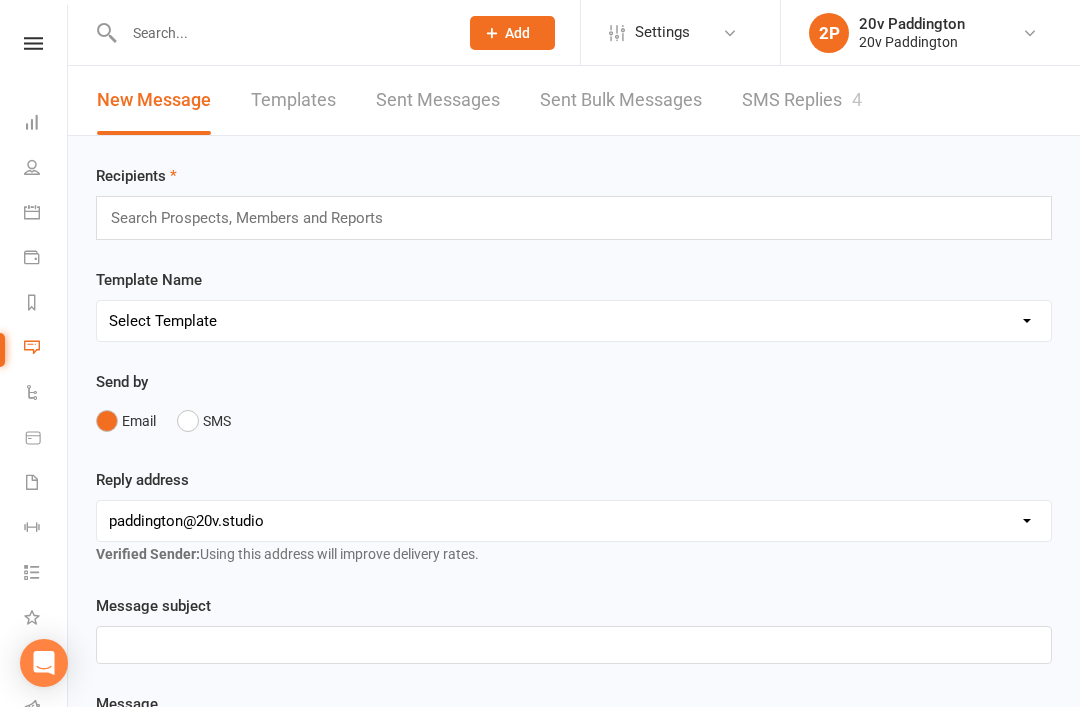 click on "SMS Replies  4" at bounding box center (802, 100) 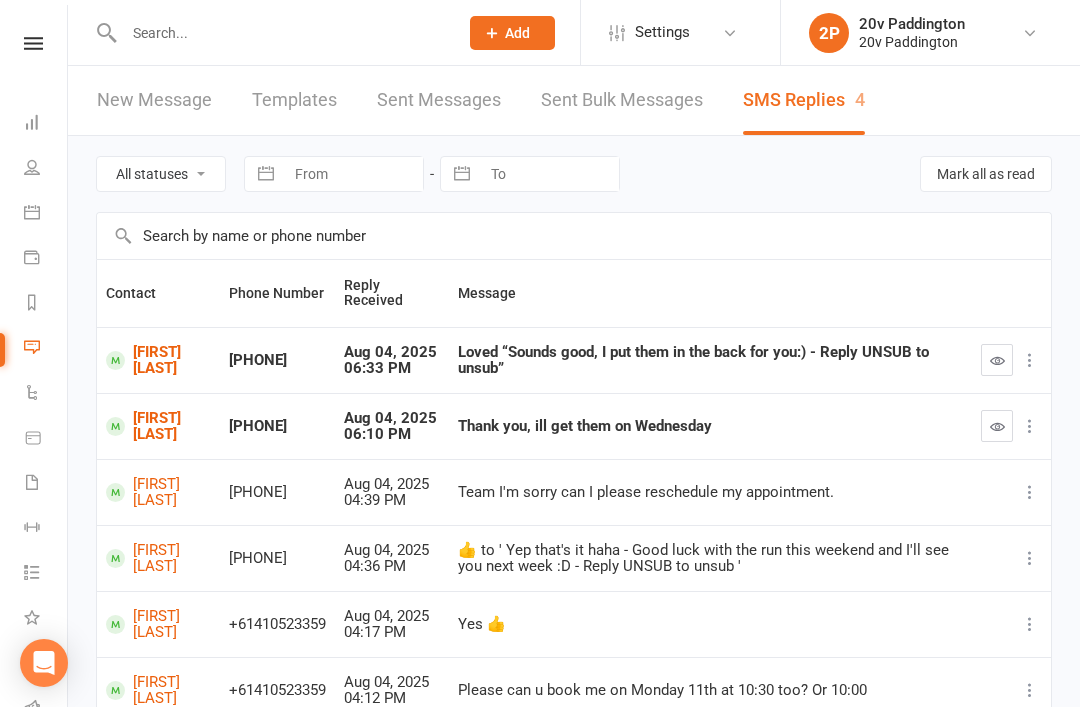click at bounding box center (997, 360) 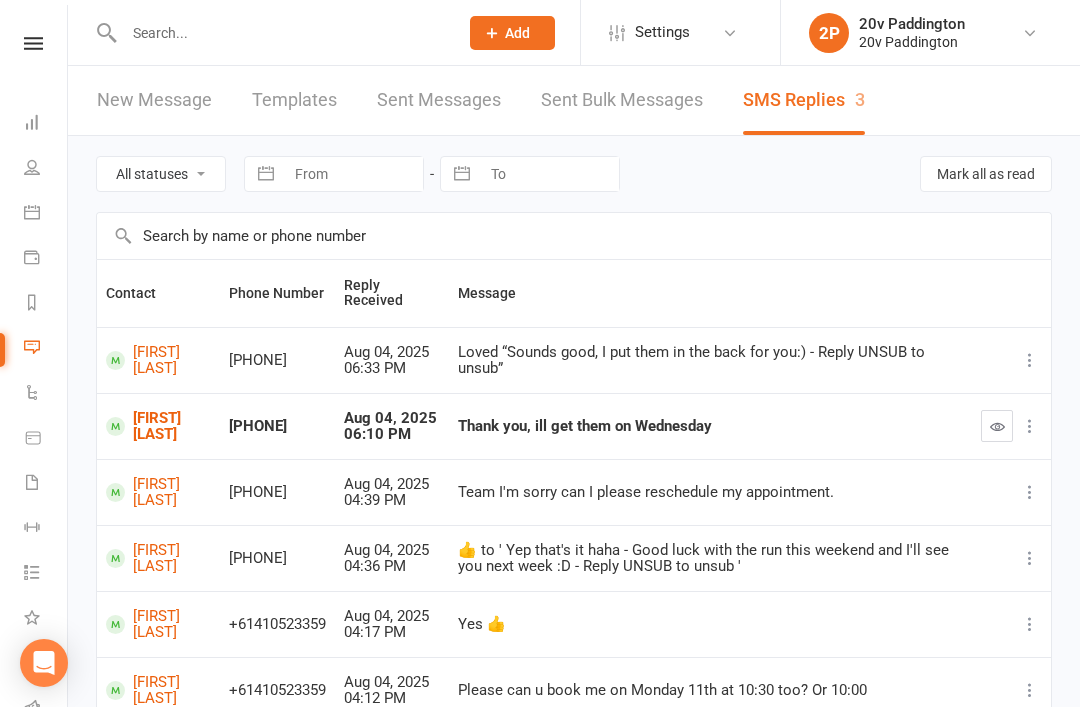 click at bounding box center [997, 426] 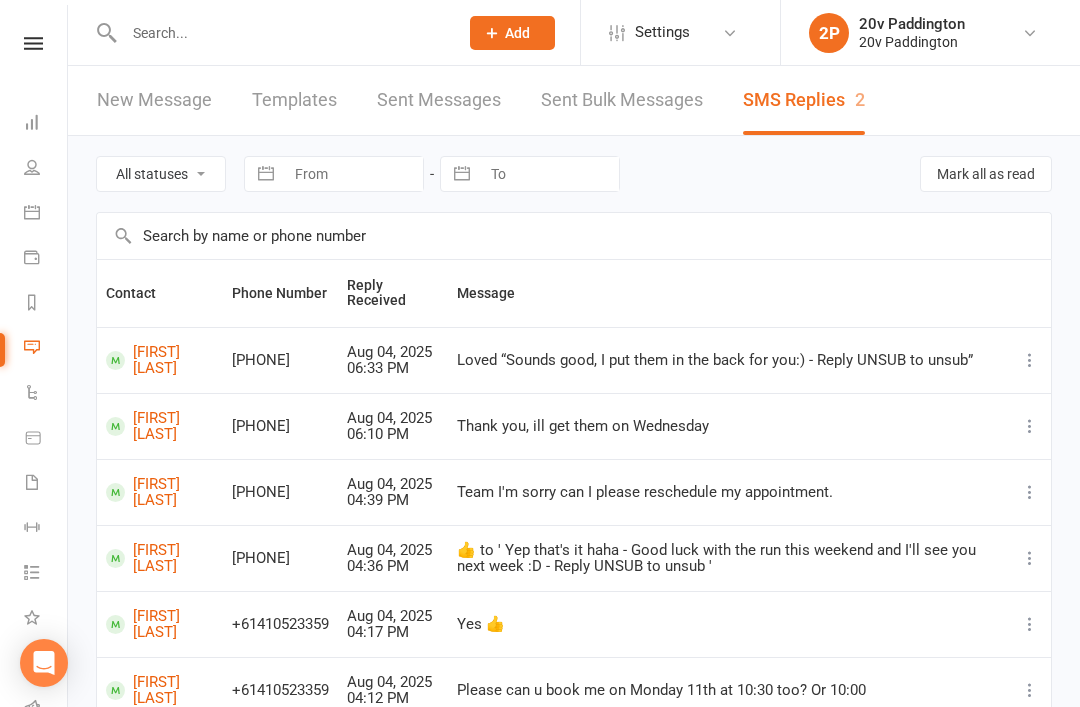 click on "Calendar" at bounding box center (46, 214) 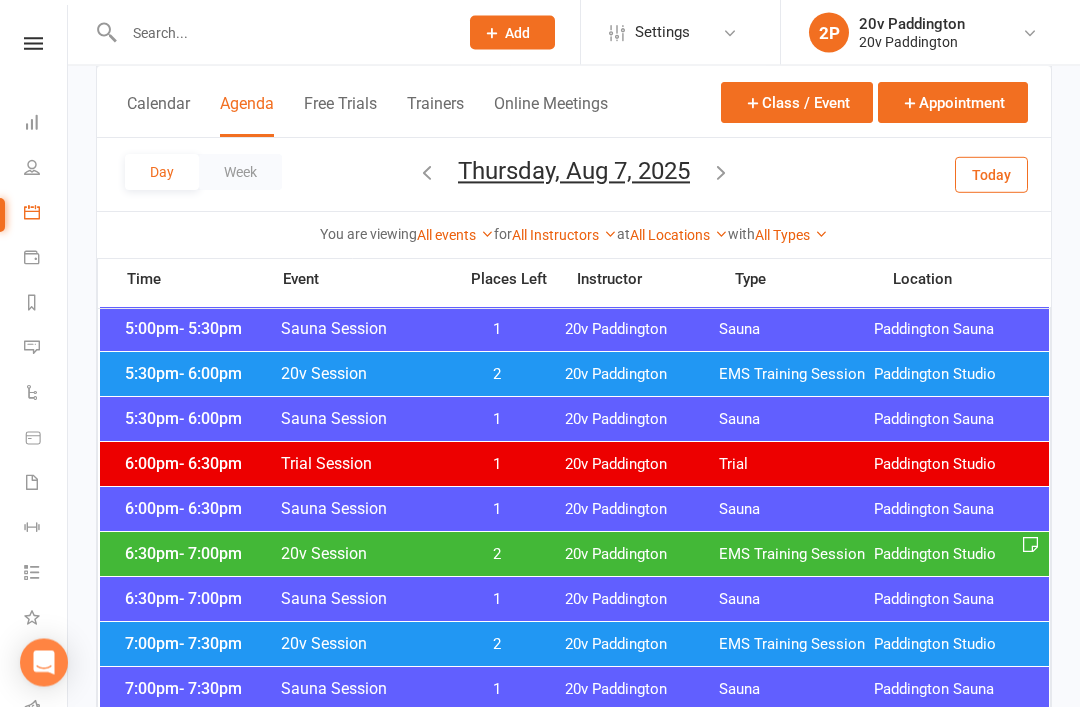 scroll, scrollTop: 1874, scrollLeft: 0, axis: vertical 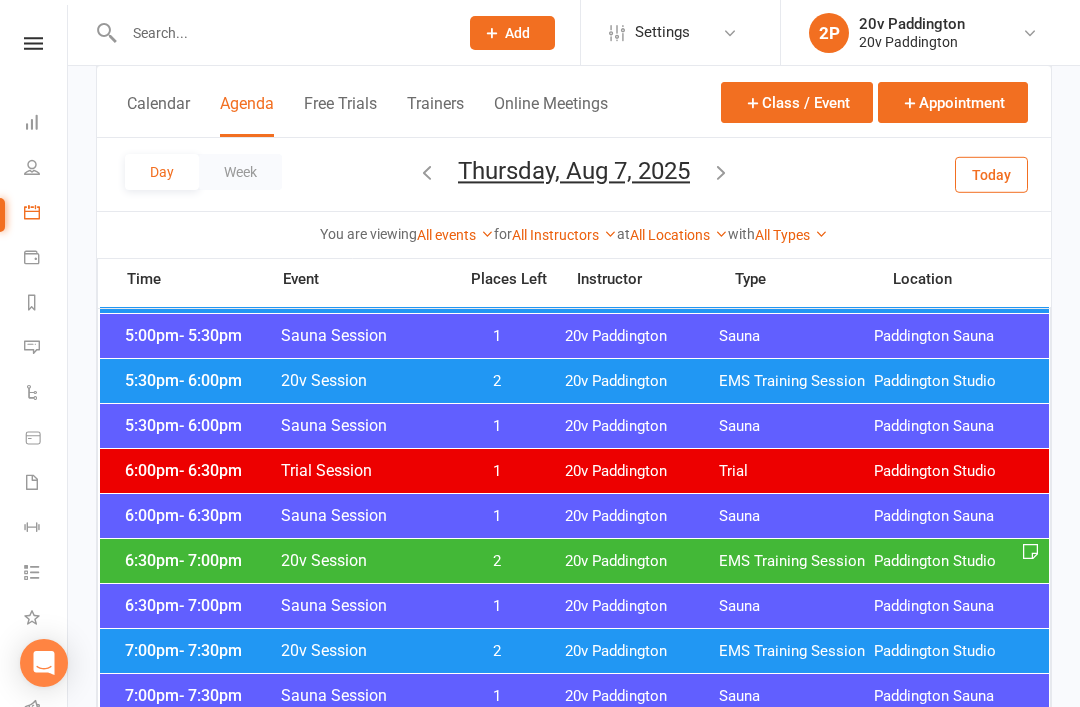click on "Paddington Studio" at bounding box center [951, 561] 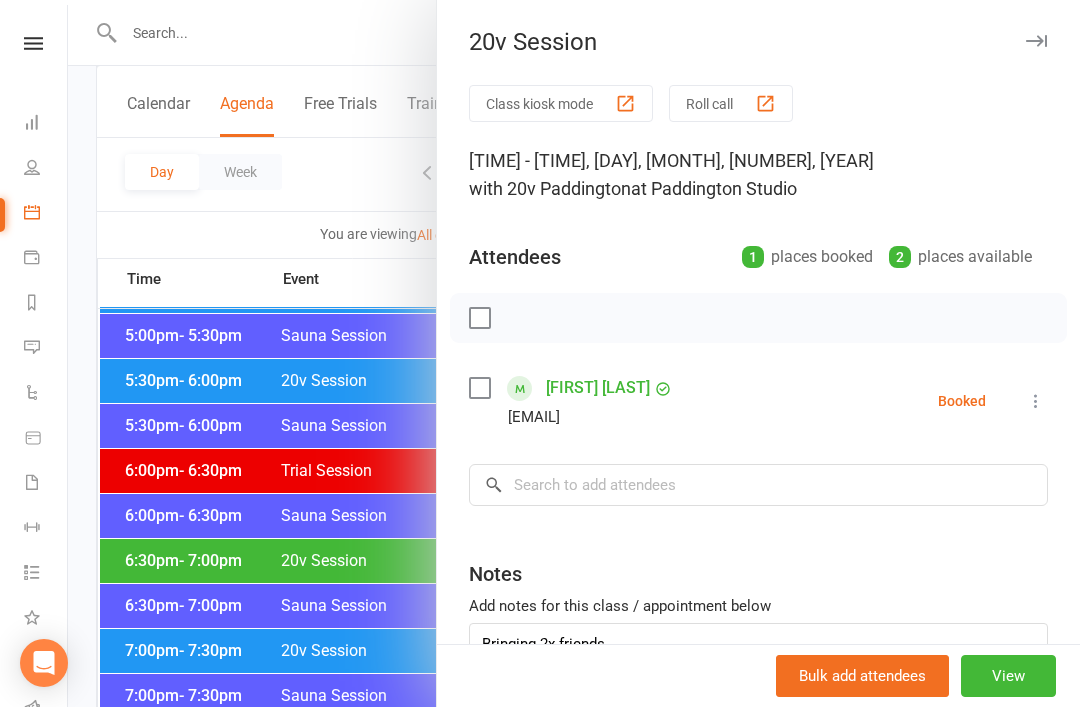click at bounding box center (574, 353) 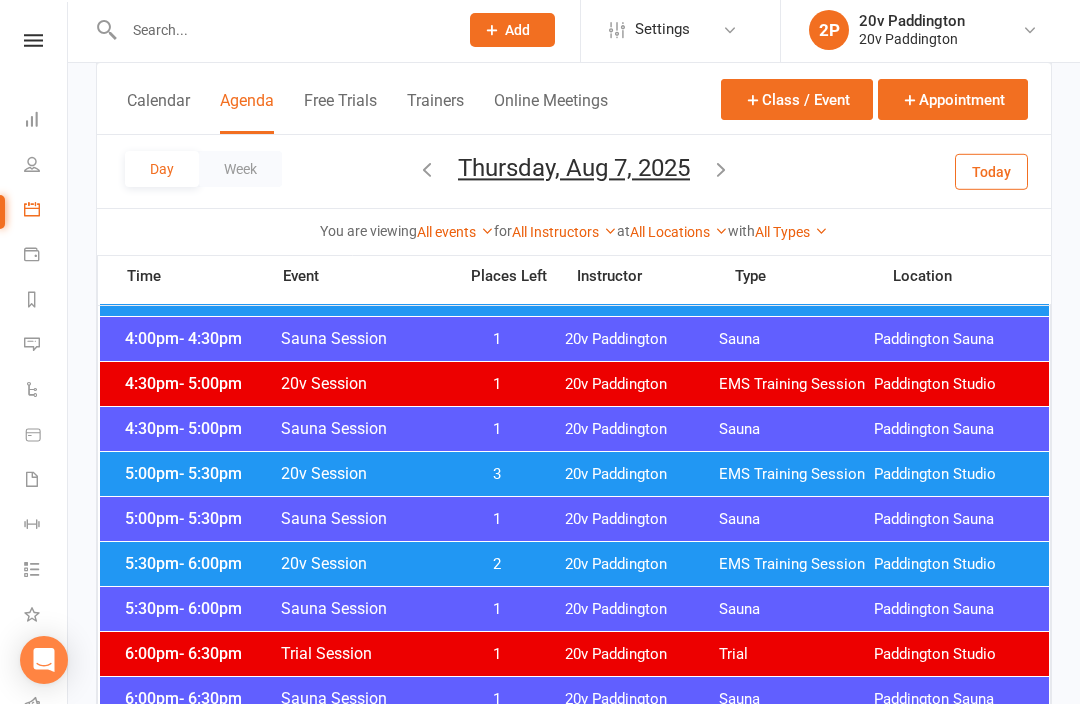 click on "3" at bounding box center (497, 477) 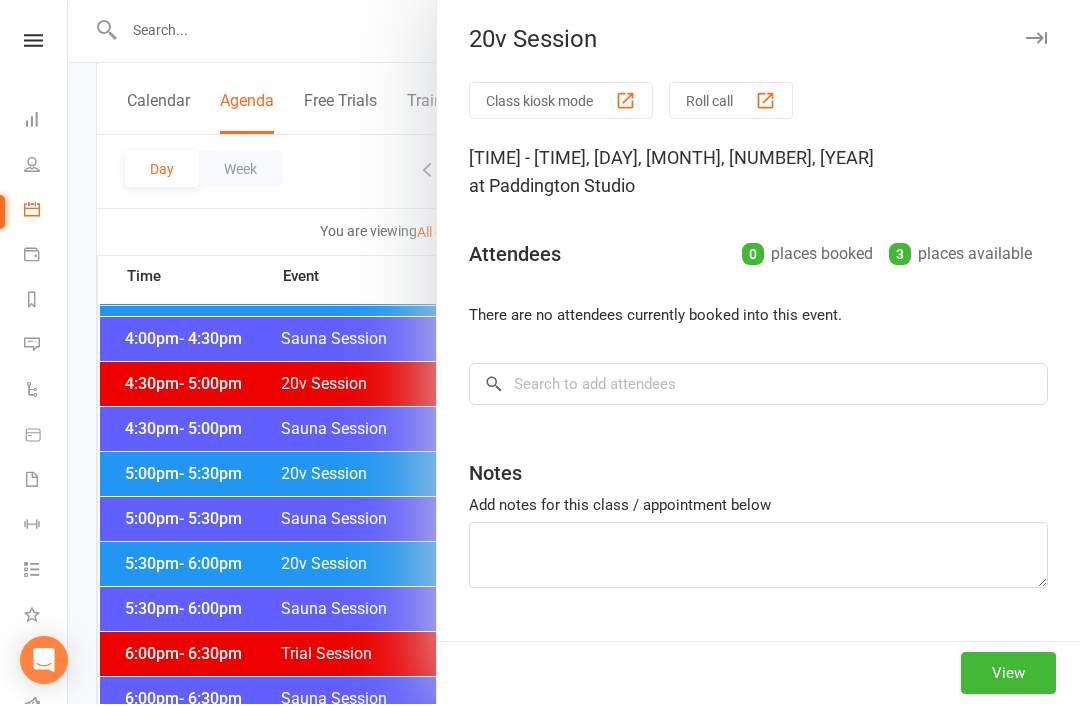 scroll, scrollTop: 1691, scrollLeft: 0, axis: vertical 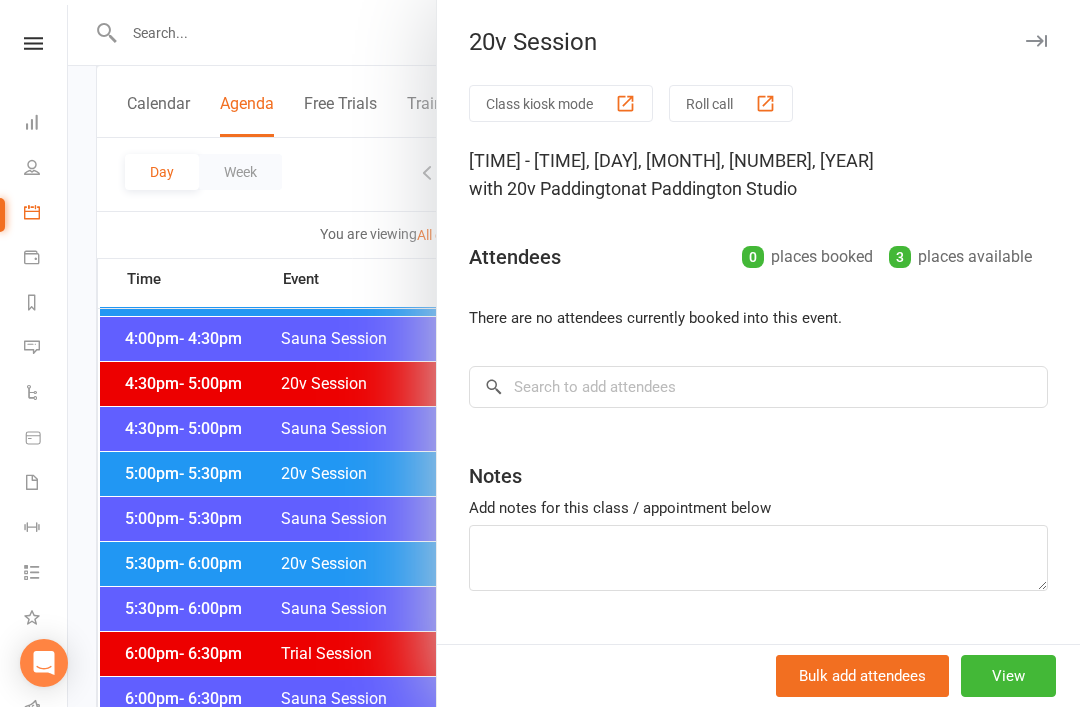 click at bounding box center (574, 353) 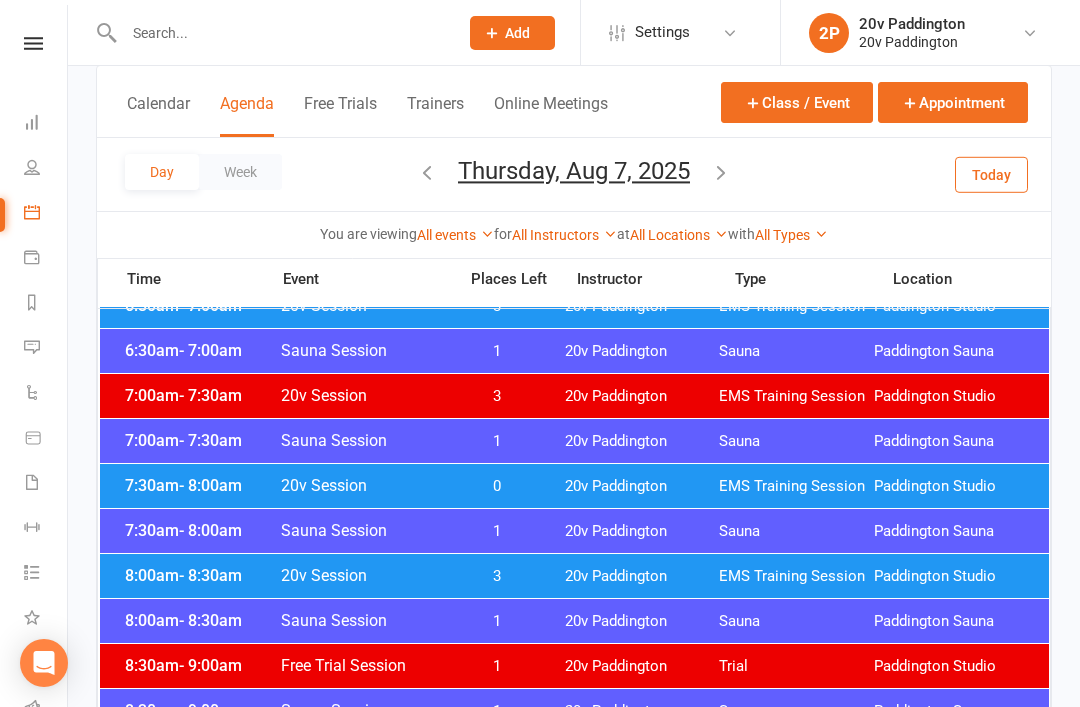 scroll, scrollTop: 0, scrollLeft: 0, axis: both 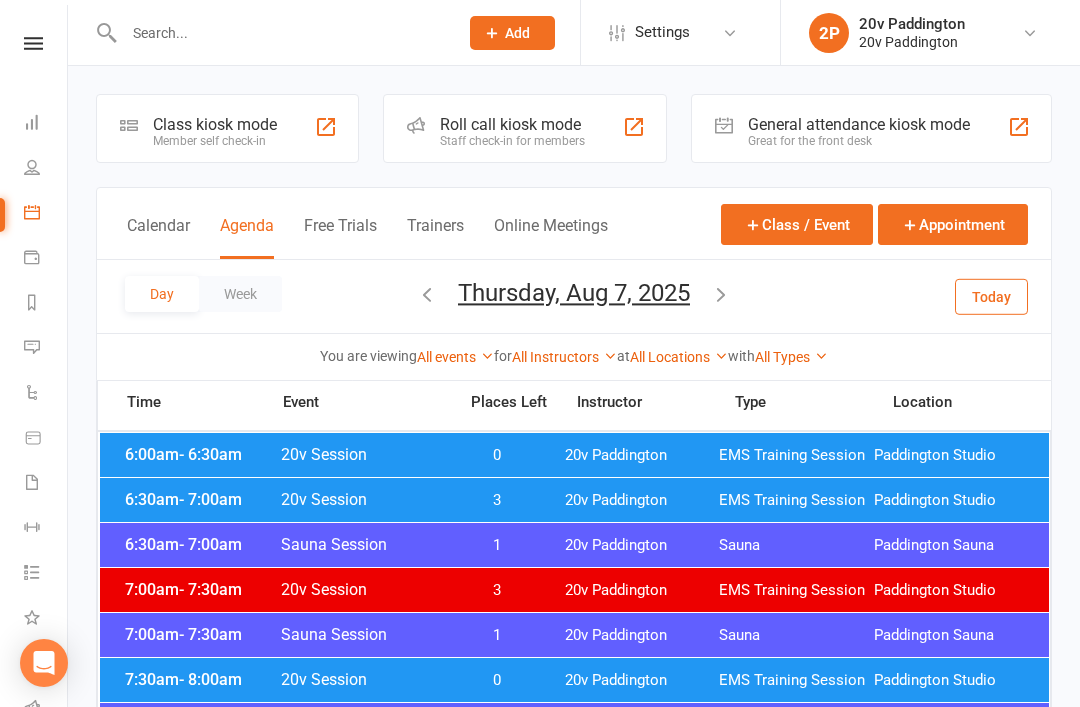 click at bounding box center (427, 294) 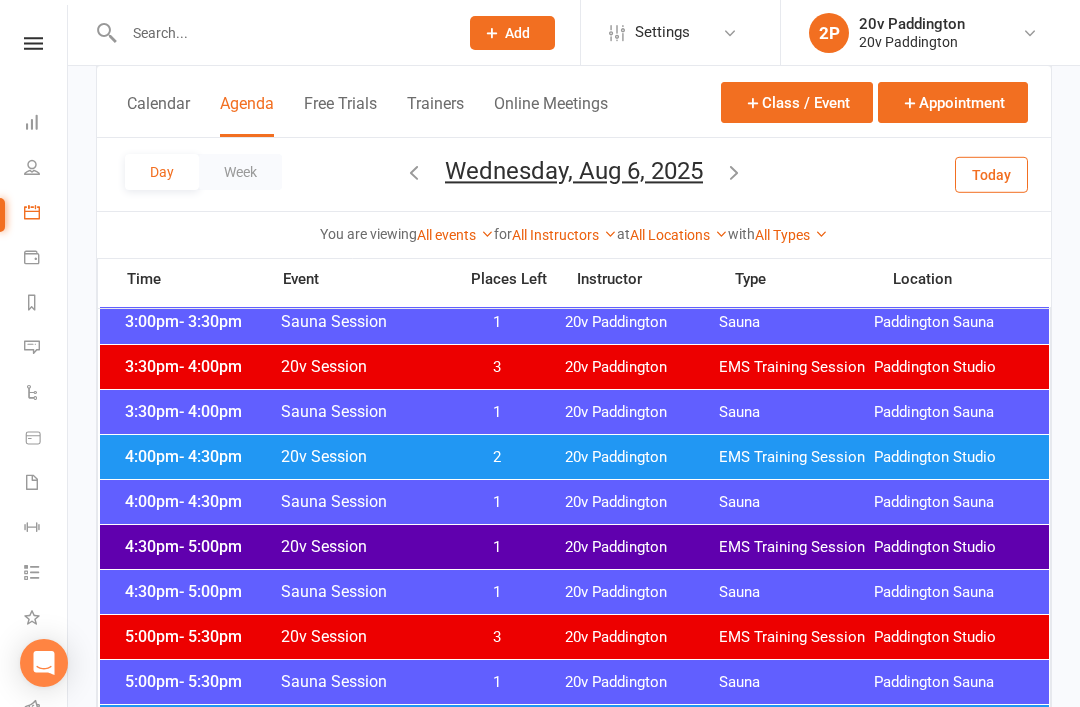 scroll, scrollTop: 1527, scrollLeft: 0, axis: vertical 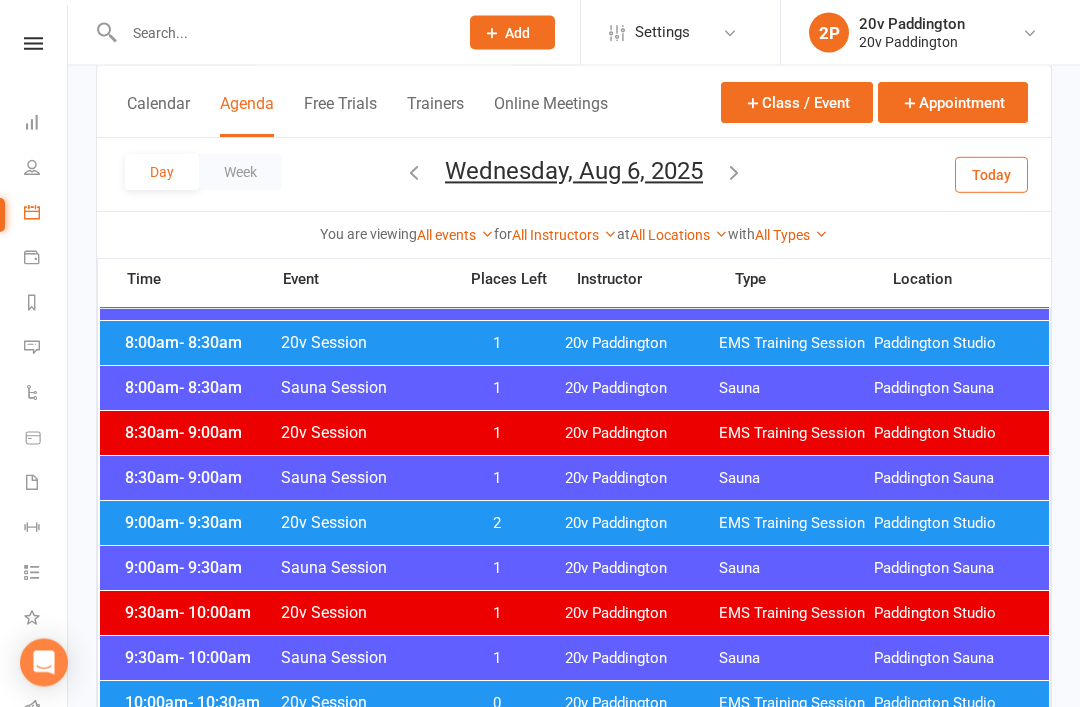 click on "Wednesday, Aug 6, 2025" at bounding box center [574, 171] 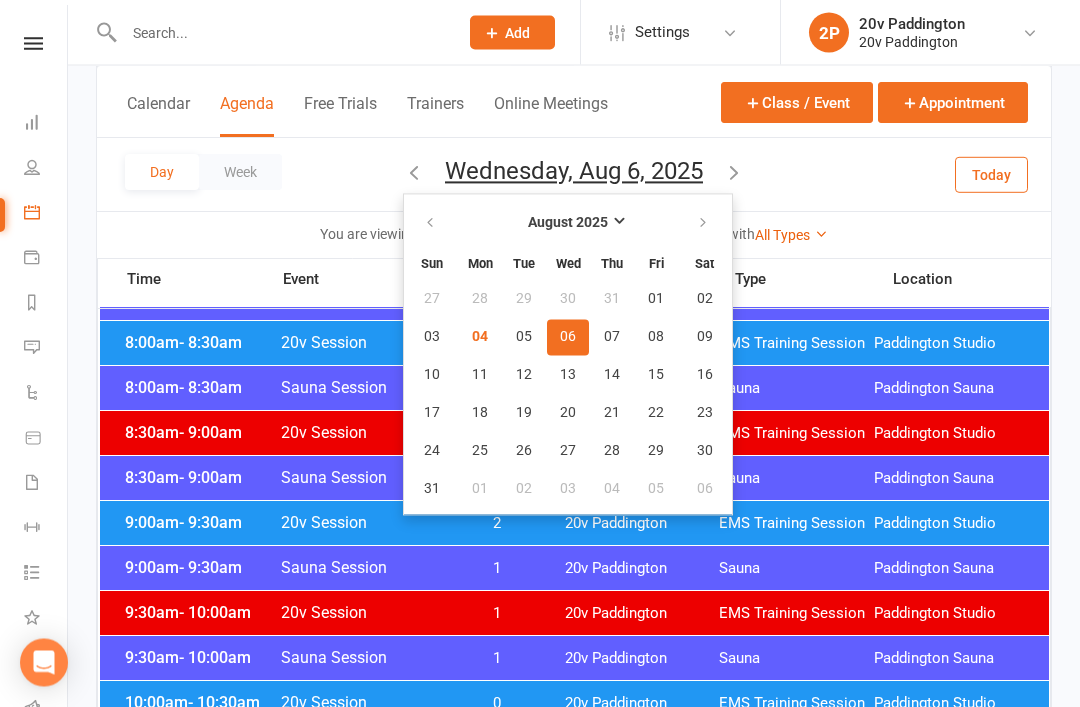 scroll, scrollTop: 427, scrollLeft: 0, axis: vertical 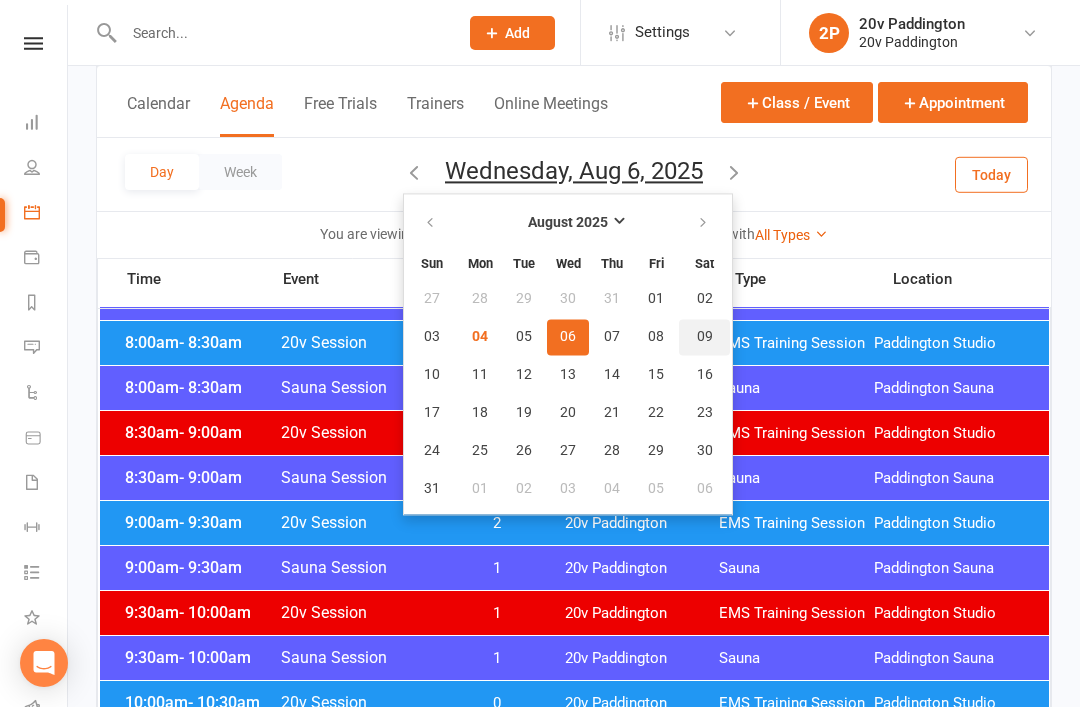 click on "09" at bounding box center [704, 337] 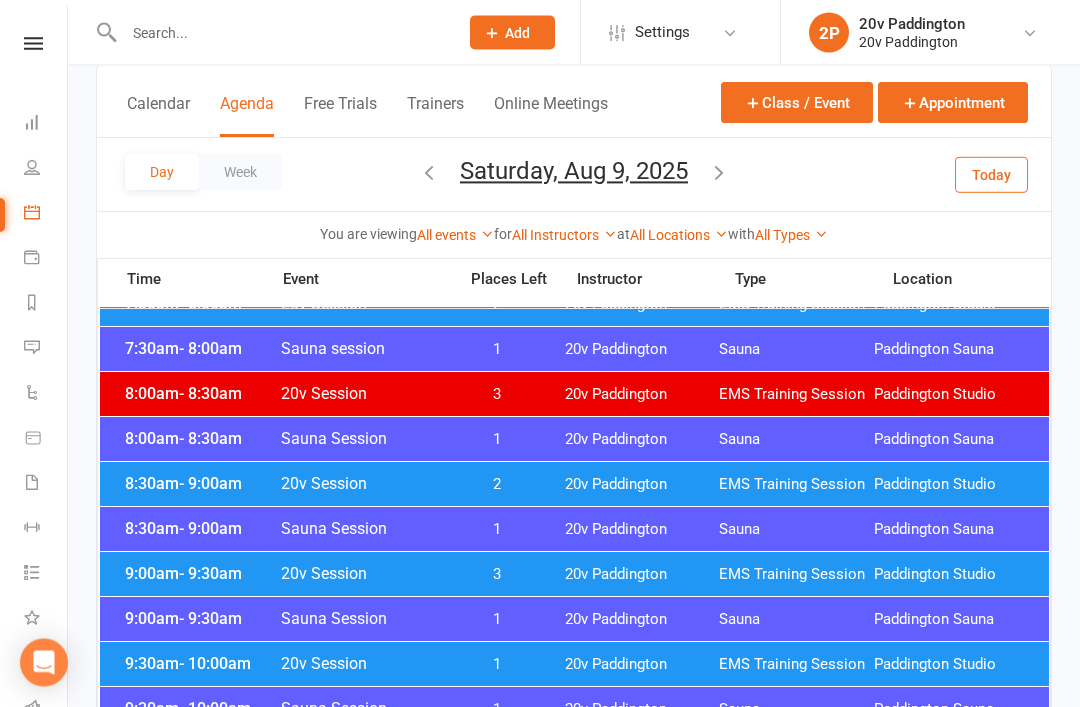 scroll, scrollTop: 0, scrollLeft: 0, axis: both 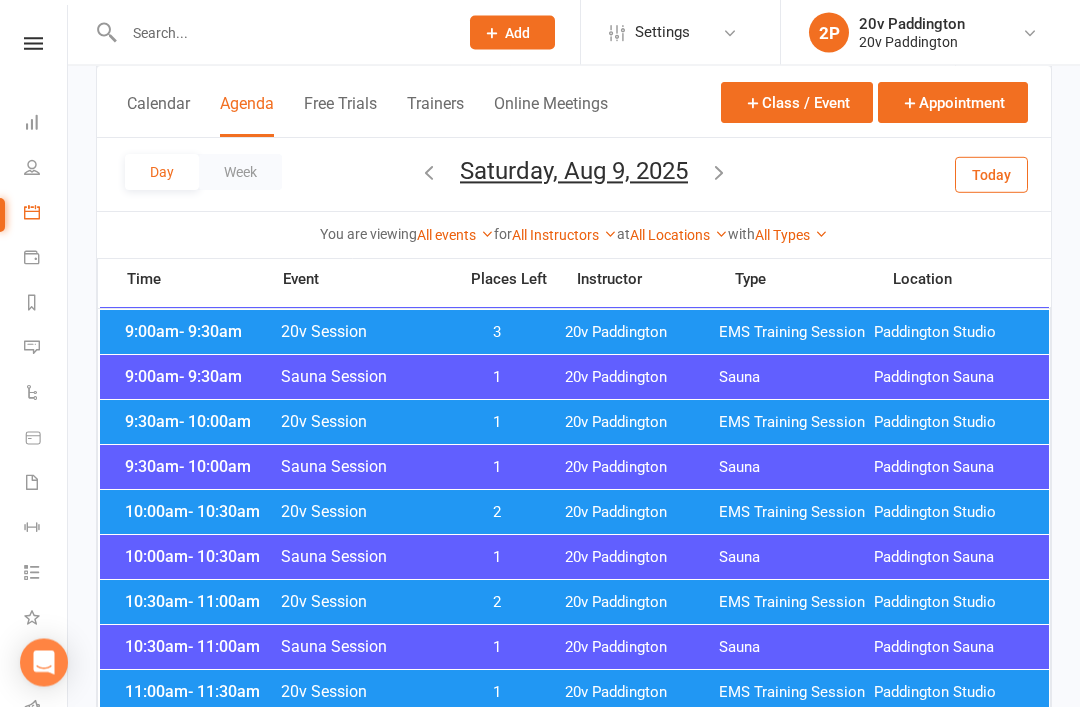 click on "Paddington Studio" at bounding box center [951, 513] 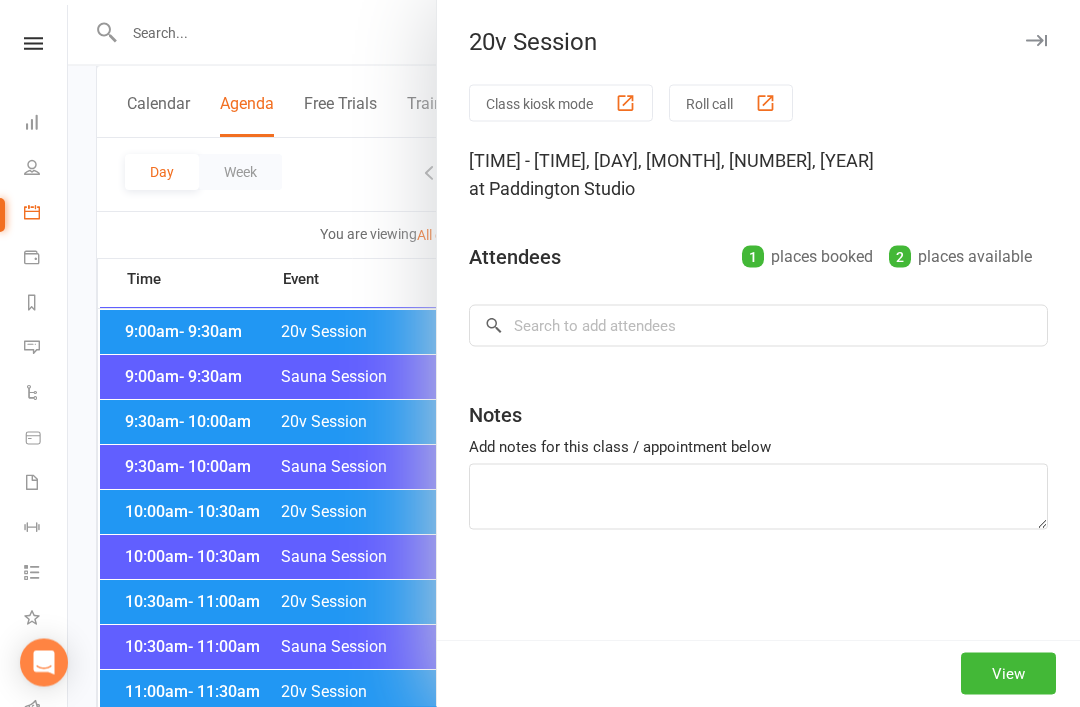 scroll, scrollTop: 528, scrollLeft: 0, axis: vertical 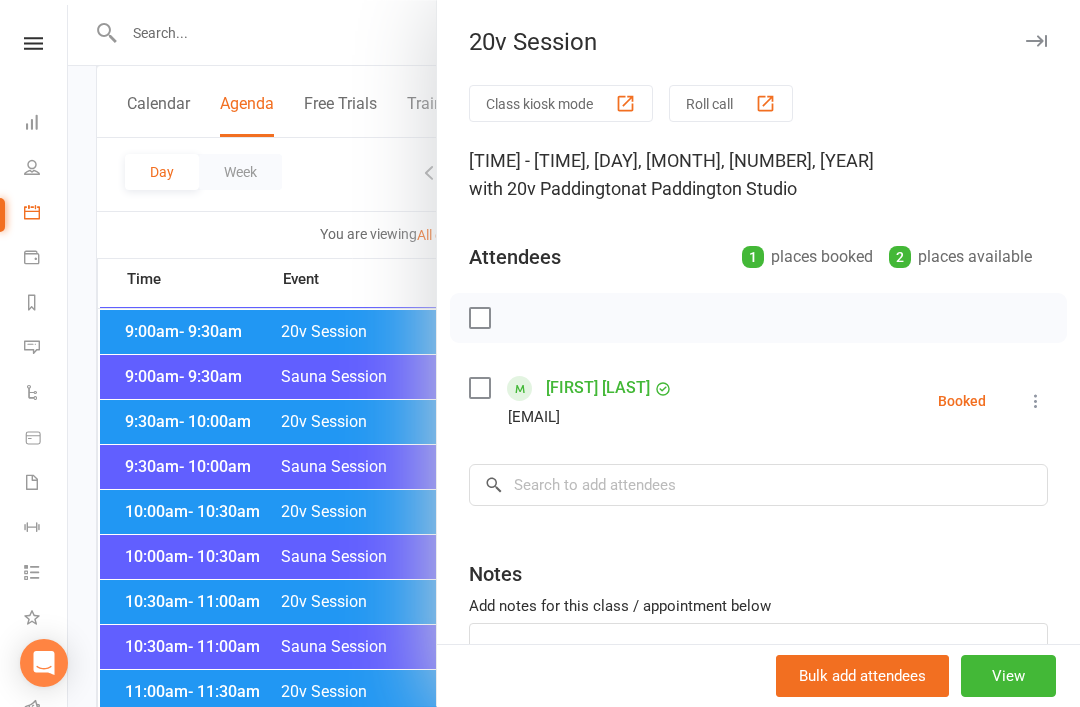 click at bounding box center [574, 353] 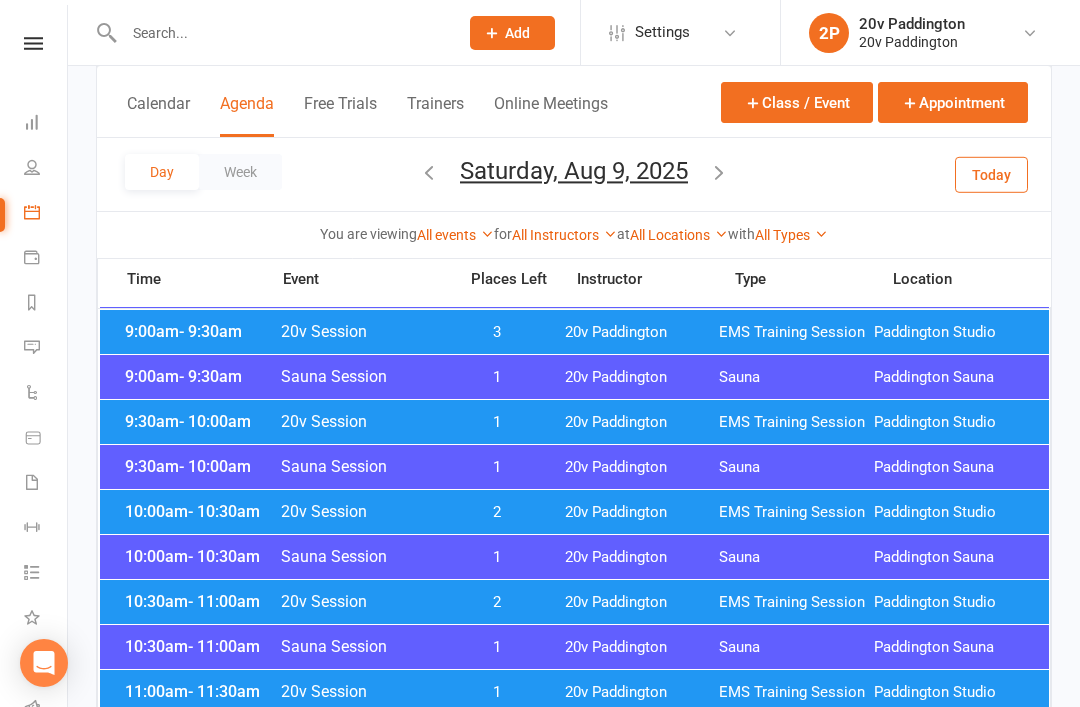 click on "20v Session" at bounding box center (362, 601) 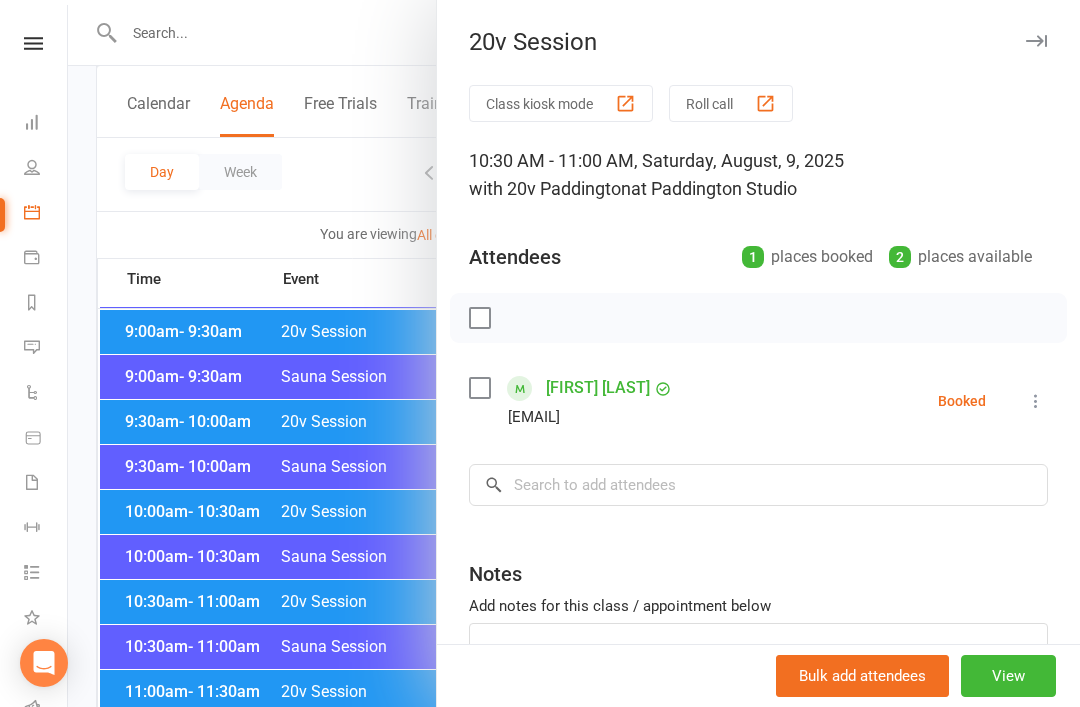 click at bounding box center [574, 353] 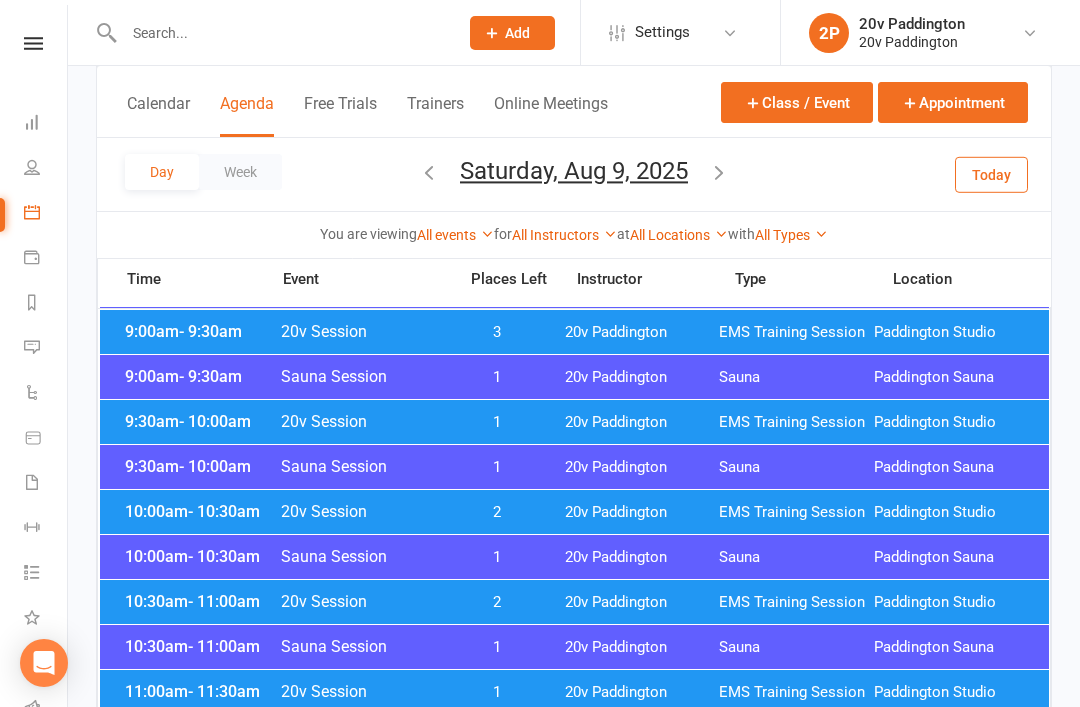 click on "20v Session" at bounding box center [362, 601] 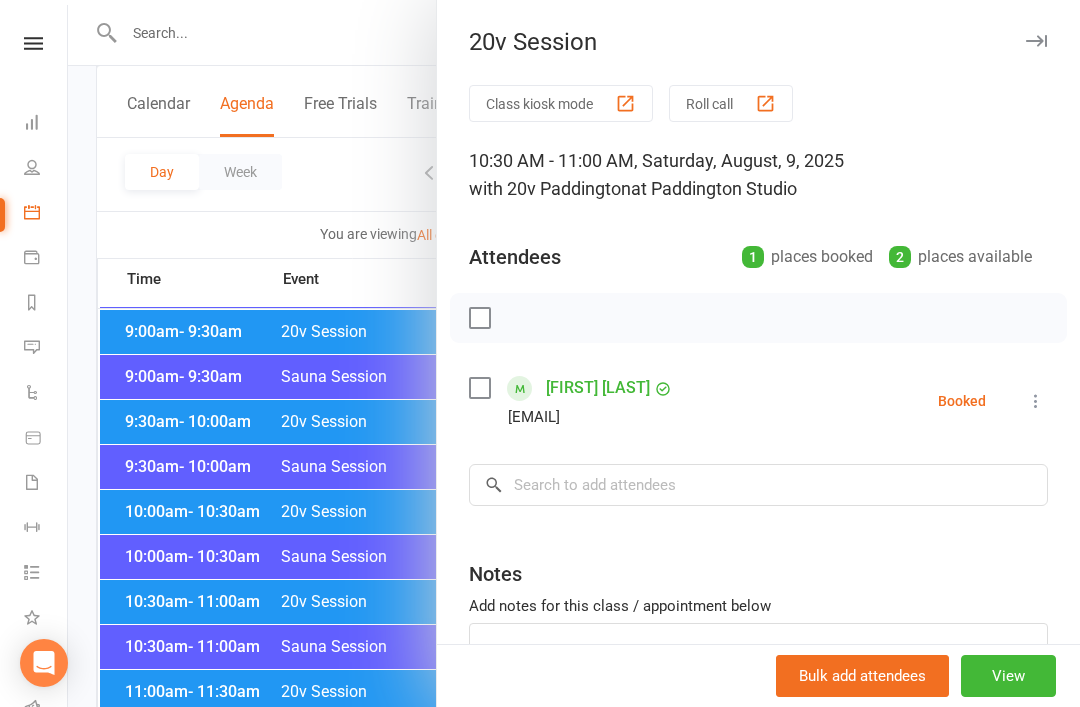 click at bounding box center [574, 353] 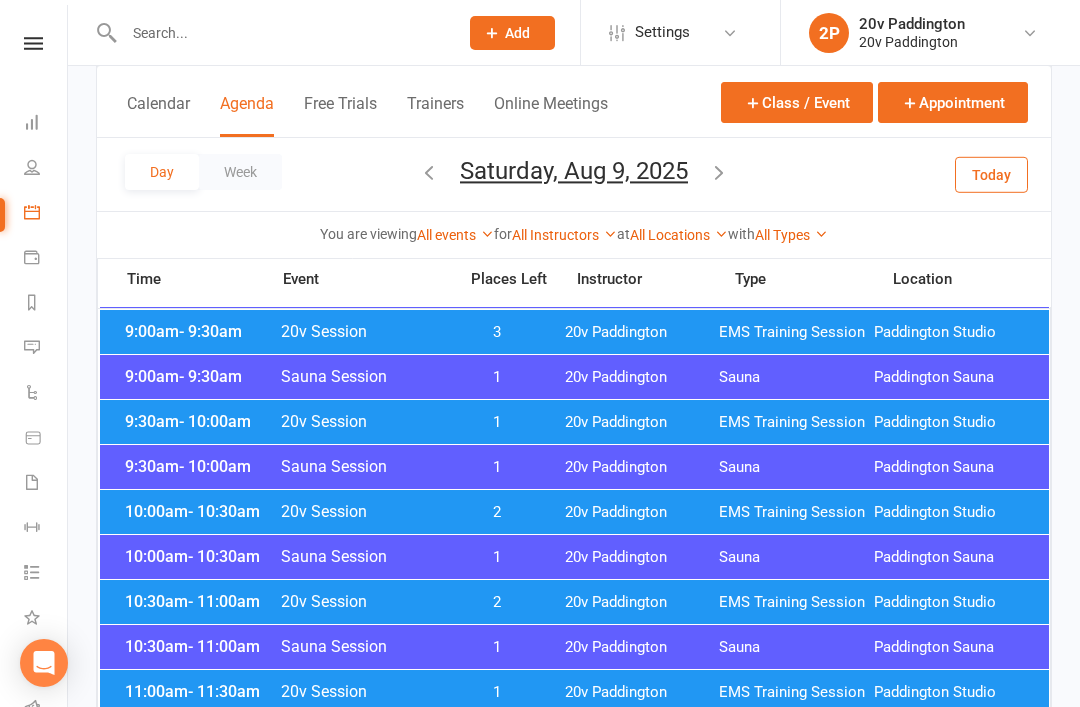 click on "Messages   2" at bounding box center [46, 349] 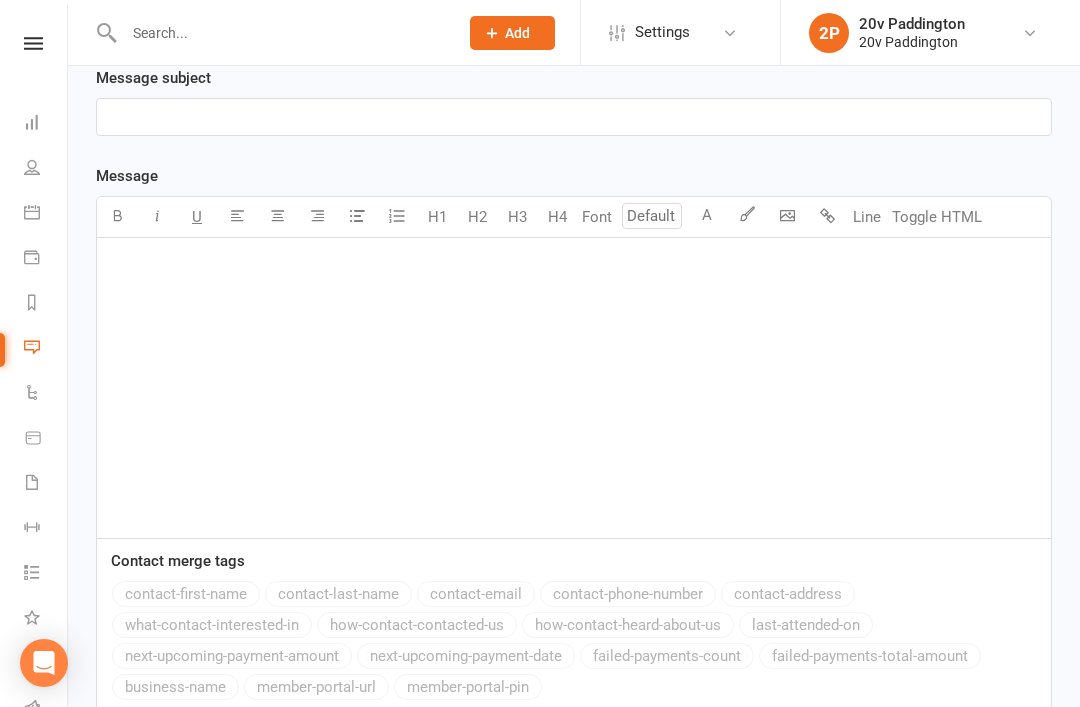 scroll, scrollTop: 0, scrollLeft: 0, axis: both 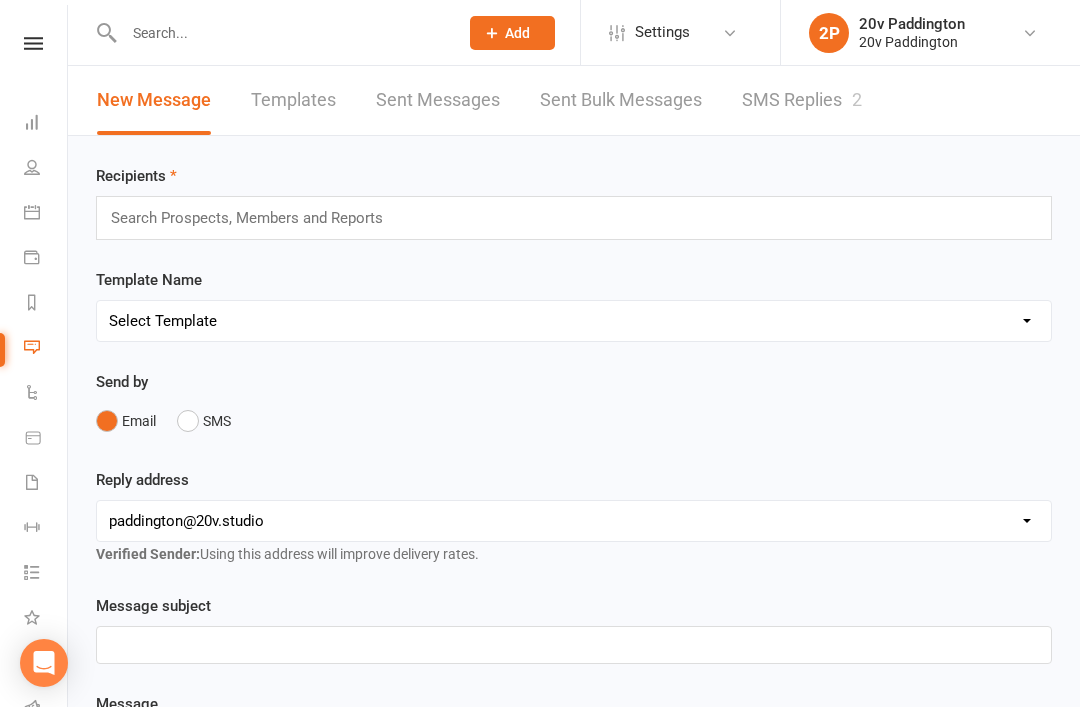 click on "SMS Replies  2" at bounding box center [802, 100] 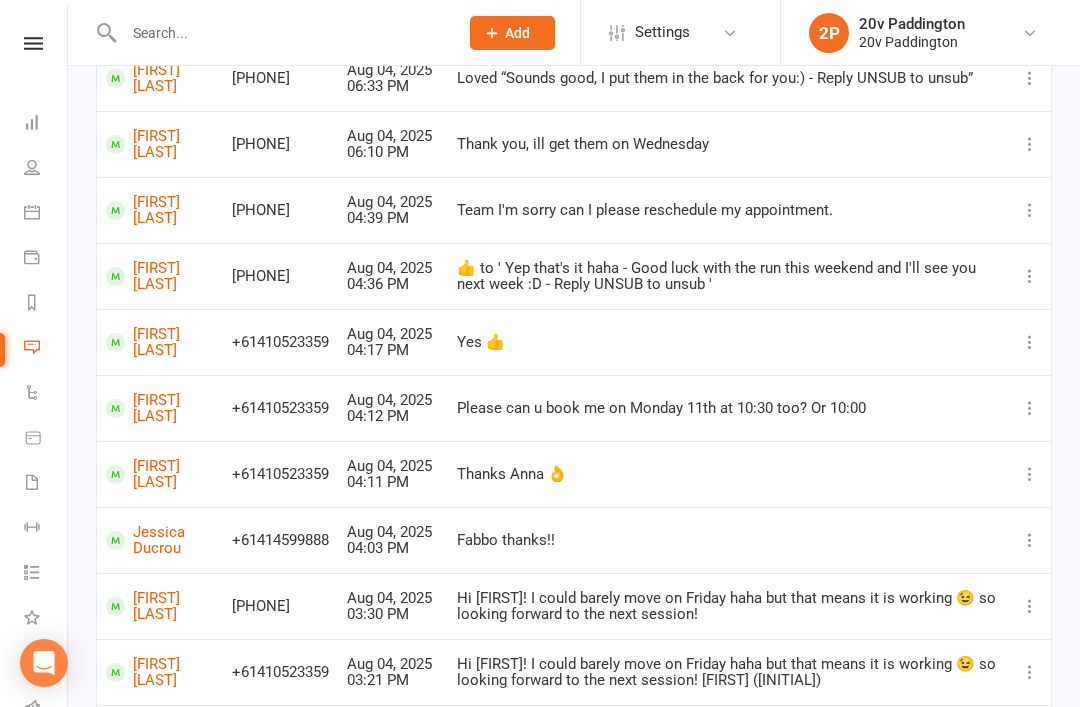 scroll, scrollTop: 0, scrollLeft: 0, axis: both 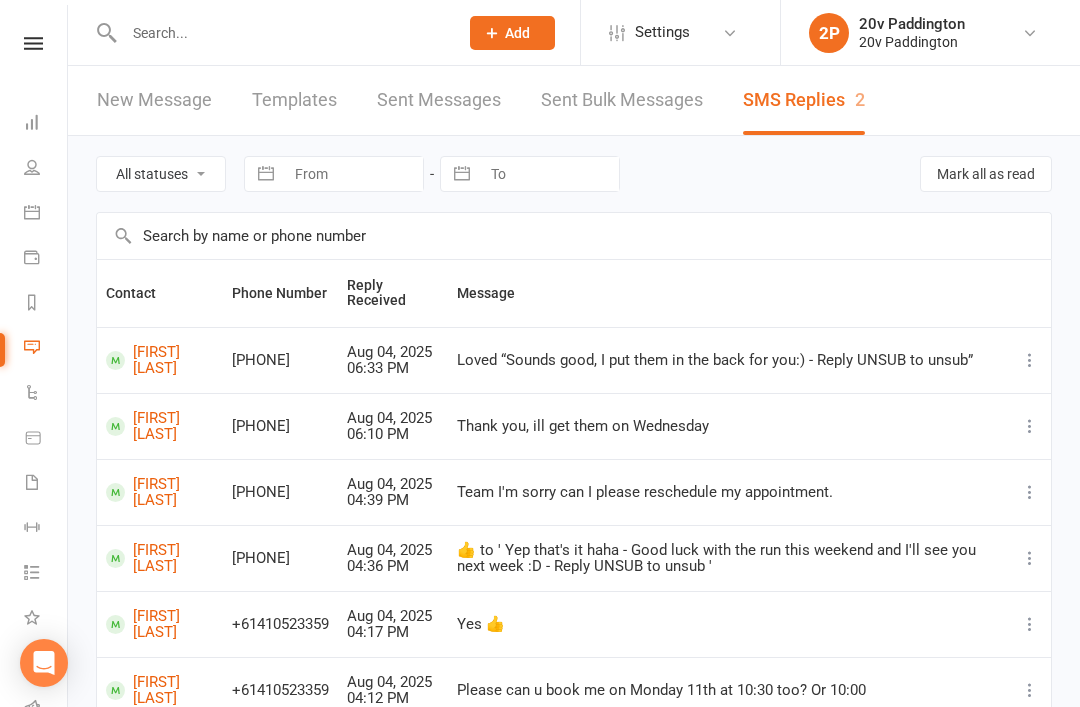 click on "Calendar" at bounding box center (46, 214) 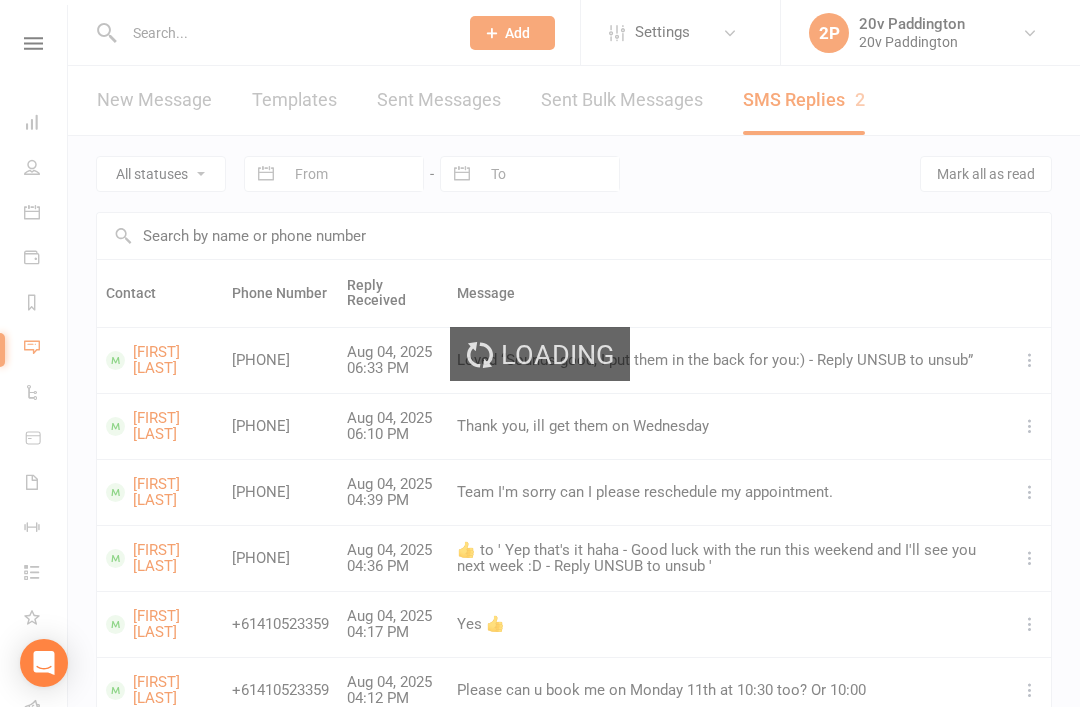 click on "Loading" at bounding box center [540, 353] 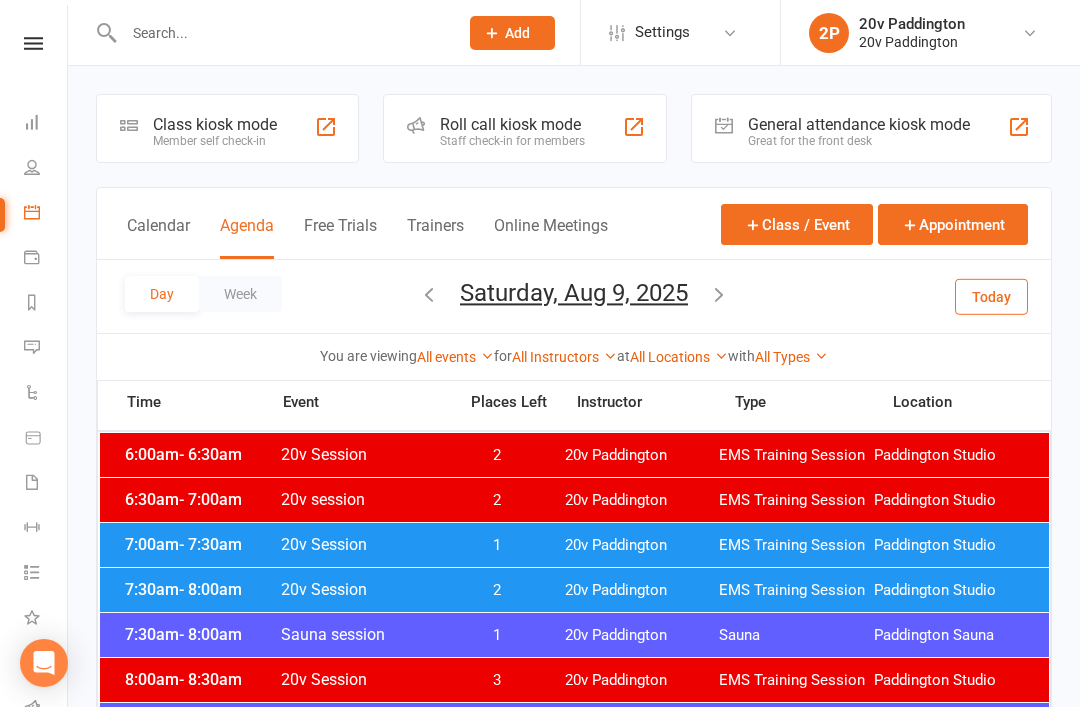 click on "Today" at bounding box center [991, 296] 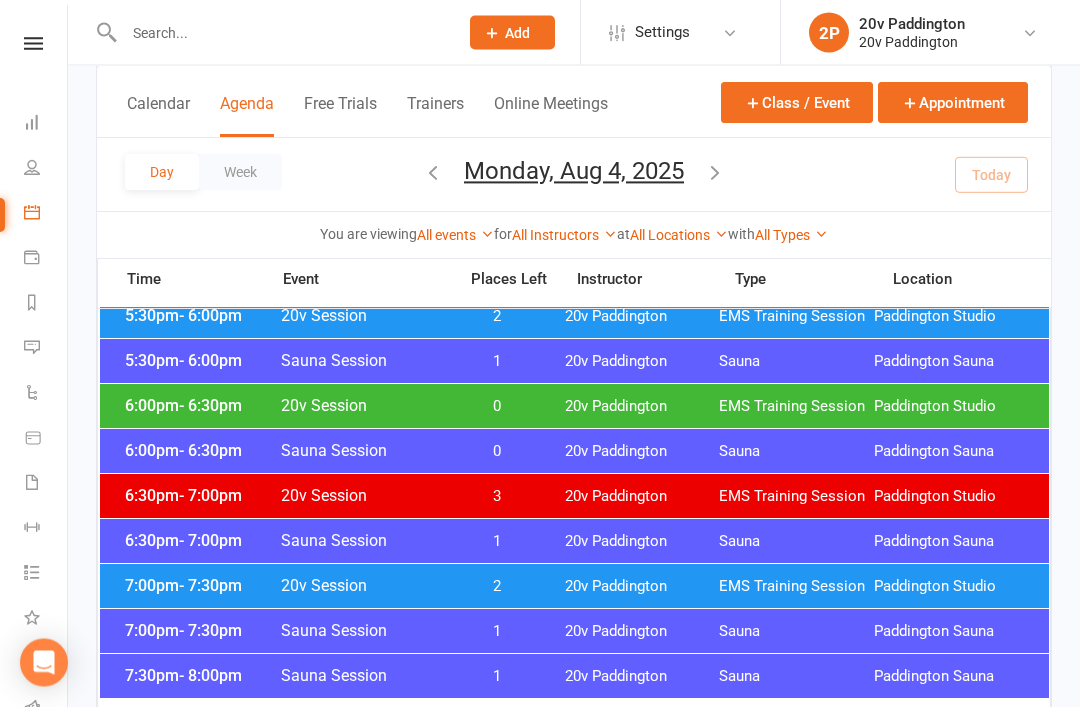 scroll, scrollTop: 1933, scrollLeft: 0, axis: vertical 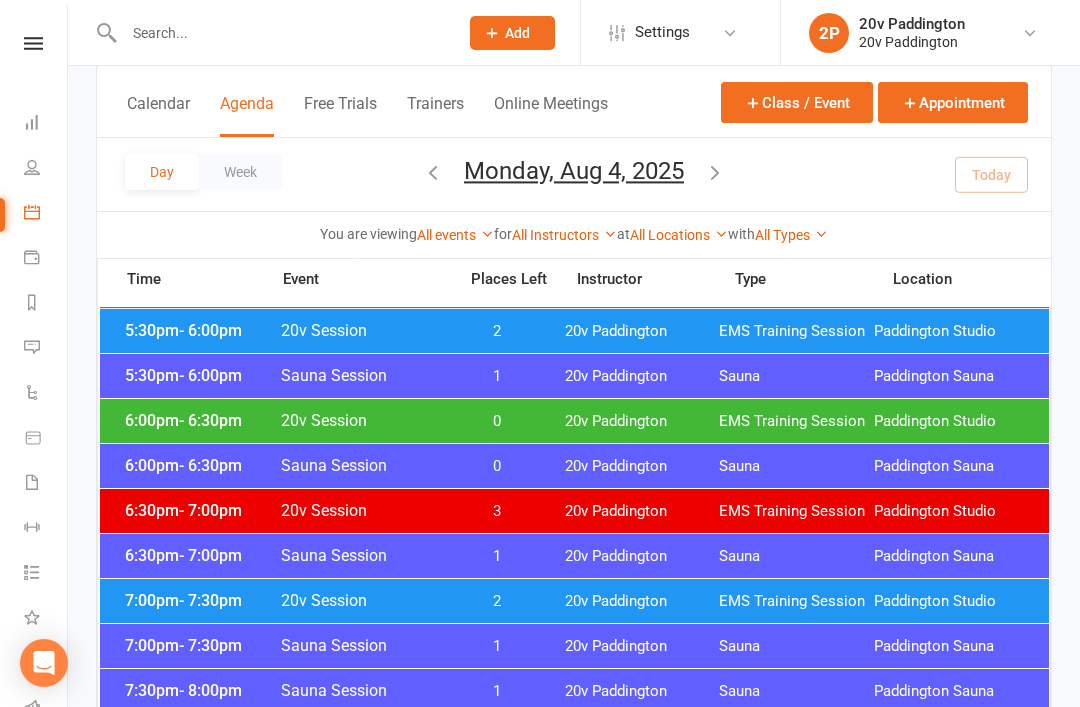 click on "[TIME] - [TIME] 20v Session 3 20v Paddington EMS Training Session Paddington Studio" at bounding box center [574, 511] 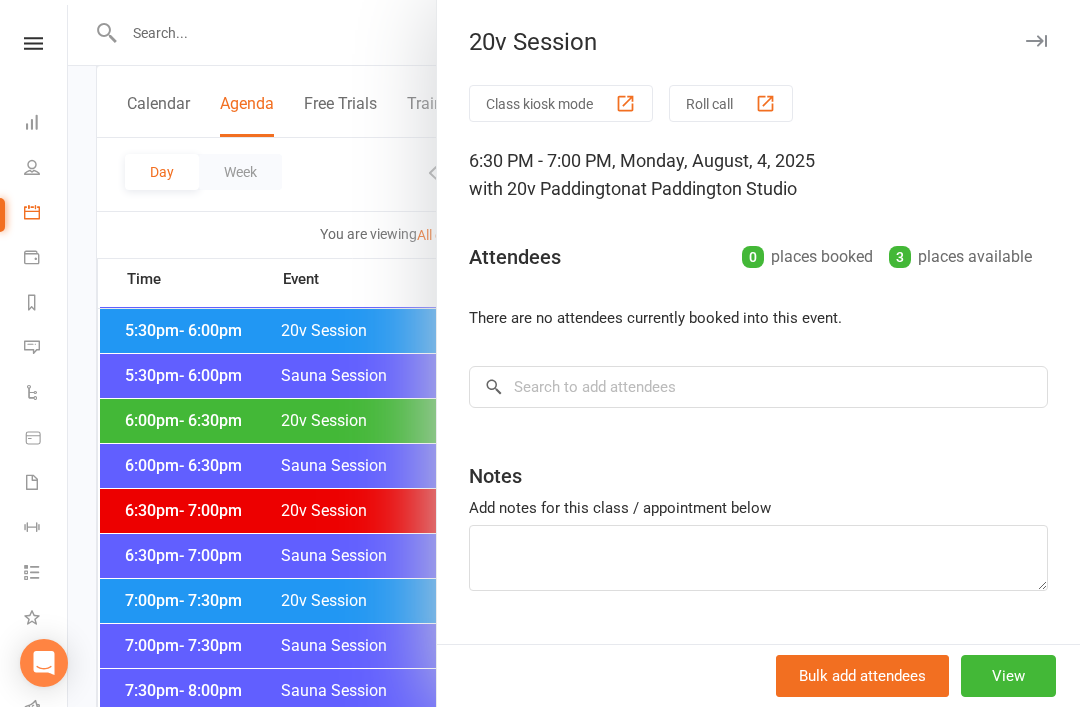 click on "Messages   2" at bounding box center [46, 349] 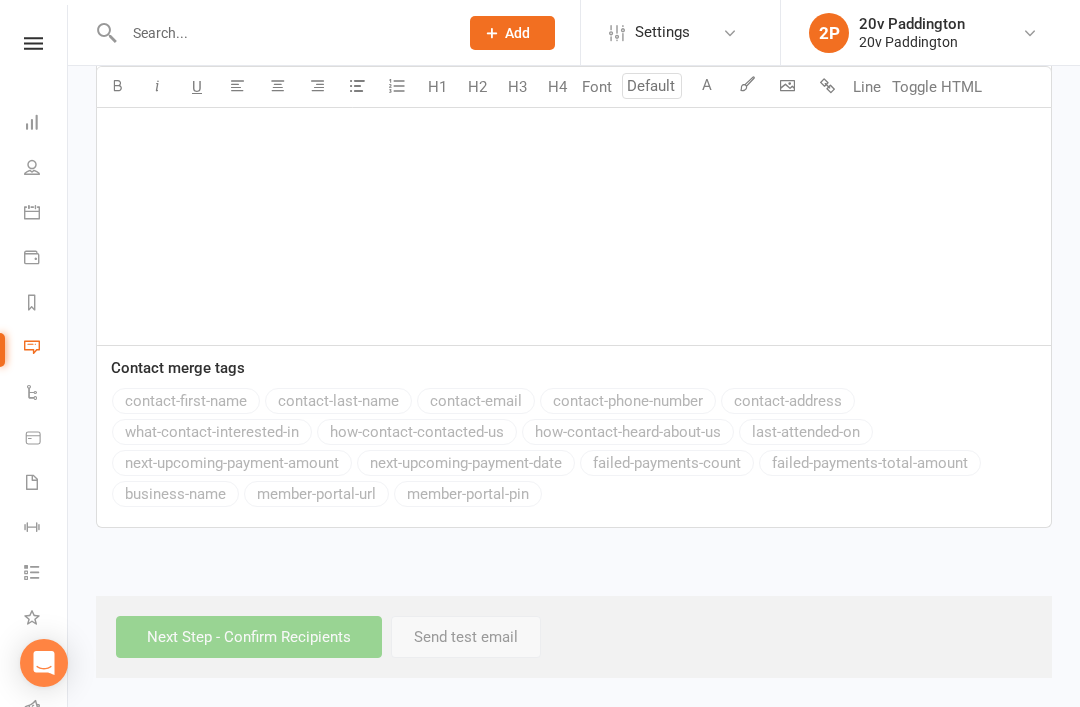 scroll, scrollTop: 0, scrollLeft: 0, axis: both 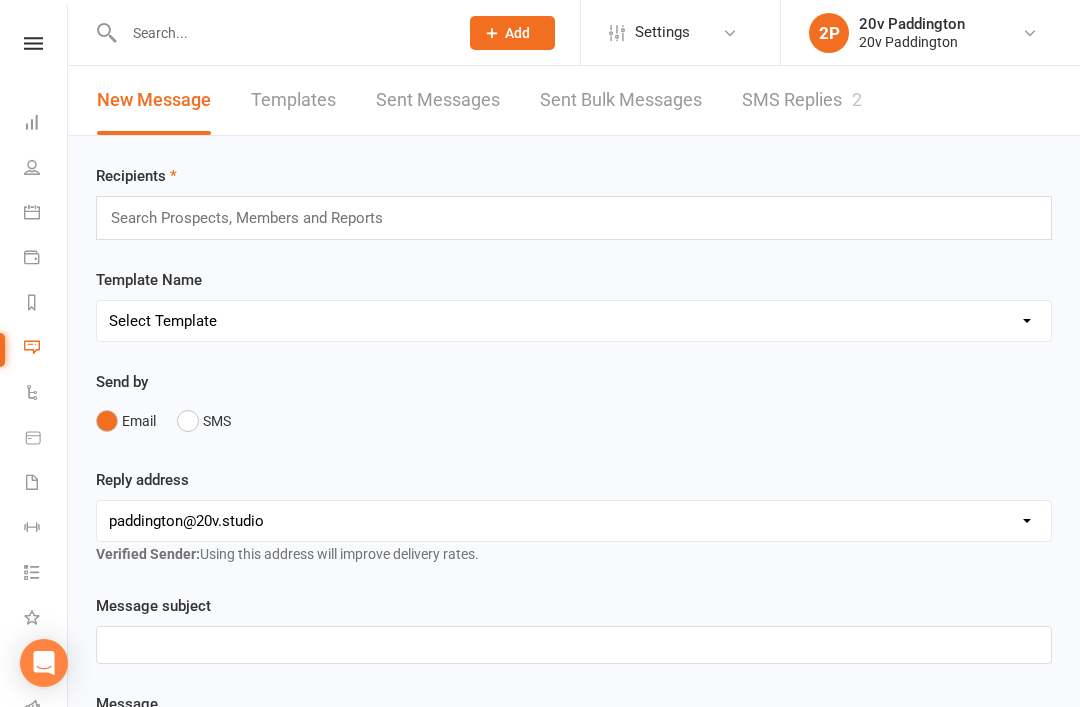 click on "SMS Replies  2" at bounding box center (802, 100) 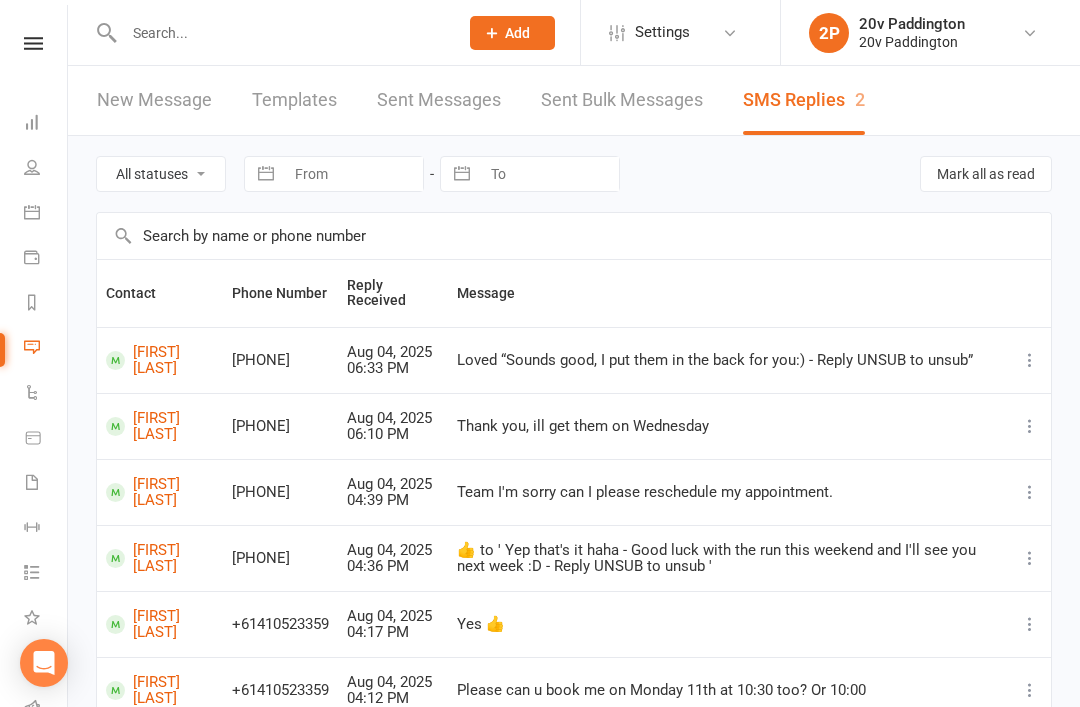 click on "All statuses Read only Unread only Navigate forward to interact with the calendar and select a date. Press the question mark key to get the keyboard shortcuts for changing dates. Navigate forward to interact with the calendar and select a date. Press the question mark key to get the keyboard shortcuts for changing dates. Mark all as read" at bounding box center (574, 174) 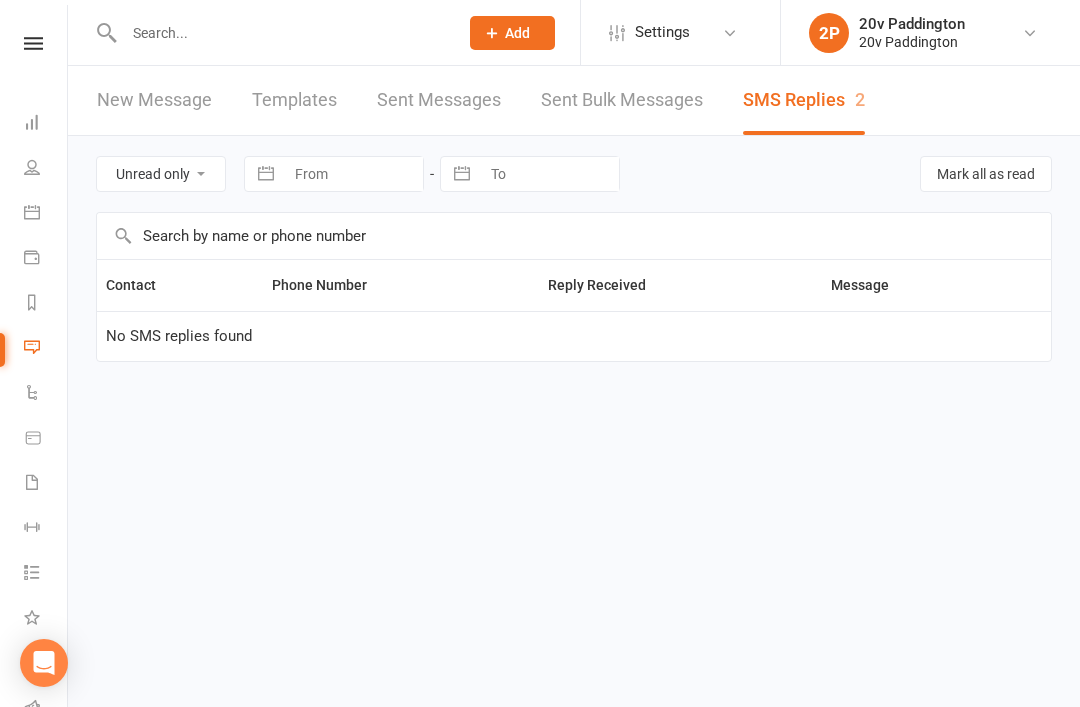 click on "All statuses Read only Unread only" at bounding box center (161, 174) 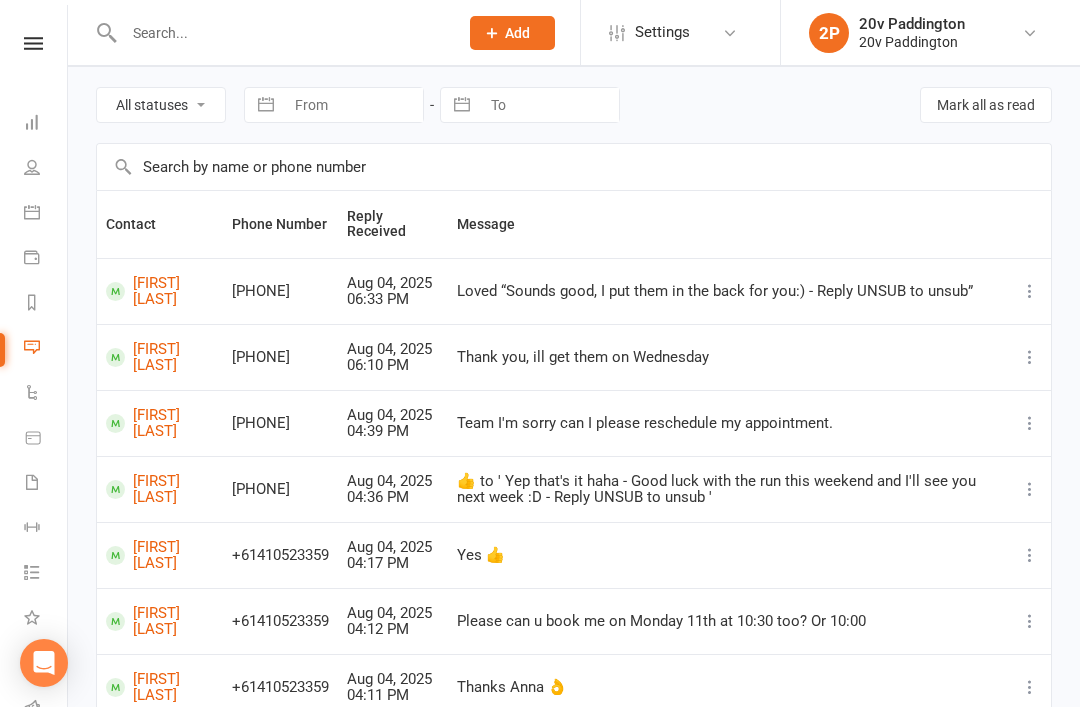 scroll, scrollTop: 0, scrollLeft: 0, axis: both 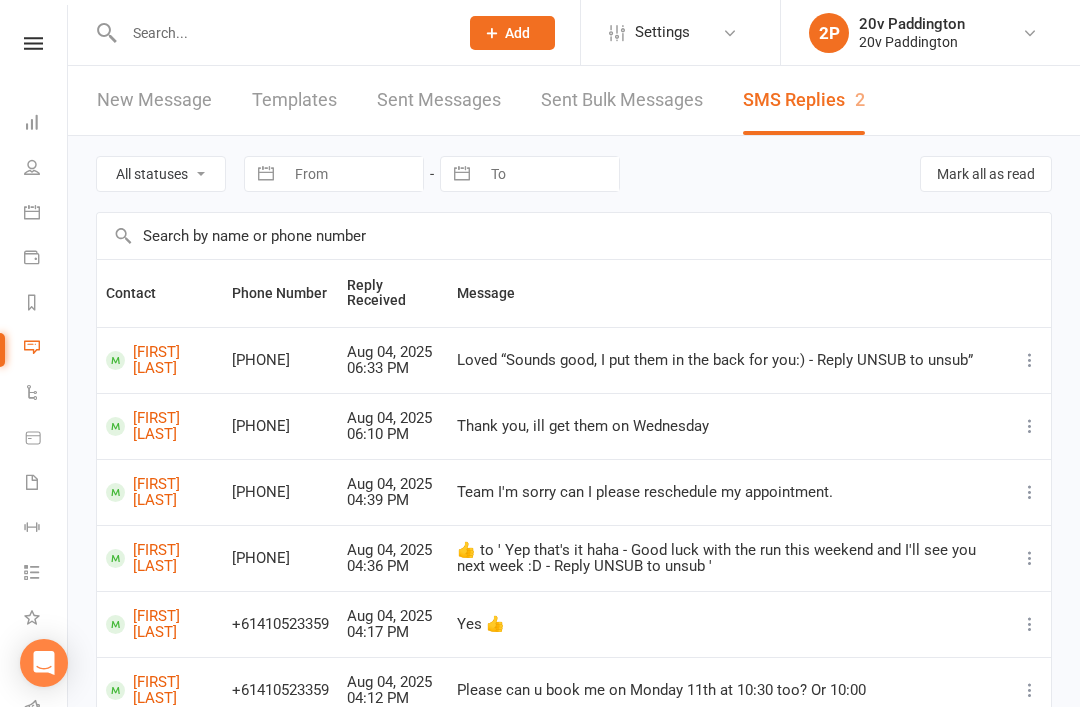 click on "Payments" at bounding box center (46, 259) 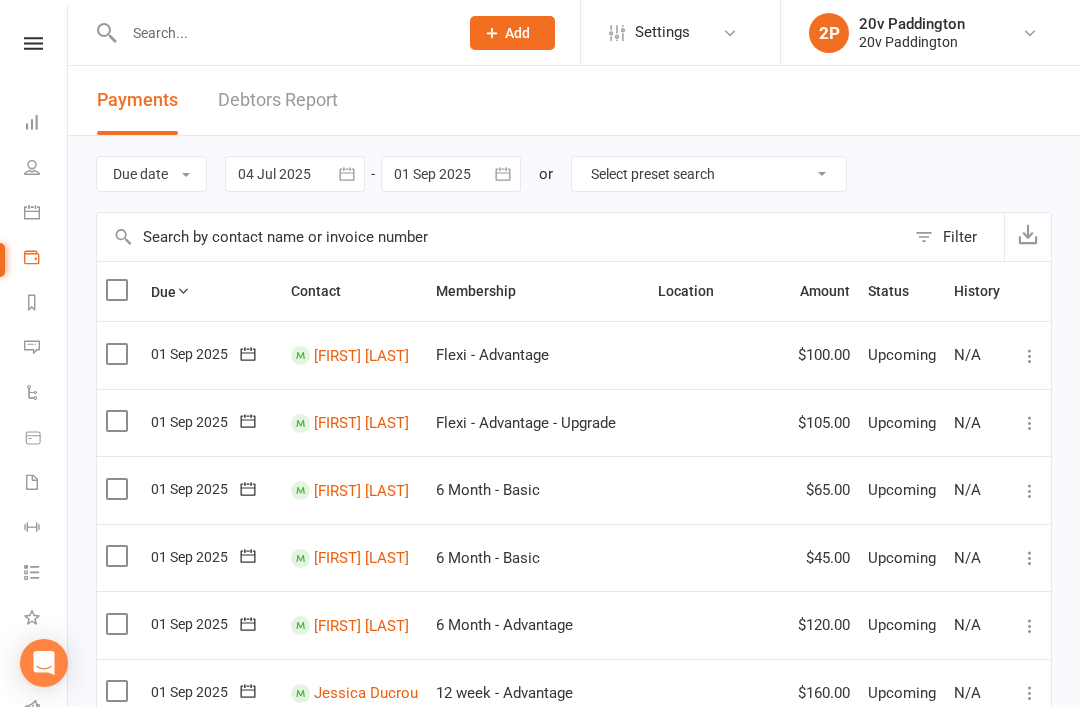 click on "Calendar" at bounding box center [46, 214] 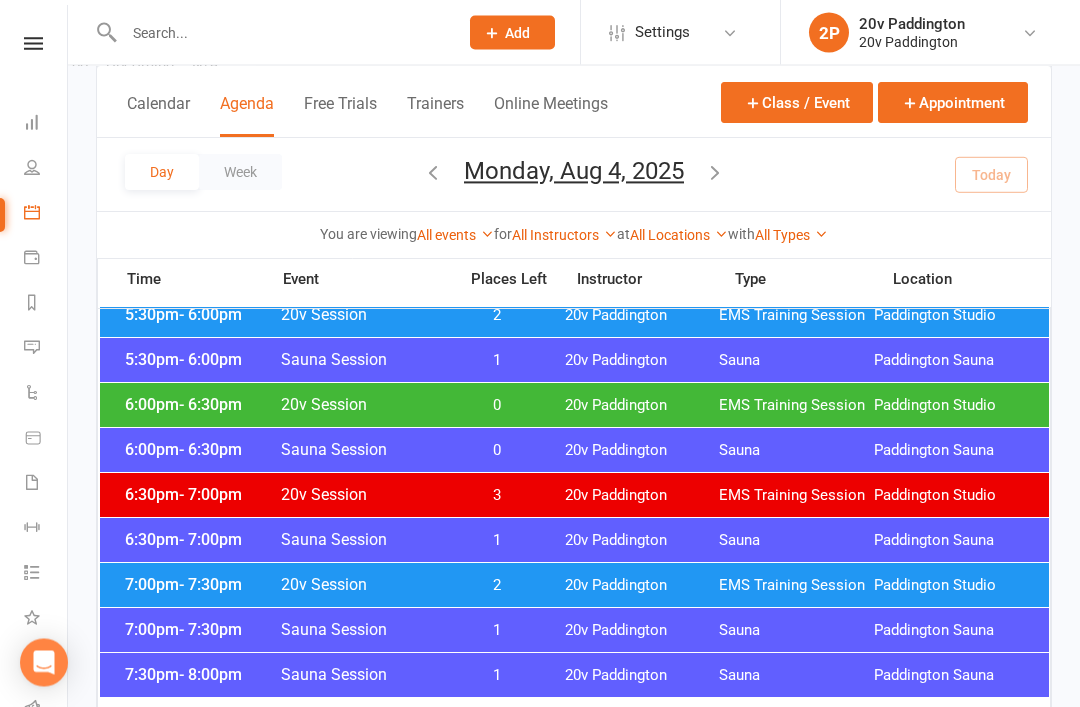 click on "[TIME] - [TIME] 20v Session 2 20v Paddington EMS Training Session Paddington Studio" at bounding box center (574, 586) 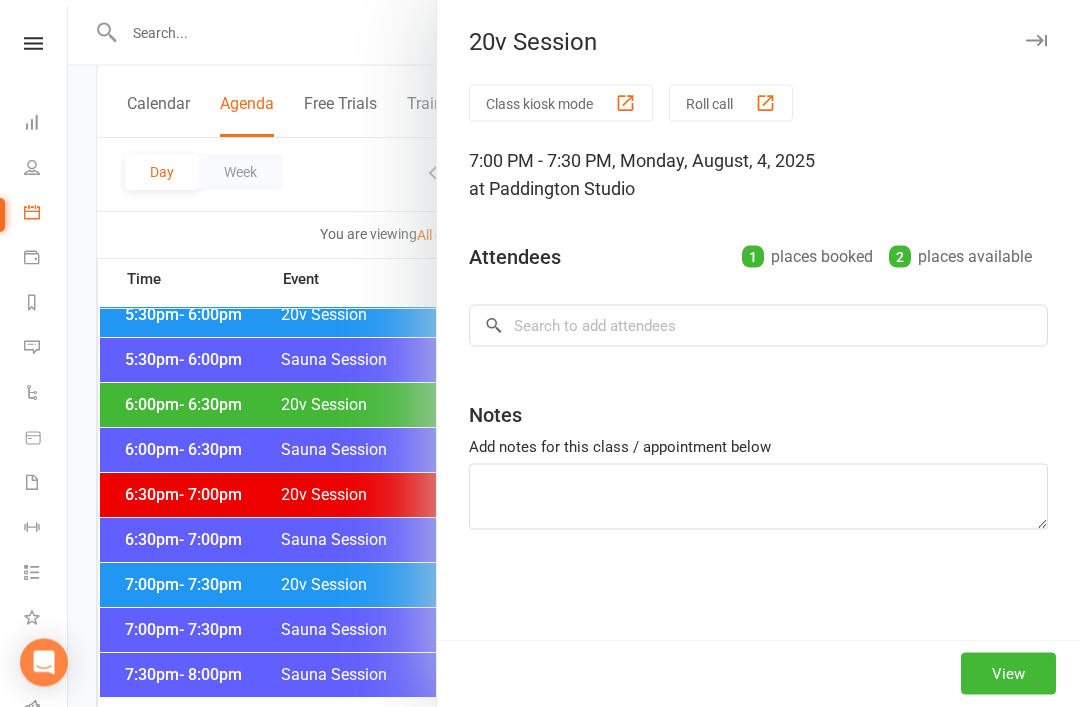 scroll, scrollTop: 1949, scrollLeft: 0, axis: vertical 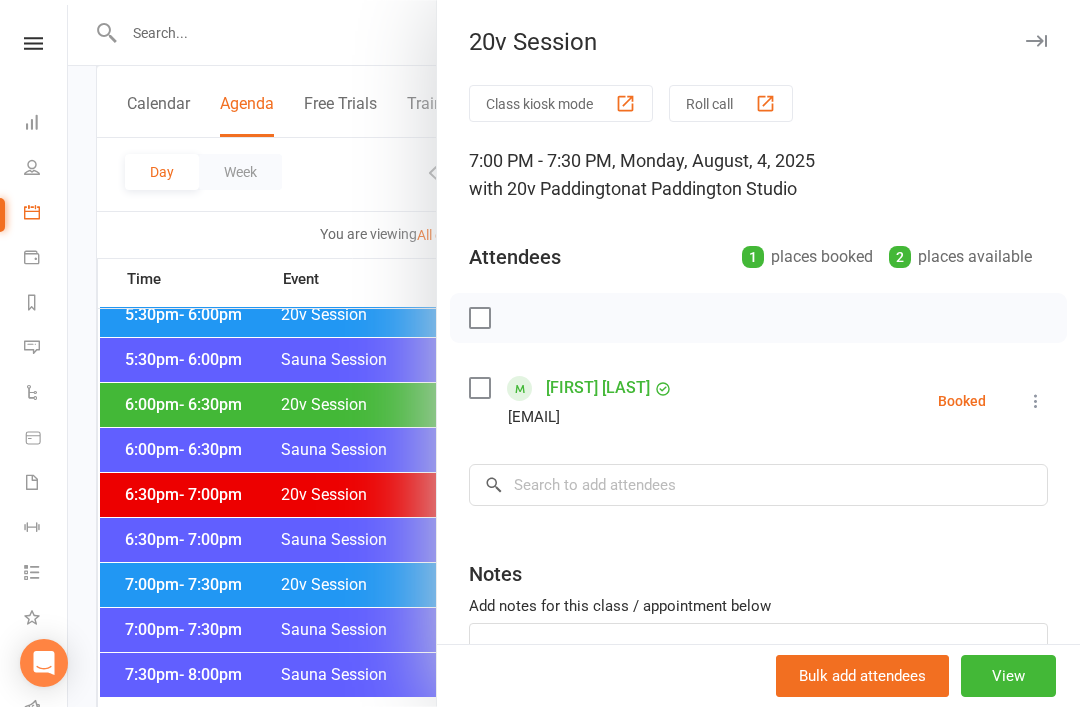 click at bounding box center (574, 353) 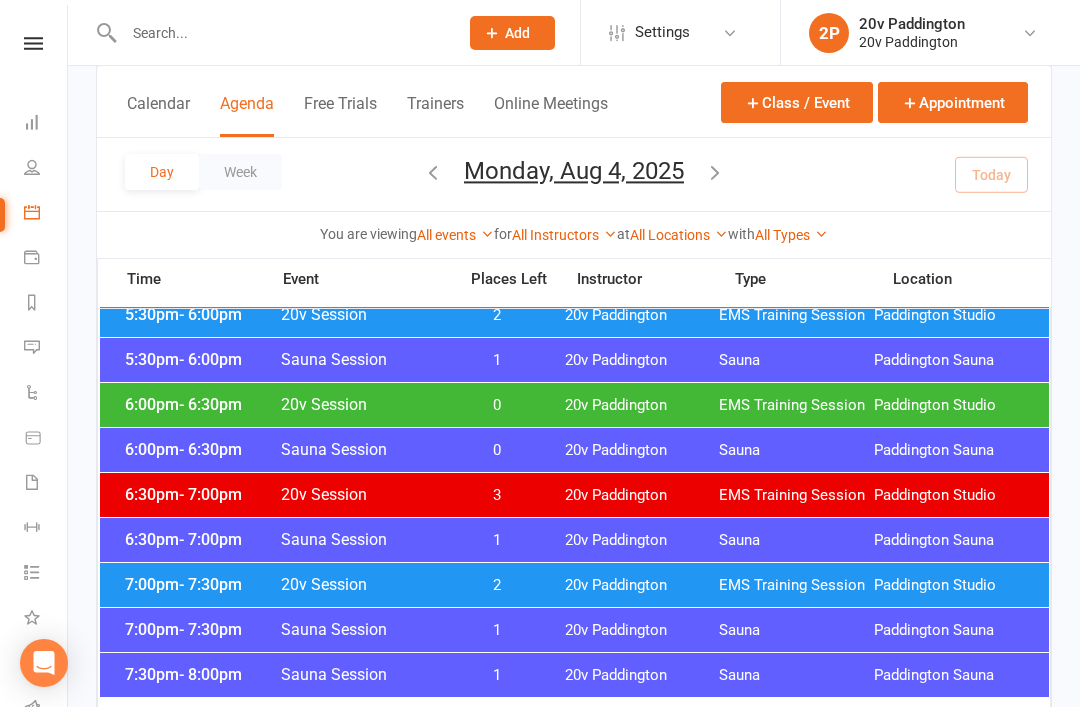 click at bounding box center (715, 172) 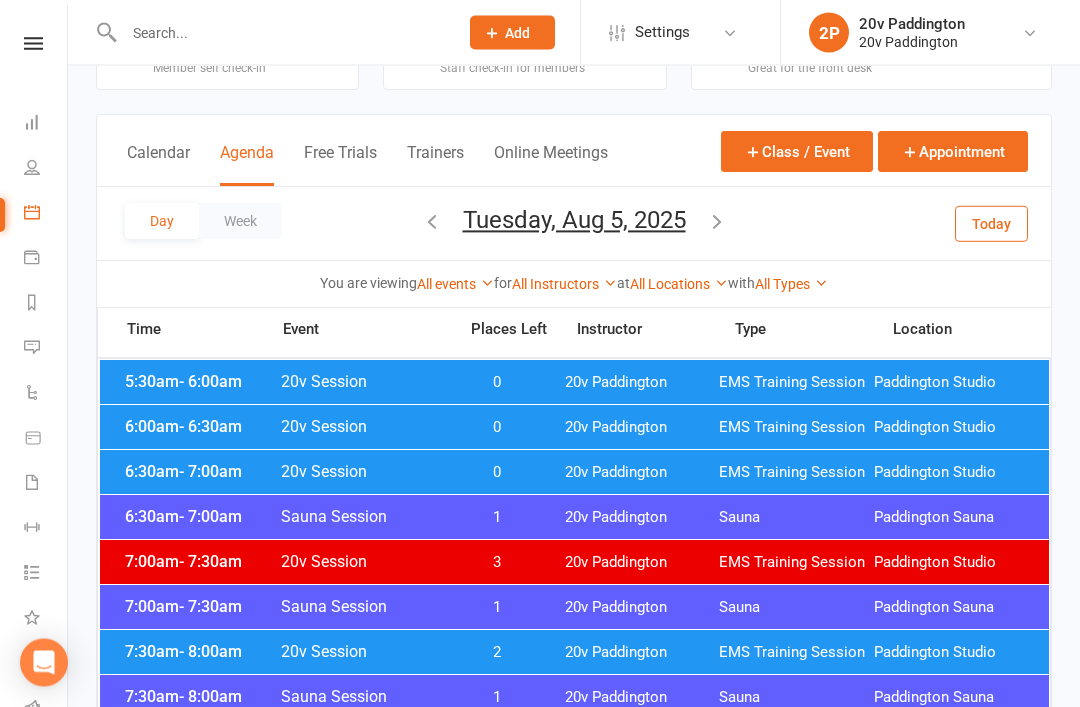 scroll, scrollTop: 0, scrollLeft: 0, axis: both 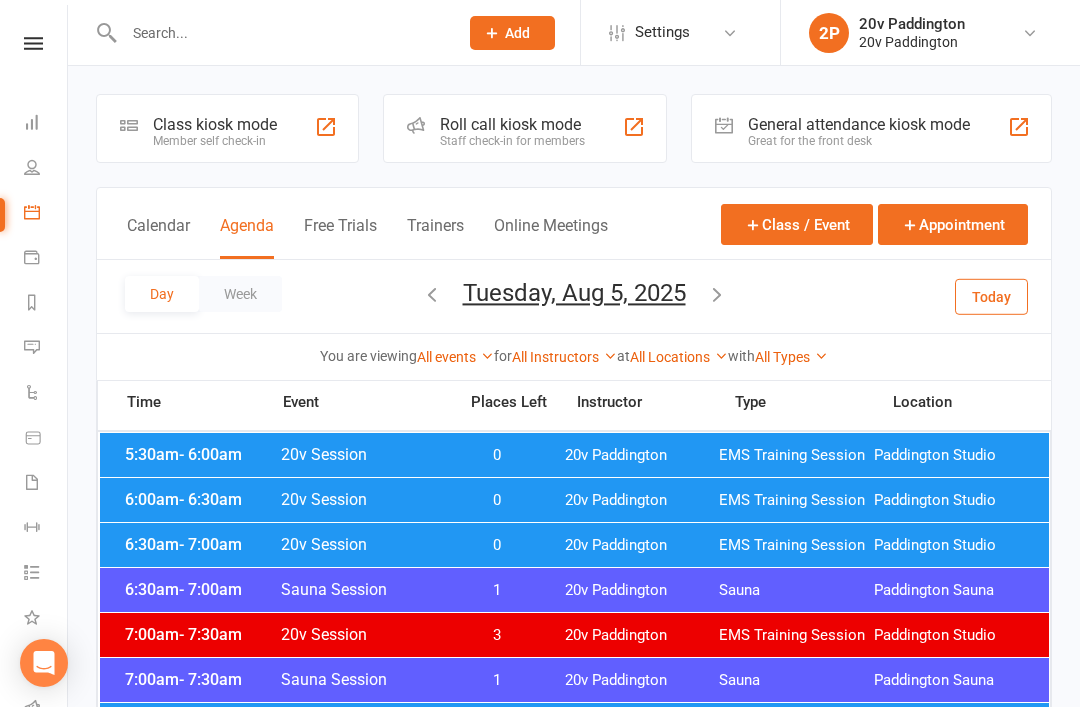 click on "Paddington Studio" at bounding box center (951, 455) 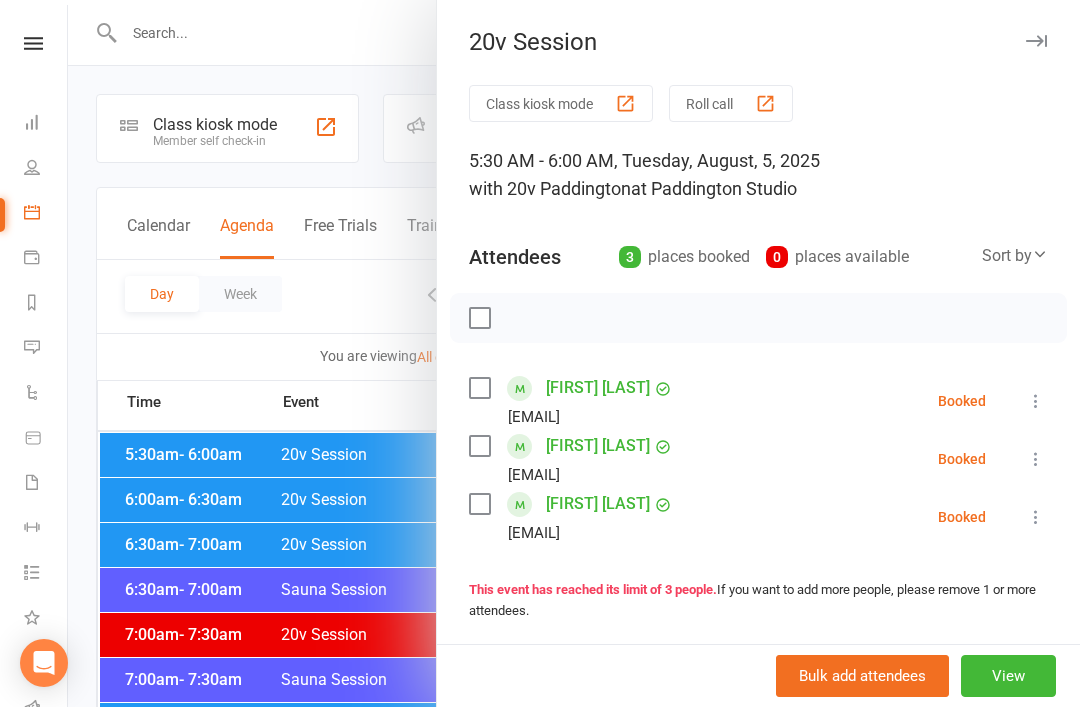 click at bounding box center (574, 353) 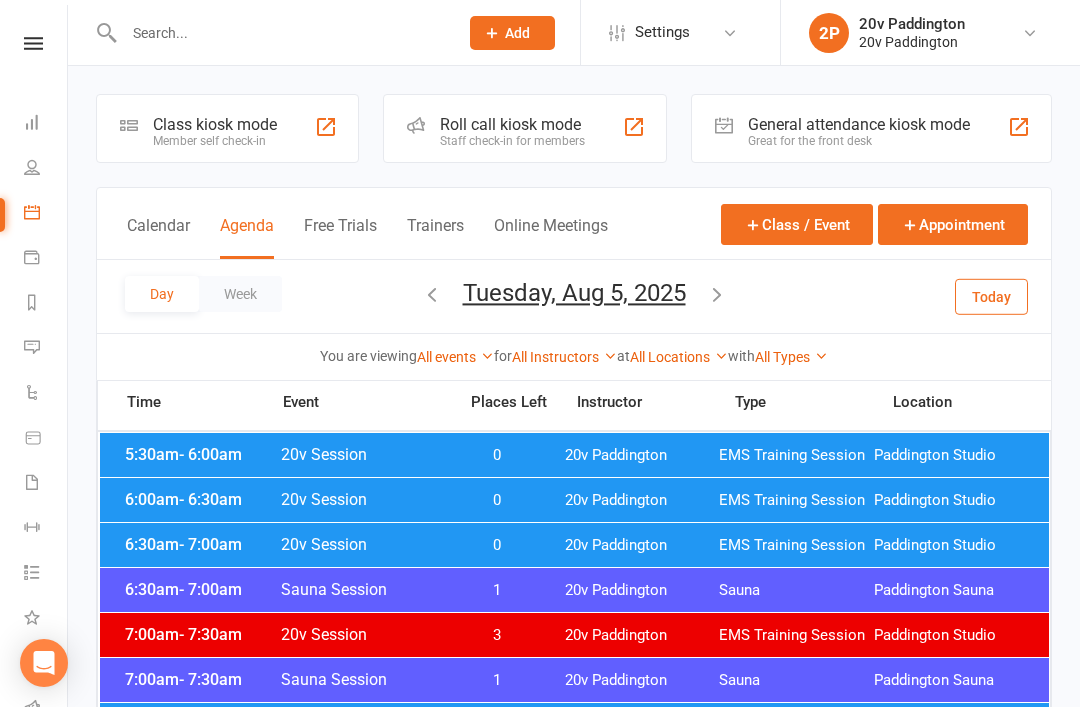 click on "20v Paddington" at bounding box center [642, 500] 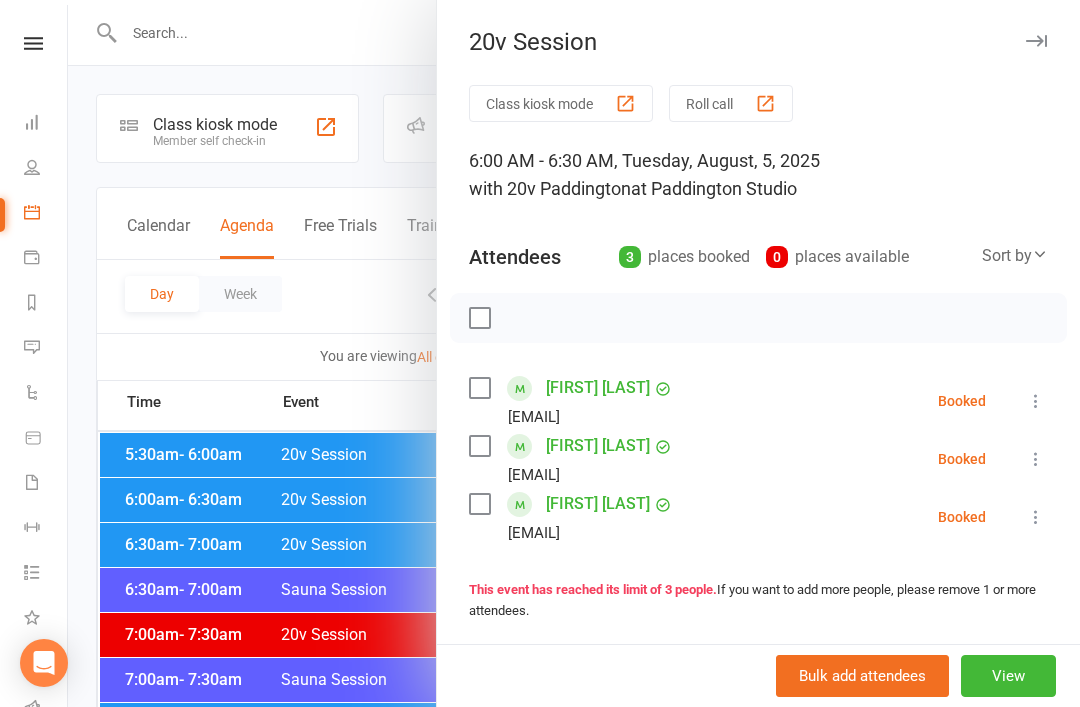 click at bounding box center (574, 353) 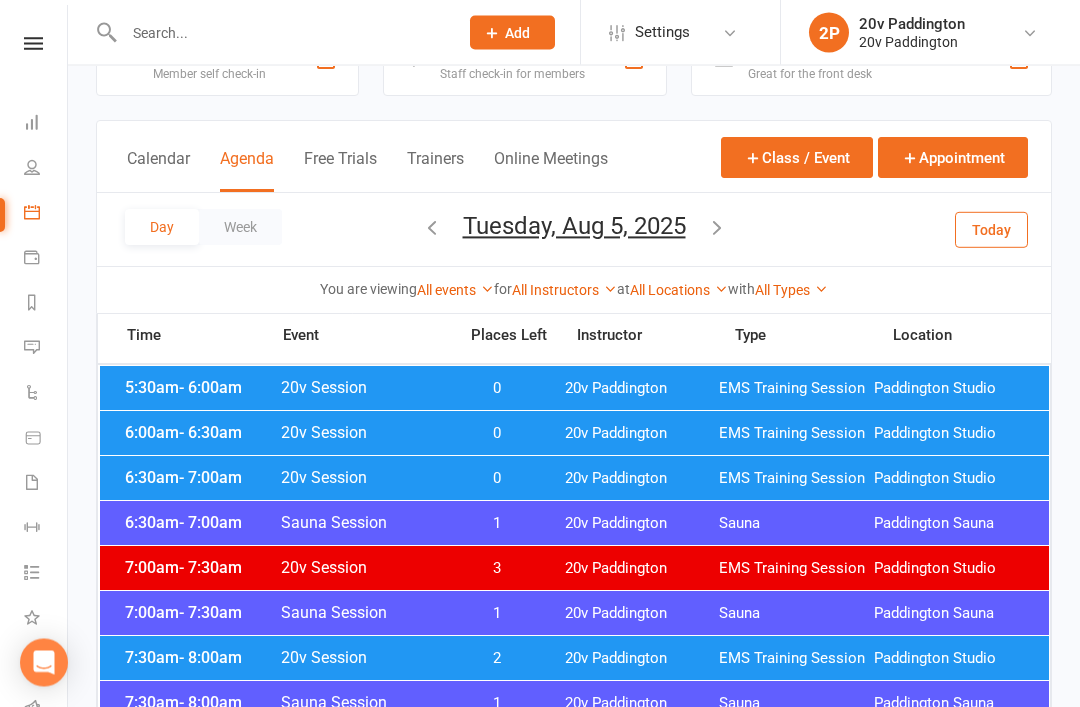 click on "20v Paddington" at bounding box center (642, 479) 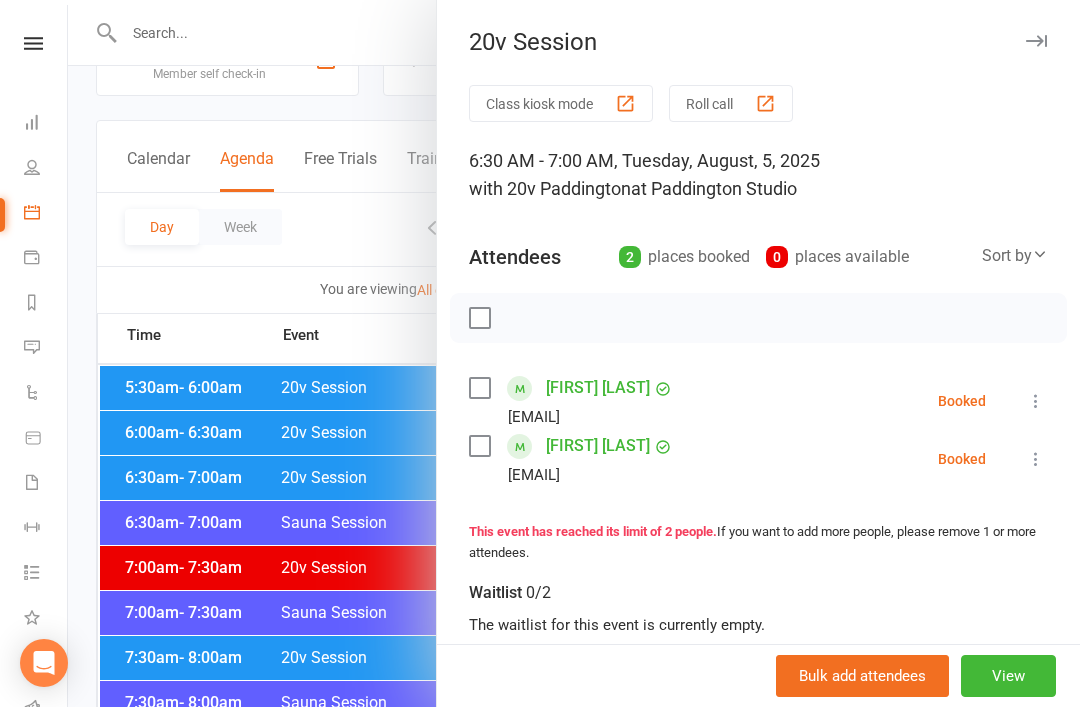 click at bounding box center (574, 353) 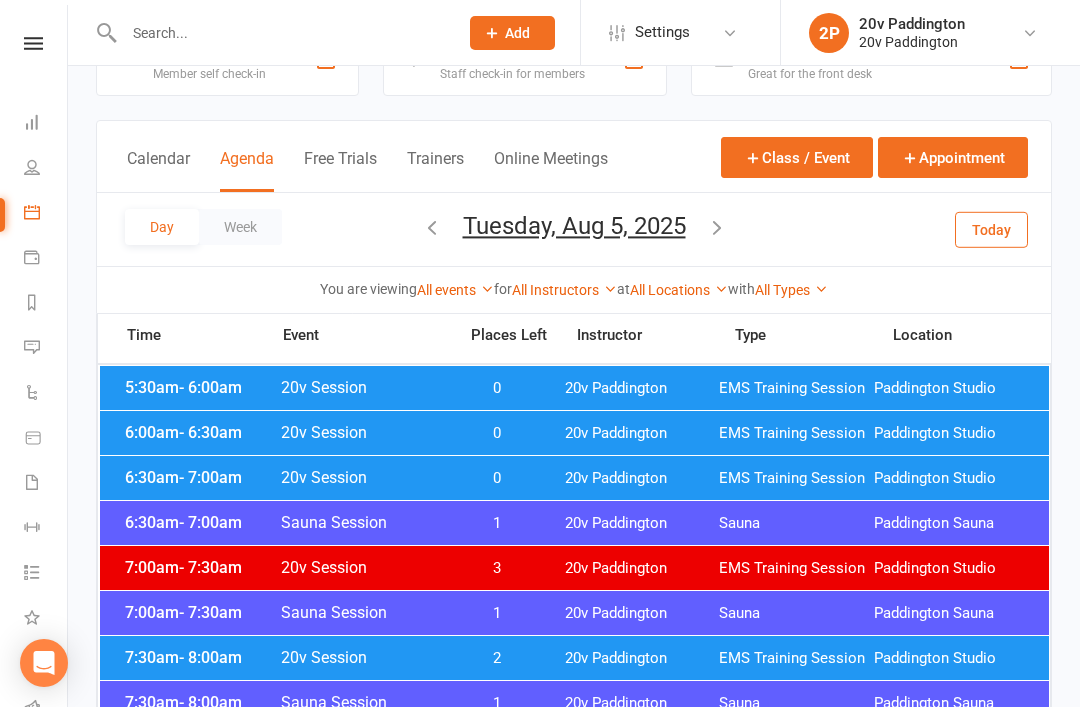 click on "7:30am  - 8:00am 20v Session 2 20v Paddington EMS Training Session Paddington Studio" at bounding box center [574, 658] 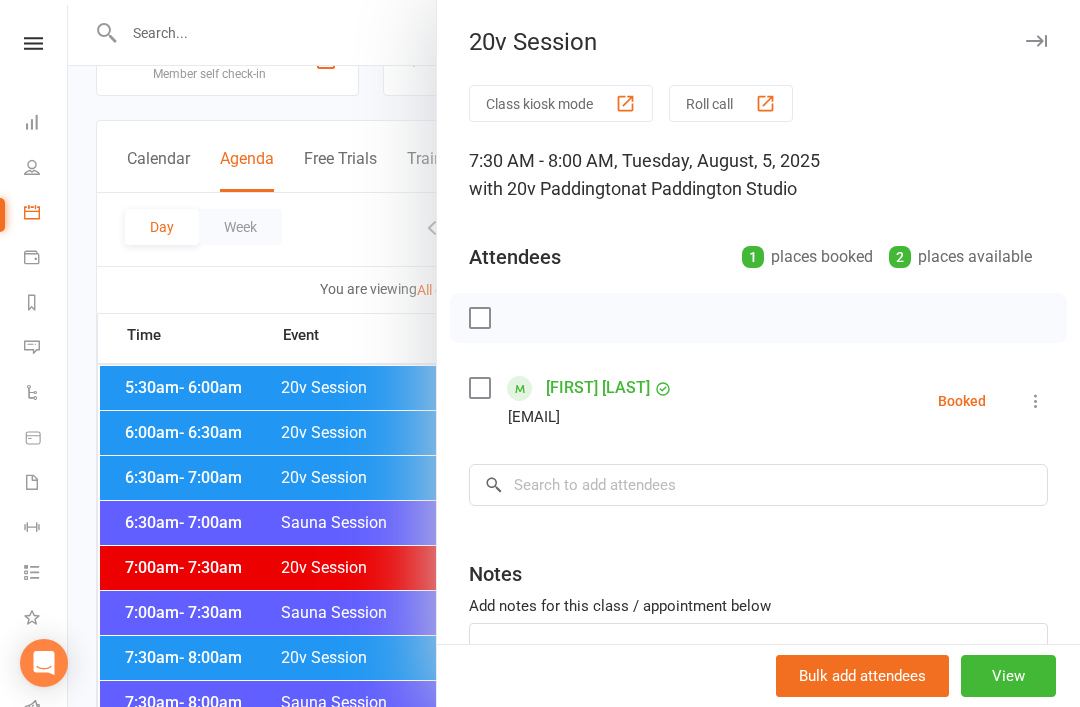 click on "Messages   2" at bounding box center (46, 349) 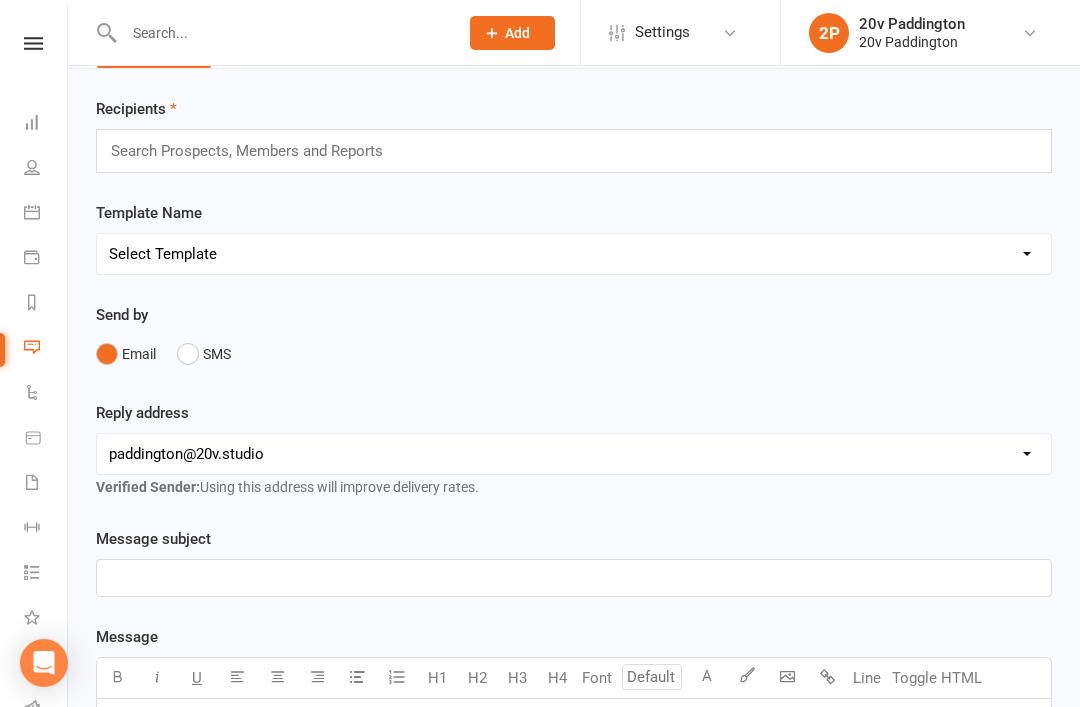 scroll, scrollTop: 0, scrollLeft: 0, axis: both 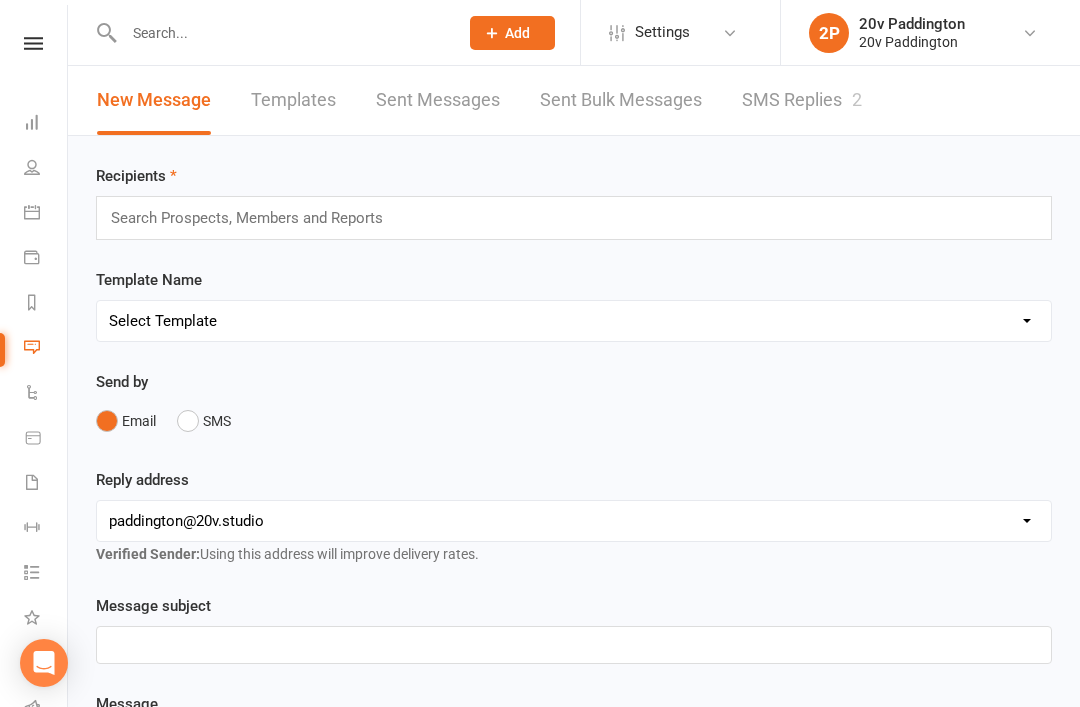 click on "SMS Replies  2" at bounding box center [802, 100] 